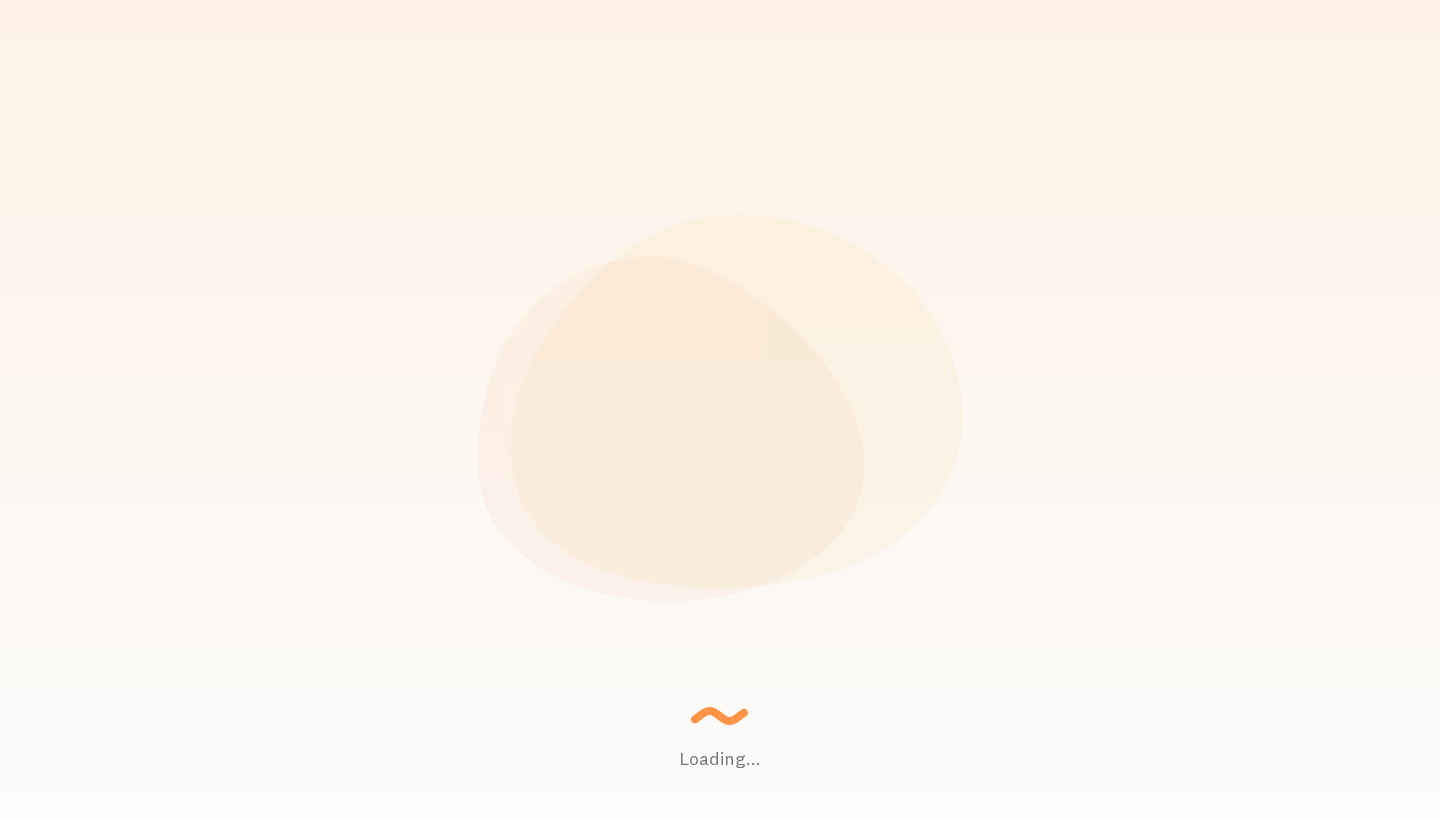 scroll, scrollTop: 0, scrollLeft: 0, axis: both 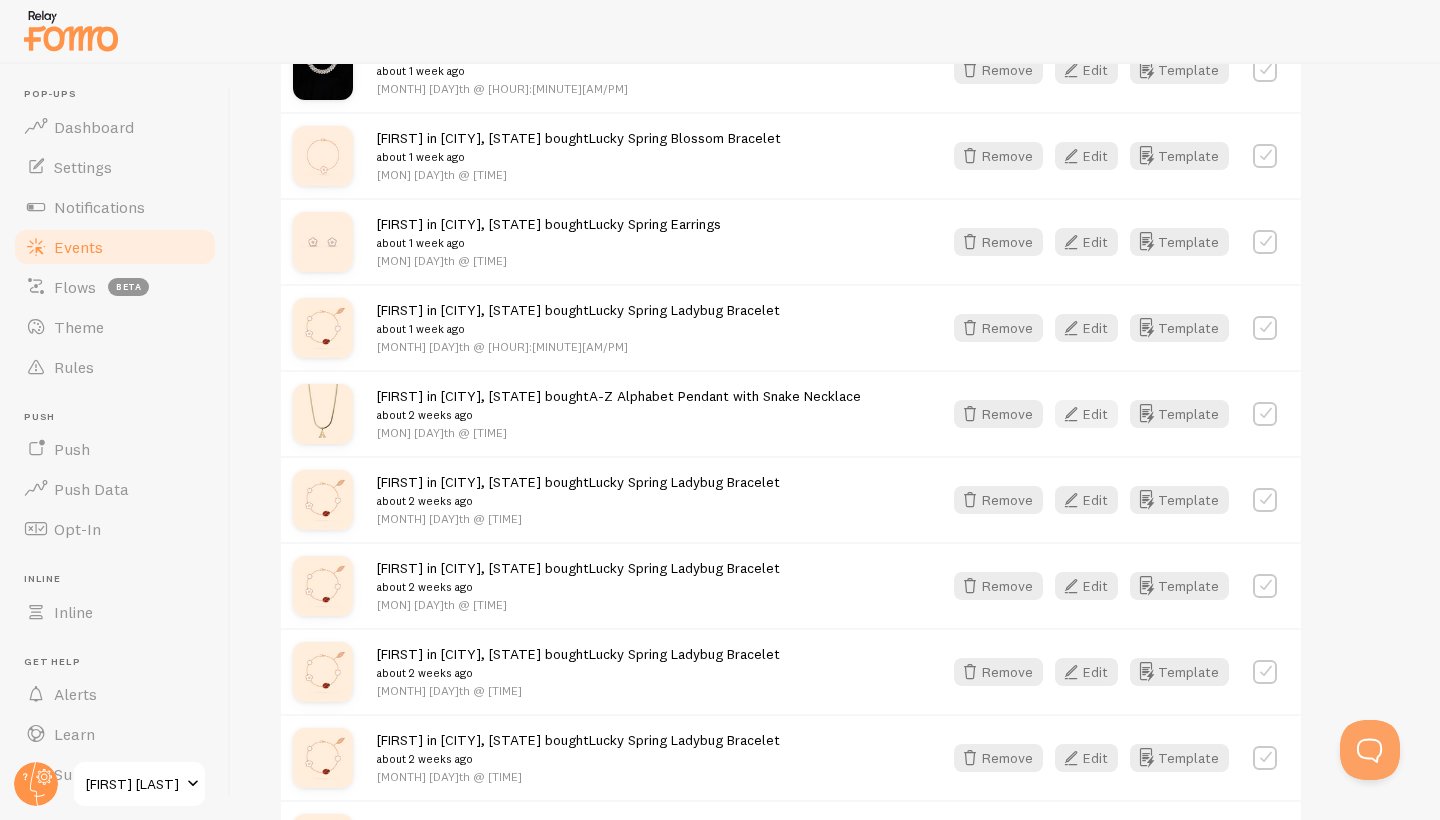 click on "Edit" at bounding box center (1086, 414) 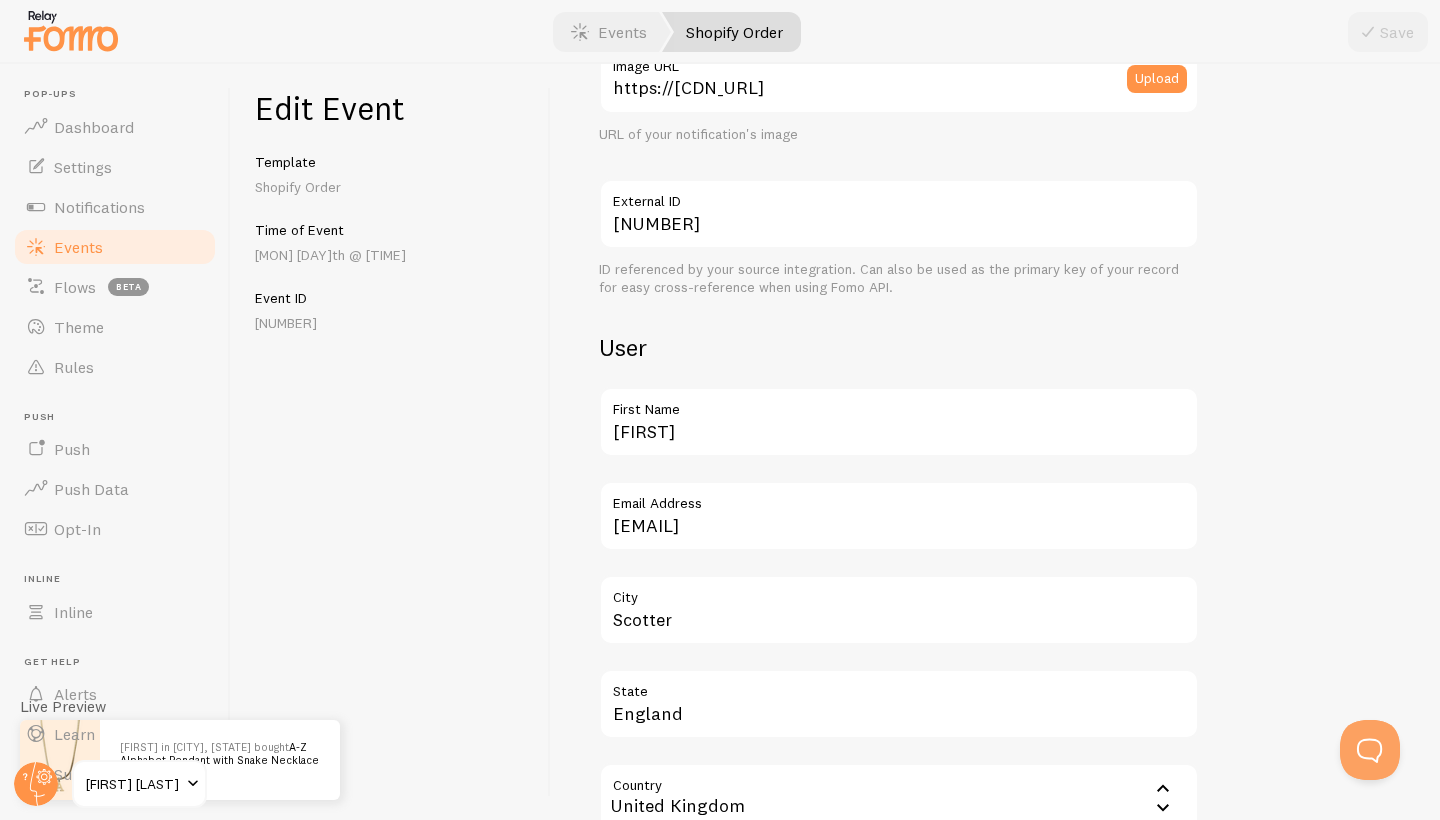 scroll, scrollTop: 452, scrollLeft: 0, axis: vertical 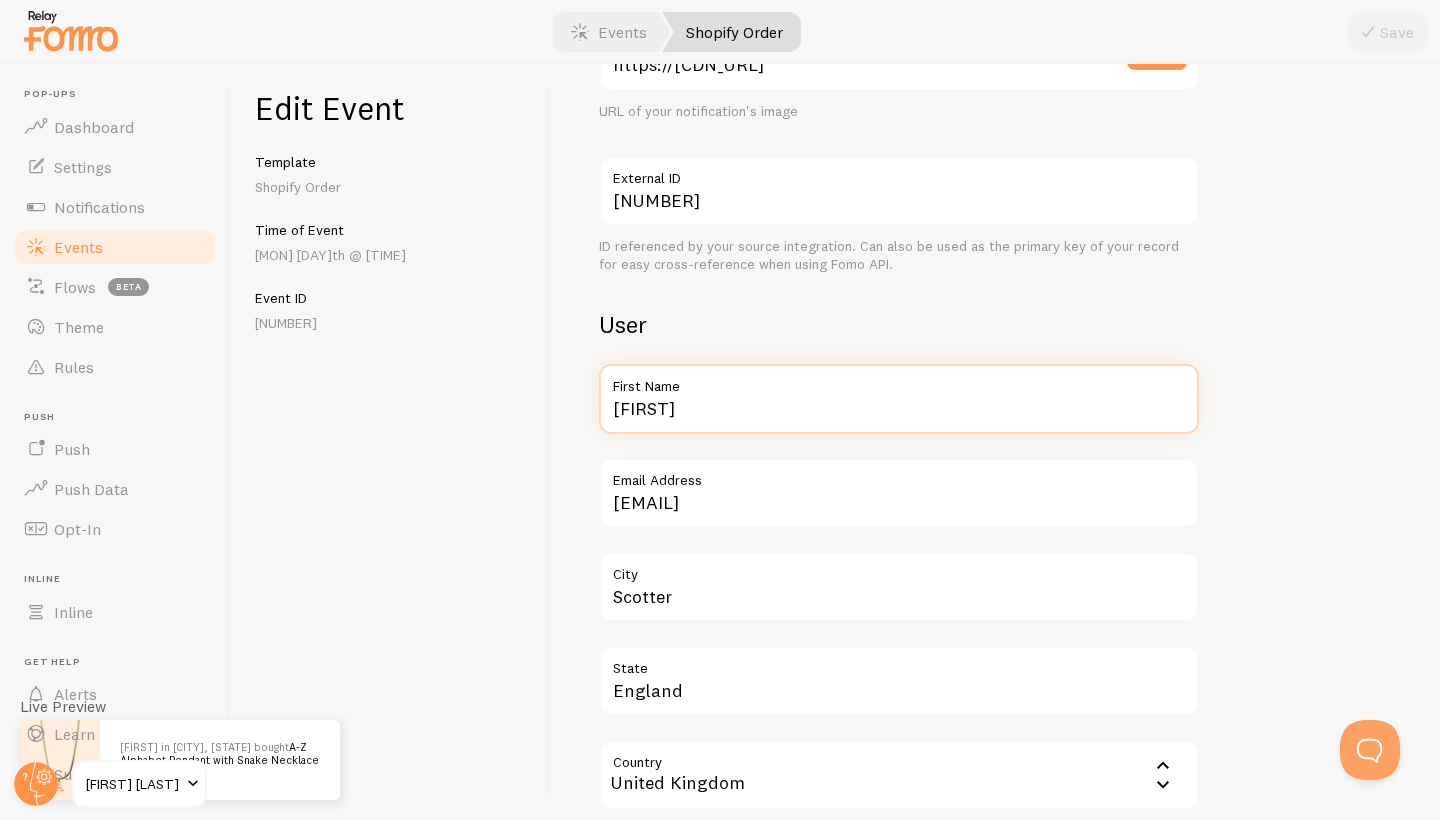 drag, startPoint x: 686, startPoint y: 413, endPoint x: 579, endPoint y: 416, distance: 107.042046 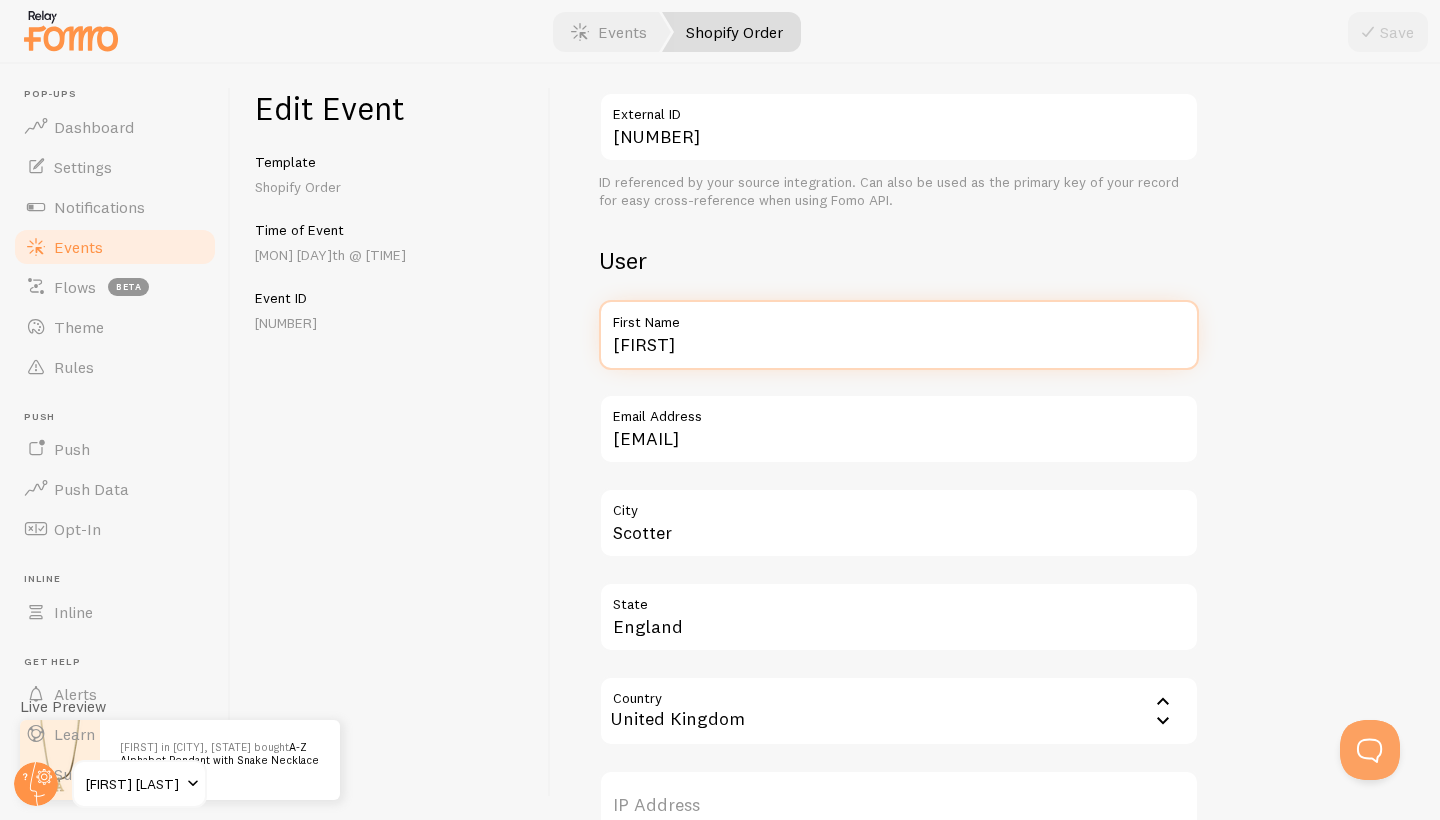 scroll, scrollTop: 519, scrollLeft: 0, axis: vertical 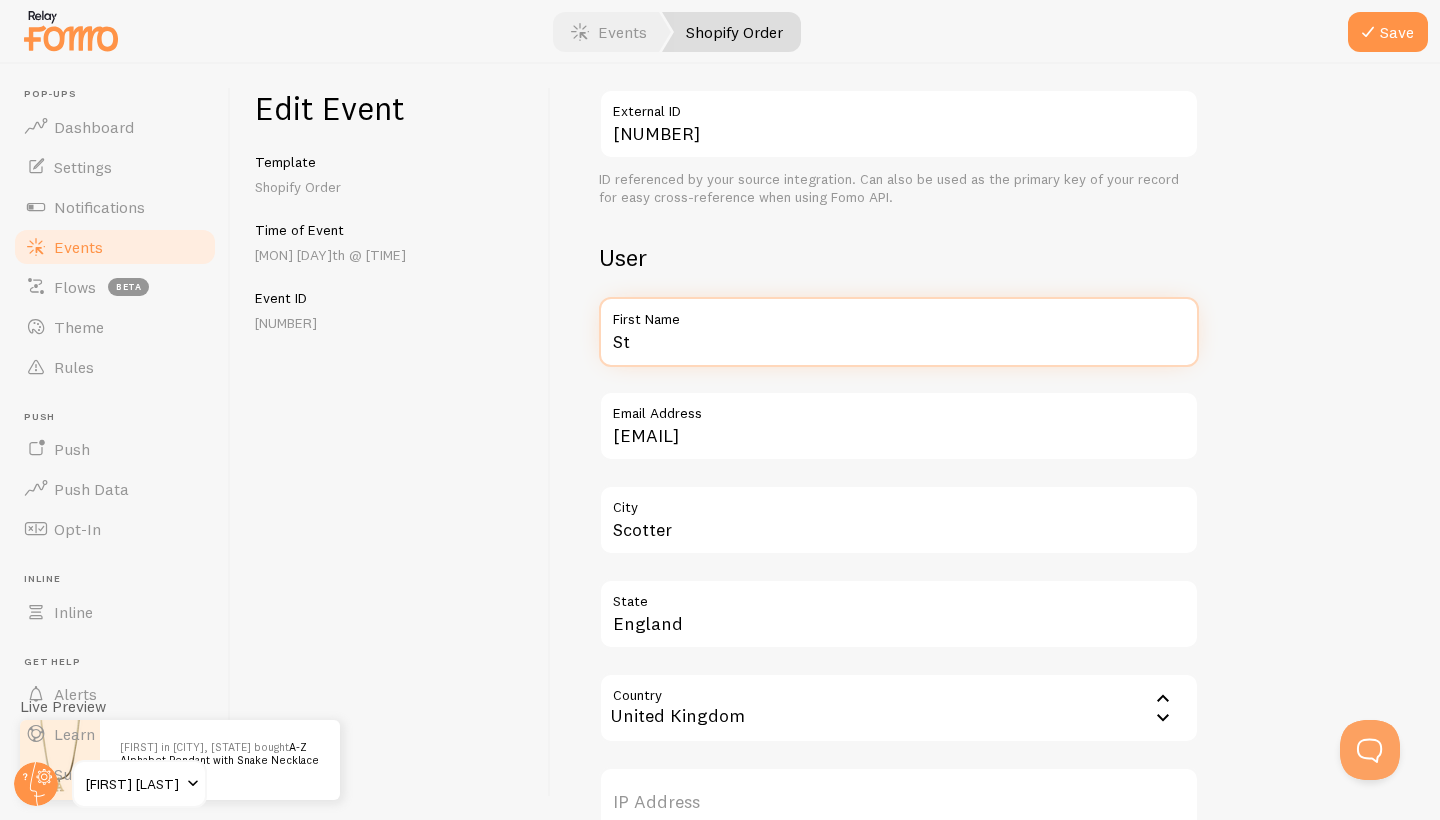 type on "S" 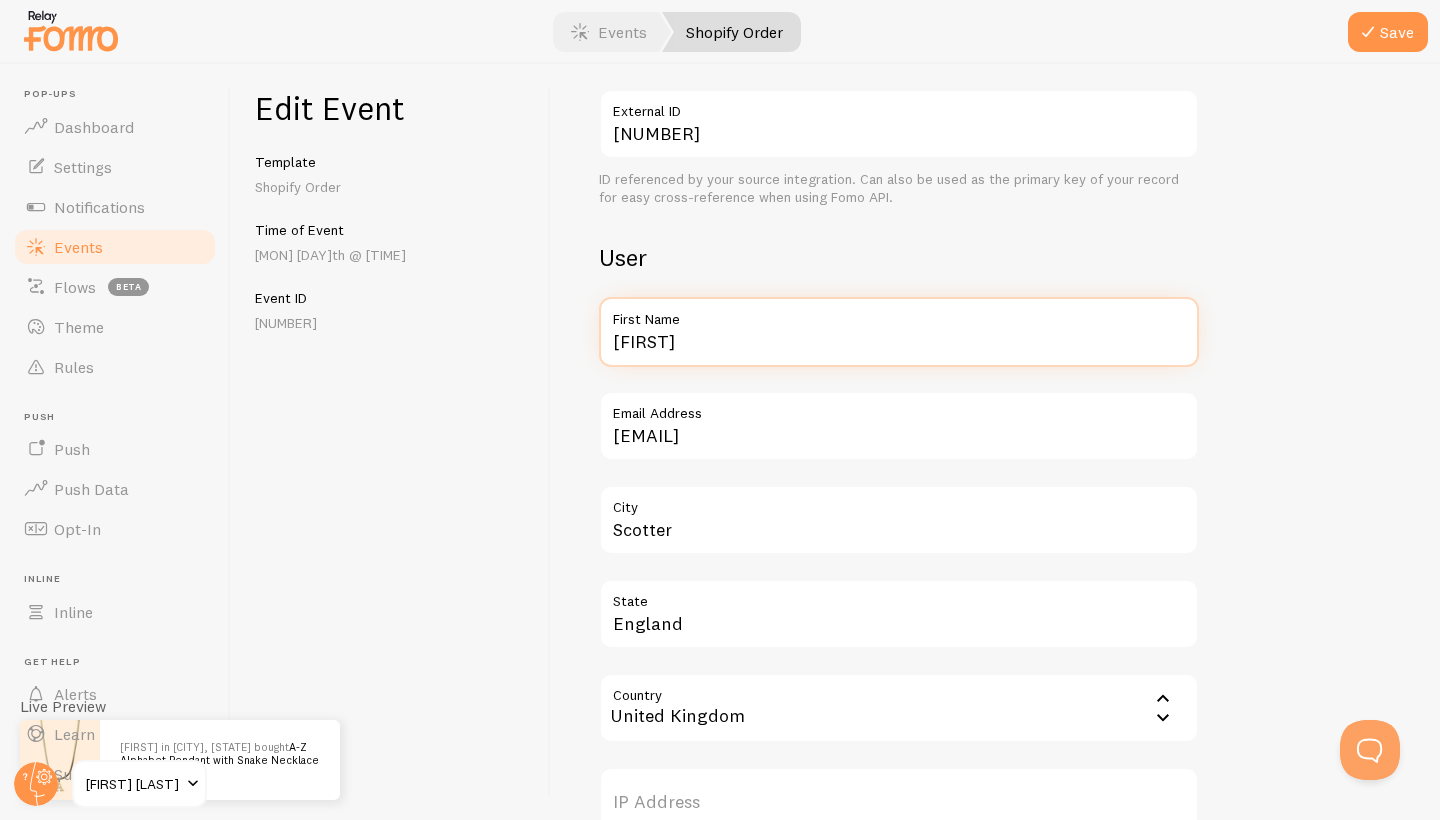 type on "[FIRST]" 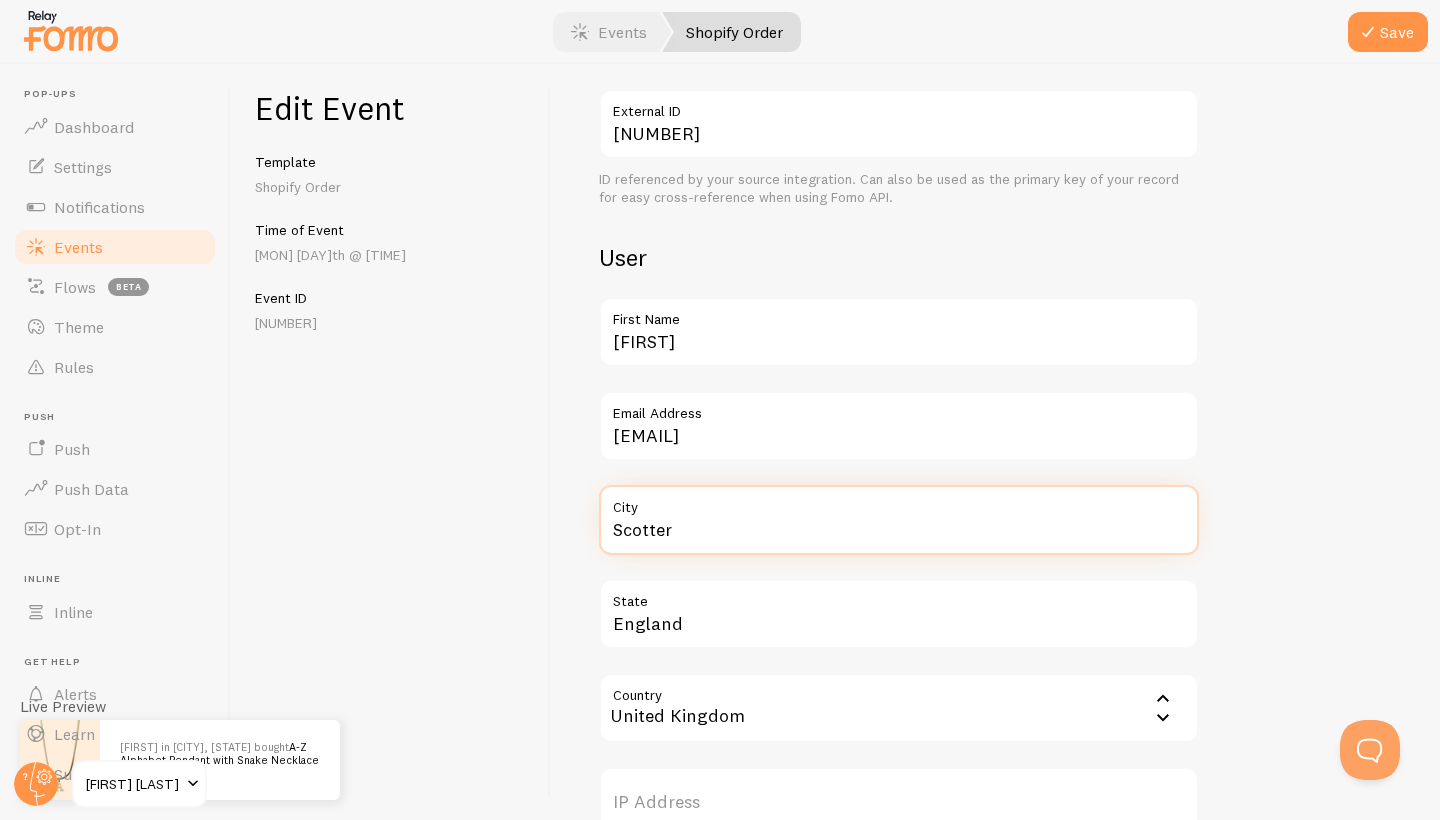 drag, startPoint x: 683, startPoint y: 524, endPoint x: 575, endPoint y: 526, distance: 108.01852 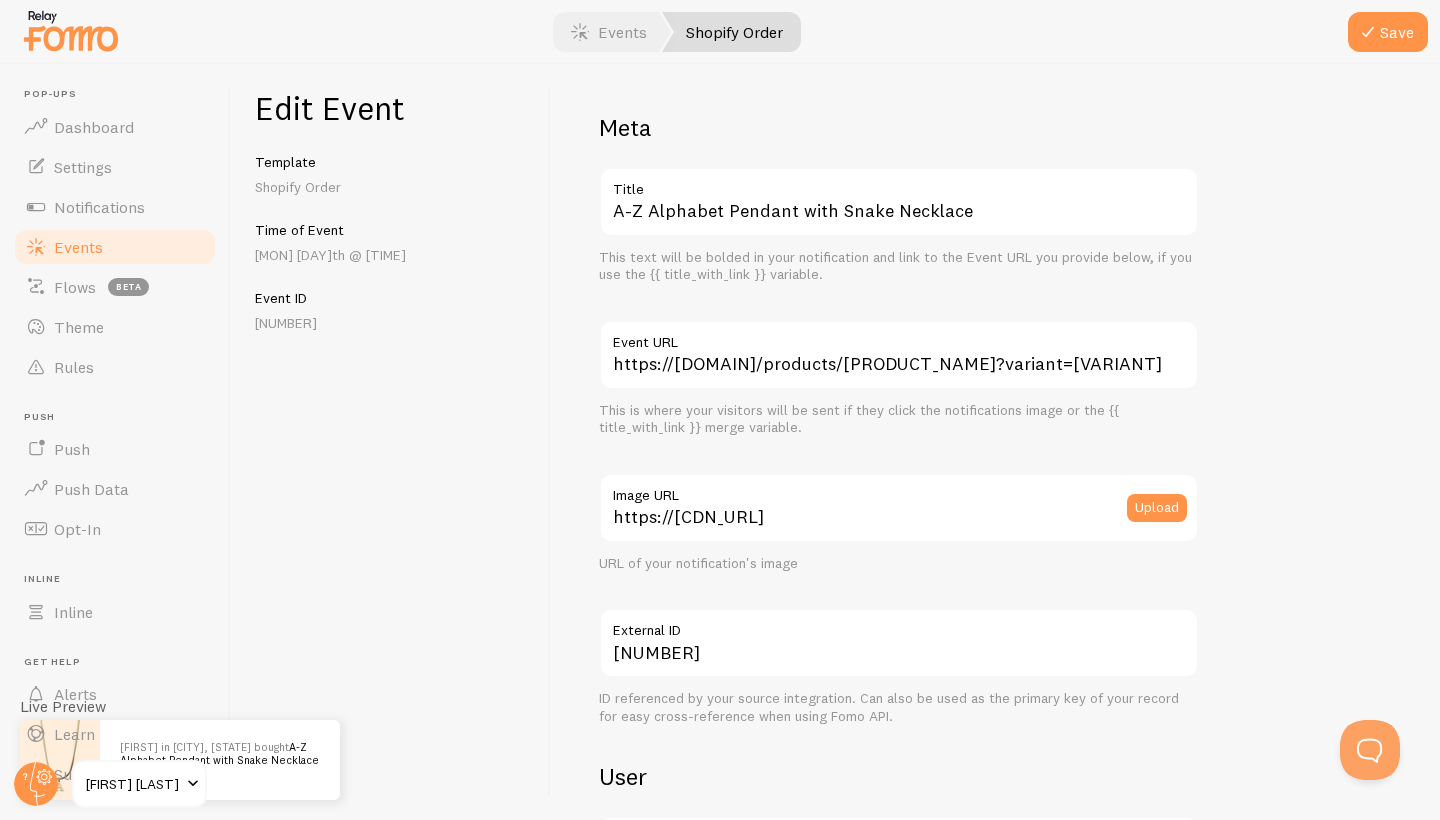 scroll, scrollTop: 0, scrollLeft: 0, axis: both 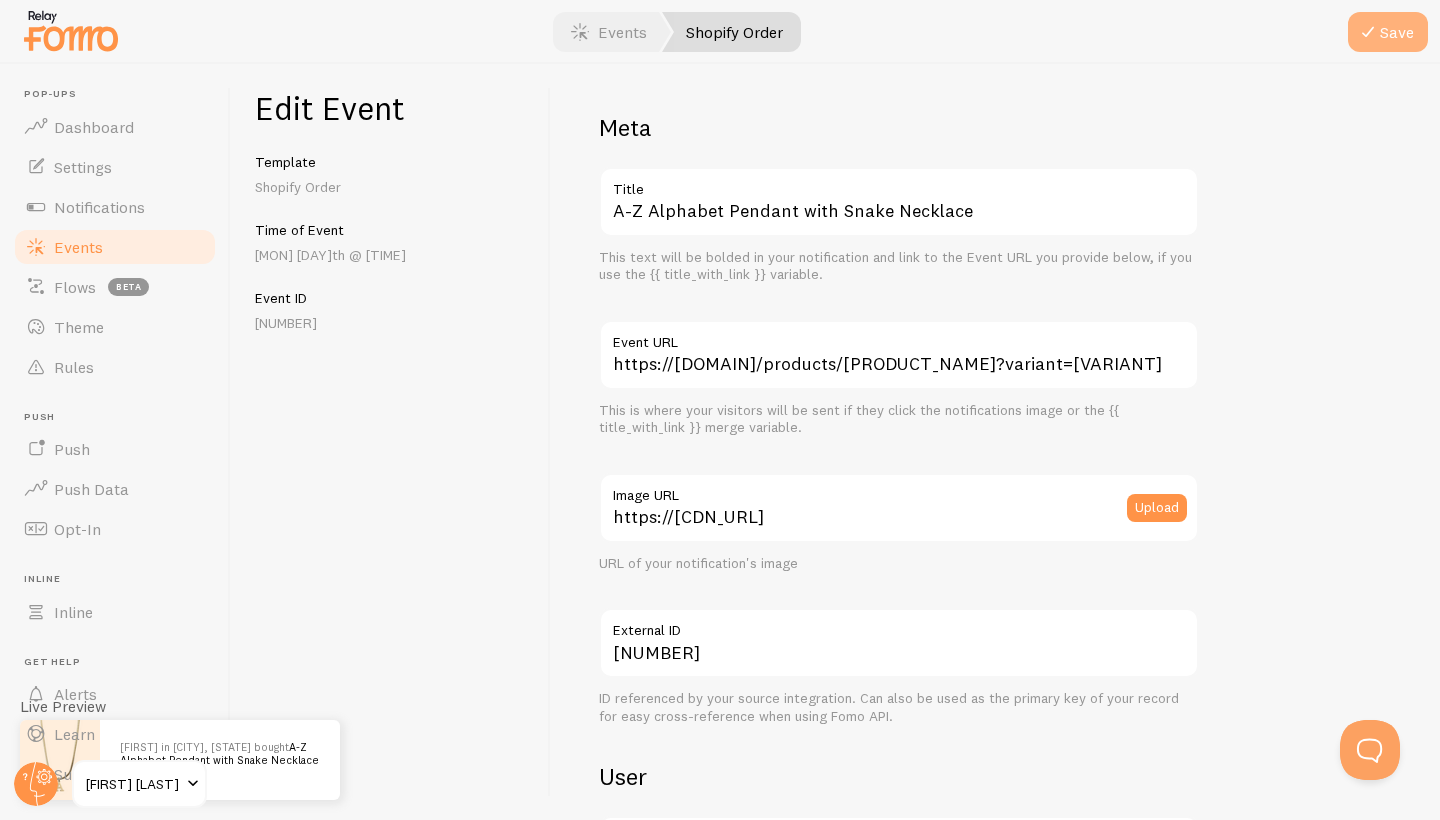 type on "[CITY]" 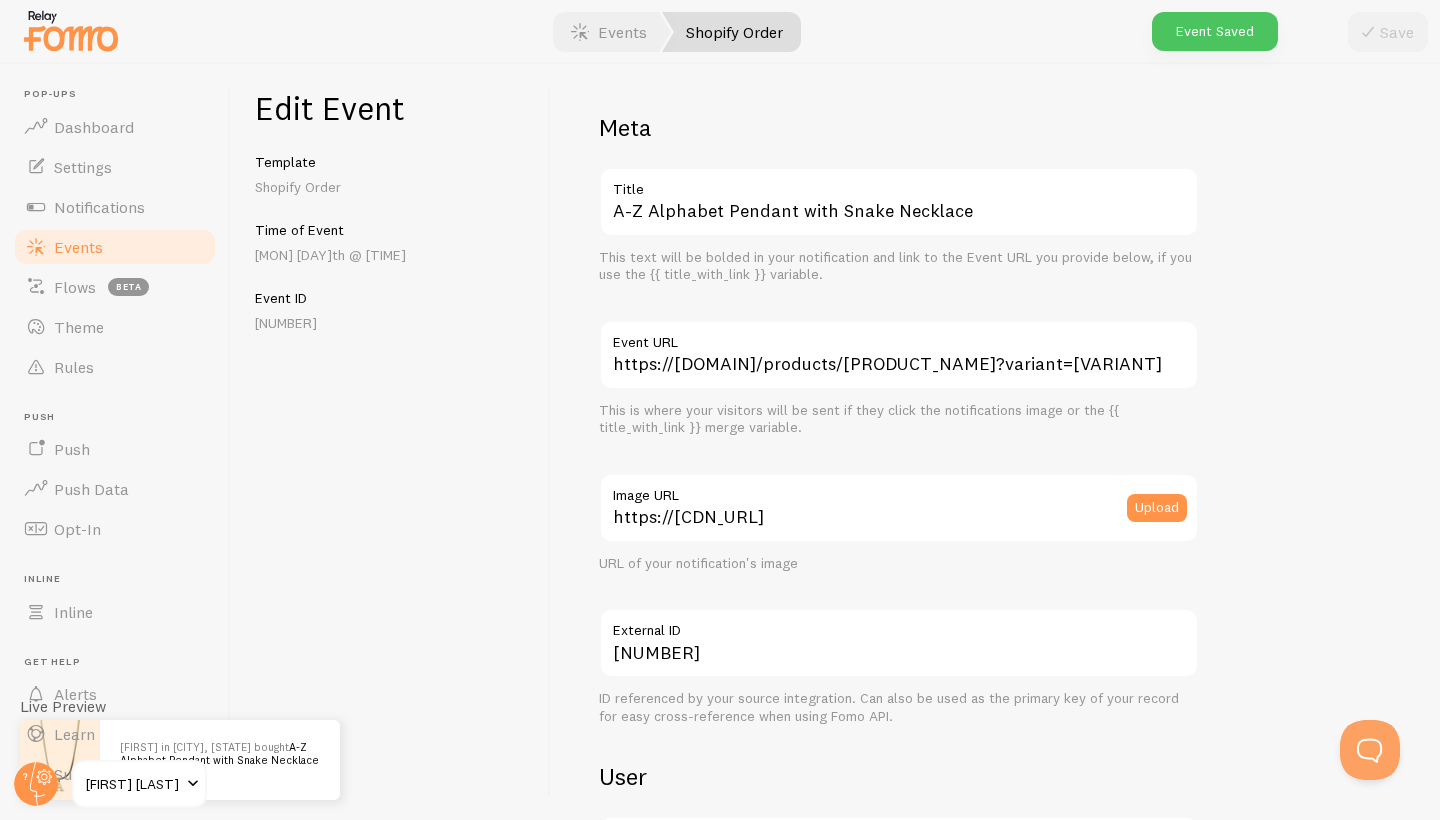 click on "Events" at bounding box center [115, 247] 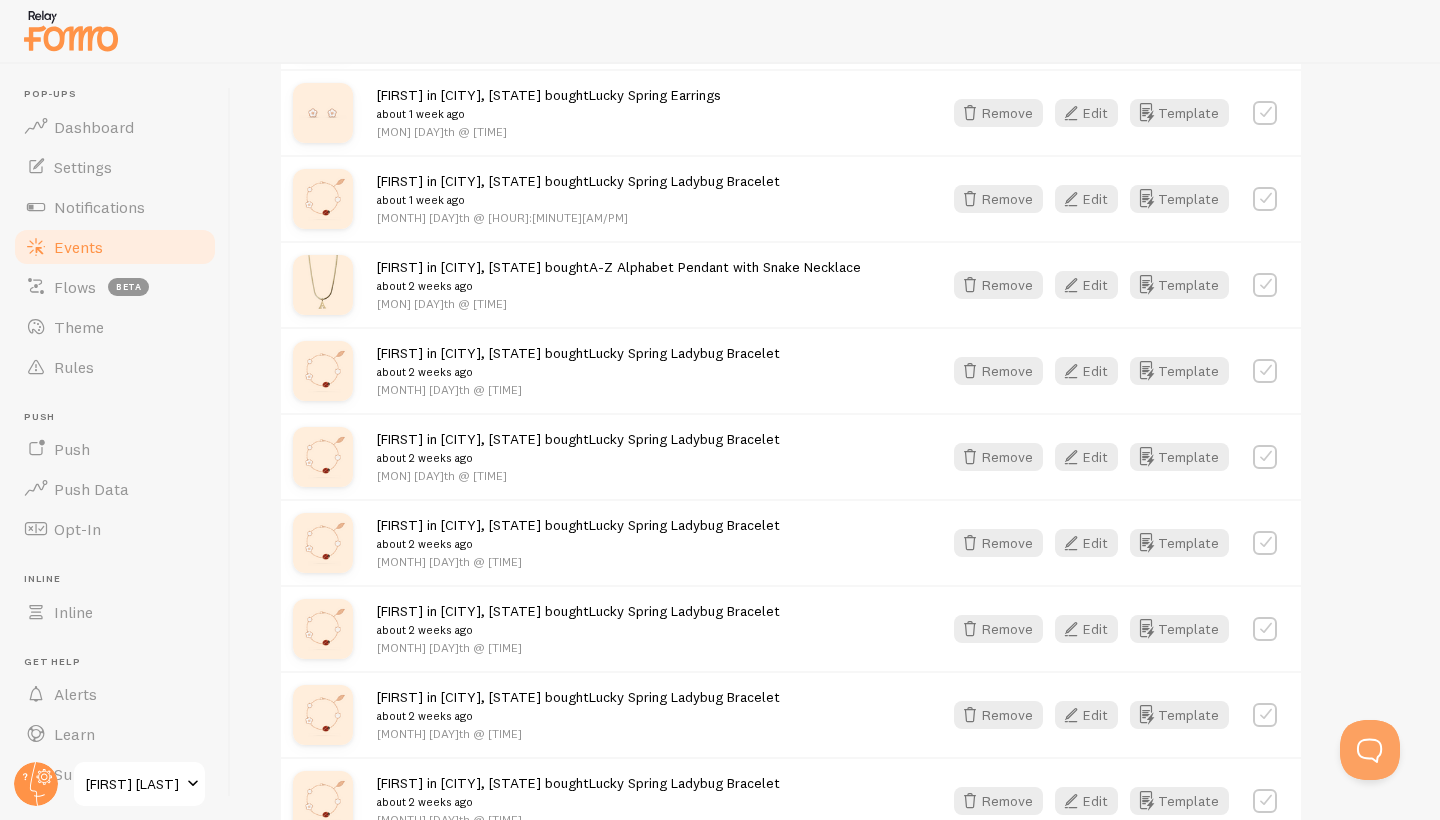 scroll, scrollTop: 1257, scrollLeft: 0, axis: vertical 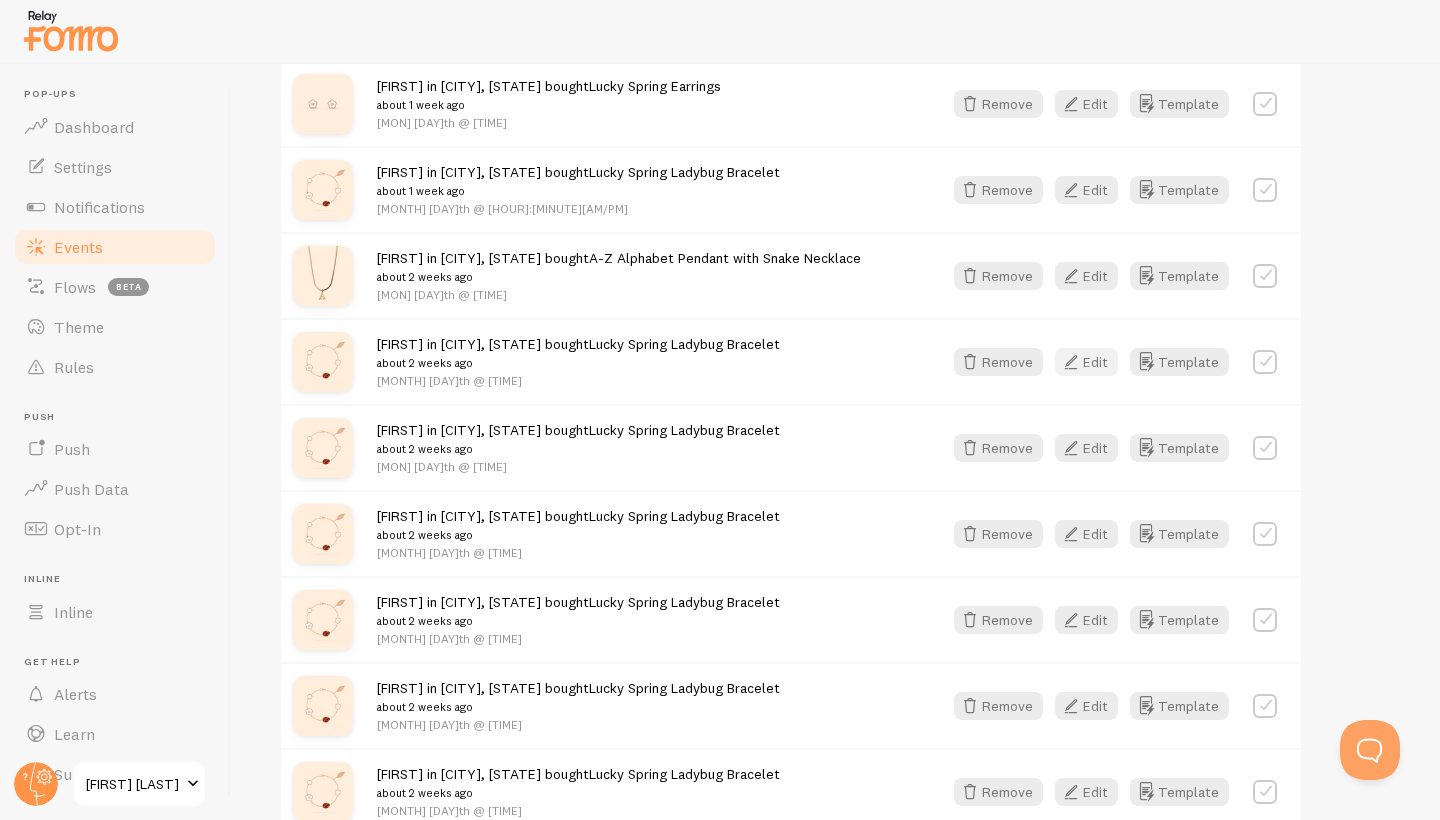 click on "Edit" at bounding box center [1086, 362] 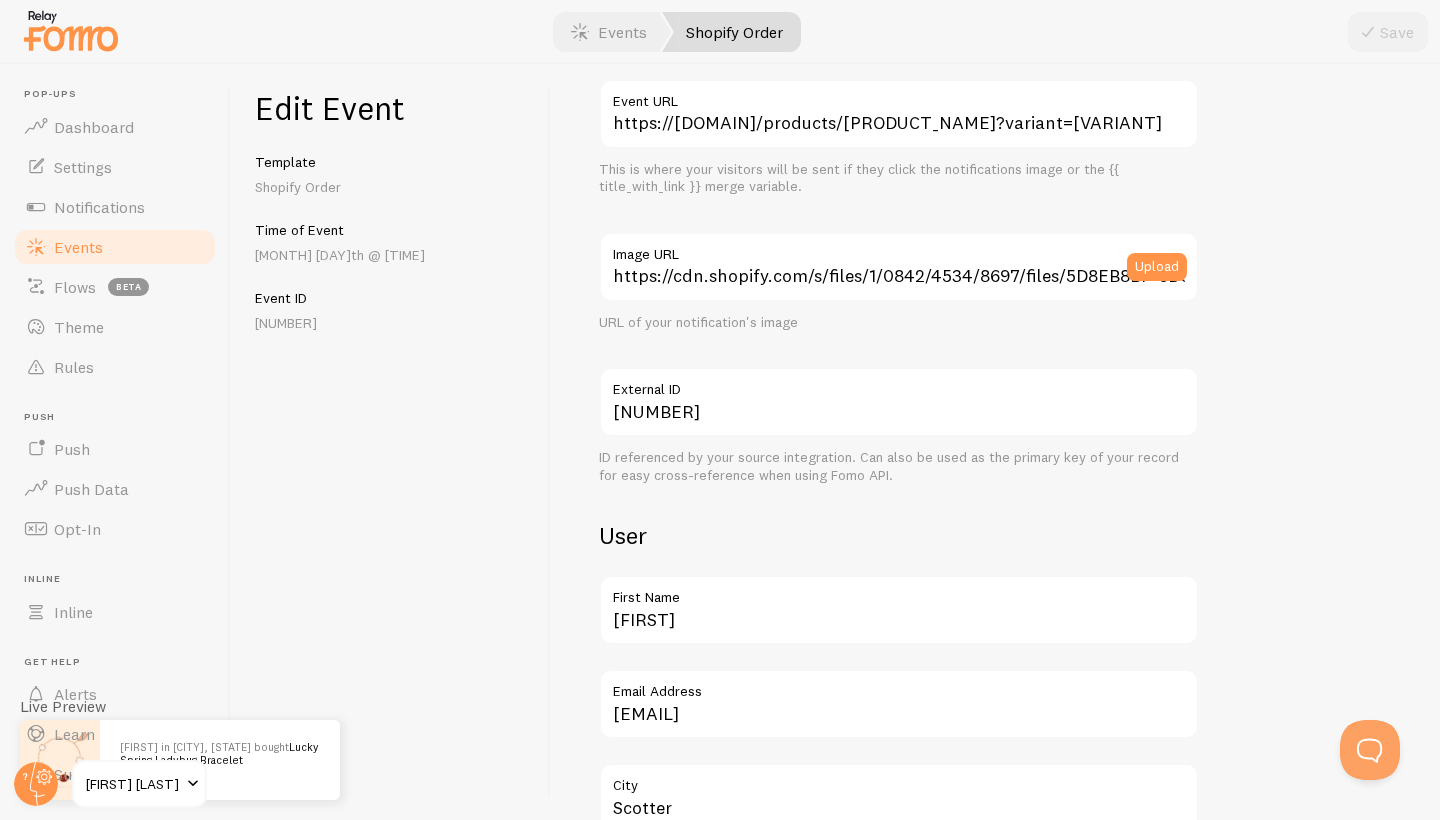 scroll, scrollTop: 374, scrollLeft: 0, axis: vertical 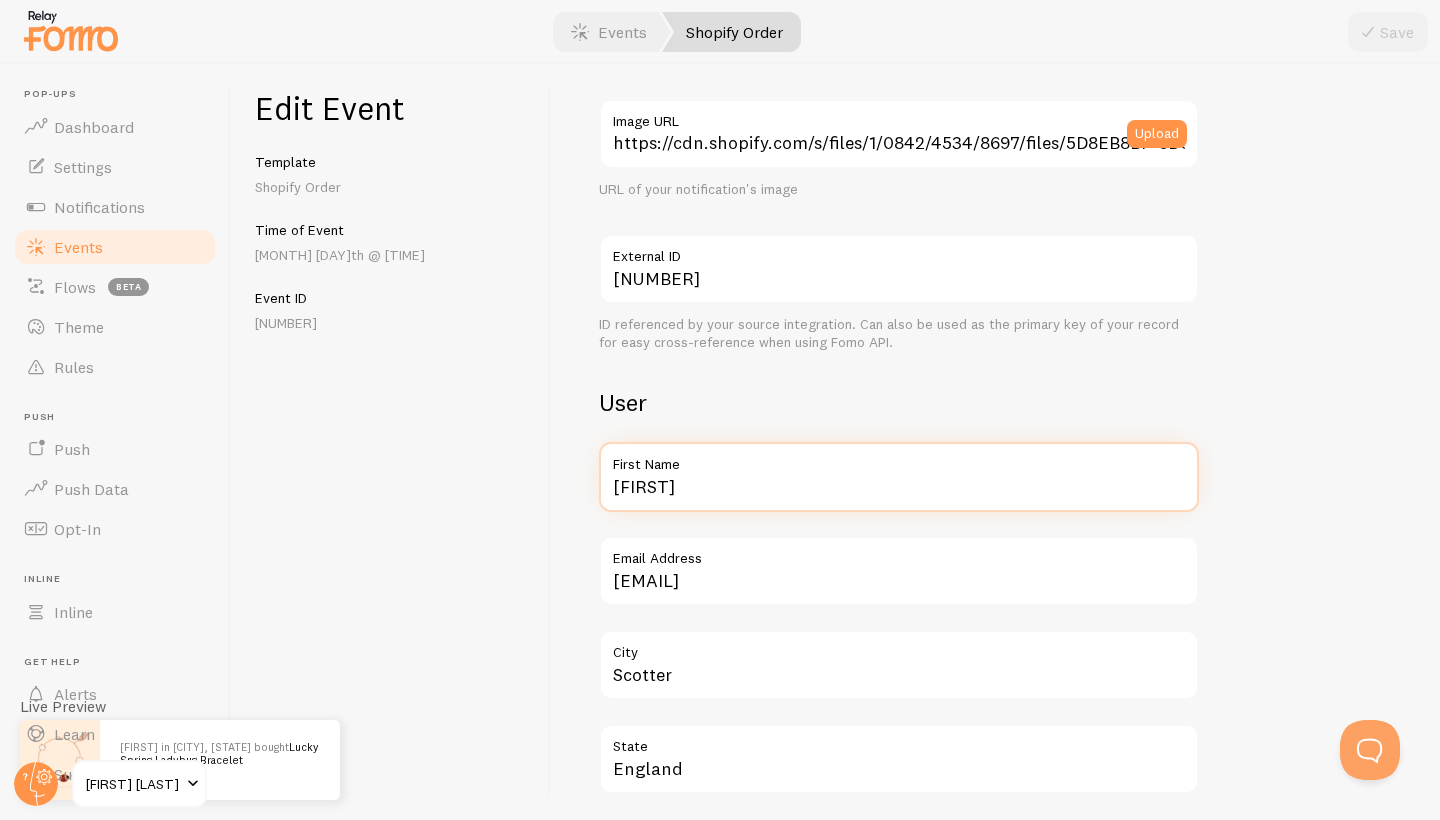drag, startPoint x: 756, startPoint y: 499, endPoint x: 561, endPoint y: 499, distance: 195 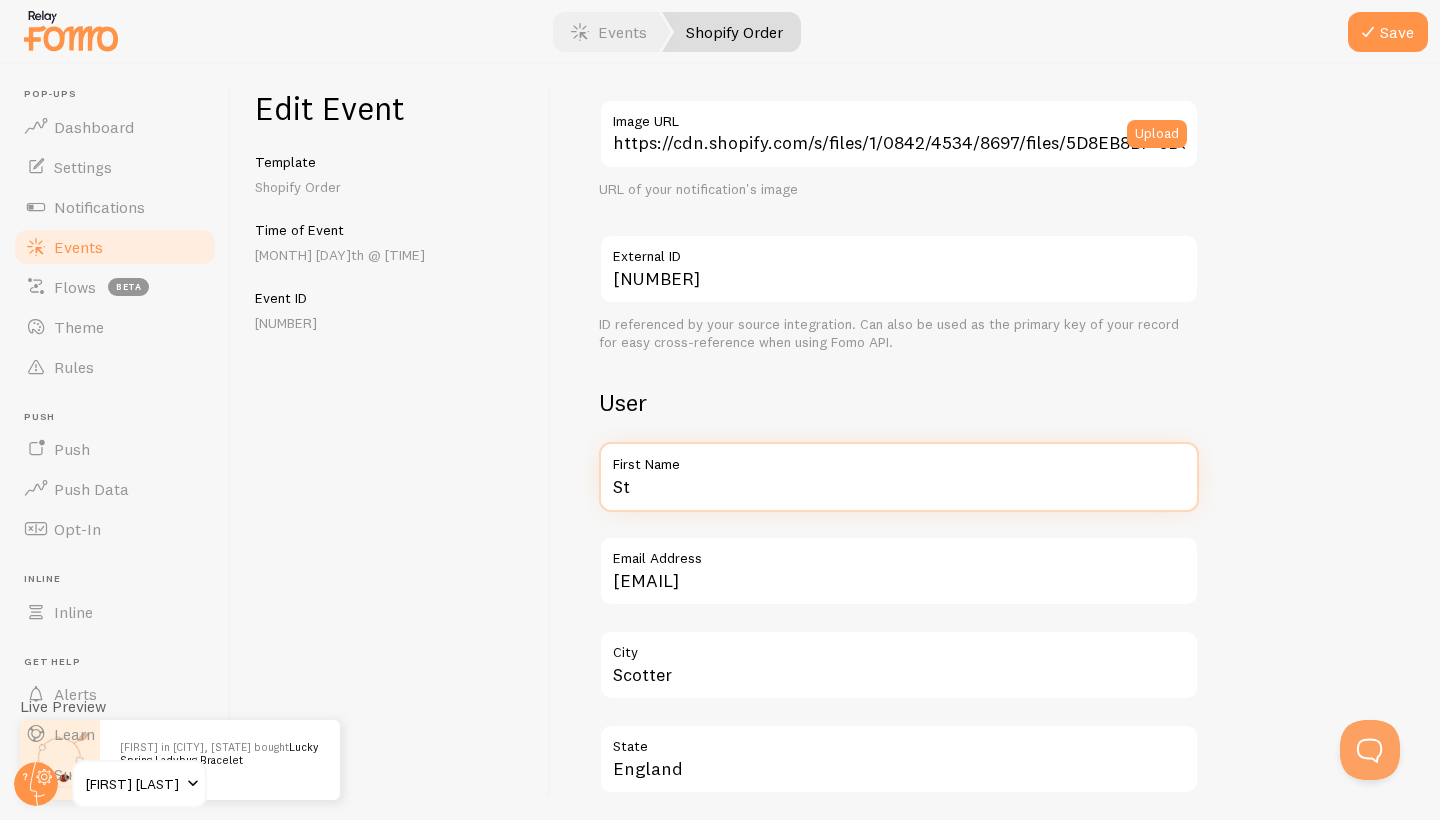 type on "S" 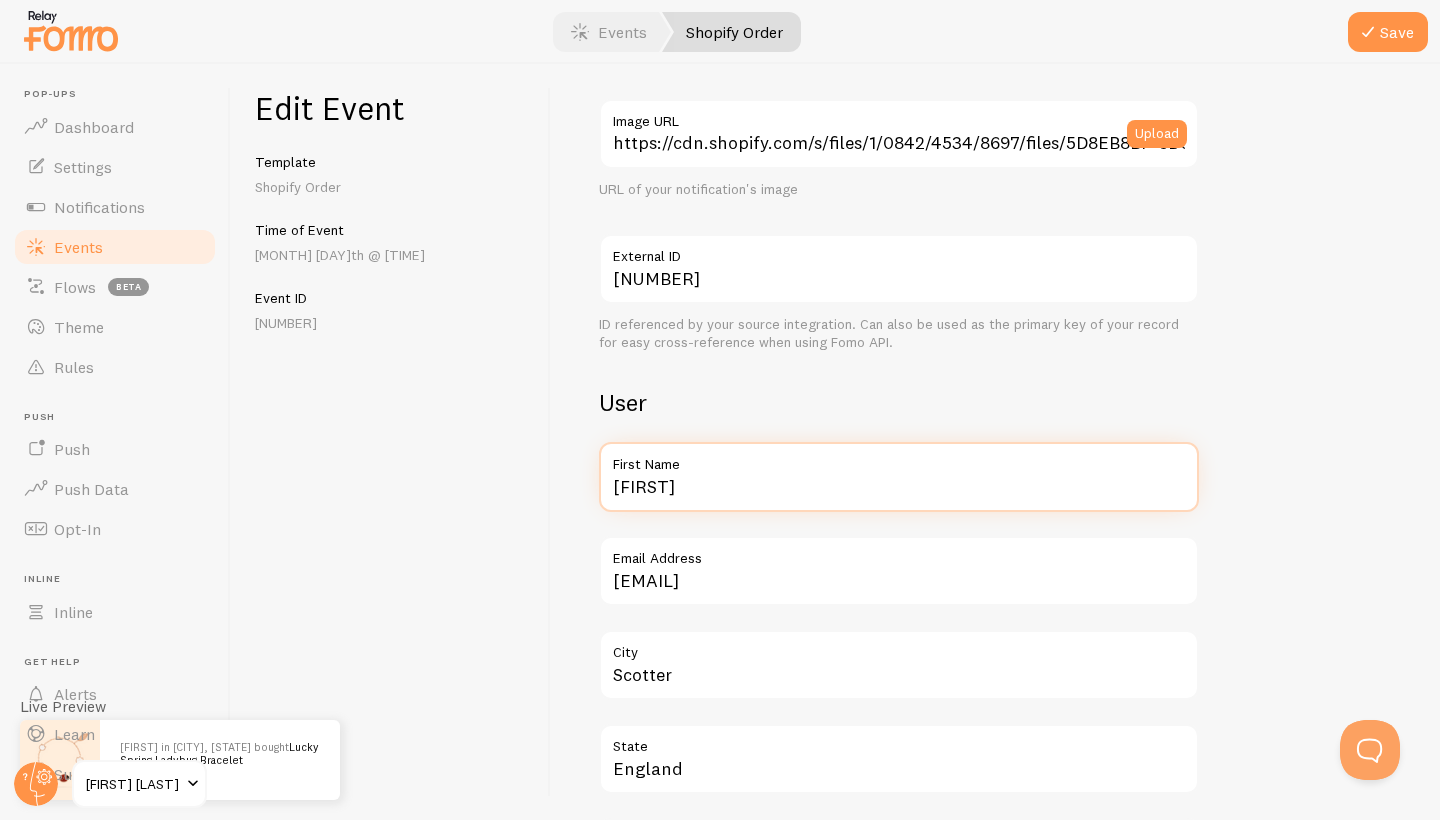 type on "[FIRST]" 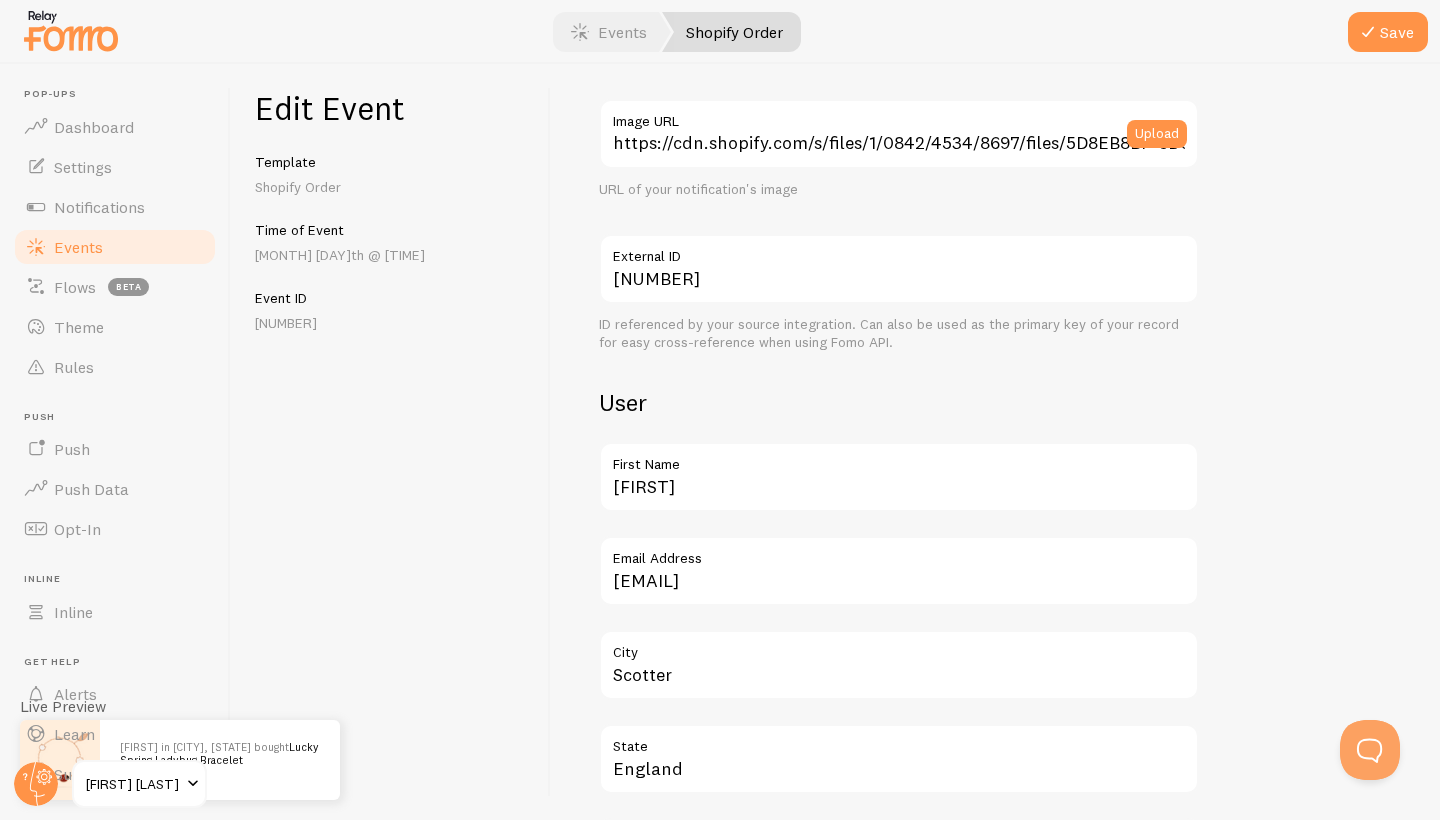 click on "Meta     Lucky Spring Ladybug Bracelet   Title       This text will be bolded in your notification and link to the Event URL you provide below, if you use the {{ title_with_link }} variable.     https://marcelojames.com/products/lucky-spring-ladybug-bracelet-waterproof-womens-jewelry?variant=54493128786265   Event URL       This is where your visitors will be sent if they click the notifications image or the {{ title_with_link }} merge variable.     https://cdn.shopify.com/s/files/1/0842/4534/8697/files/5D8EB8BF-6D0D-48C6-8CAD-A81A7BC107D2_small.png?v=1745510080   Image URL     Upload     URL of your notification's image       [NUMBER]   External ID       ID referenced by your source integration. Can also be used as the primary key of your record for easy cross-reference when using Fomo API.   User     [FIRST]   First Name           stephen.j.walterslfc@[EMAIL]   Email Address           [CITY]   City           [STATE]   State         Country     United Kingdom       Afghanistan" at bounding box center [995, 442] 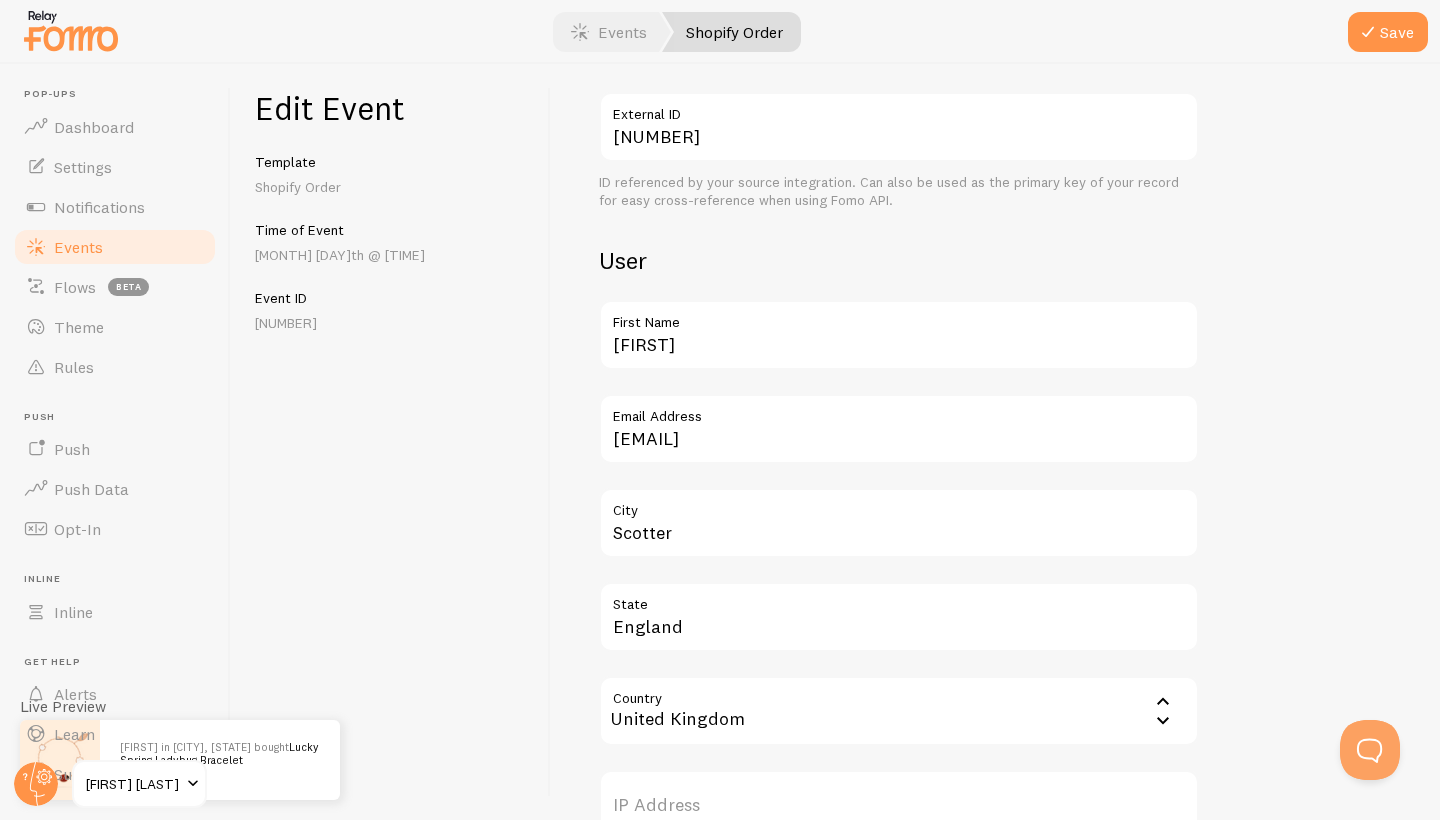 scroll, scrollTop: 538, scrollLeft: 0, axis: vertical 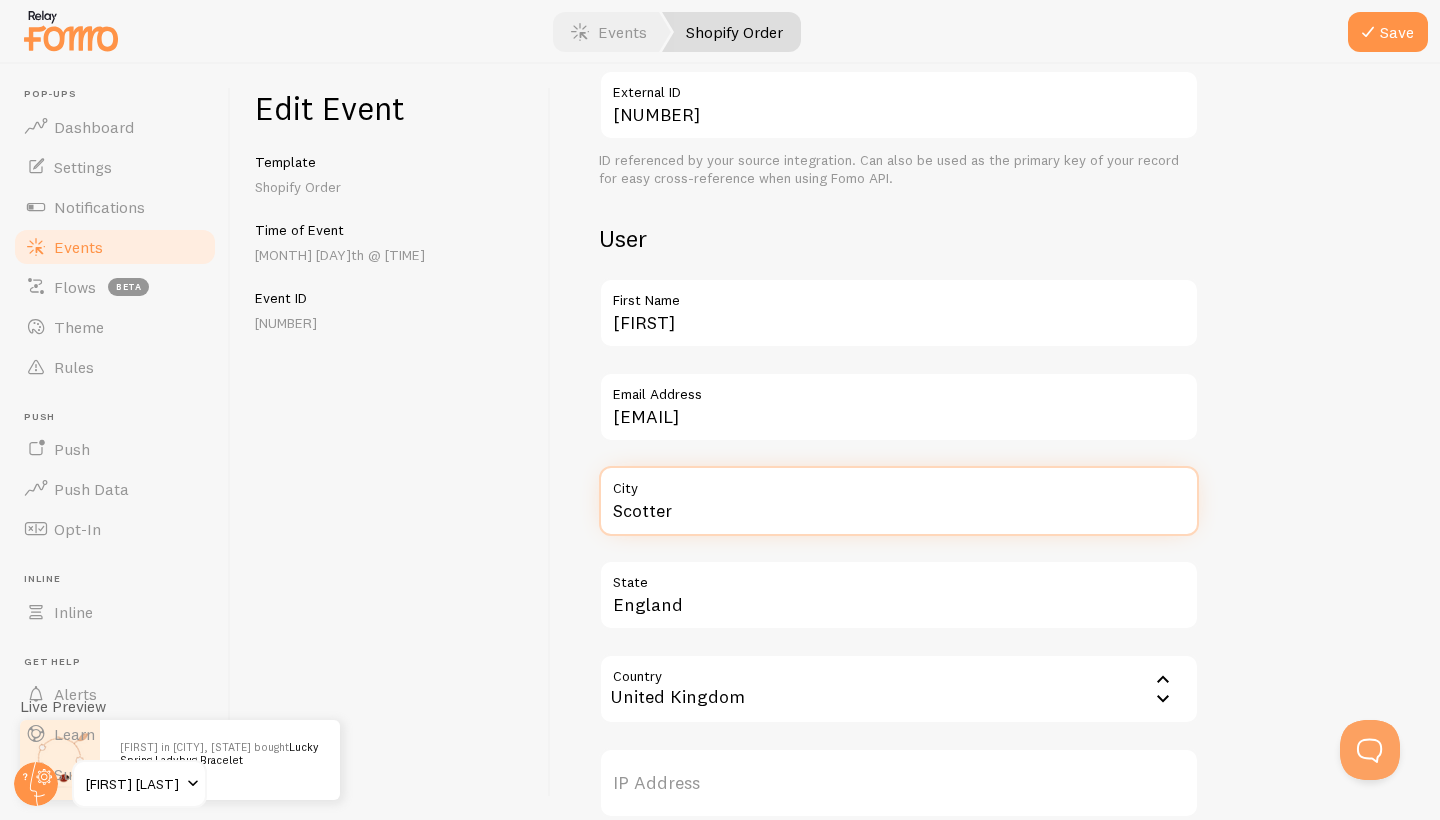 drag, startPoint x: 679, startPoint y: 508, endPoint x: 594, endPoint y: 511, distance: 85.052925 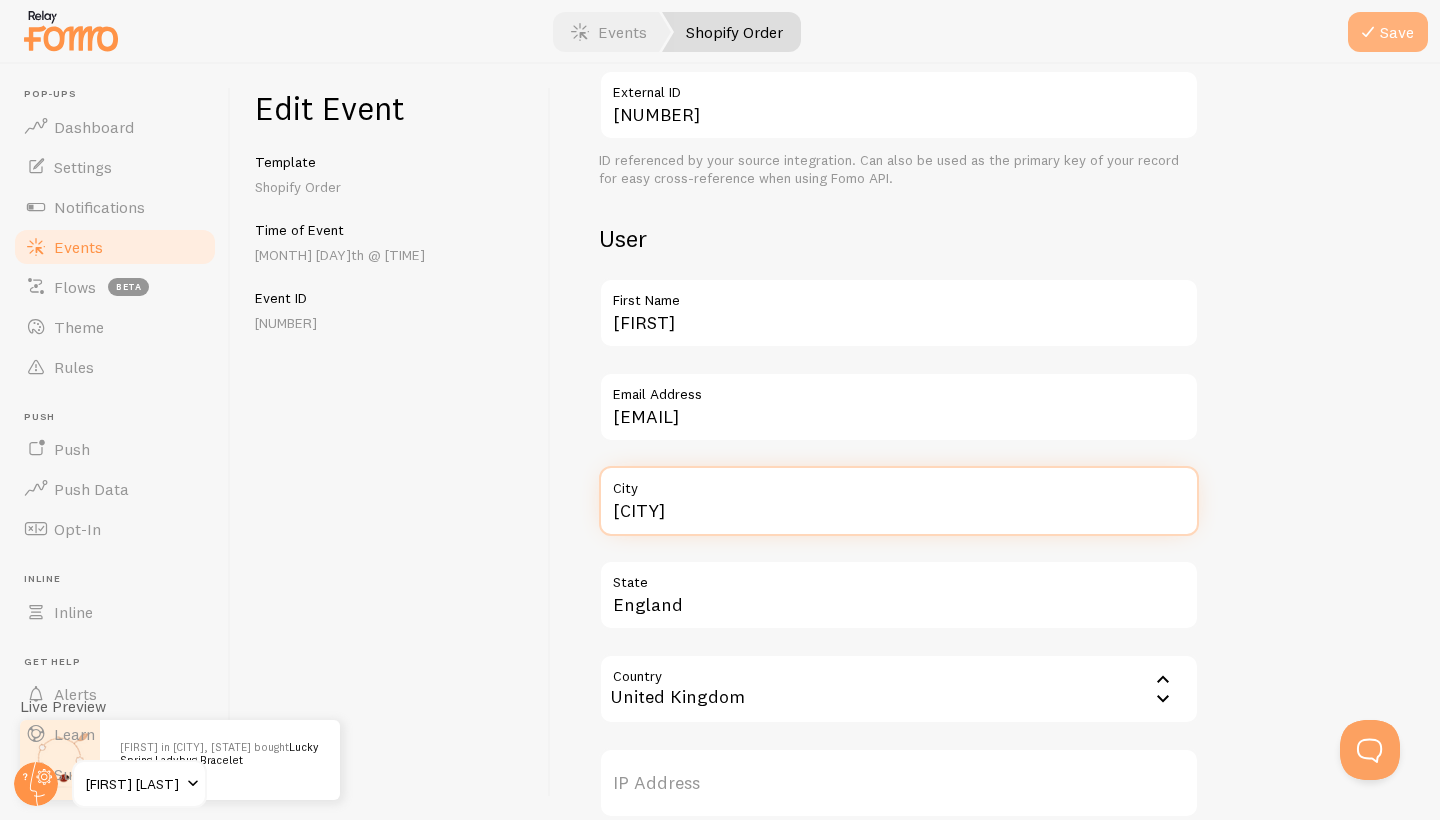 type on "[CITY]" 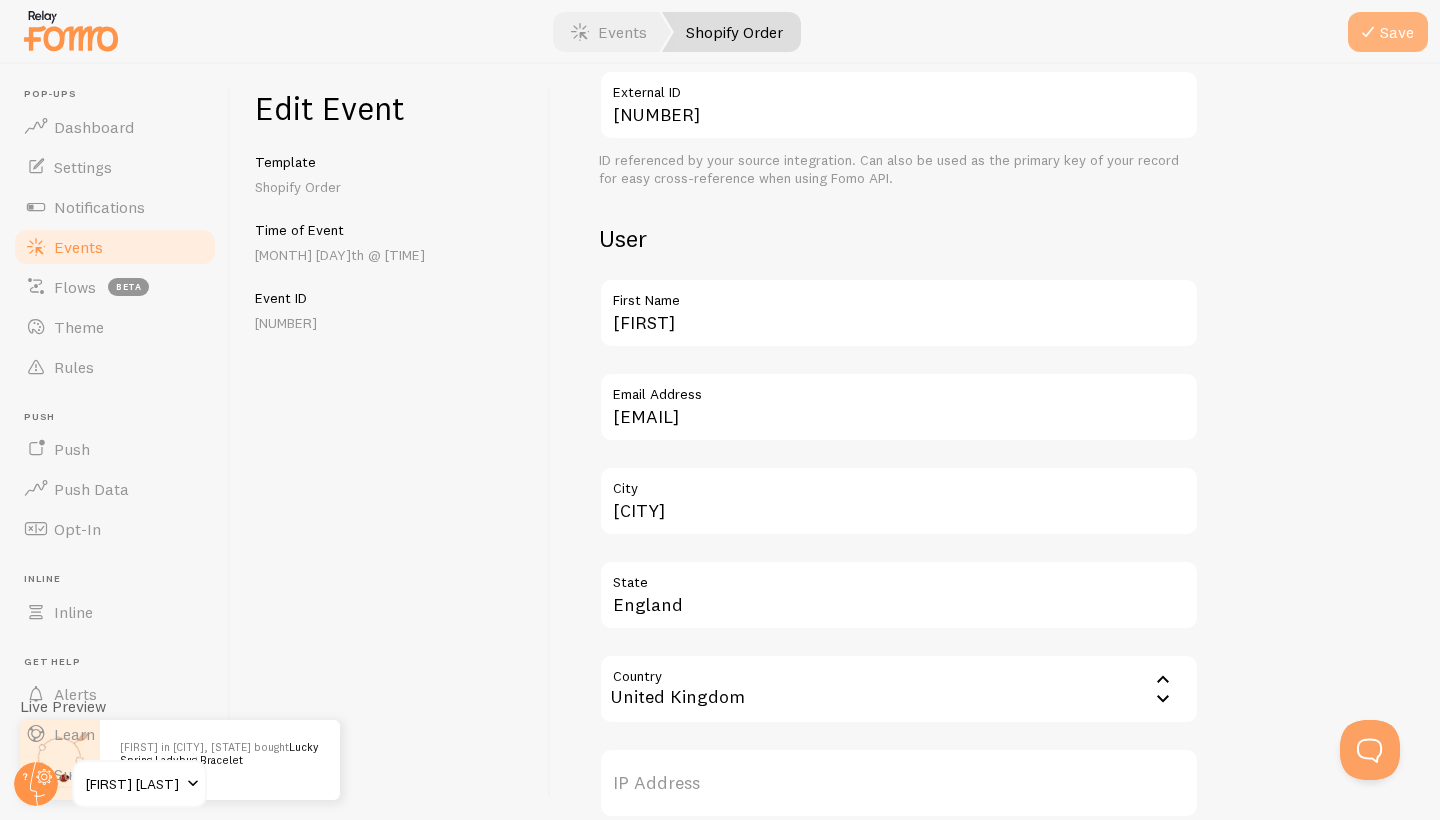 click on "Save" at bounding box center (1388, 32) 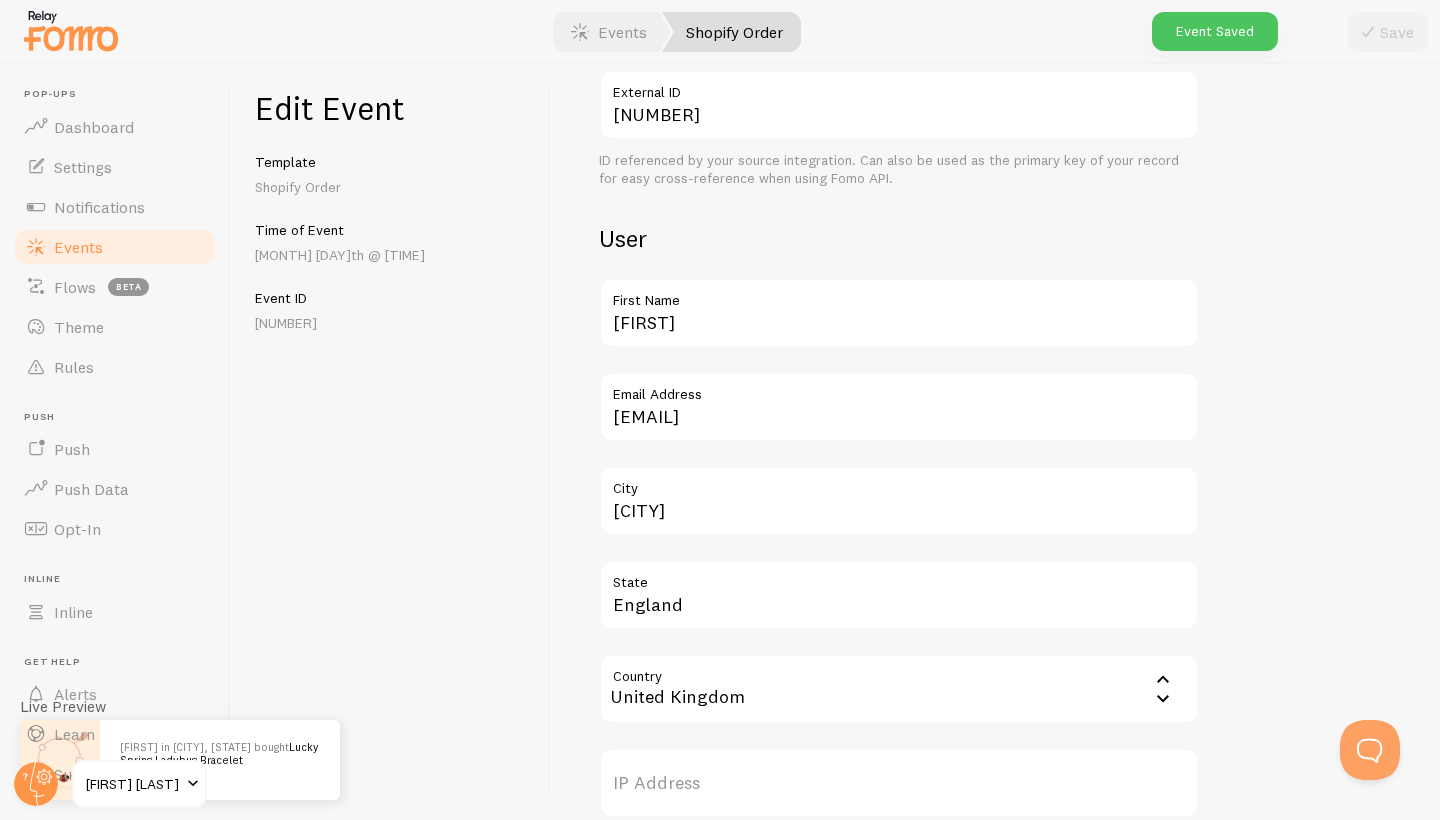 click on "Events" at bounding box center [115, 247] 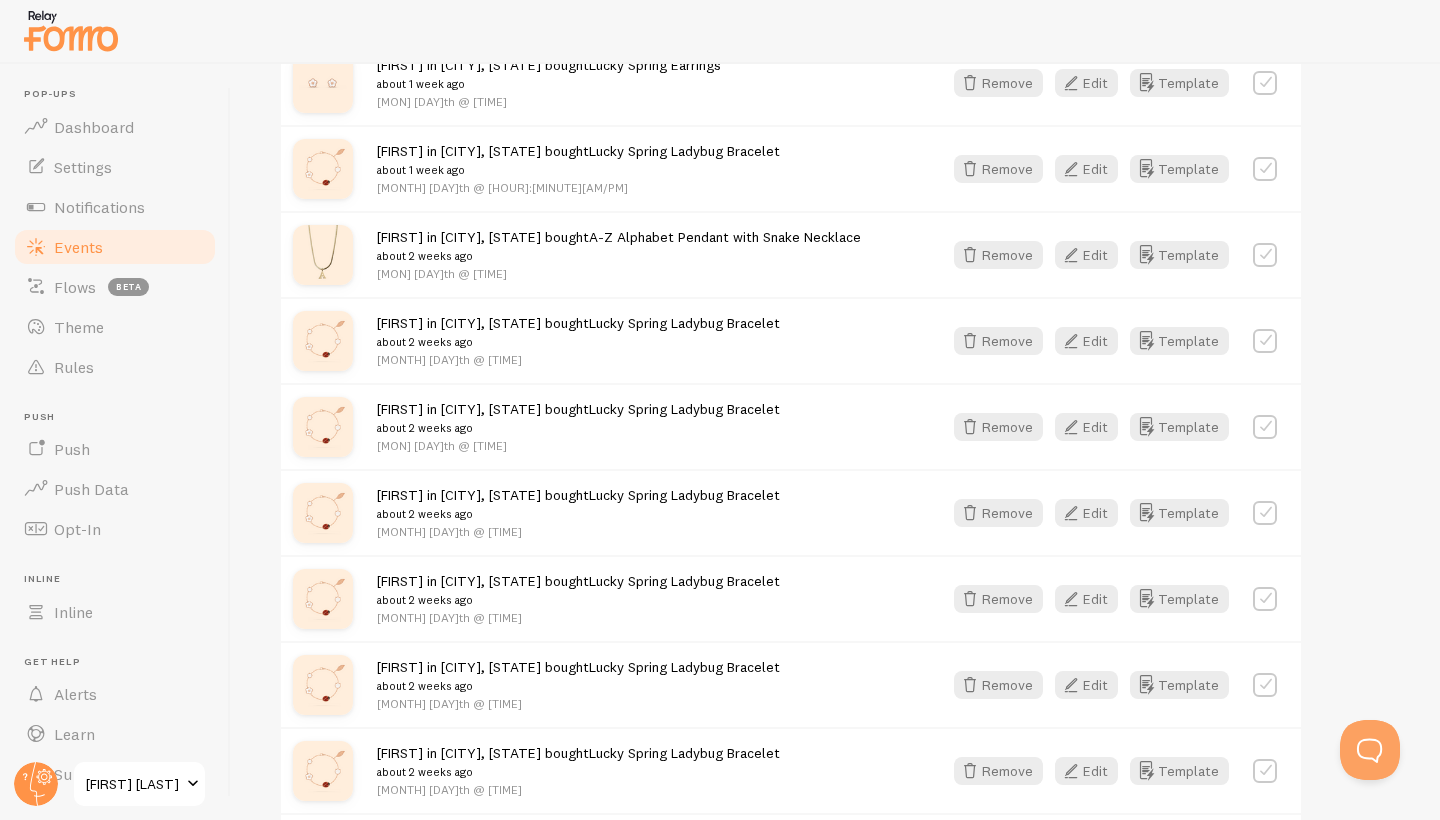 scroll, scrollTop: 1288, scrollLeft: 0, axis: vertical 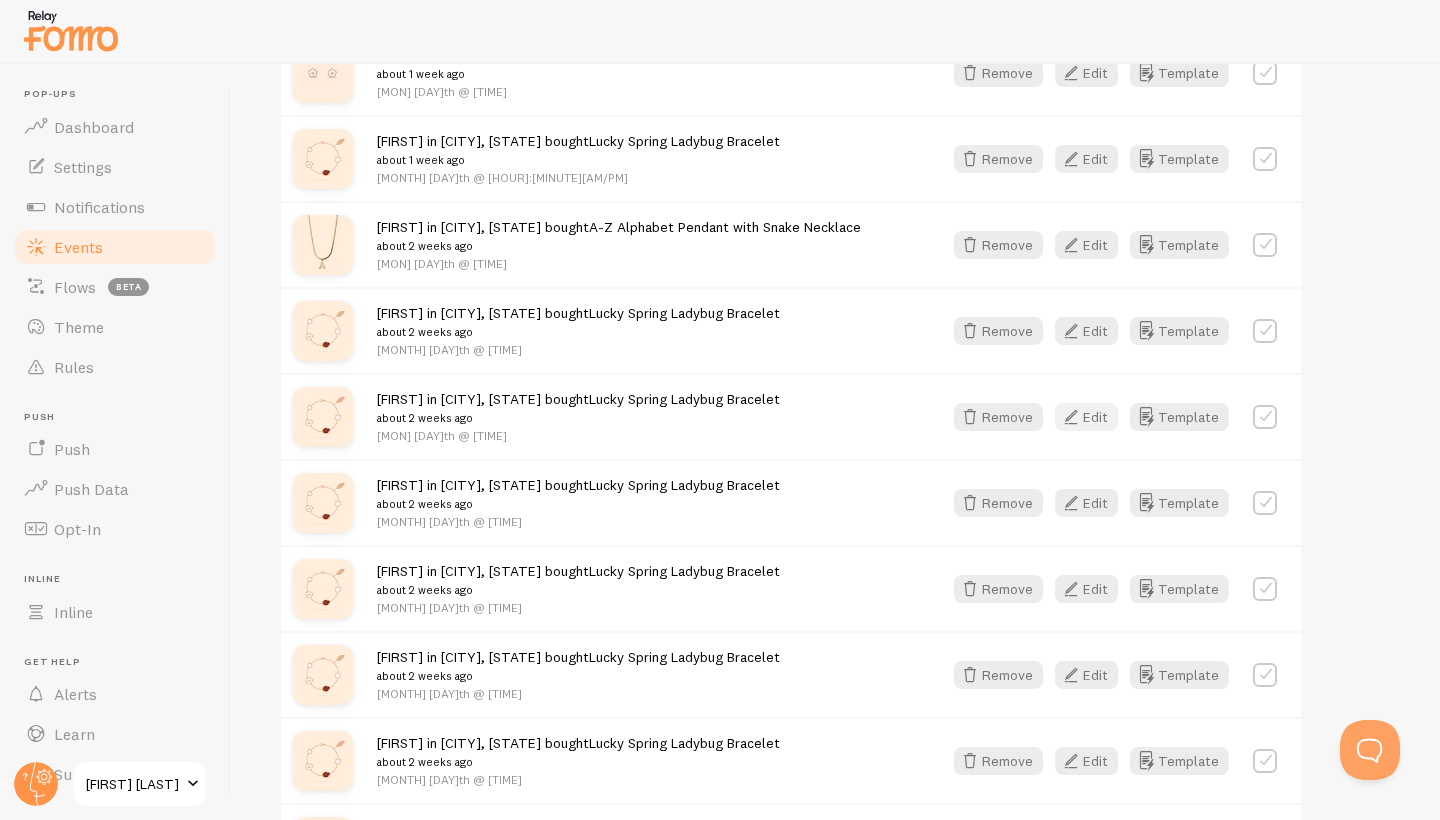 click at bounding box center (1071, 417) 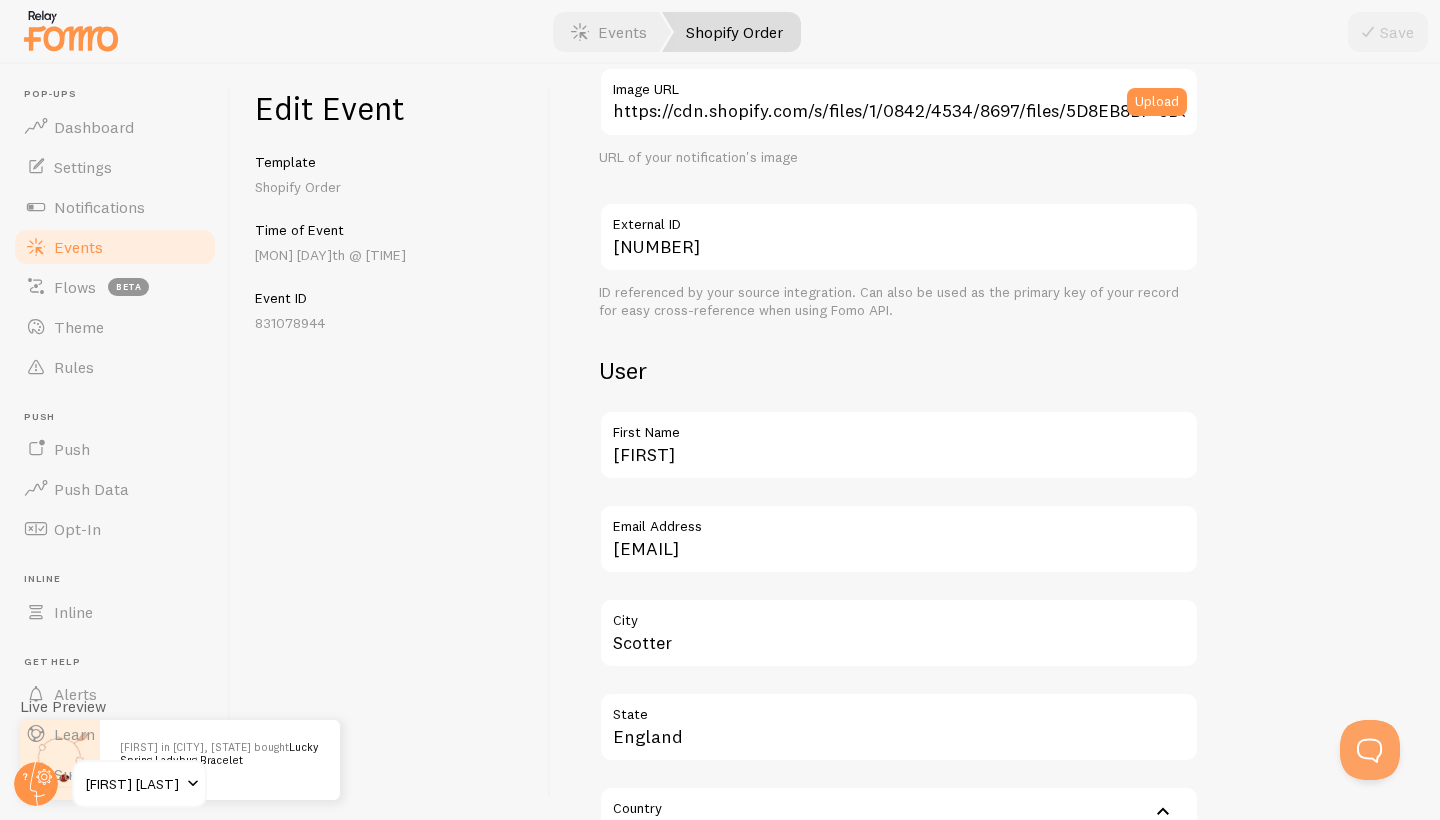 scroll, scrollTop: 412, scrollLeft: 0, axis: vertical 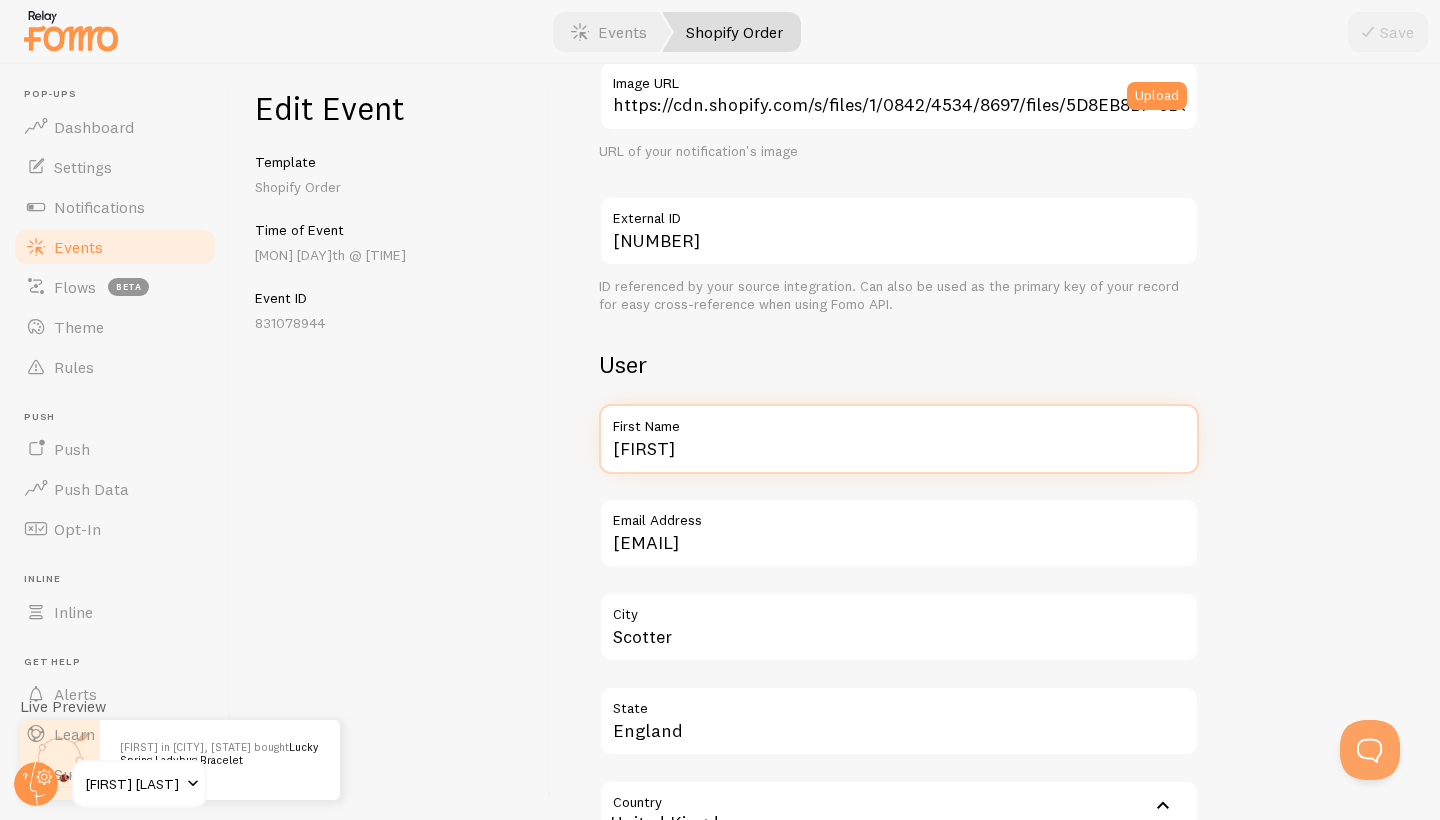 drag, startPoint x: 685, startPoint y: 453, endPoint x: 601, endPoint y: 454, distance: 84.00595 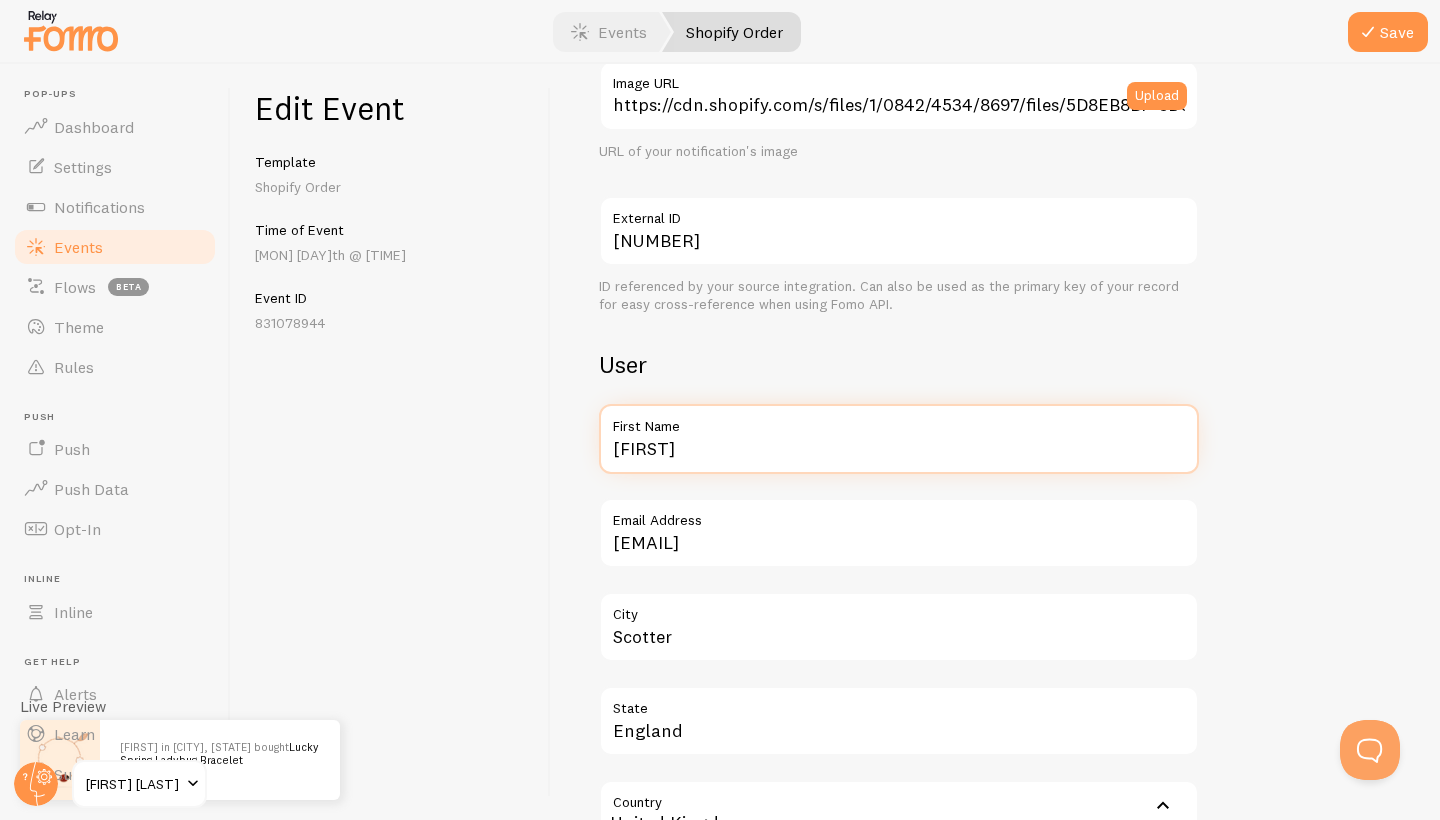 click on "[FIRST]" at bounding box center [899, 439] 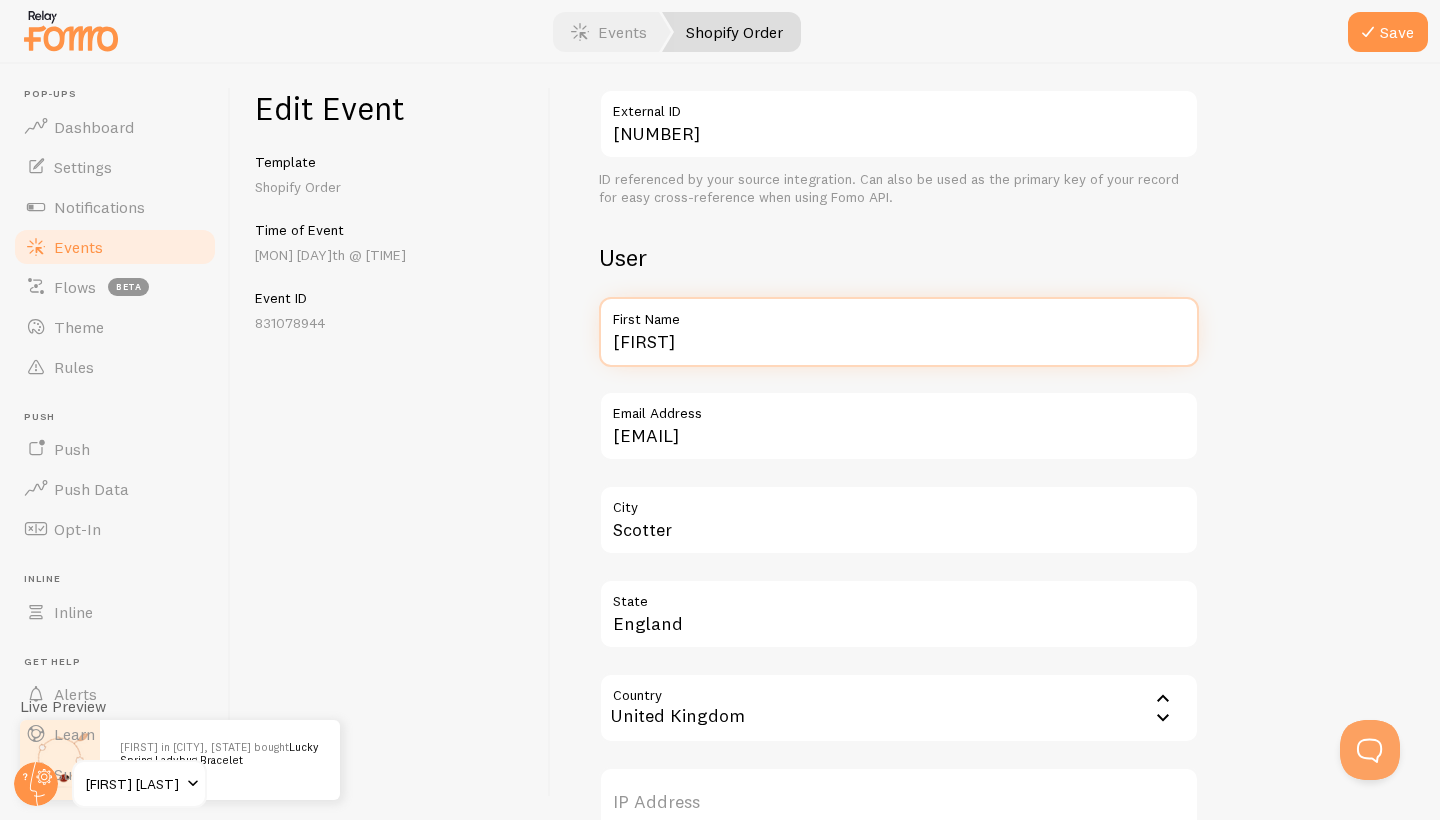 scroll, scrollTop: 529, scrollLeft: 0, axis: vertical 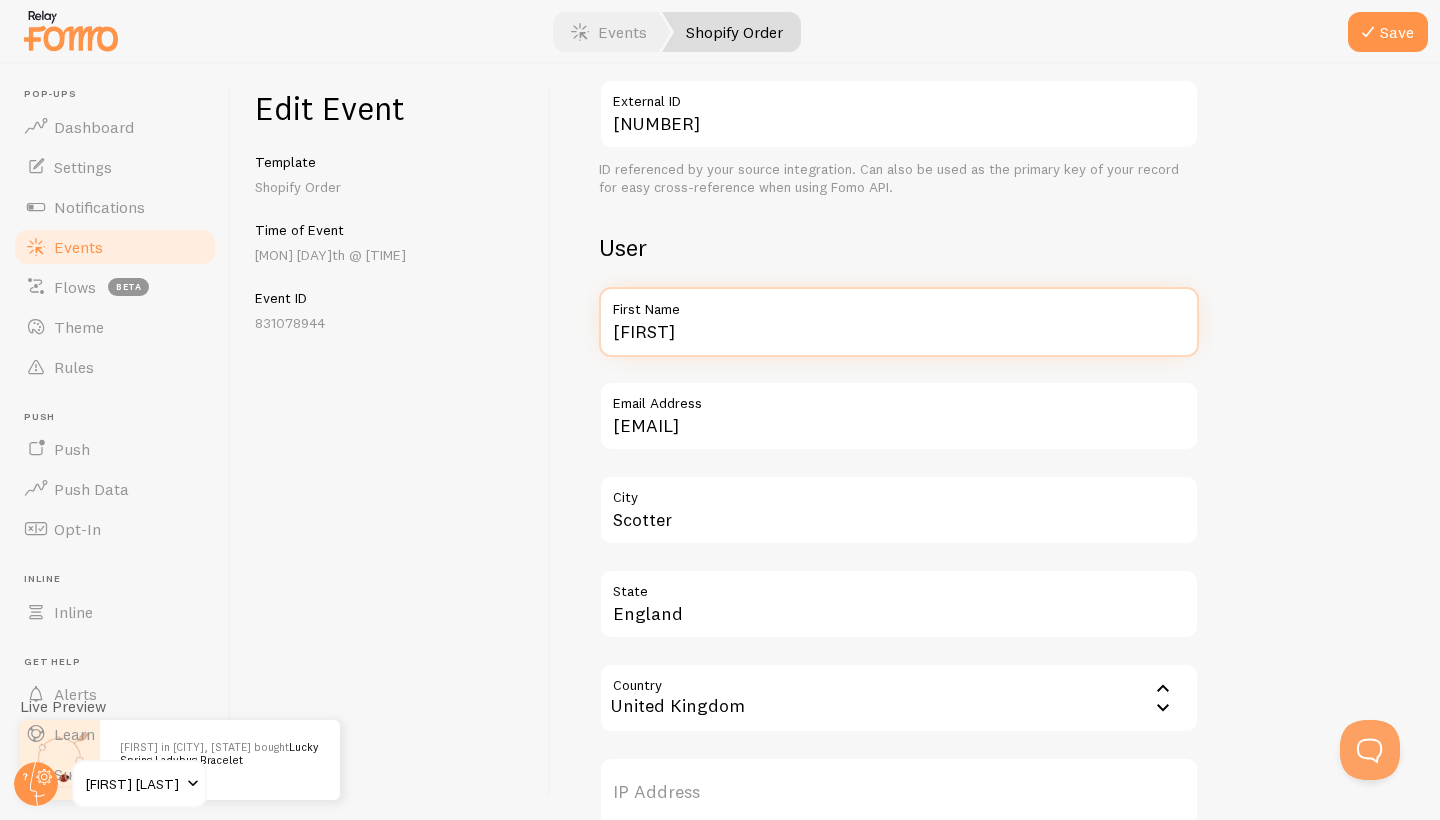 type on "[FIRST]" 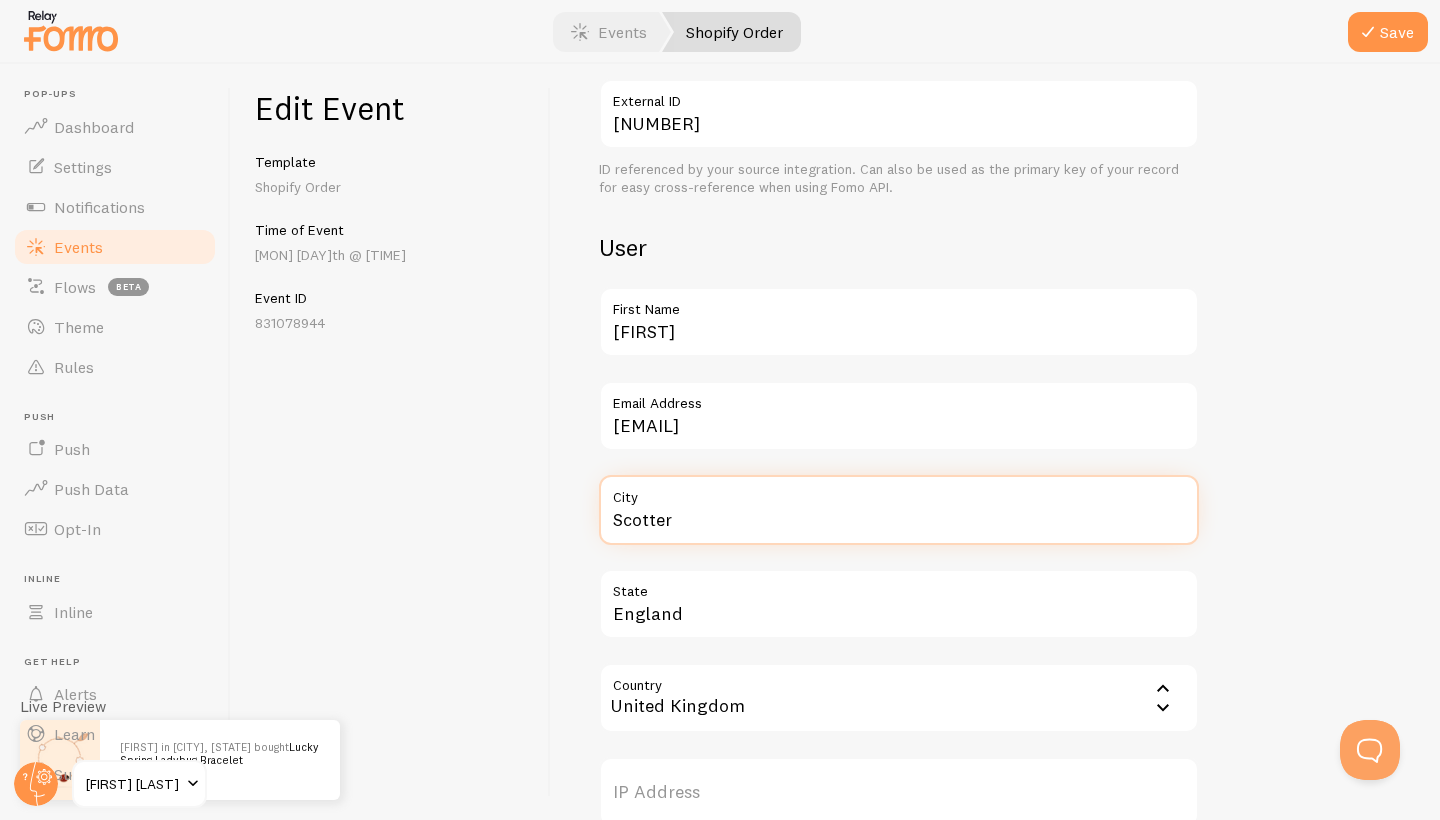 drag, startPoint x: 683, startPoint y: 519, endPoint x: 602, endPoint y: 520, distance: 81.00617 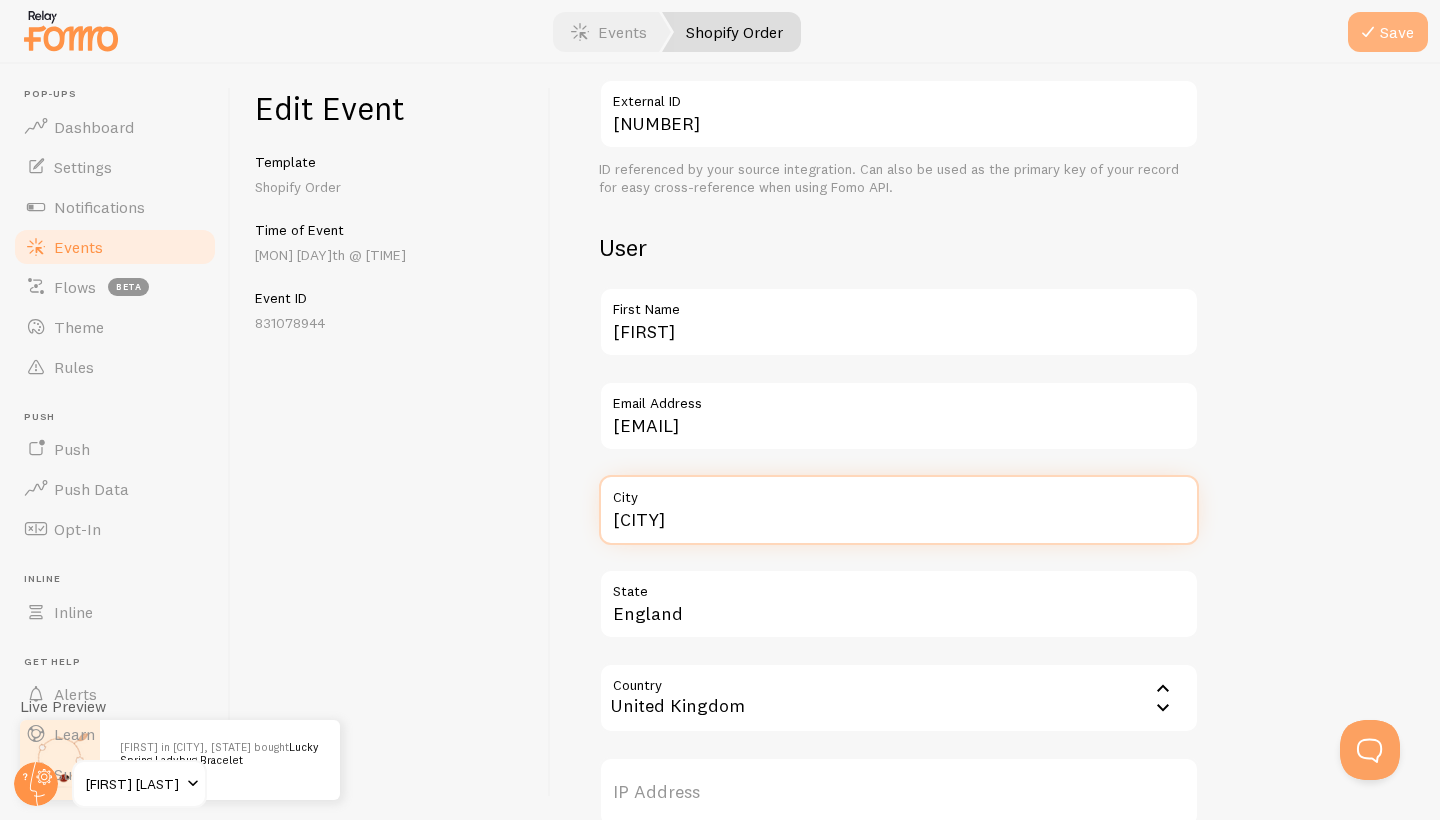 type on "[CITY]" 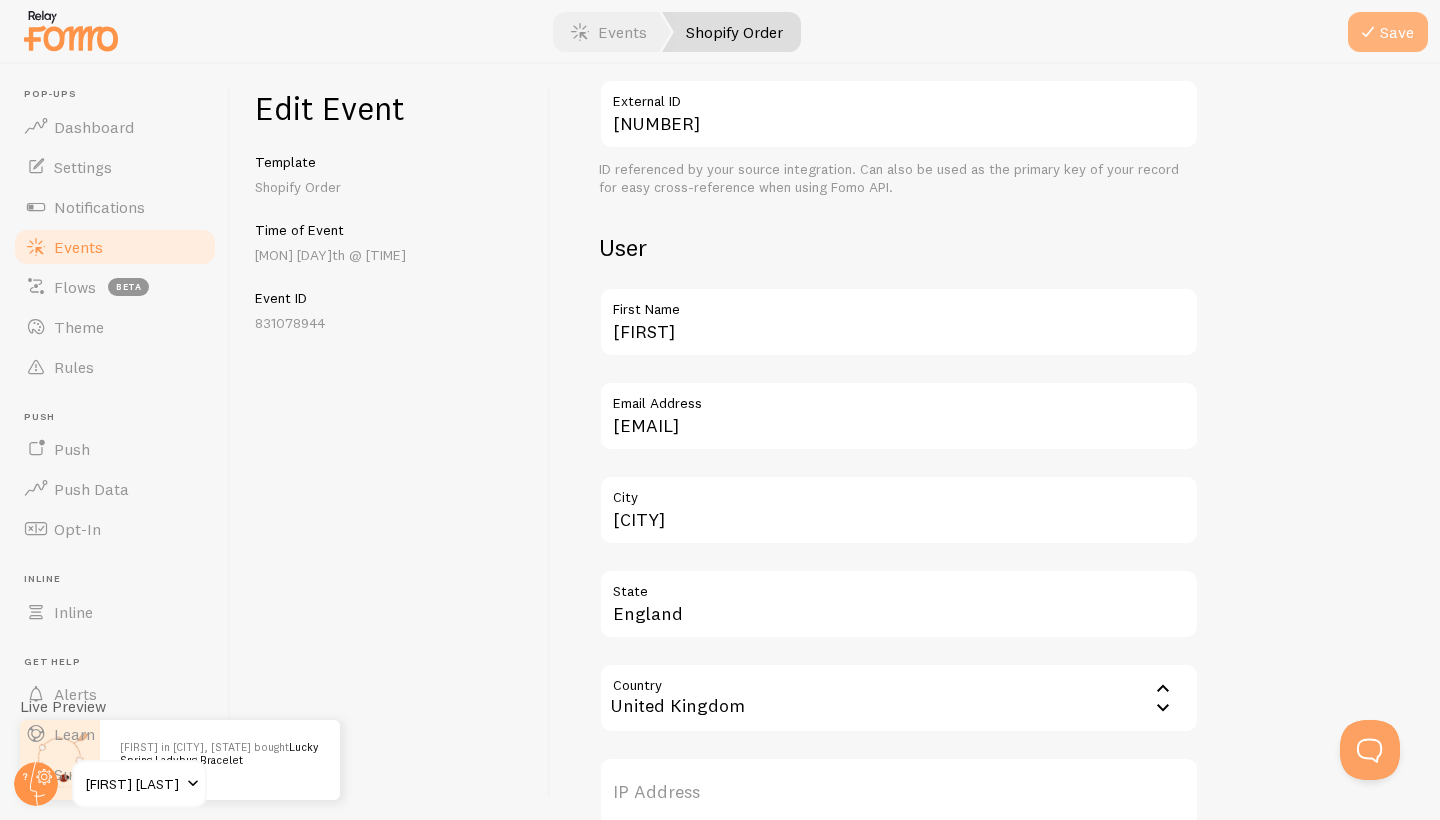 click at bounding box center (1368, 32) 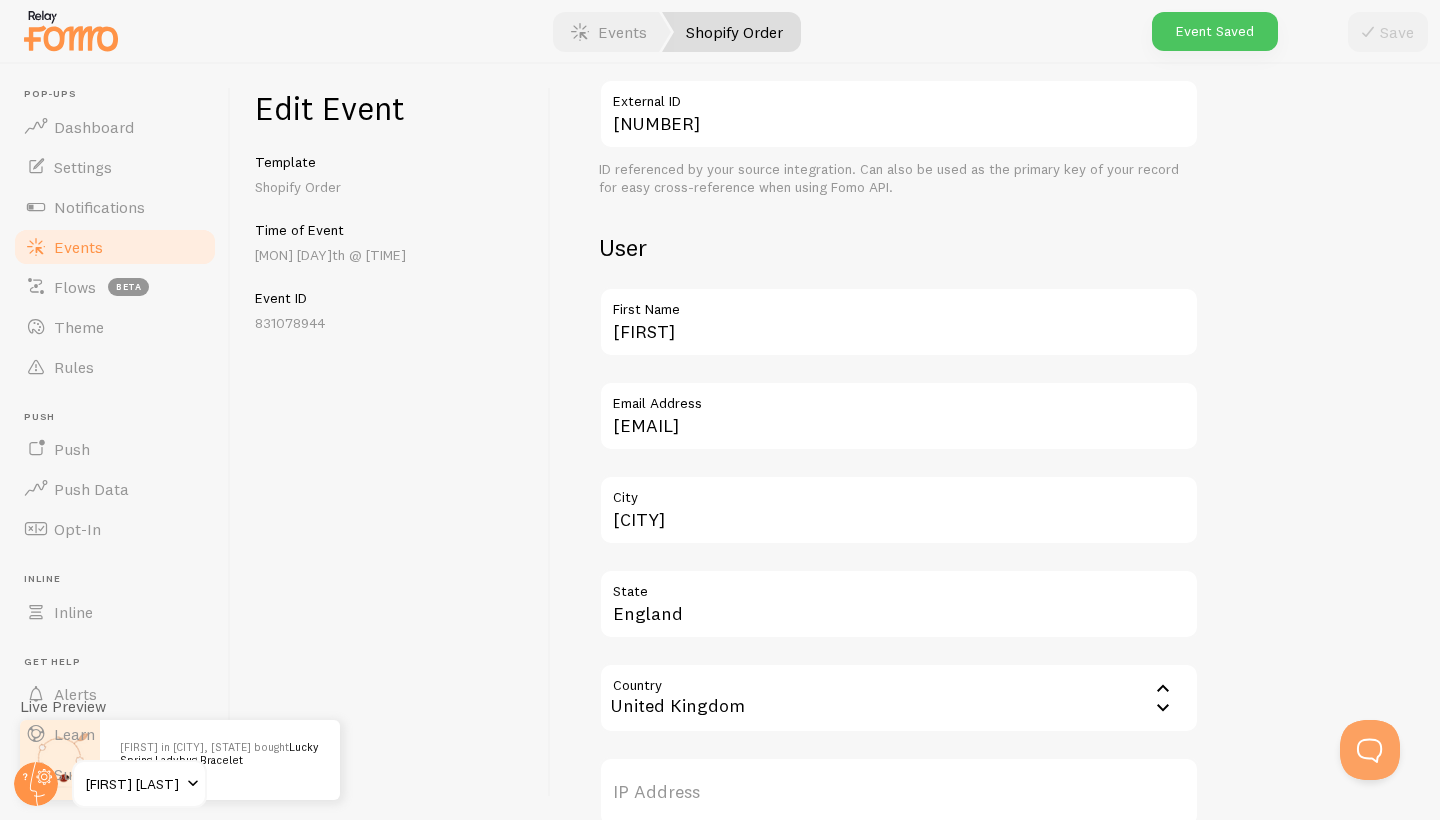 click on "Events" at bounding box center (115, 247) 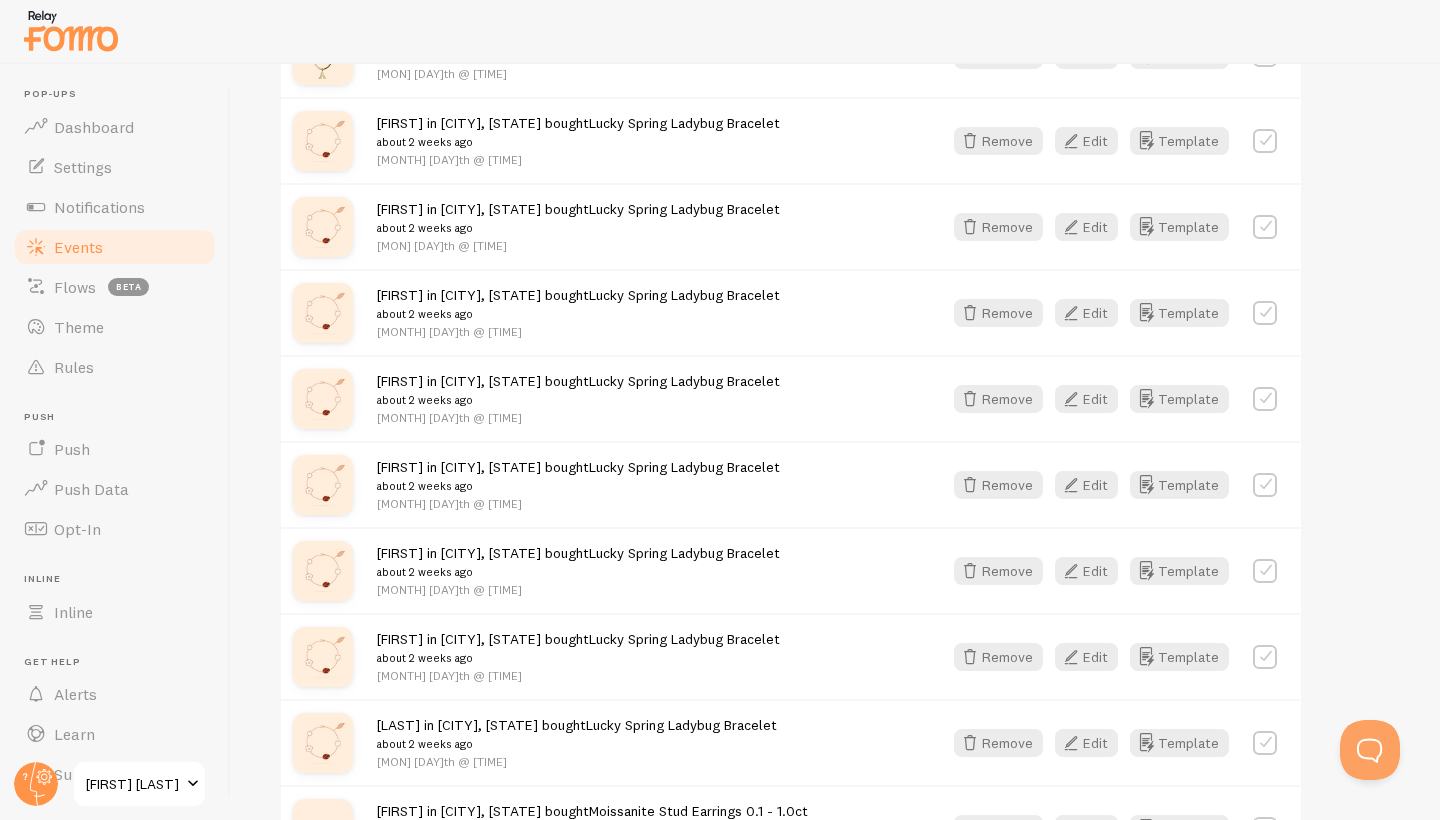 scroll, scrollTop: 1475, scrollLeft: 0, axis: vertical 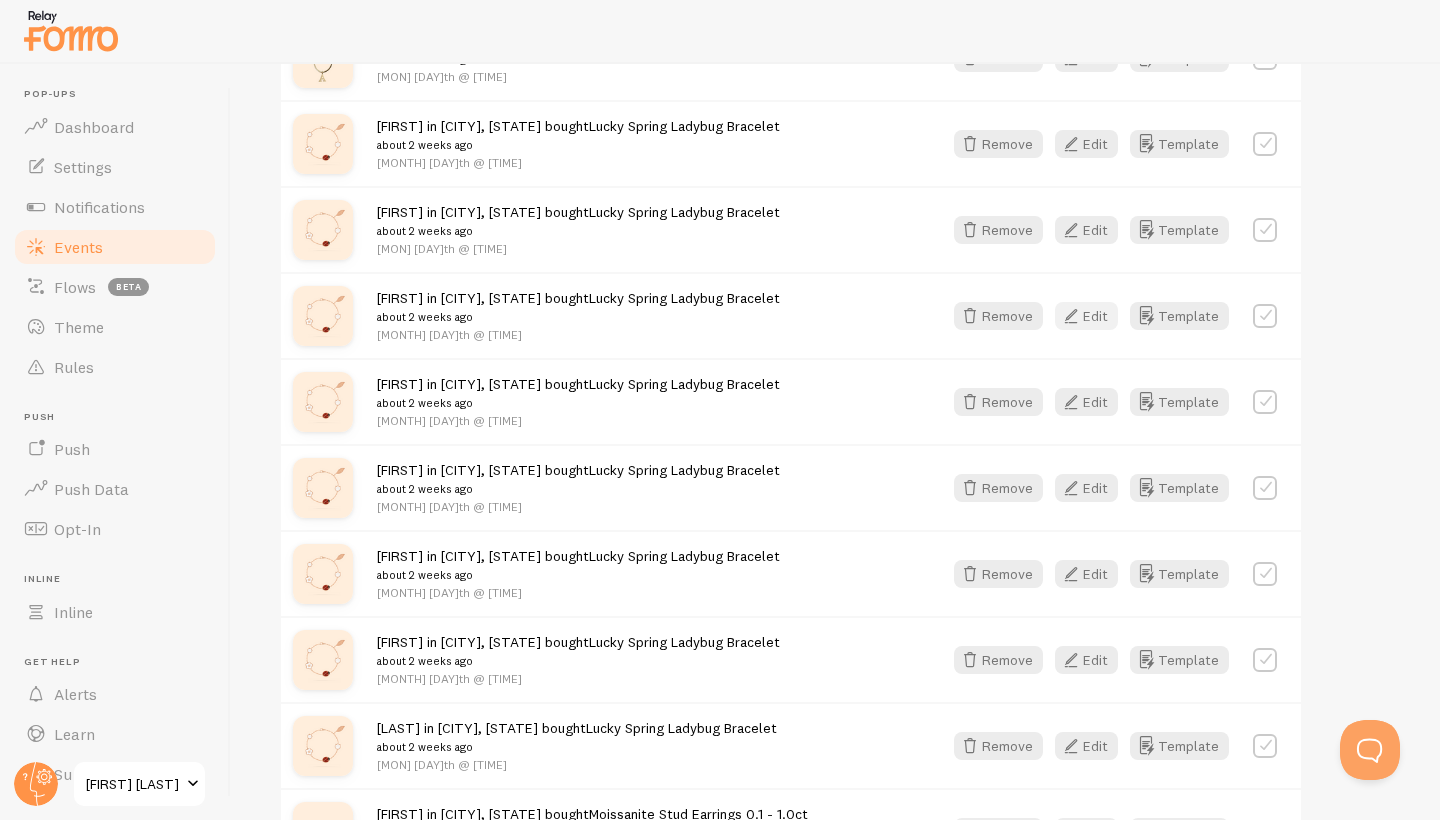 click on "Edit" at bounding box center [1086, 316] 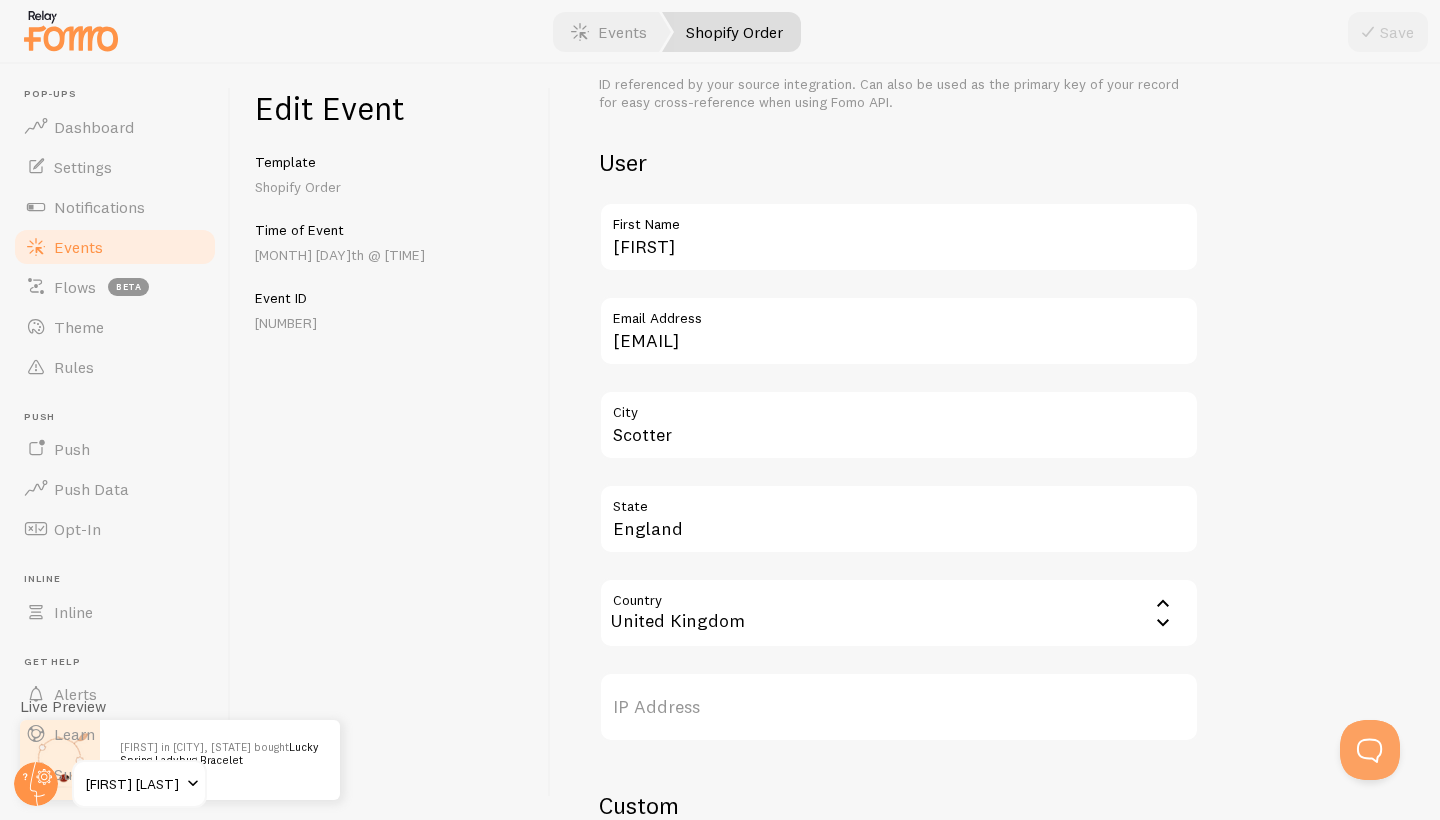 scroll, scrollTop: 615, scrollLeft: 0, axis: vertical 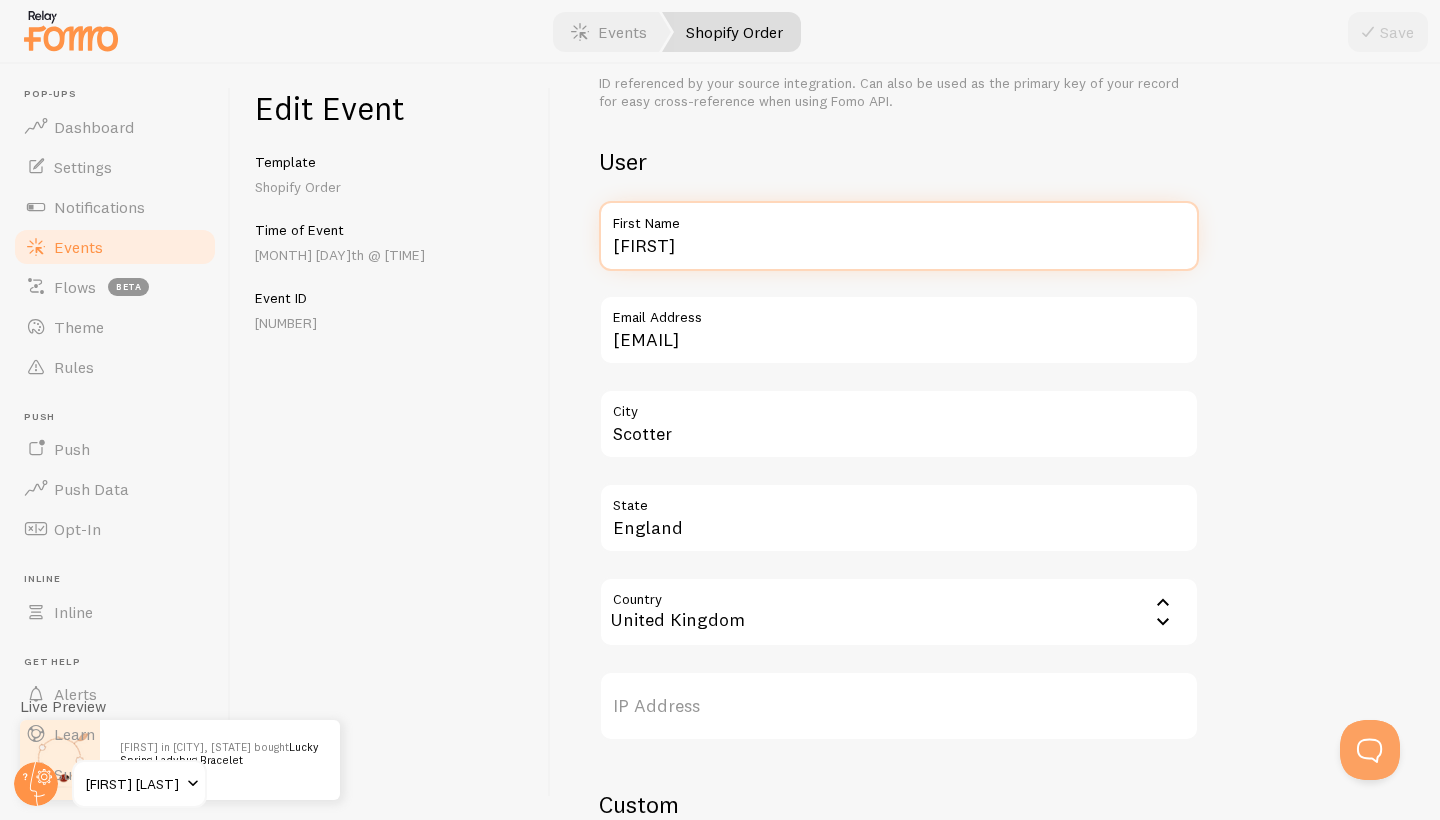click on "[FIRST]" at bounding box center (899, 236) 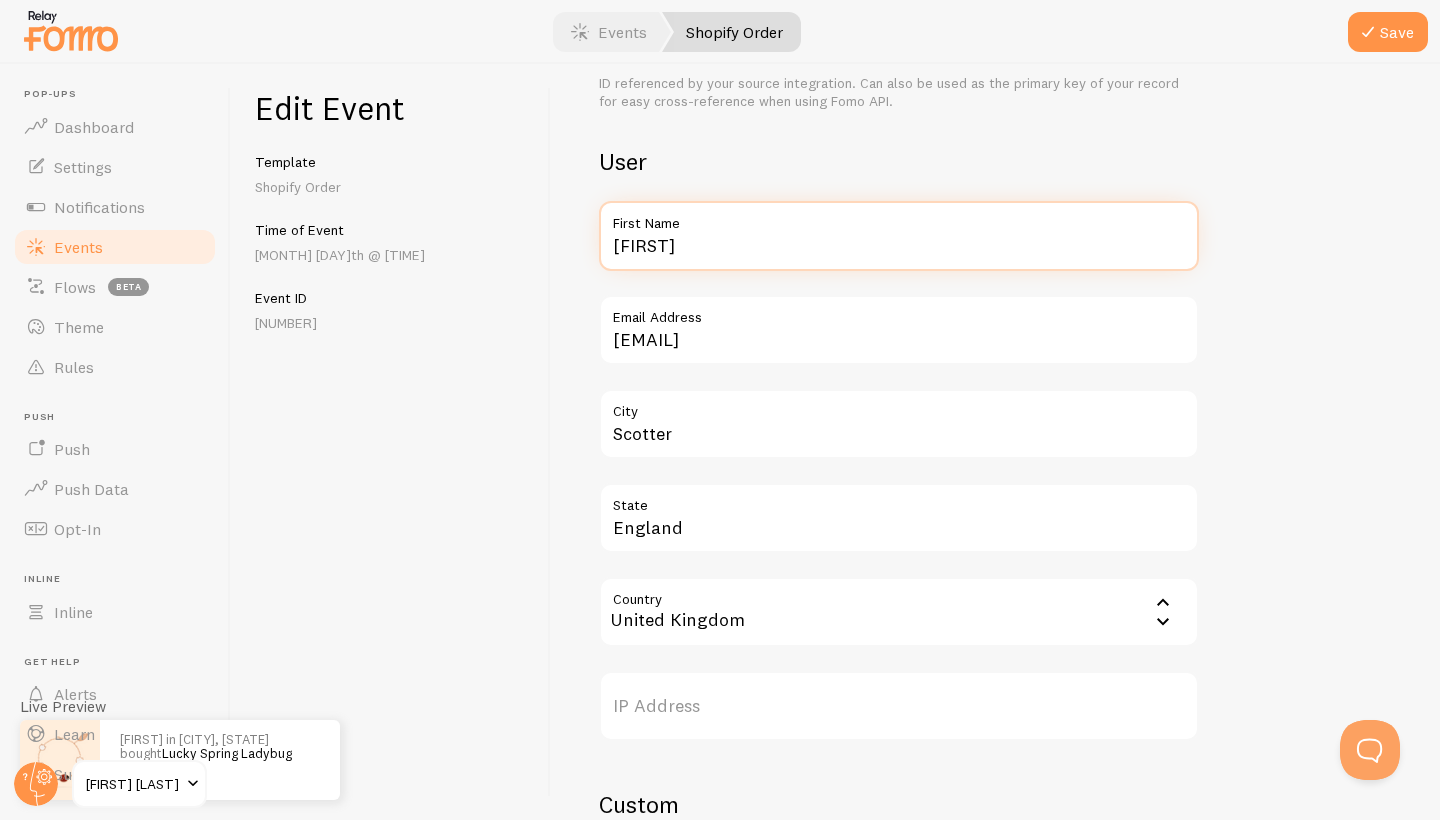 type on "[FIRST]" 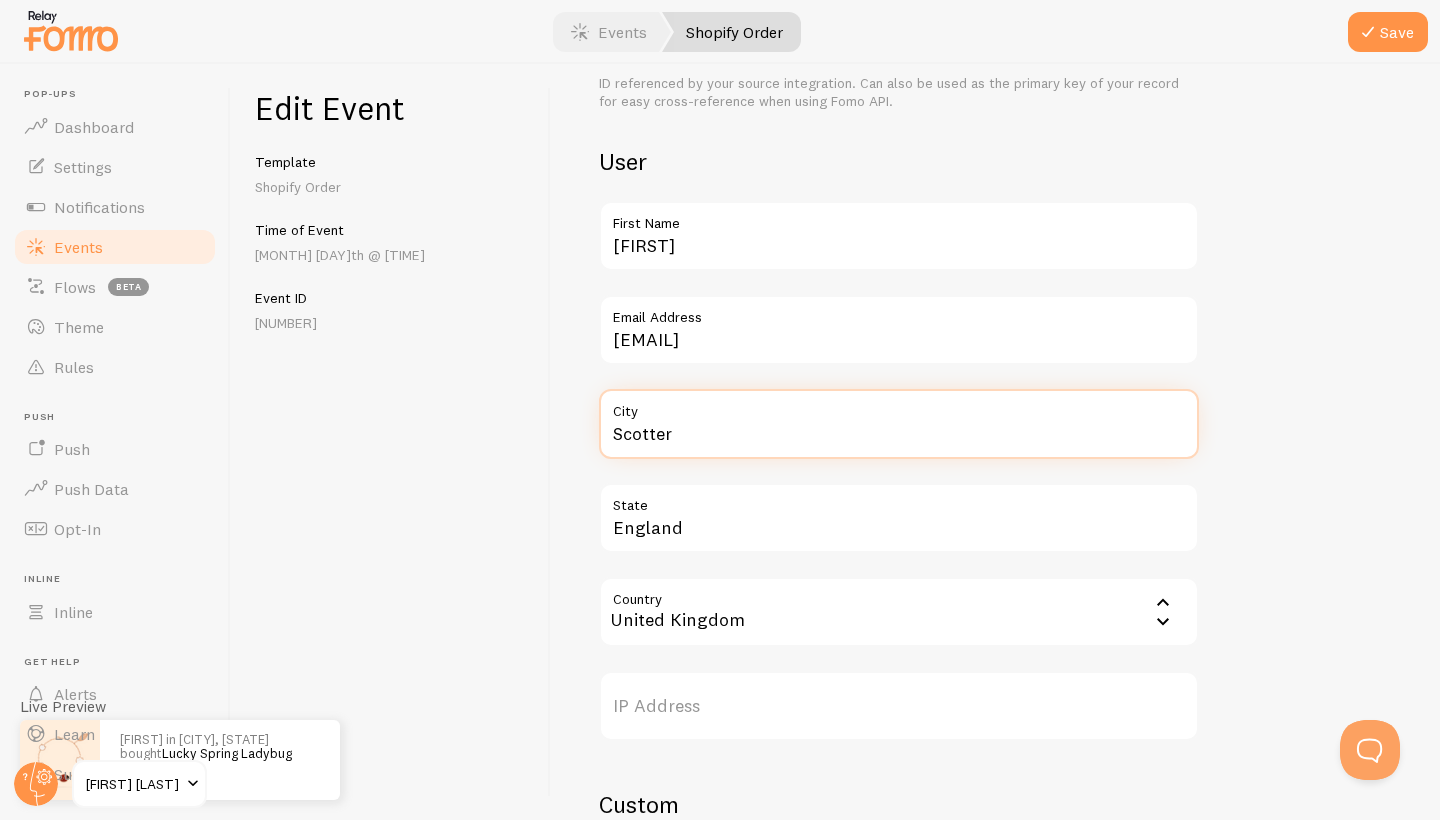 drag, startPoint x: 697, startPoint y: 418, endPoint x: 592, endPoint y: 423, distance: 105.11898 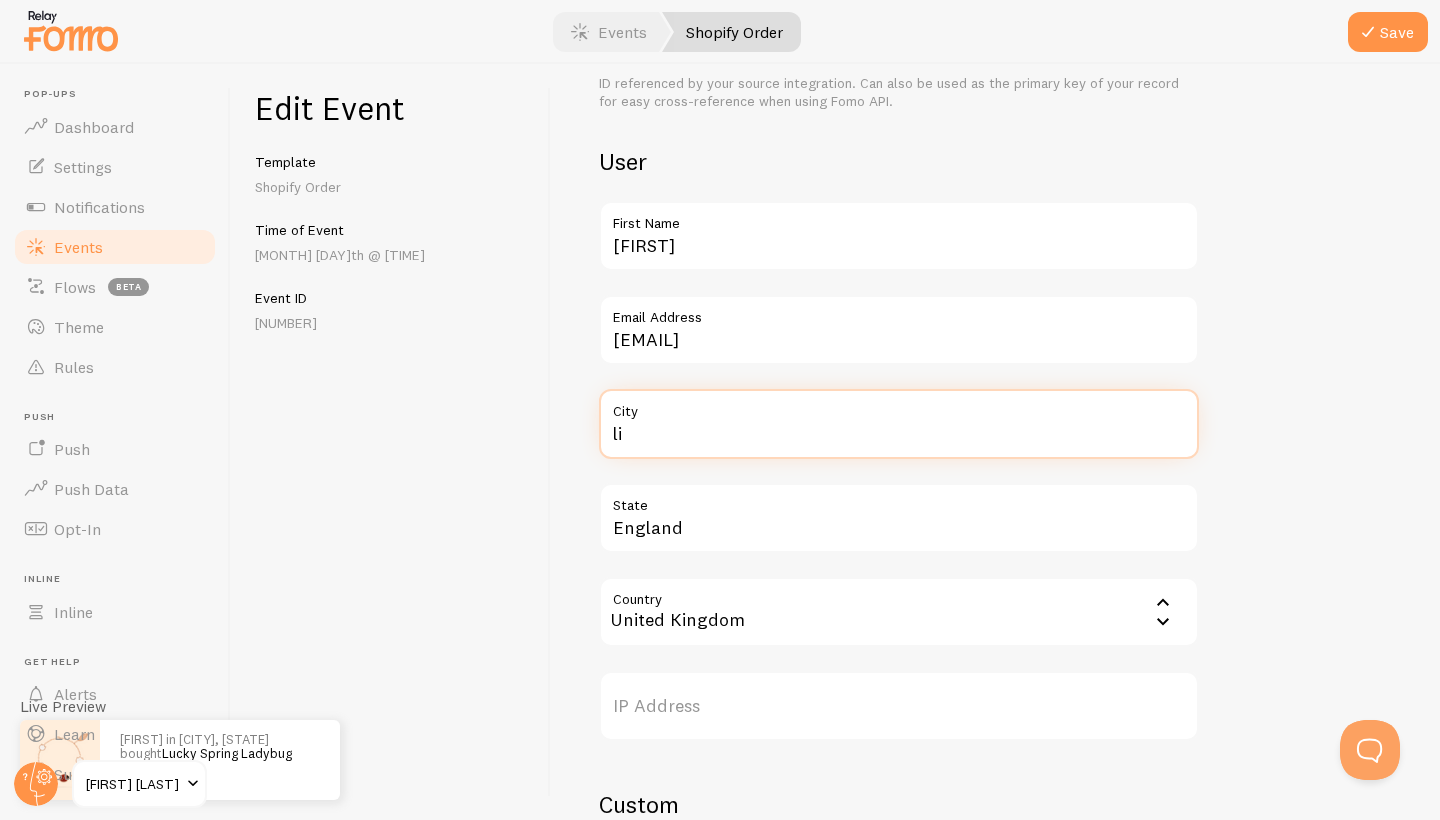 type on "l" 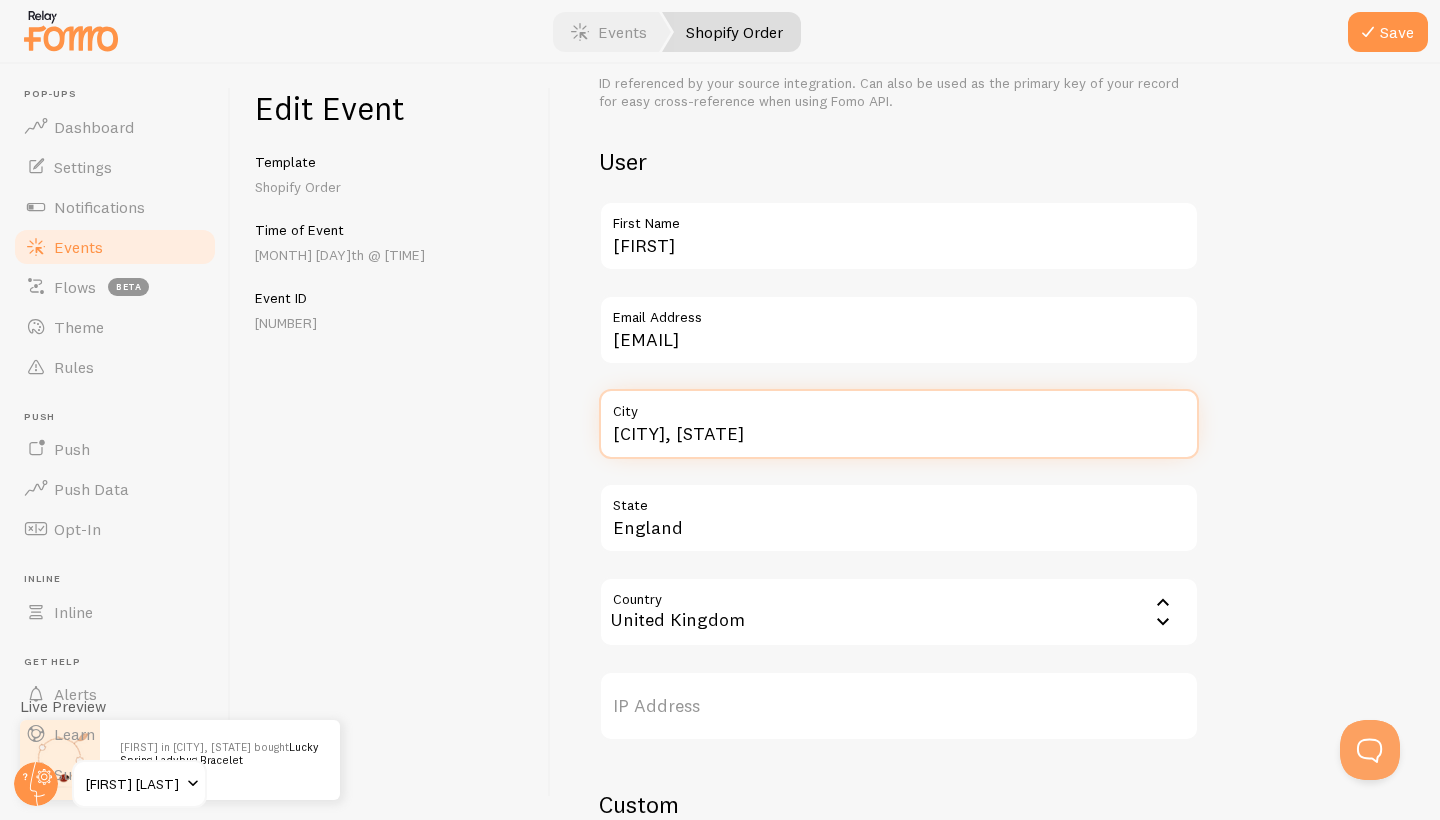 type on "[CITY], [STATE]" 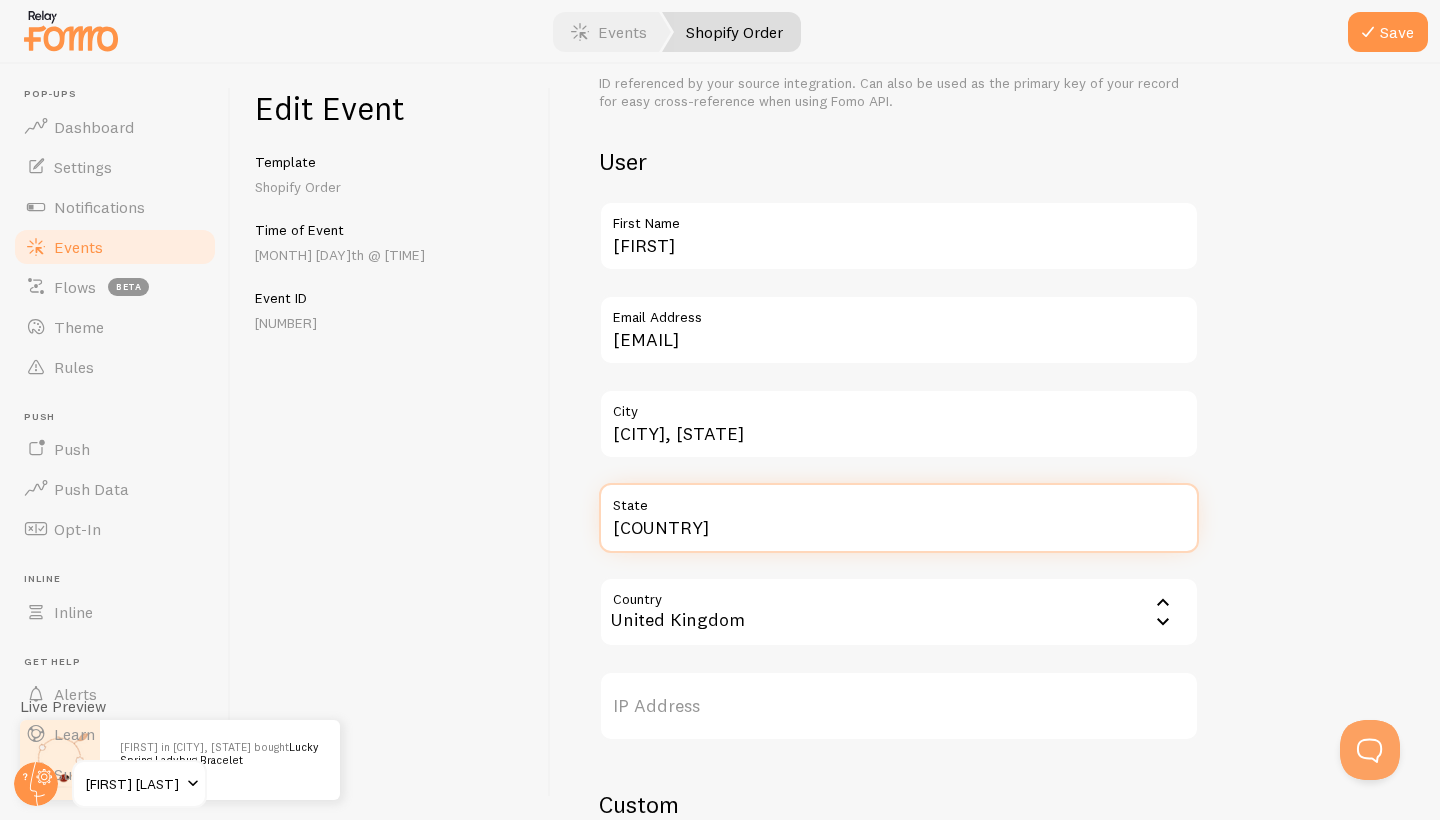 type on "[COUNTRY]" 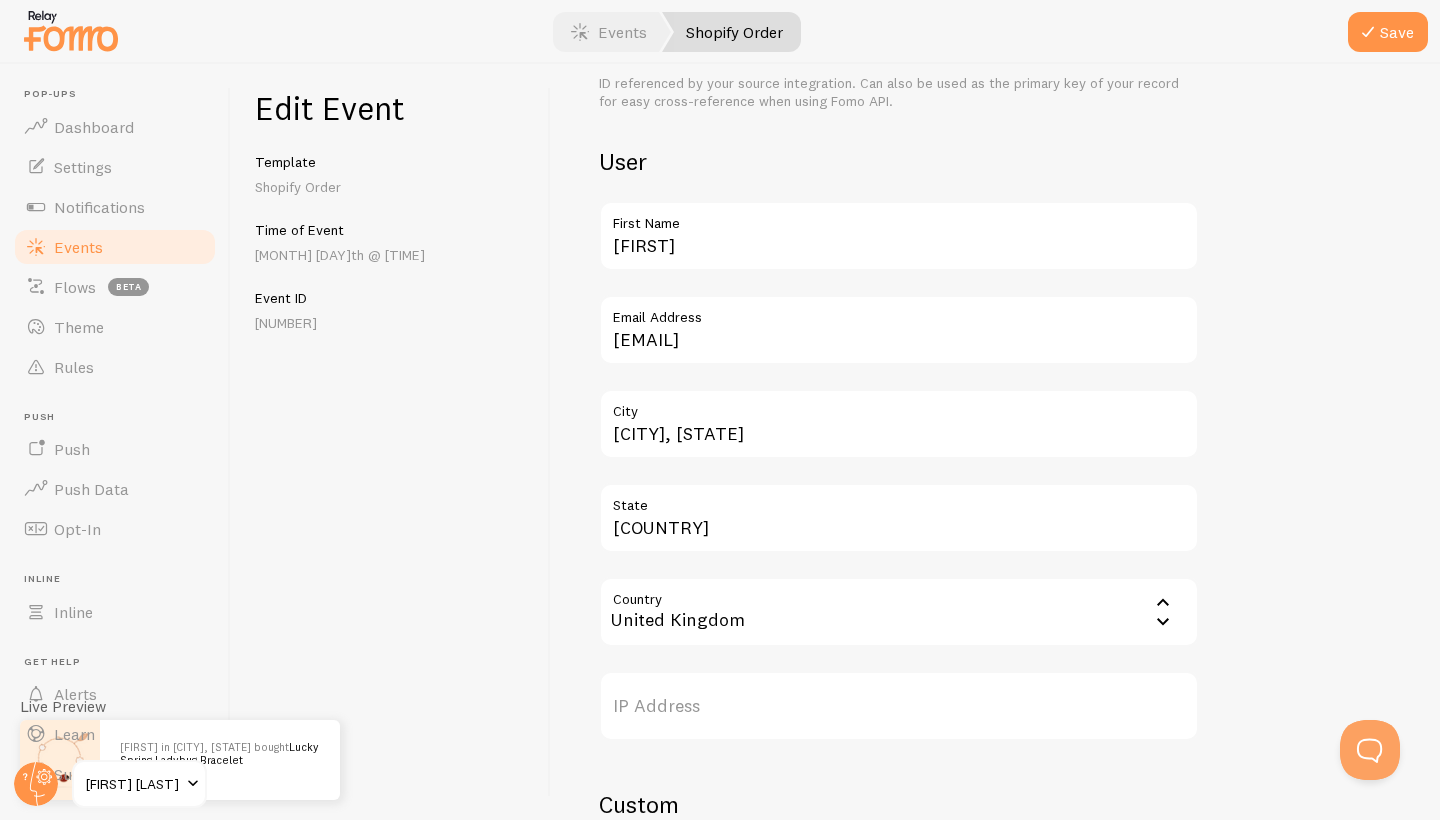 drag, startPoint x: 790, startPoint y: 609, endPoint x: 738, endPoint y: 609, distance: 52 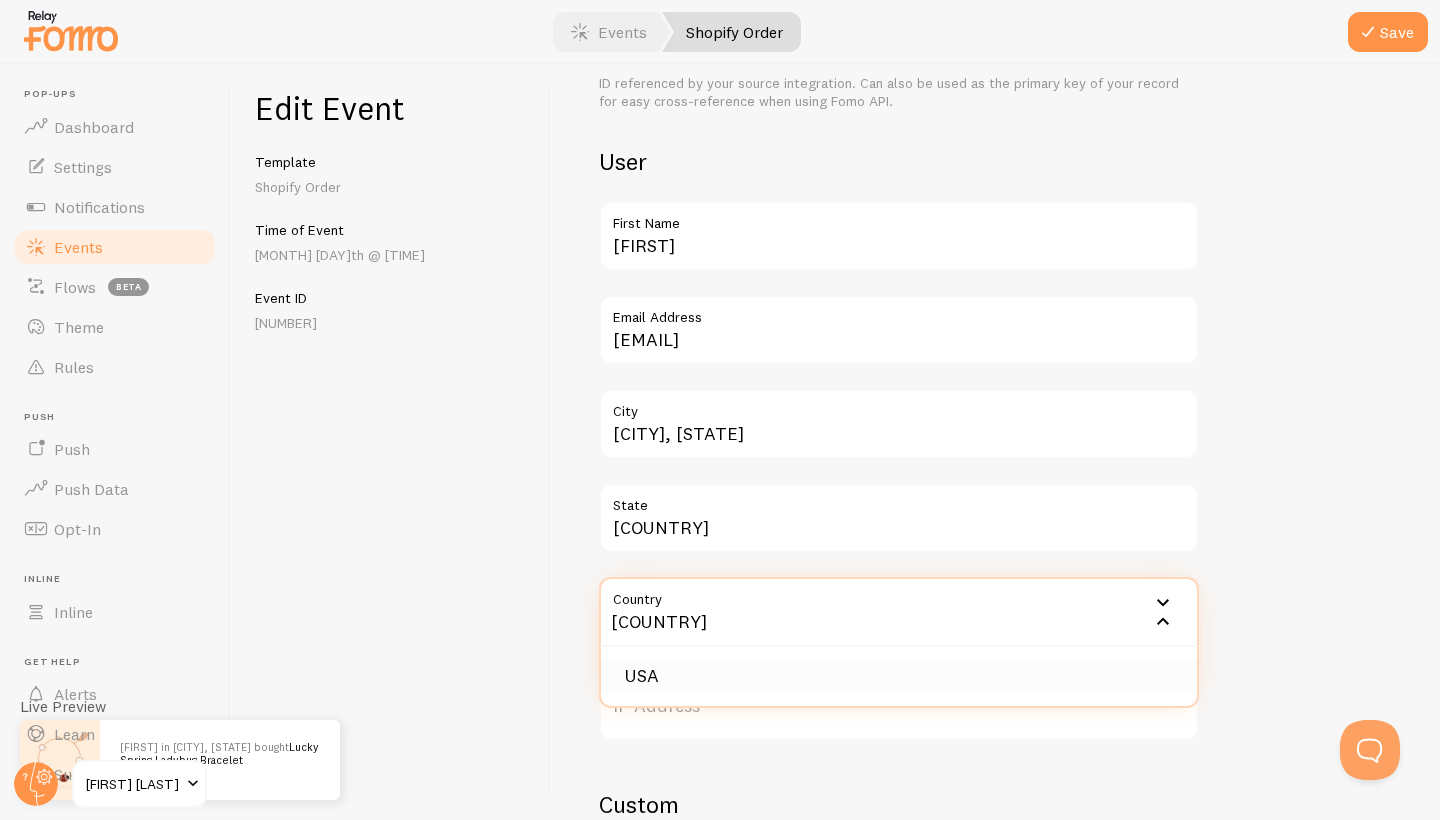 type on "[COUNTRY]" 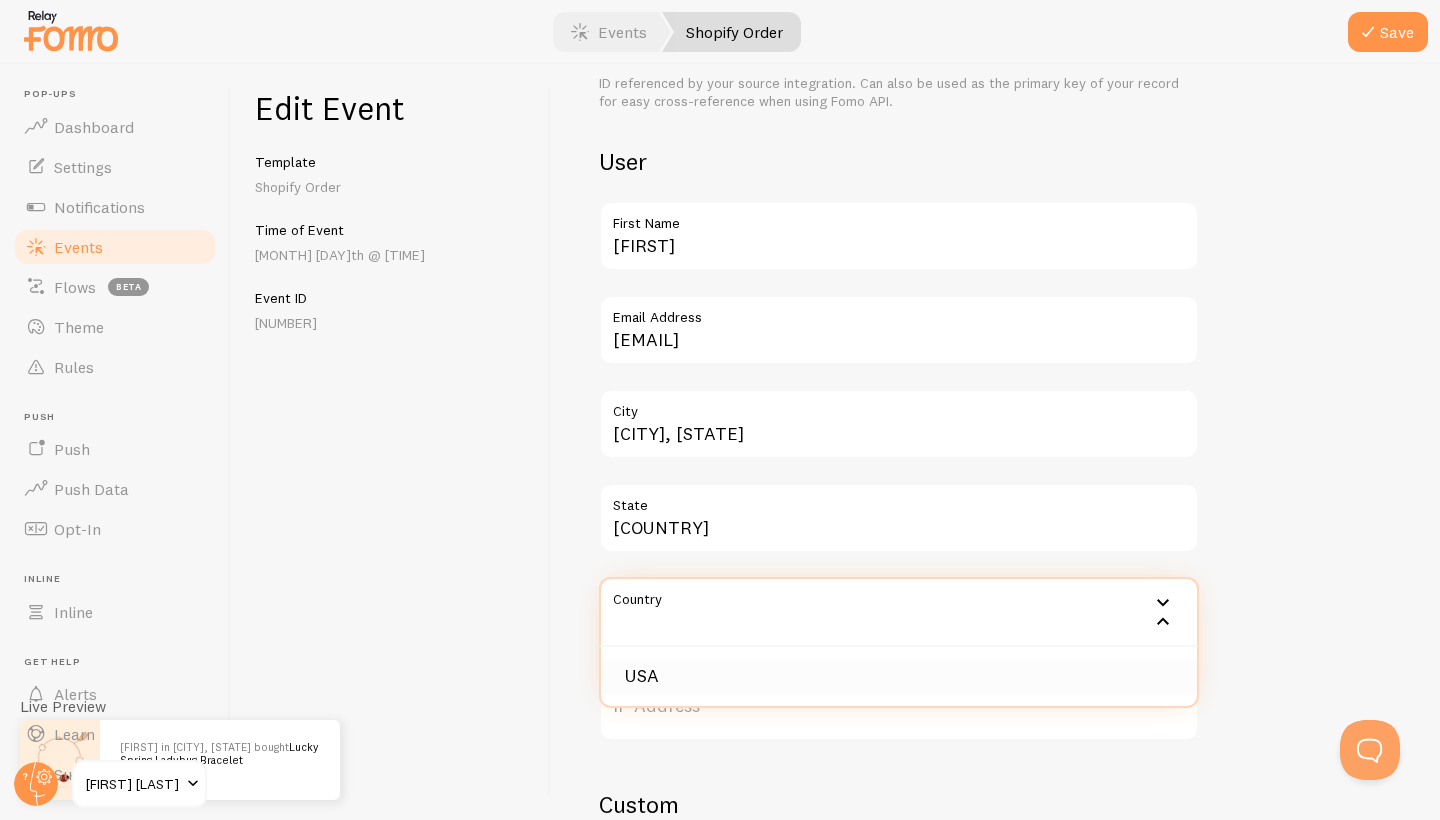 click on "USA" at bounding box center (899, 676) 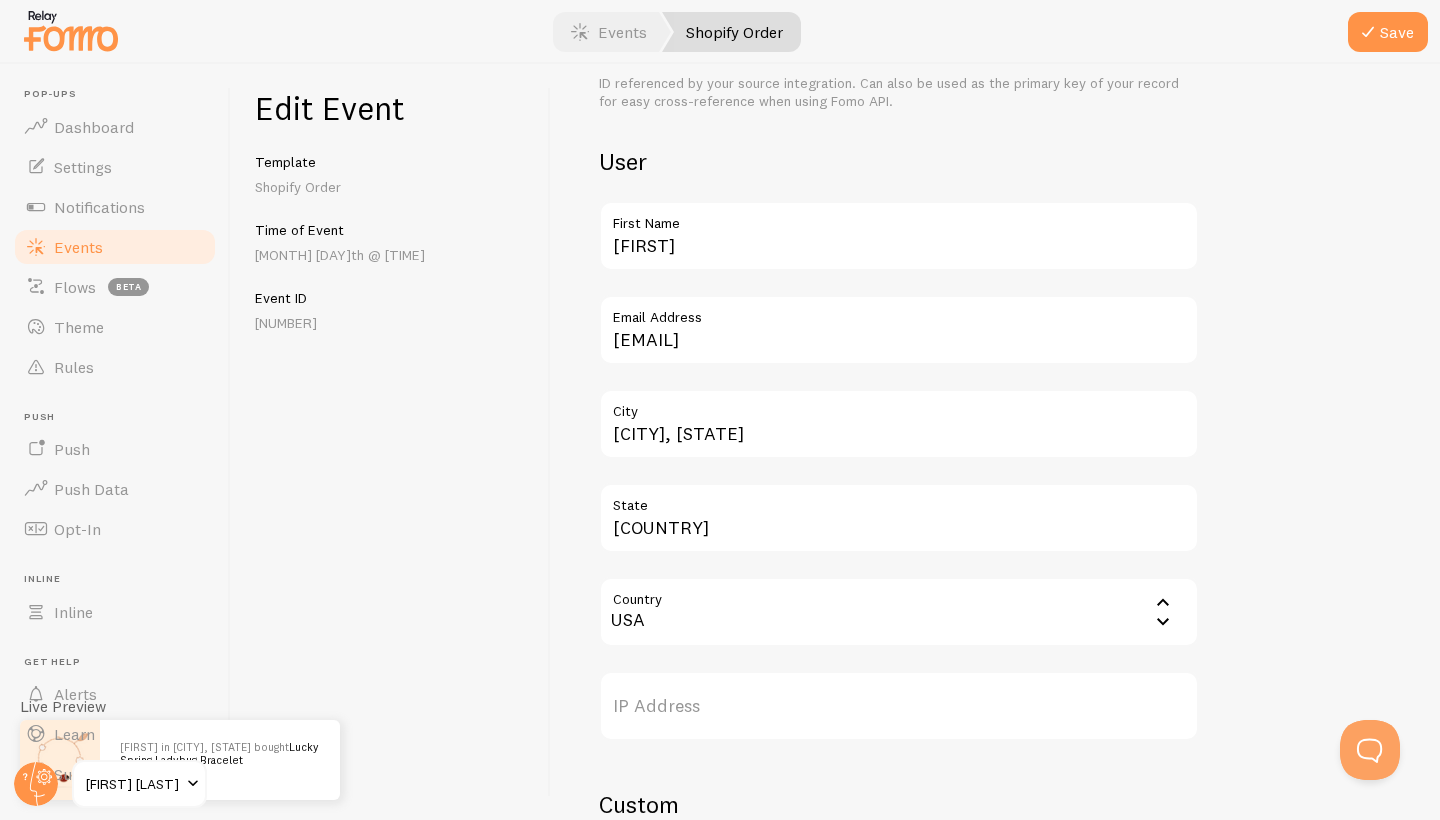 click on "Edit Event
Template   Shopify Order   Time of Event   [MONTH] [DAY]th @ [HOUR]:[MINUTE][AM/PM]   Event ID   [PHONE]" at bounding box center (391, 442) 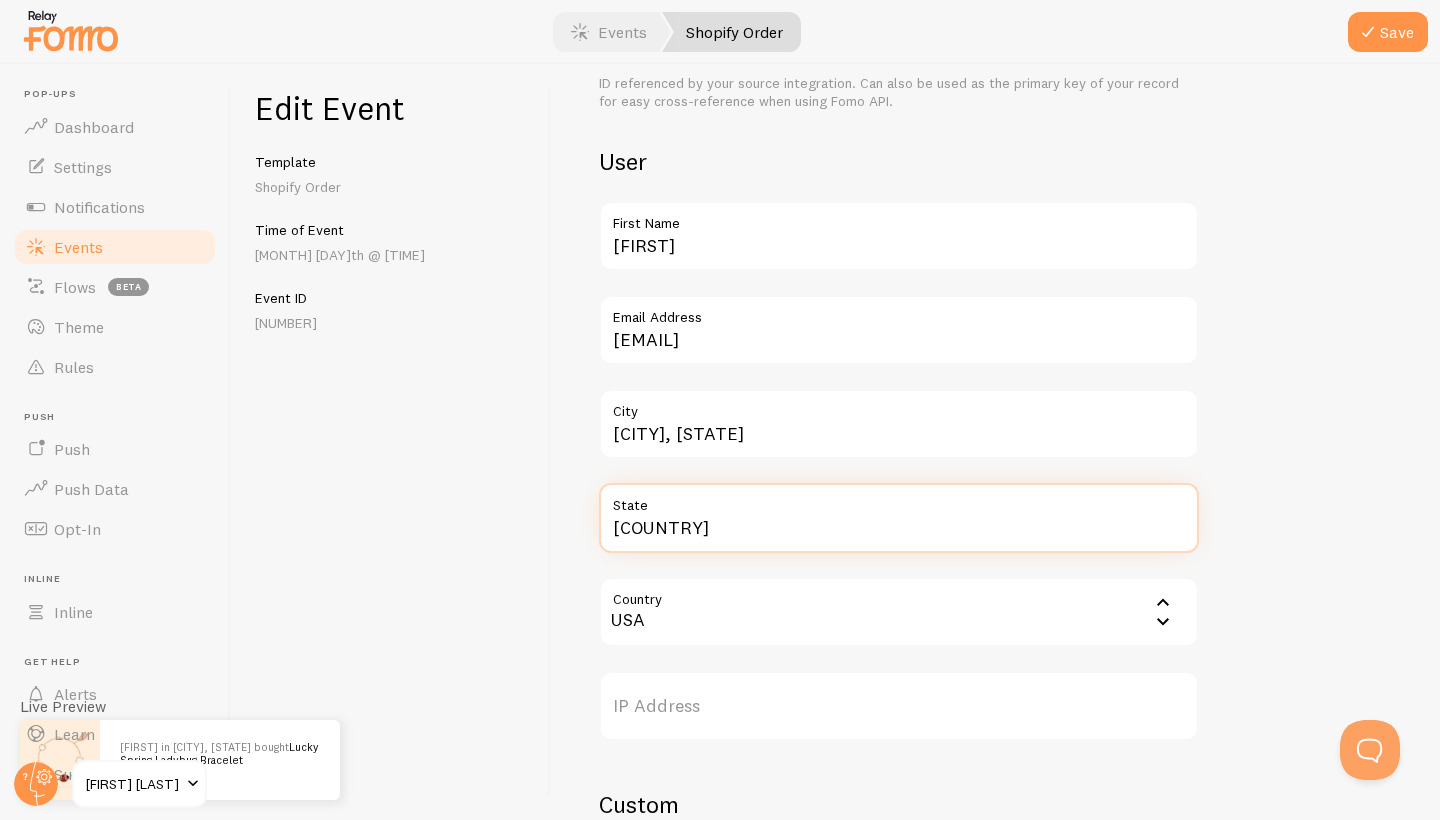 drag, startPoint x: 683, startPoint y: 527, endPoint x: 604, endPoint y: 532, distance: 79.15807 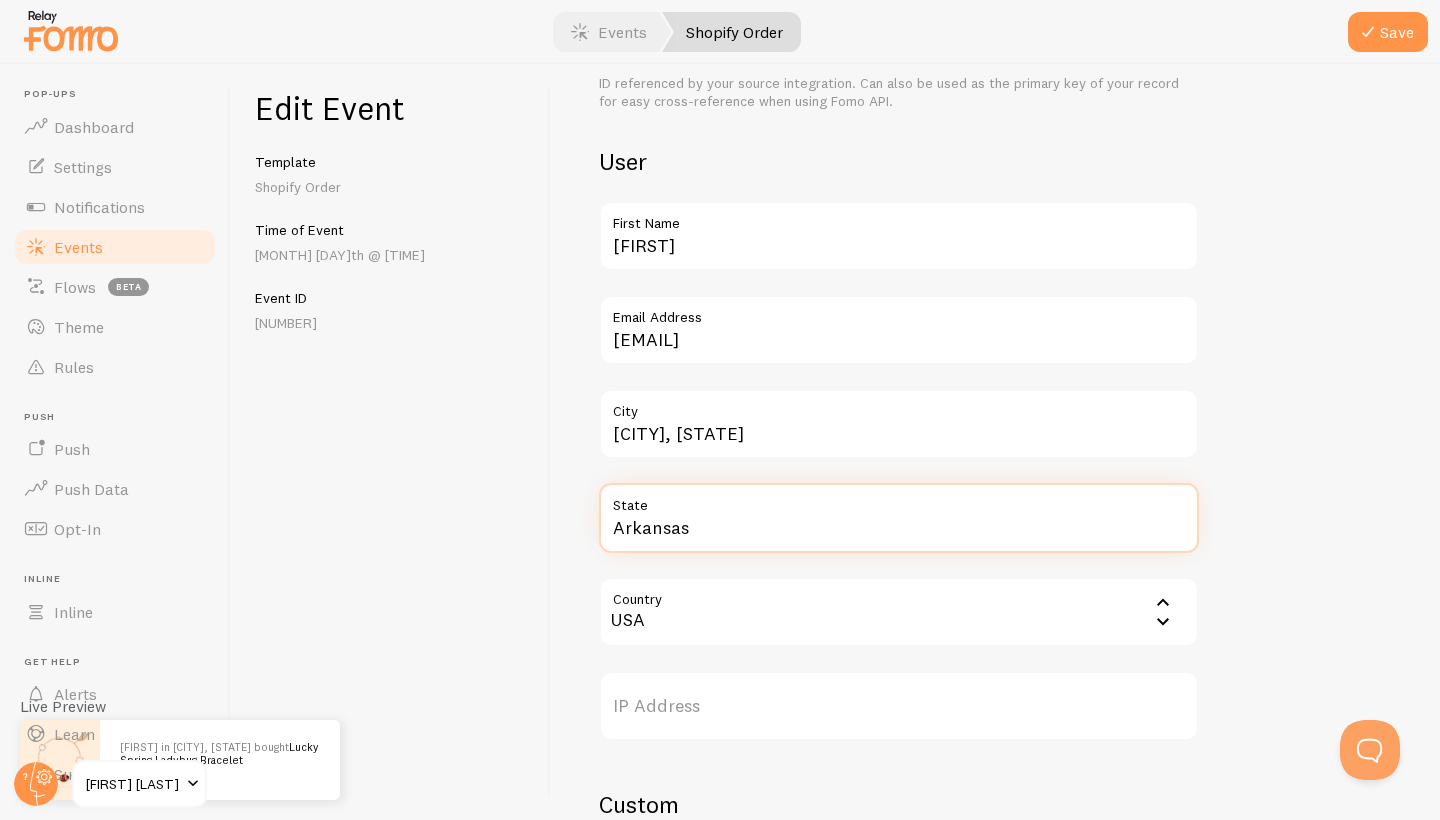 type on "Arkansas" 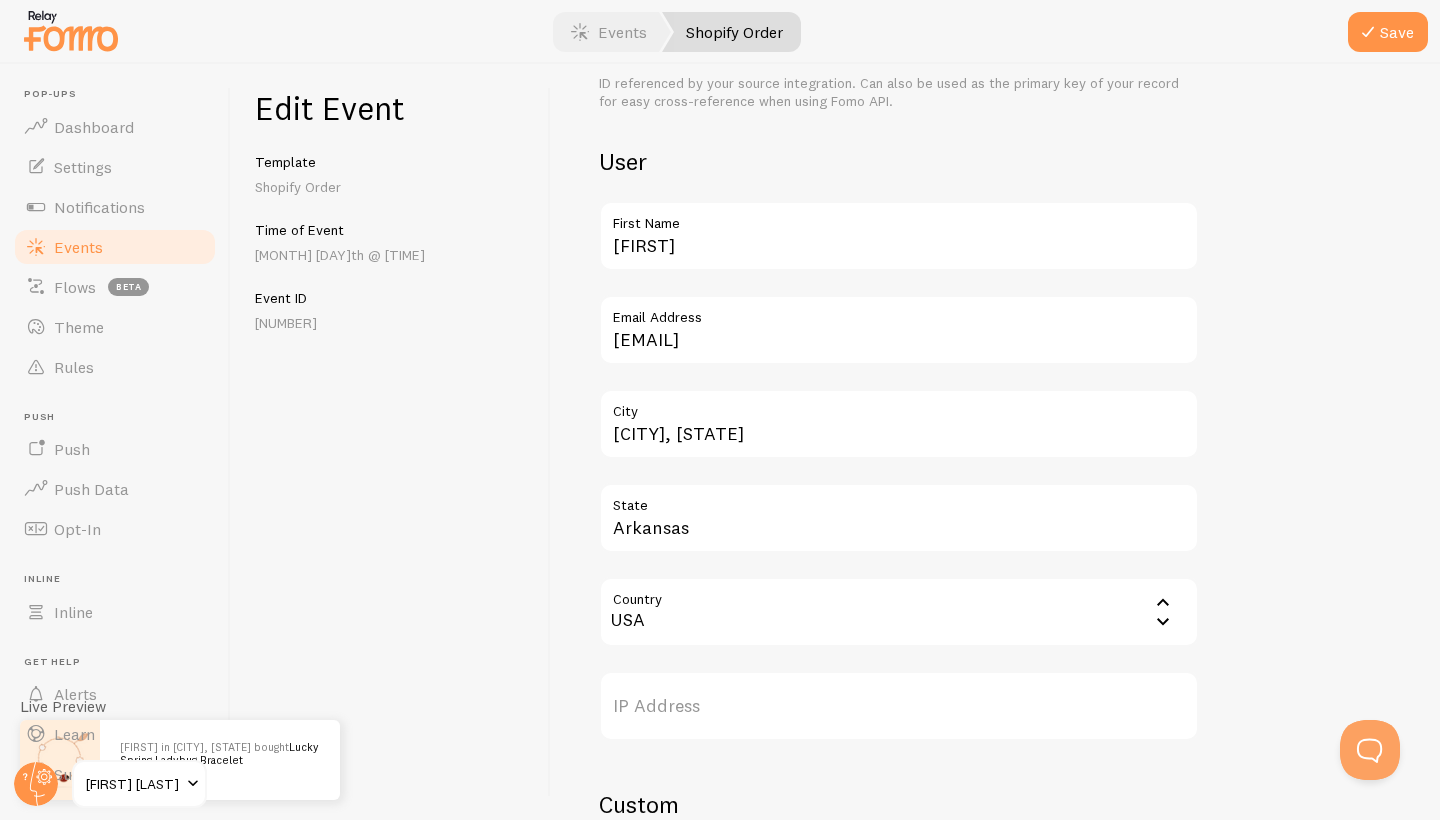 click on "Meta     [PRODUCT_NAME]   Title       This text will be bolded in your notification and link to the Event URL you provide below, if you use the {{ title_with_link }} variable.     https://[DOMAIN]/products/[PRODUCT_NAME]?variant=[VARIANT]   Event URL       This is where your visitors will be sent if they click the notifications image or the {{ title_with_link }} merge variable.     https://[CDN_URL]   Image URL     Upload     URL of your notification's image       [NUMBER]   External ID       ID referenced by your source integration. Can also be used as the primary key of your record for easy cross-reference when using Fomo API.   User     [FIRST]   First Name           [EMAIL]   Email Address           [CITY]   City           [STATE]   State         Country     USA       Afghanistan  Albania" at bounding box center (995, 442) 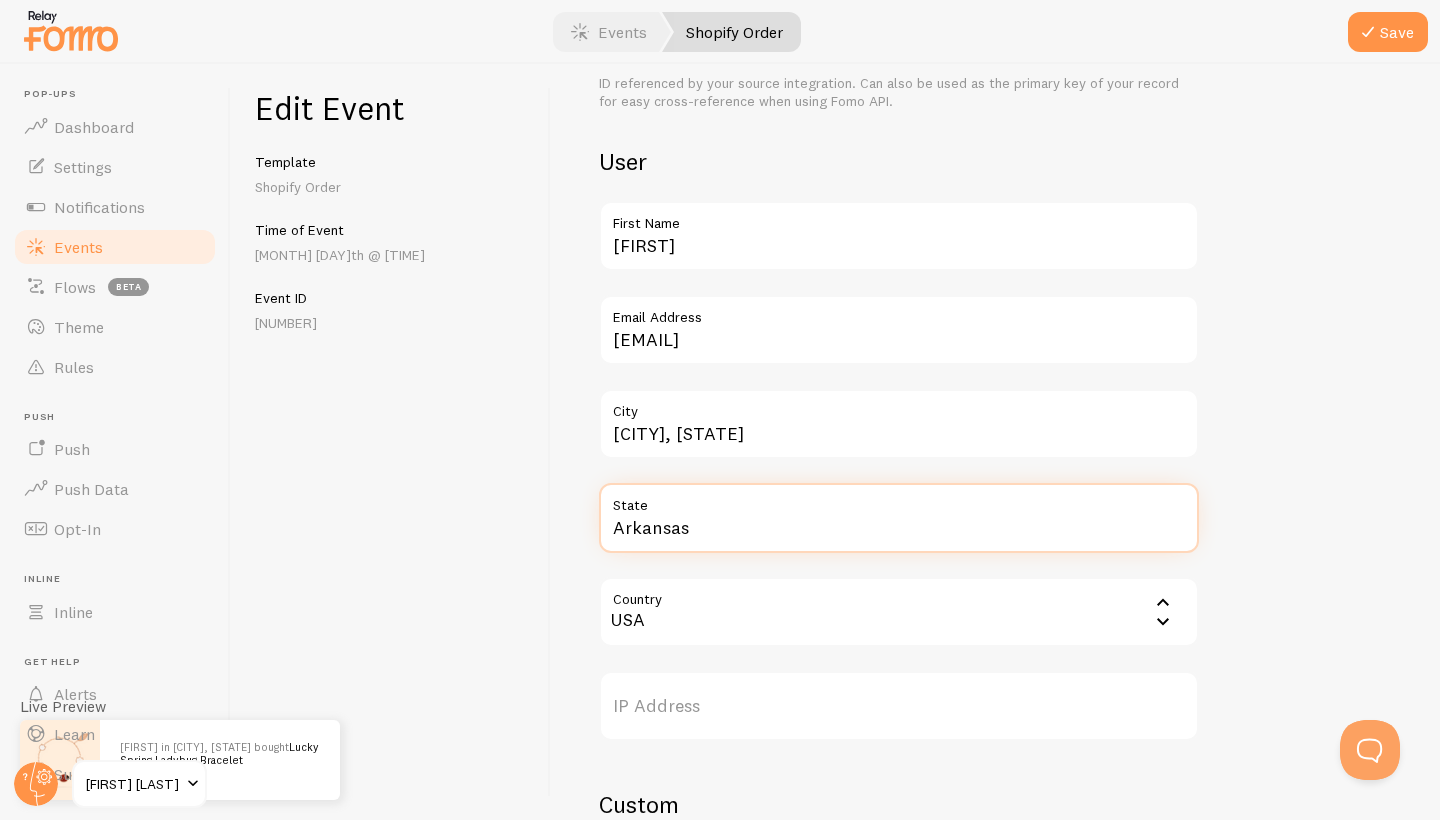 click on "Arkansas" at bounding box center (899, 518) 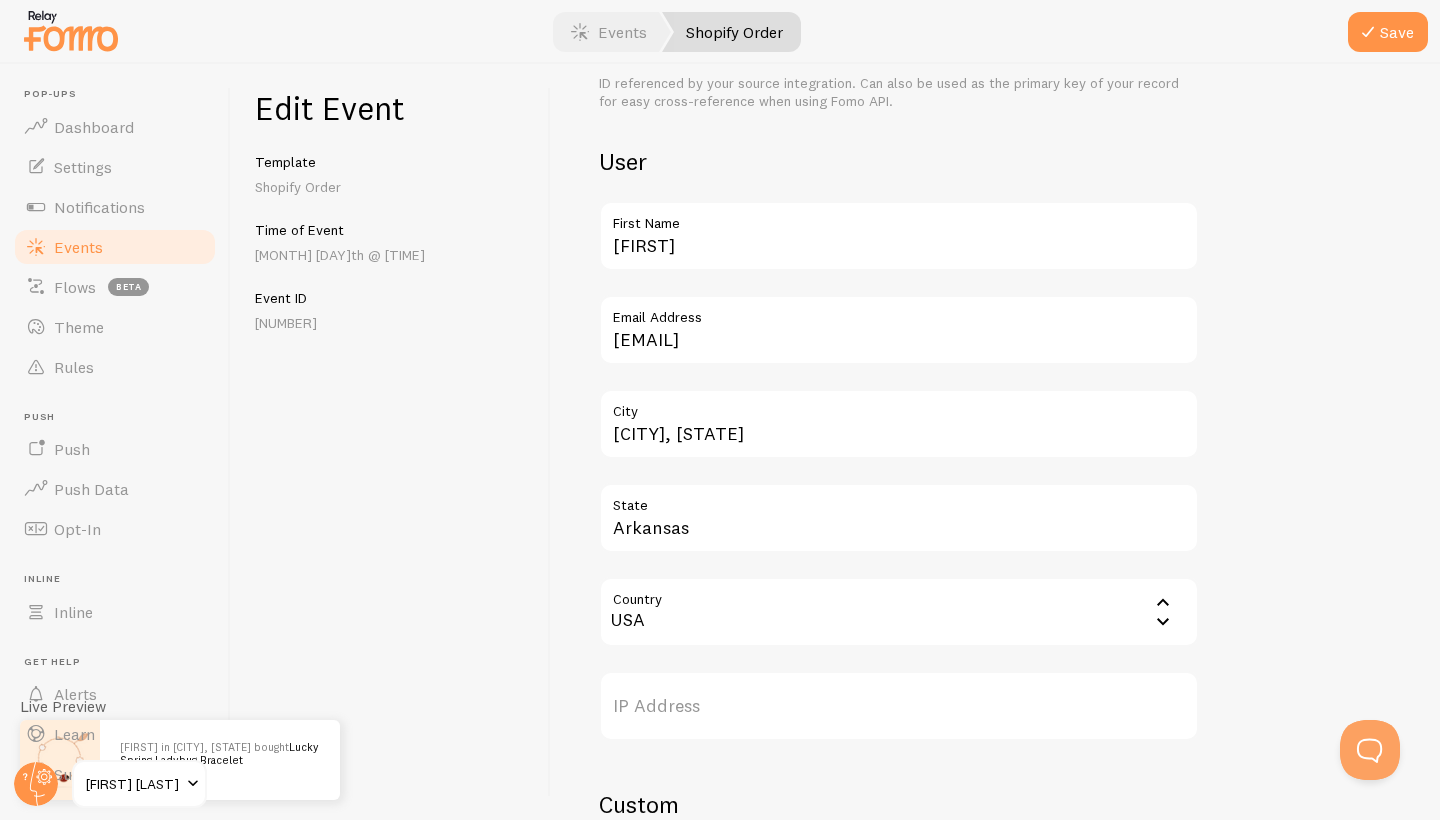 click on "Meta     [PRODUCT_NAME]   Title       This text will be bolded in your notification and link to the Event URL you provide below, if you use the {{ title_with_link }} variable.     https://[DOMAIN]/products/[PRODUCT_NAME]?variant=[VARIANT]   Event URL       This is where your visitors will be sent if they click the notifications image or the {{ title_with_link }} merge variable.     https://[CDN_URL]   Image URL     Upload     URL of your notification's image       [NUMBER]   External ID       ID referenced by your source integration. Can also be used as the primary key of your record for easy cross-reference when using Fomo API.   User     [FIRST]   First Name           [EMAIL]   Email Address           [CITY]   City           [STATE]   State         Country     USA       Afghanistan  Albania" at bounding box center [995, 442] 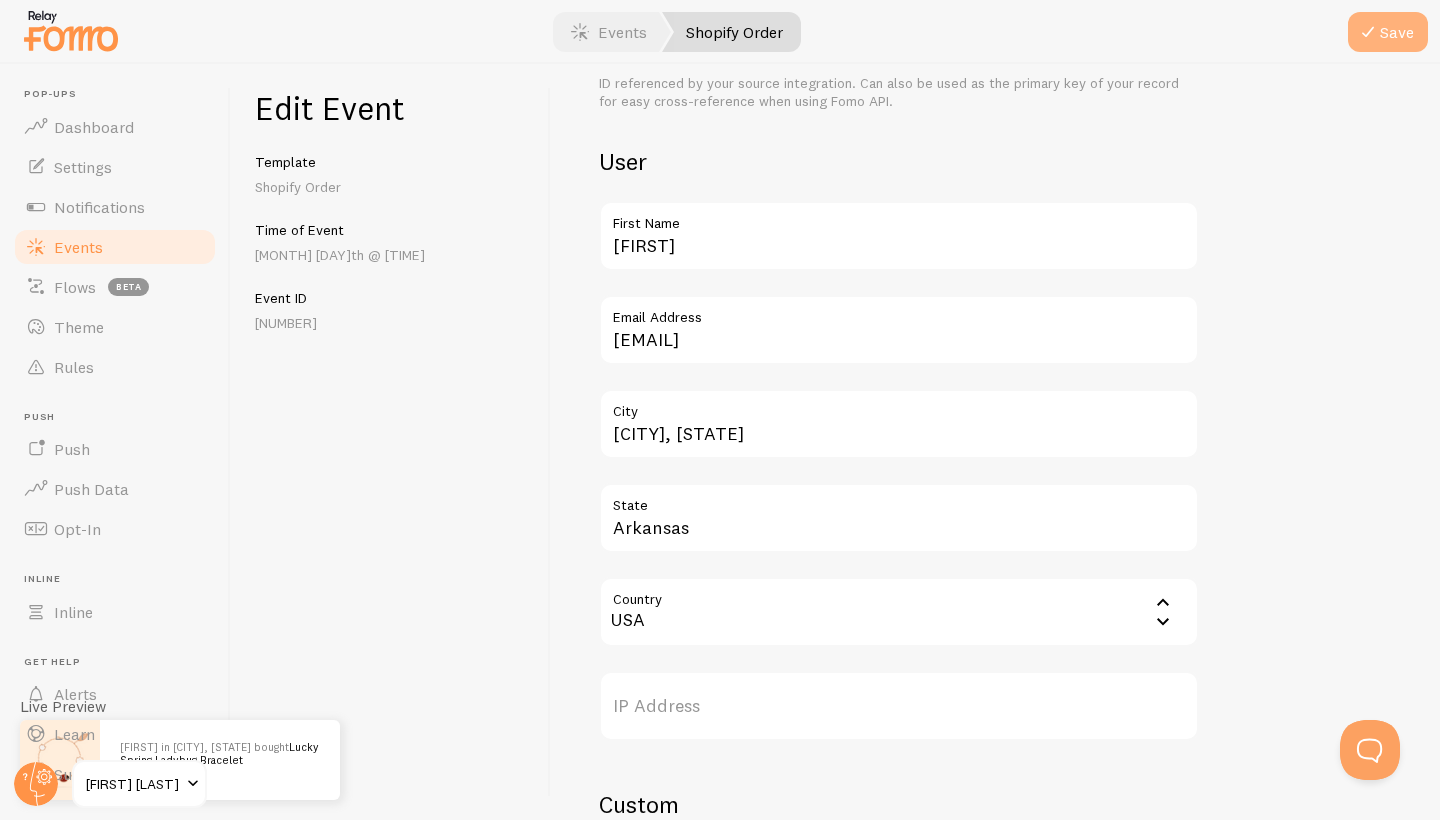 click at bounding box center (1368, 32) 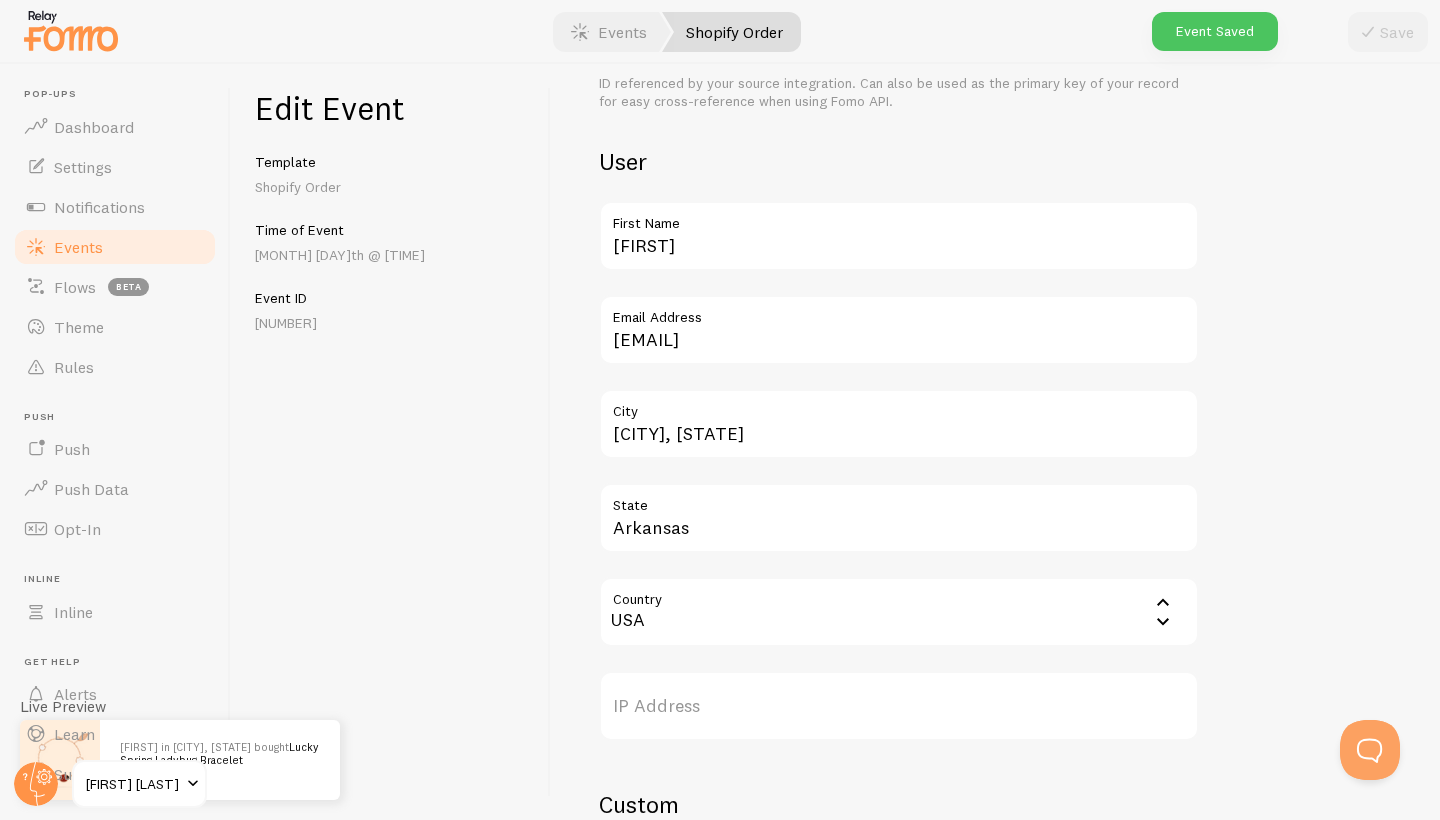 click on "Events" at bounding box center (78, 247) 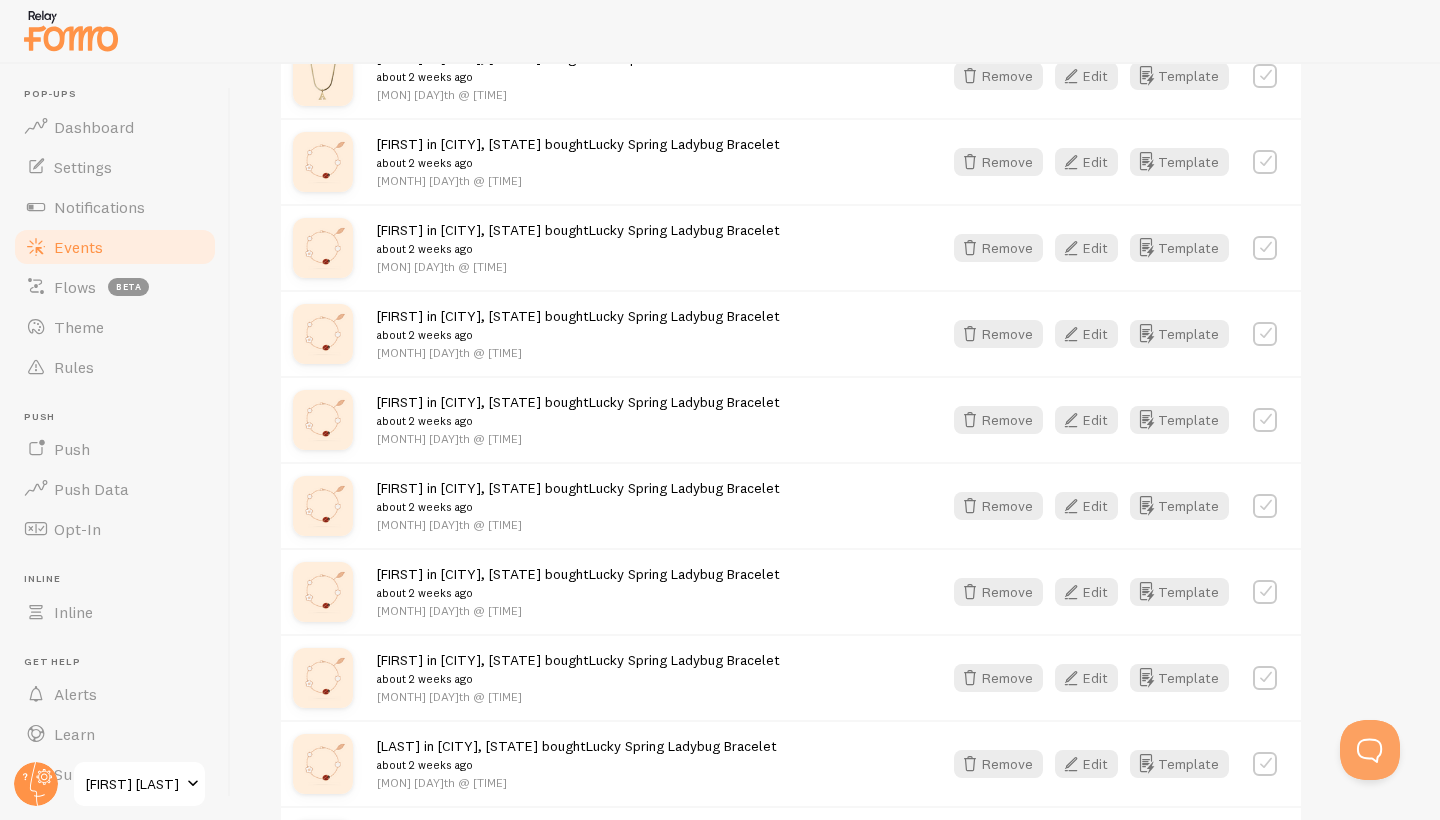 scroll, scrollTop: 1458, scrollLeft: 0, axis: vertical 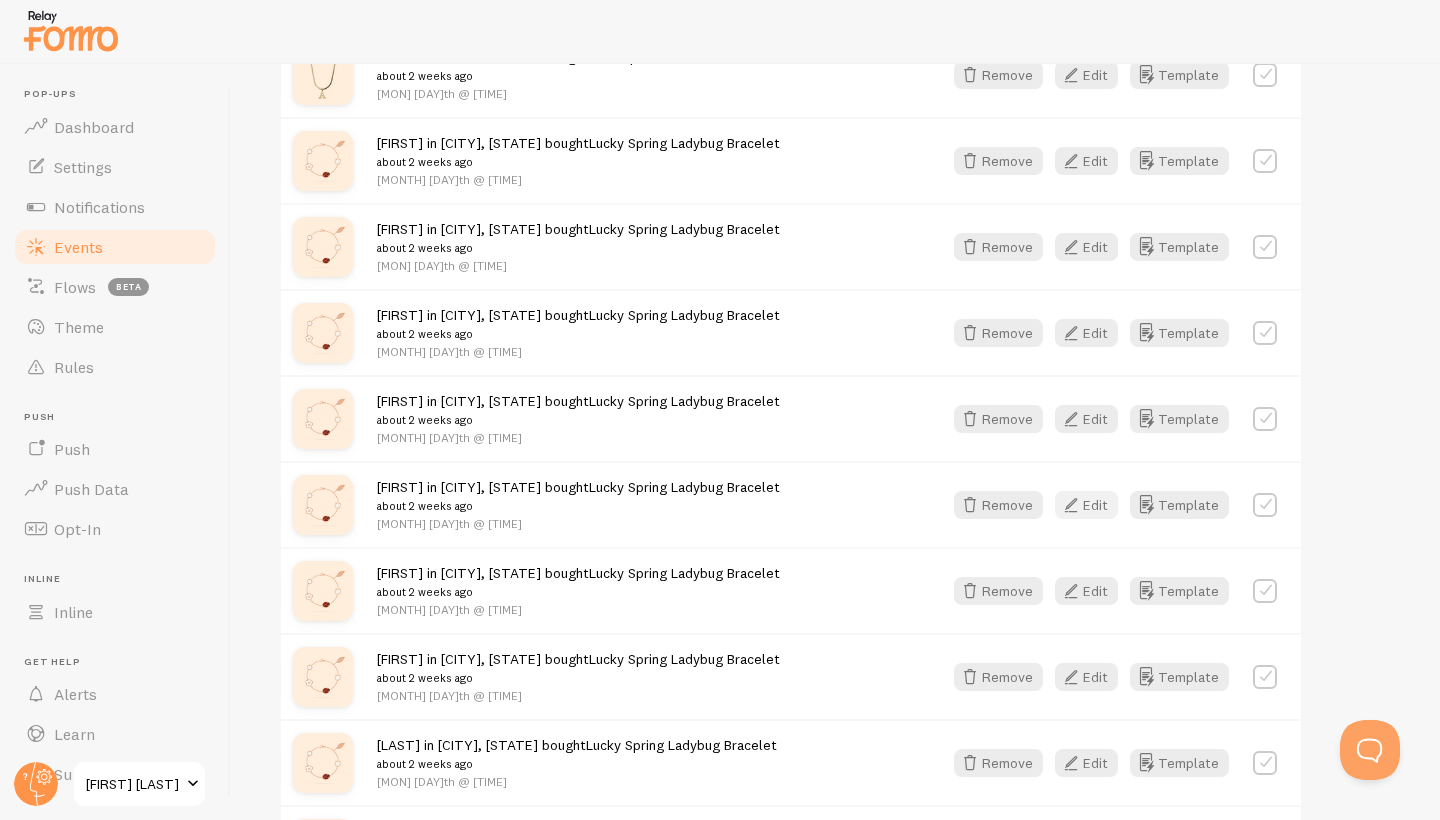click at bounding box center (1071, 505) 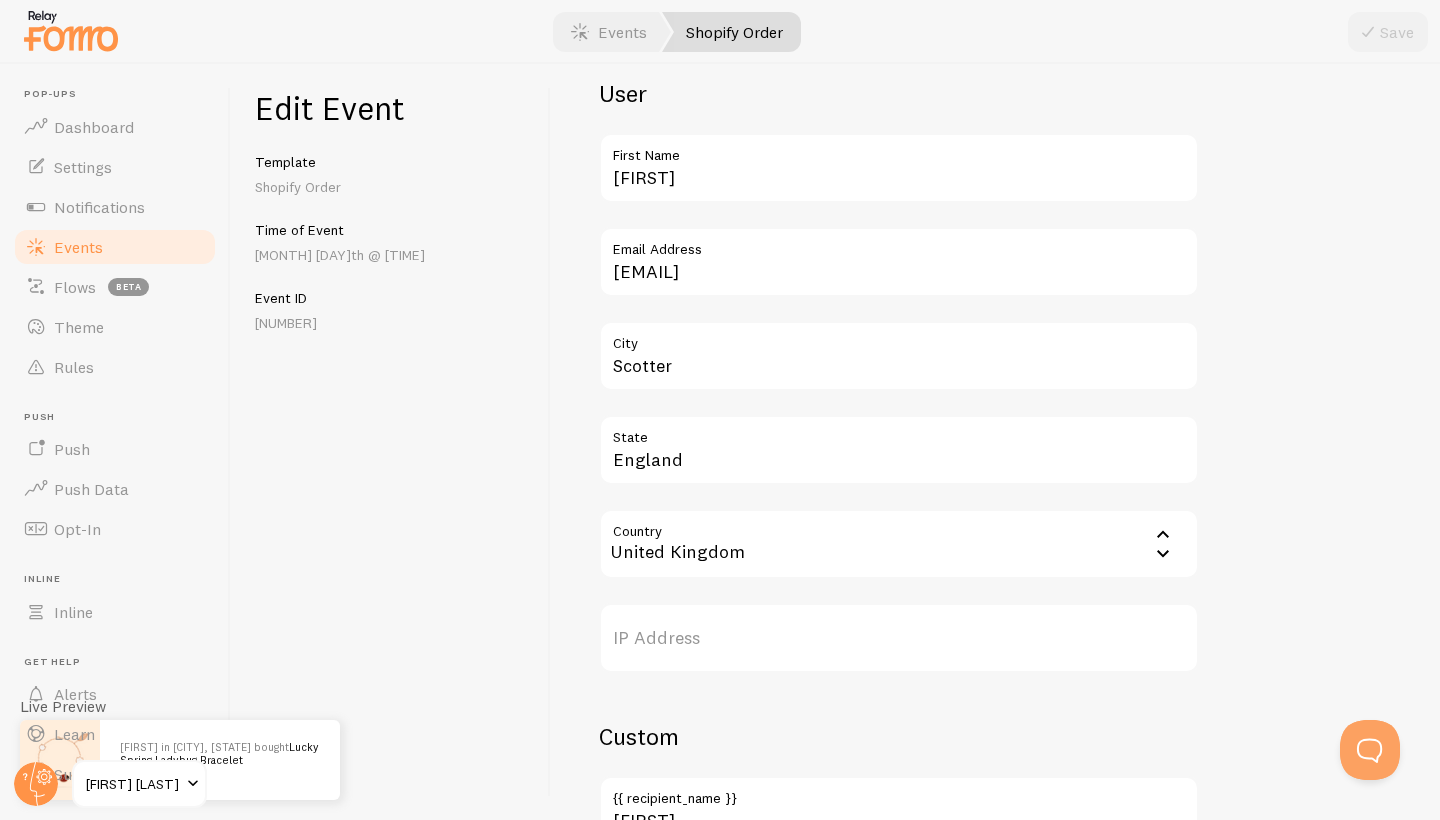 scroll, scrollTop: 692, scrollLeft: 0, axis: vertical 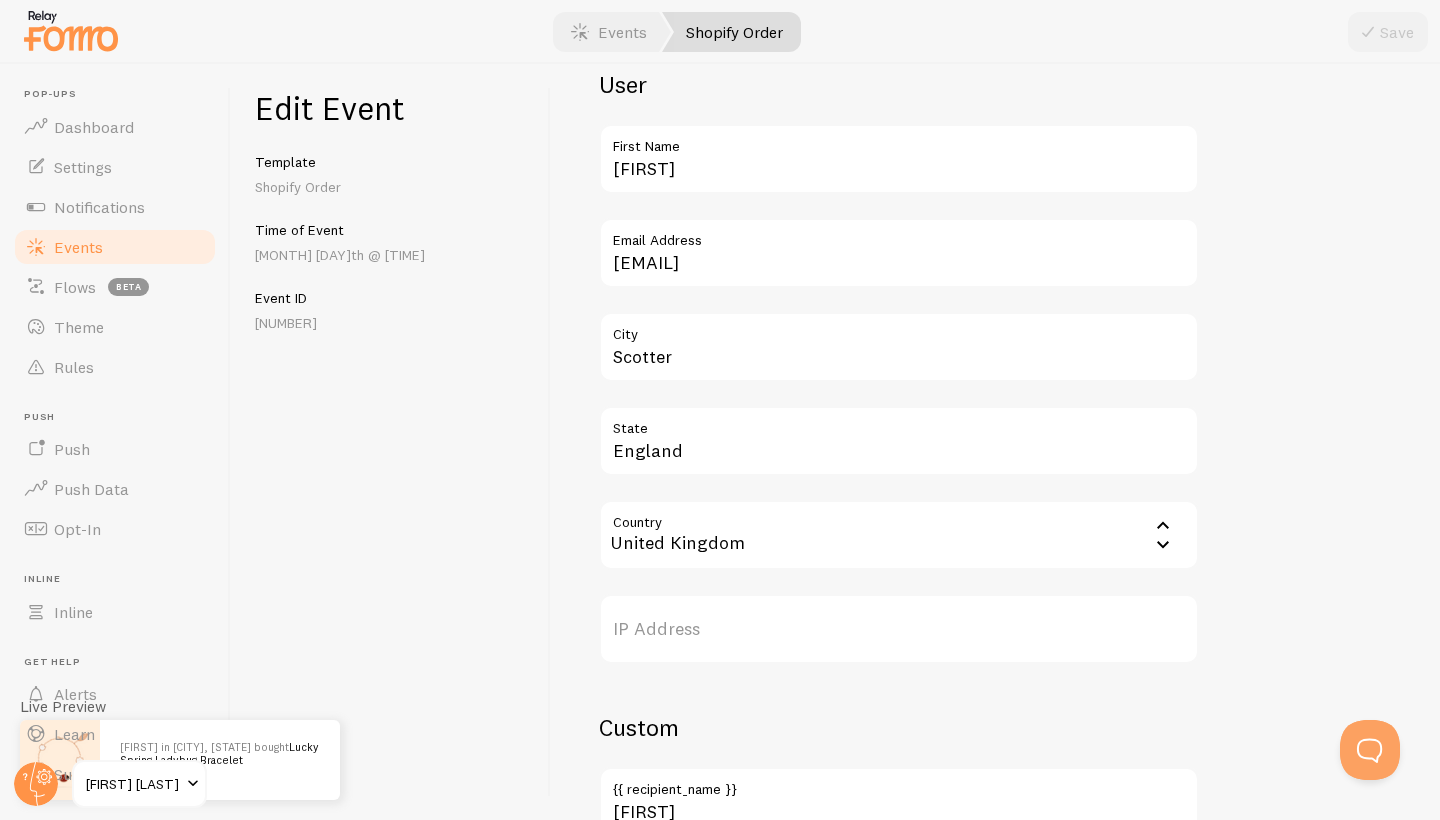 drag, startPoint x: 781, startPoint y: 534, endPoint x: 576, endPoint y: 532, distance: 205.00975 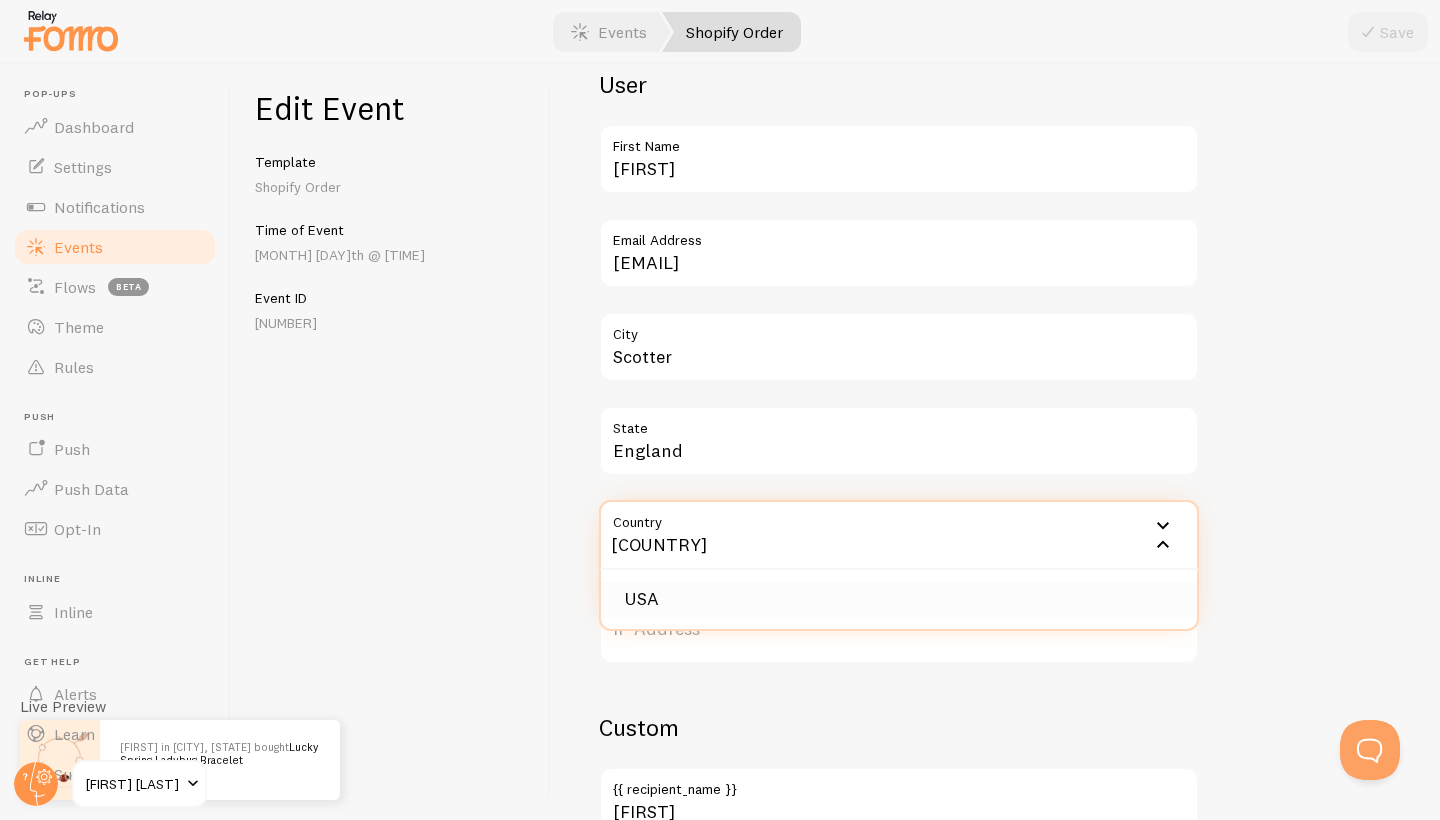 type on "[COUNTRY]" 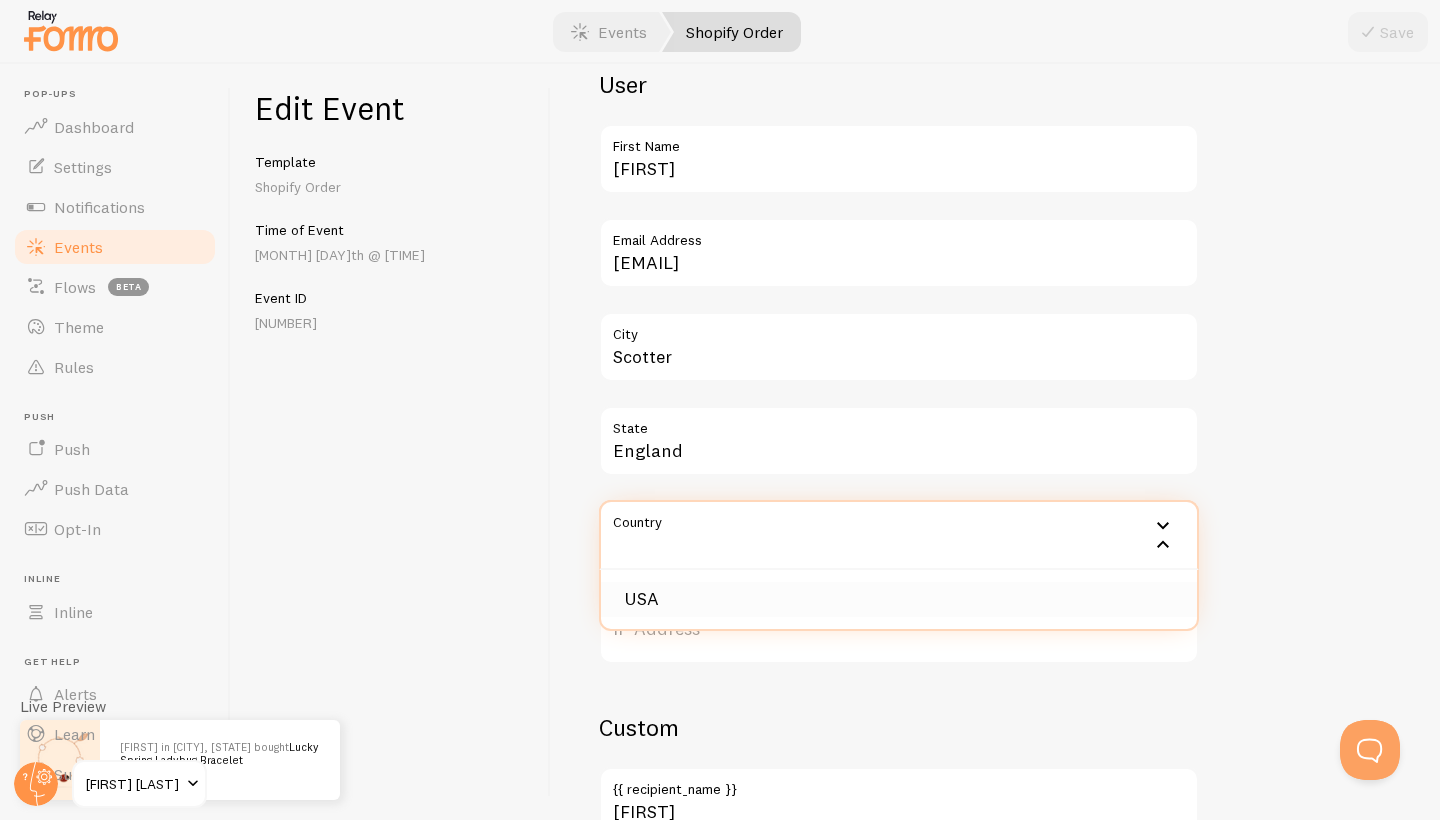 click on "USA" at bounding box center (899, 599) 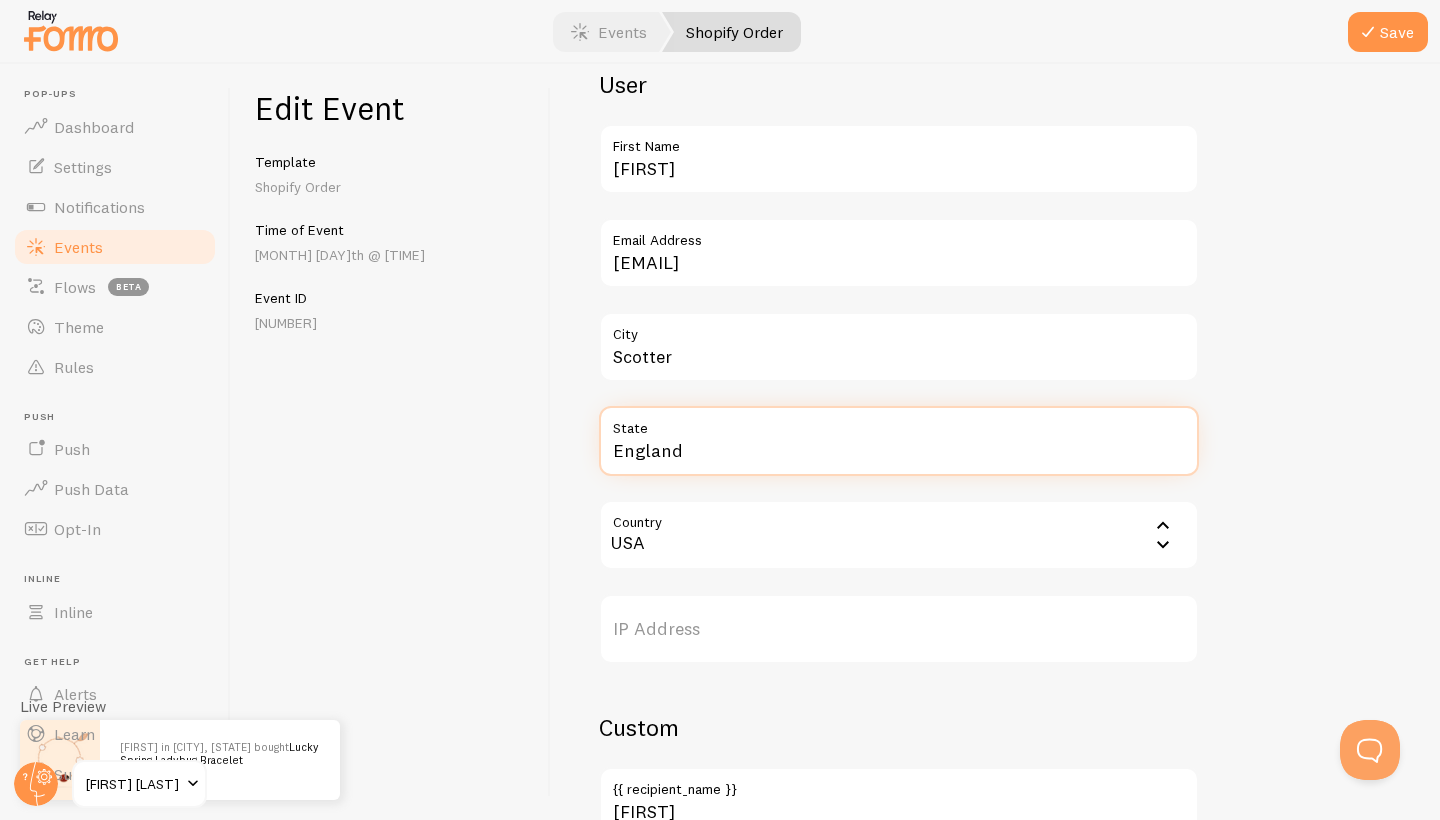 click on "England" at bounding box center (899, 441) 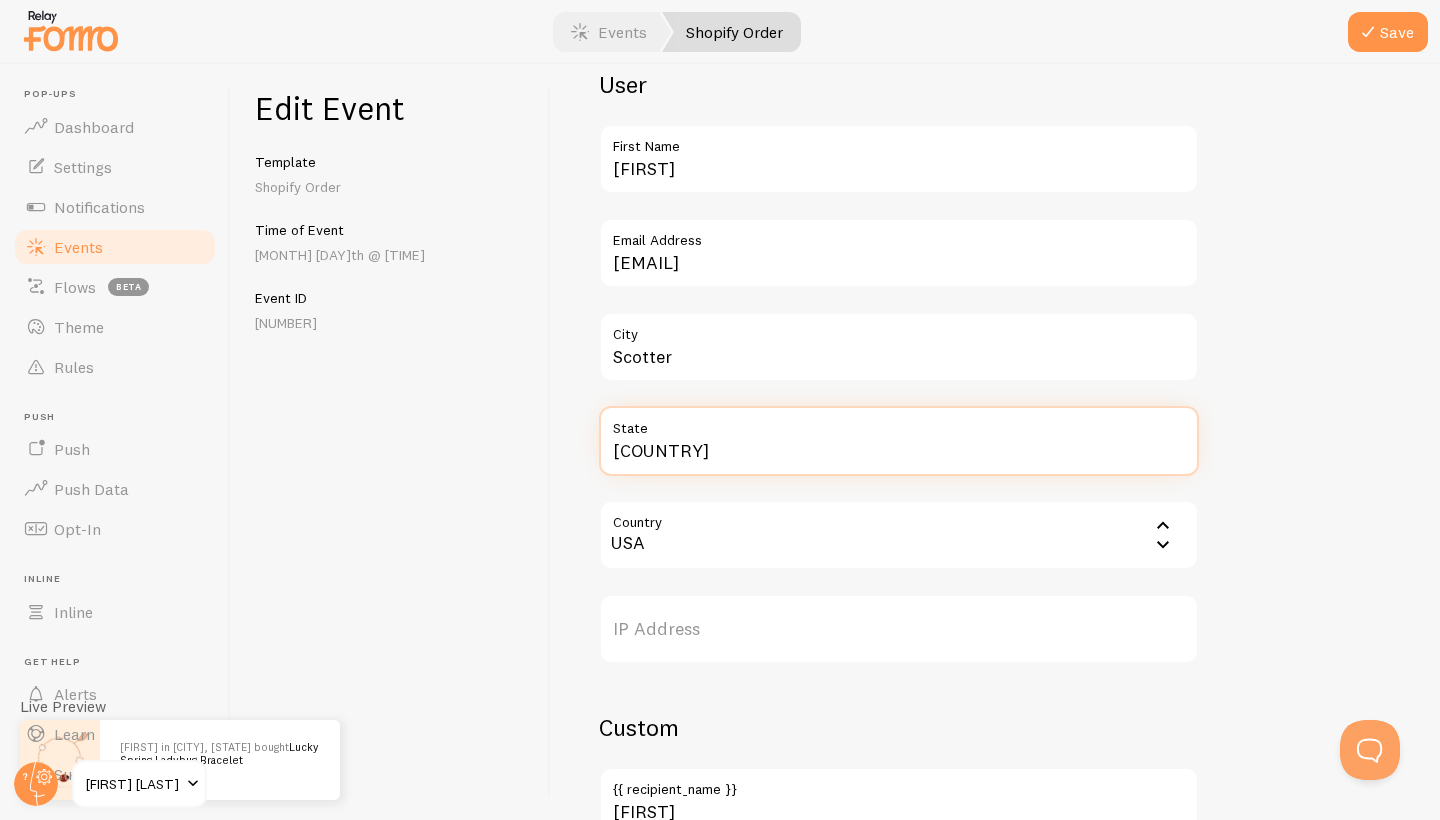 type on "E" 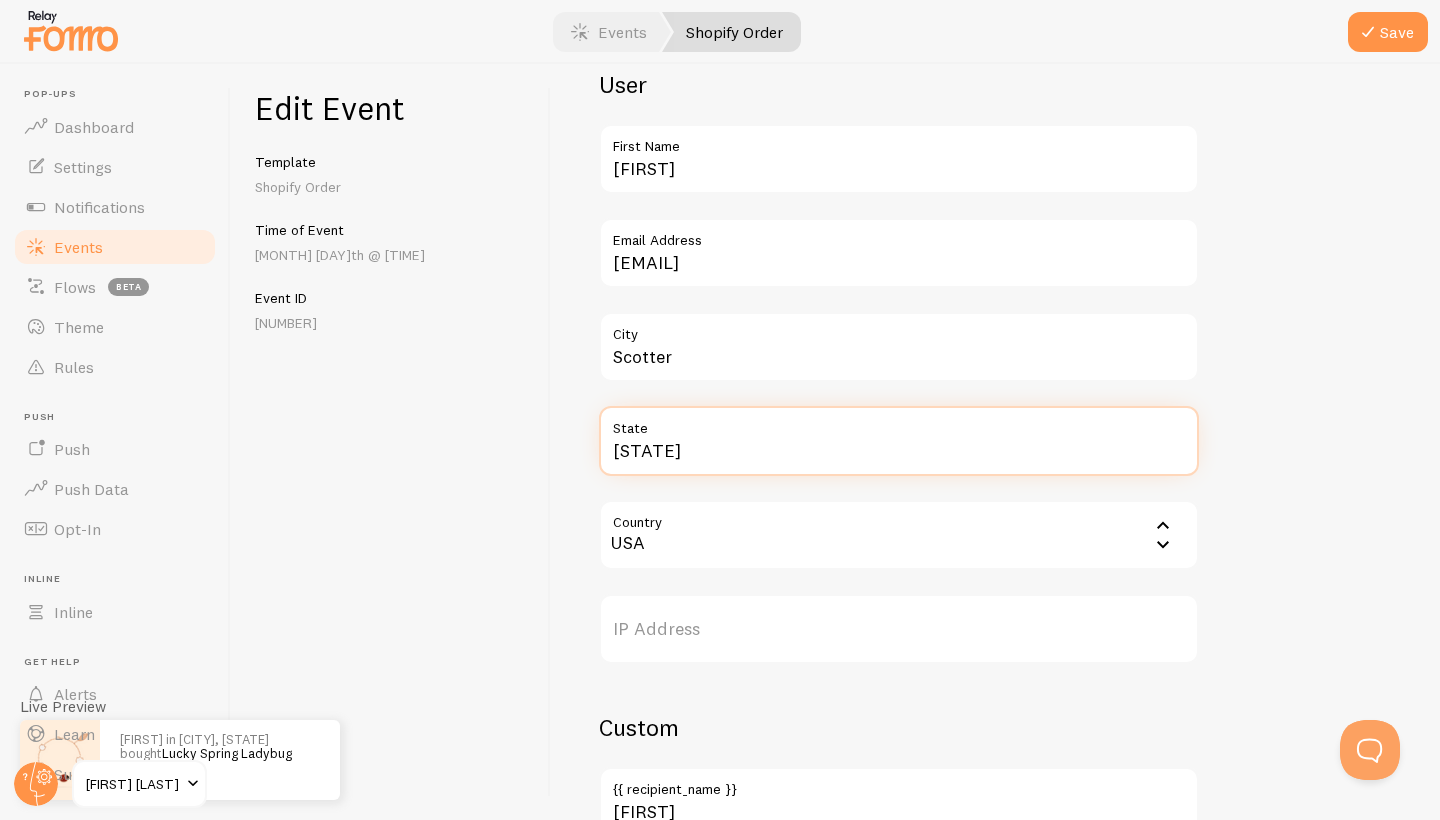 type on "[STATE]" 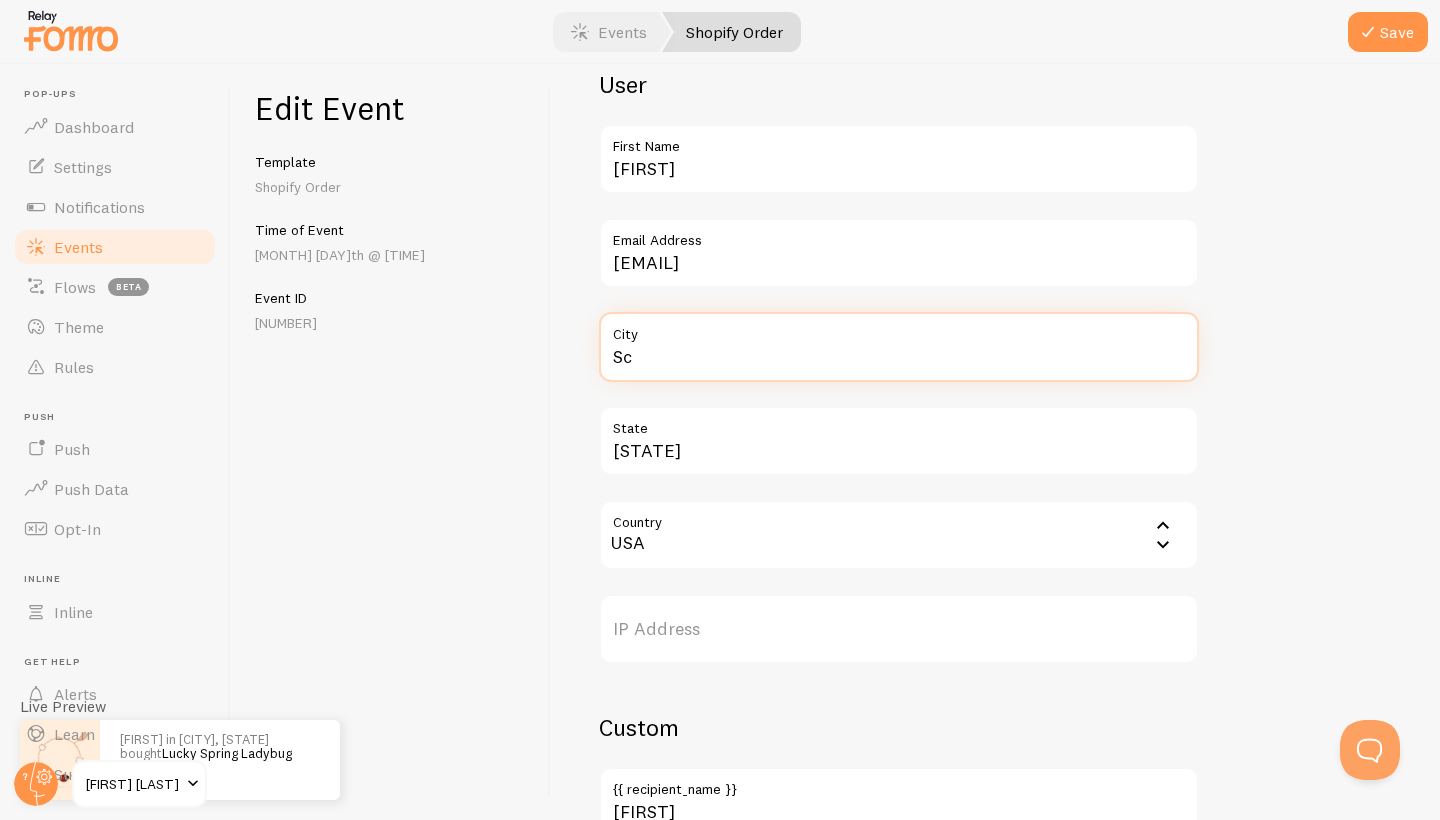 type on "S" 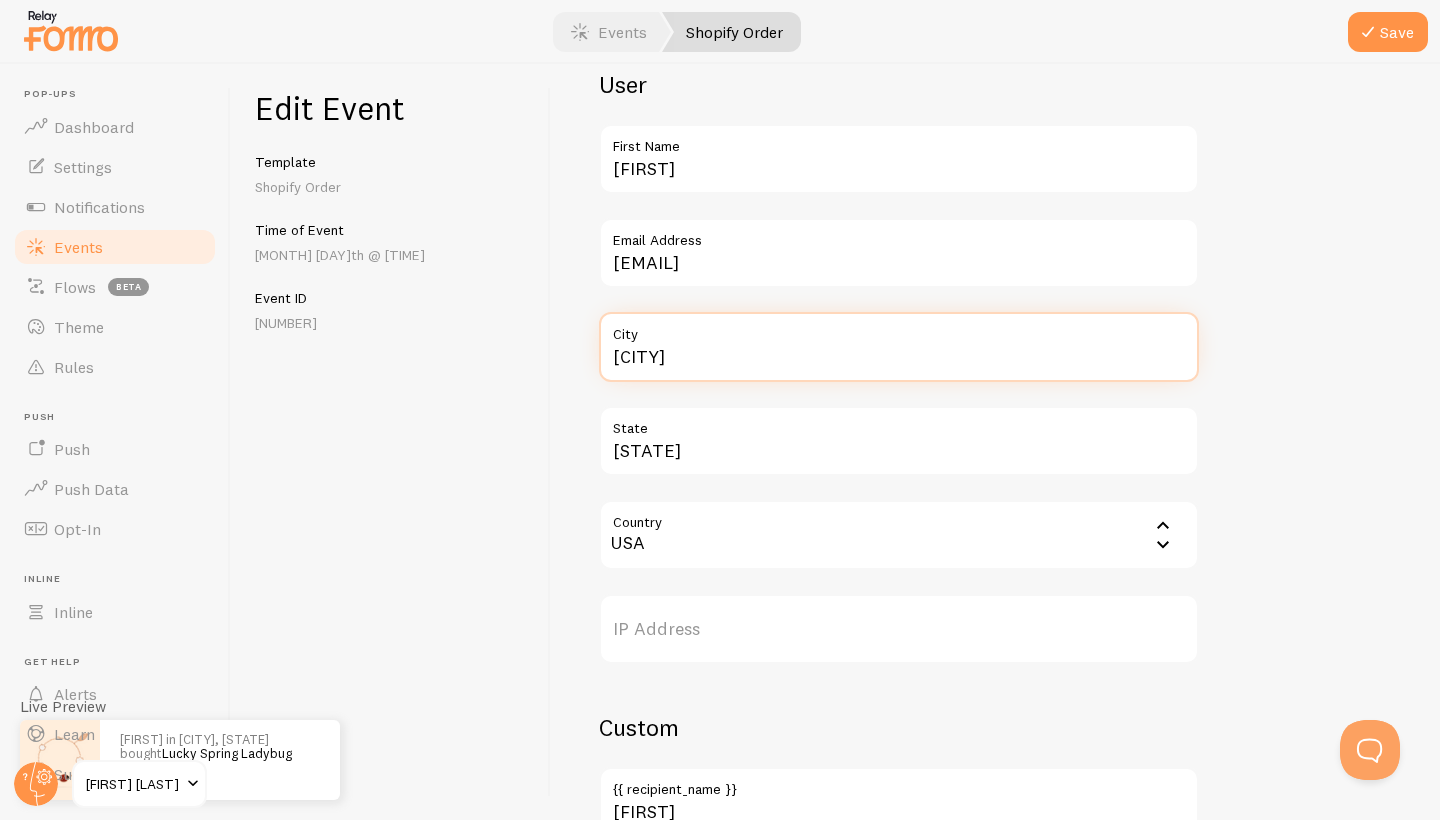 type on "[CITY]" 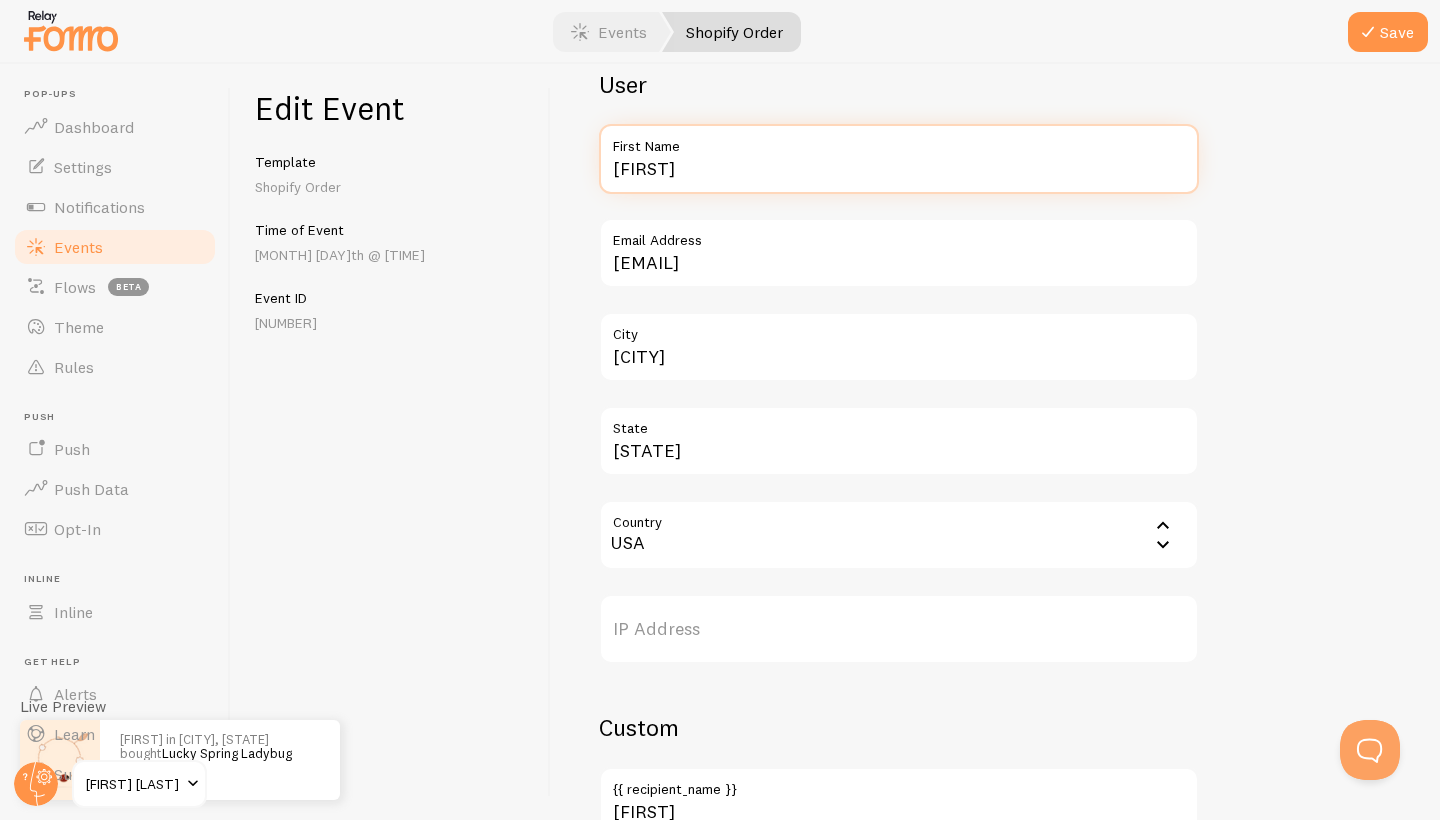 drag, startPoint x: 741, startPoint y: 164, endPoint x: 601, endPoint y: 174, distance: 140.35669 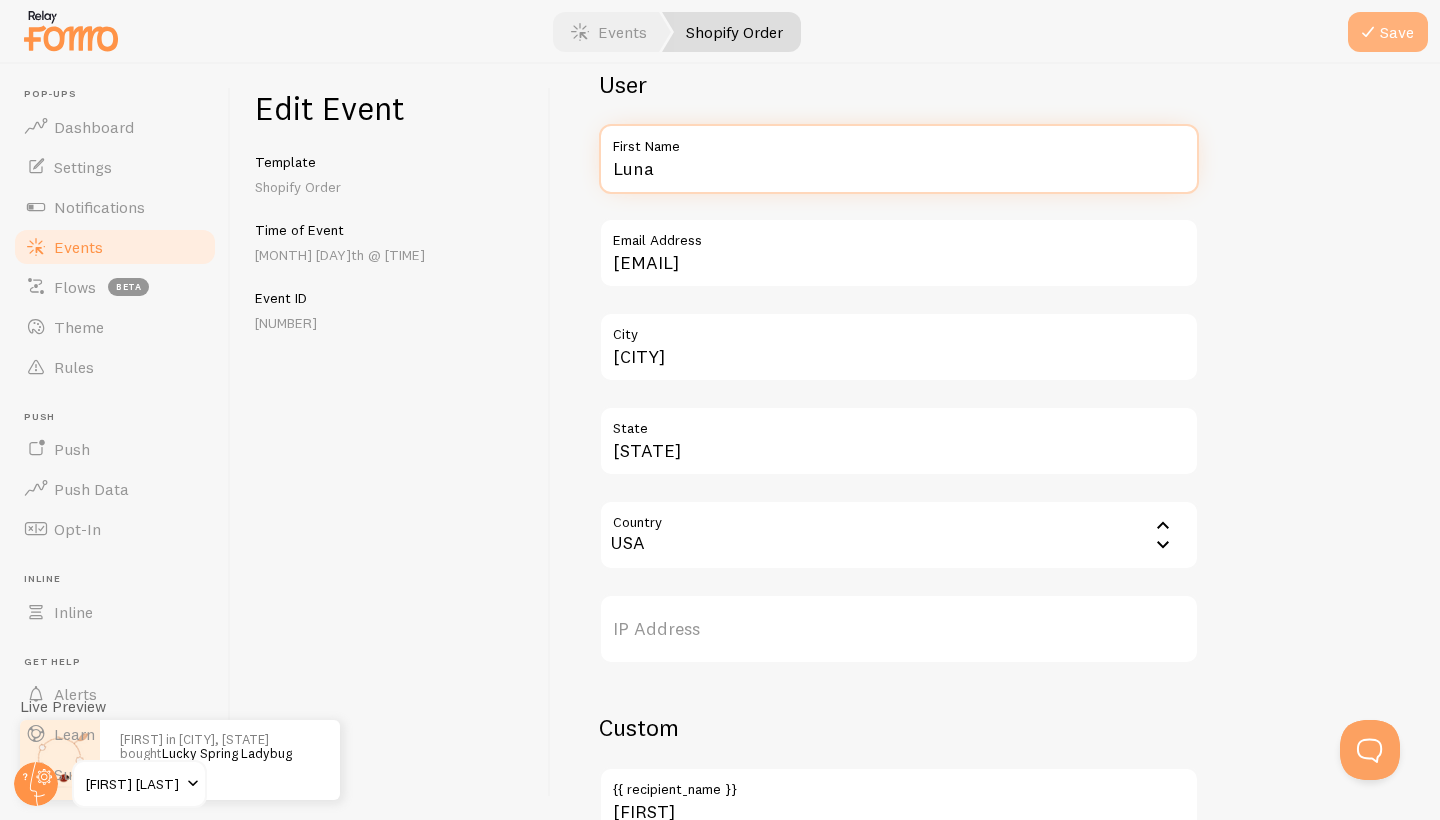 type on "Luna" 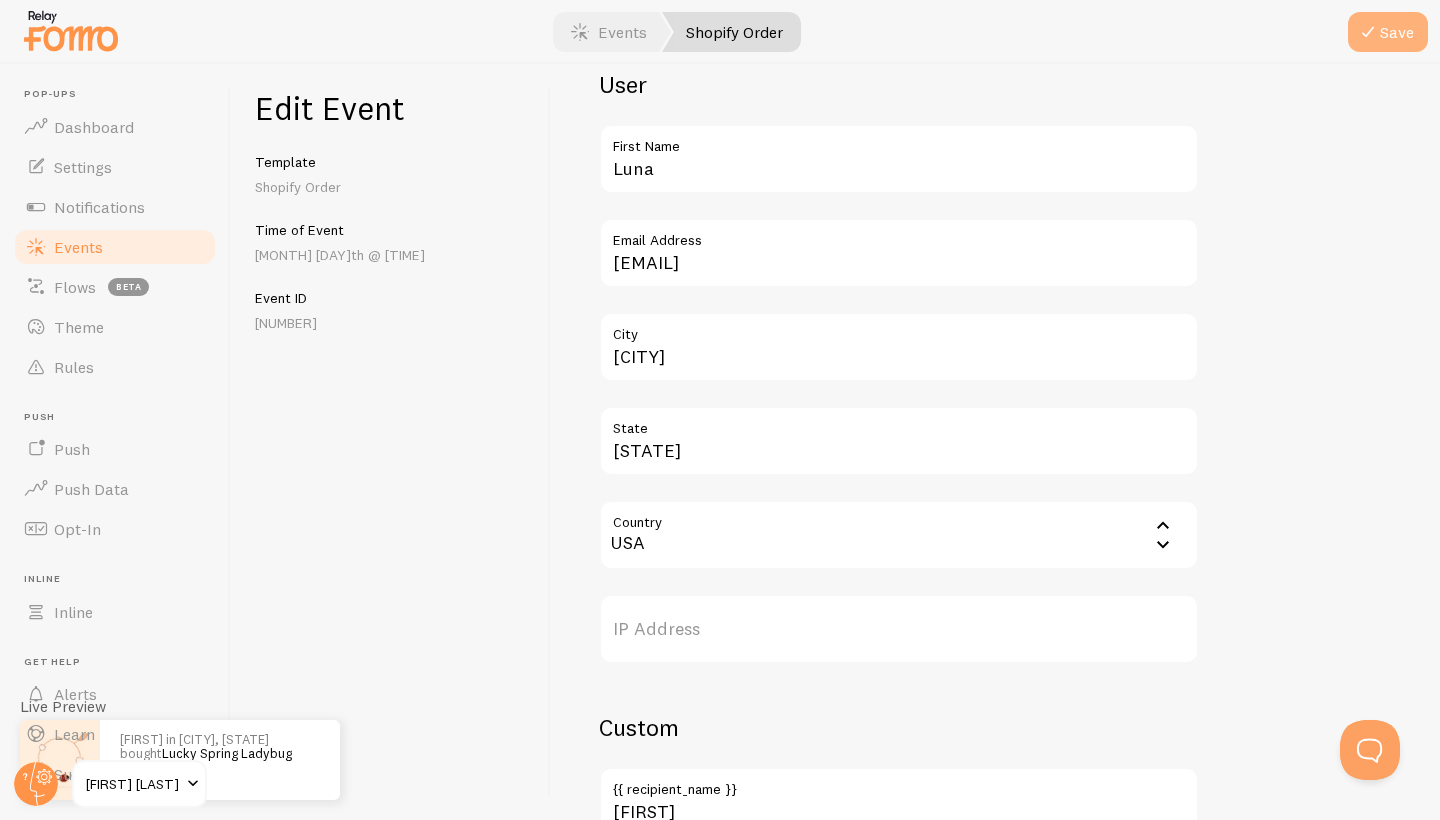 click on "Save" at bounding box center [1388, 32] 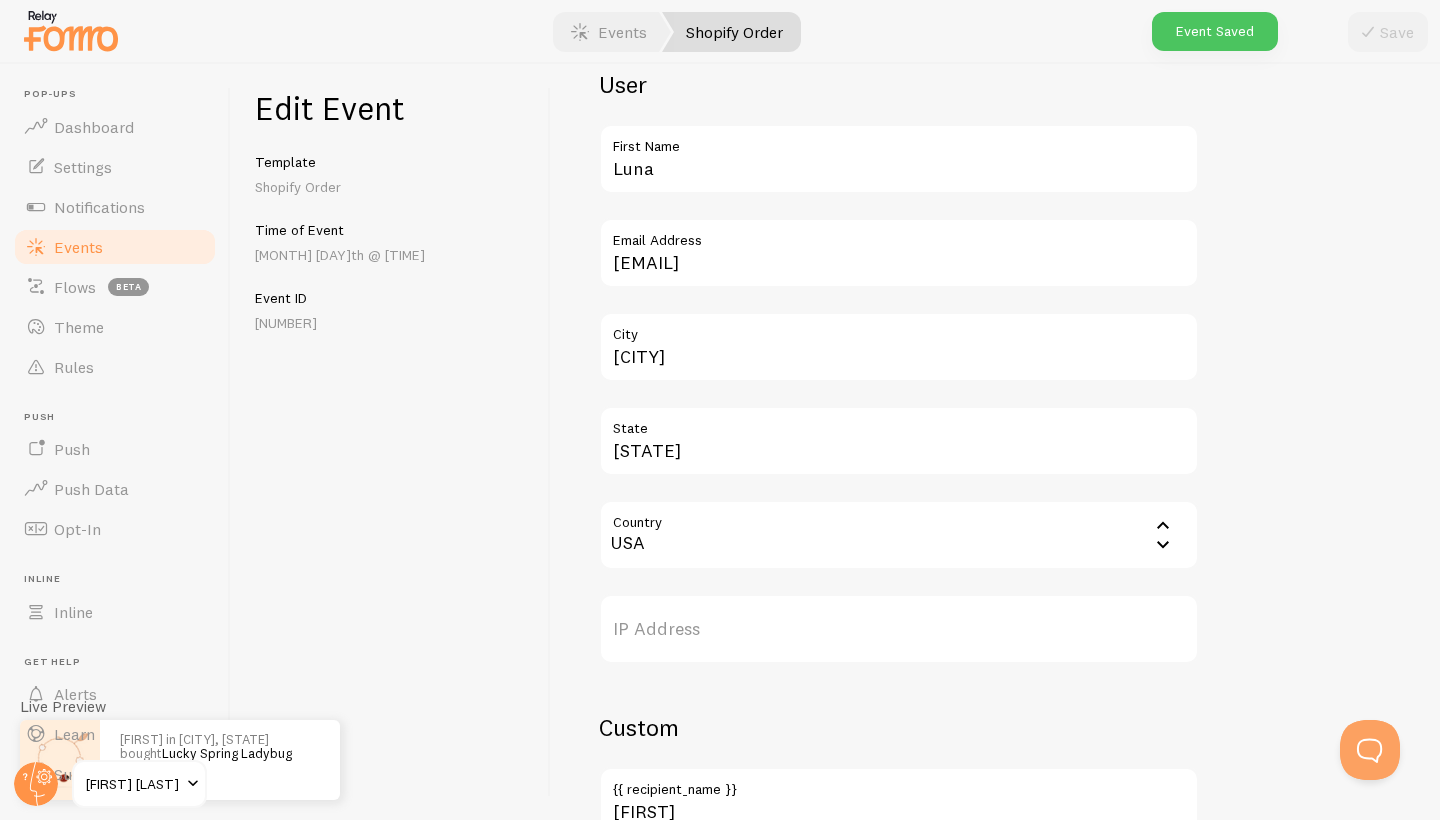 click on "Events" at bounding box center (115, 247) 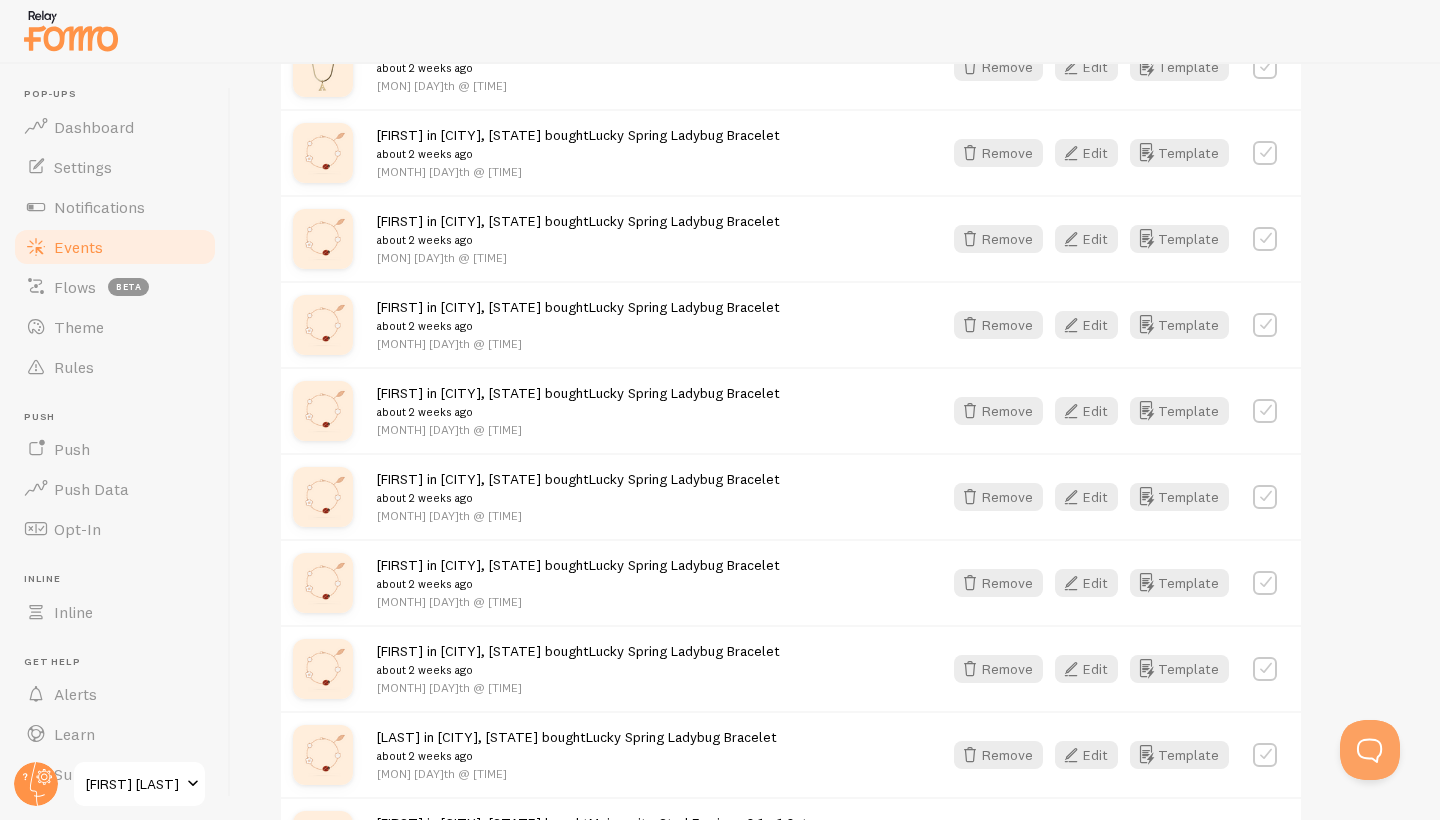 scroll, scrollTop: 1472, scrollLeft: 0, axis: vertical 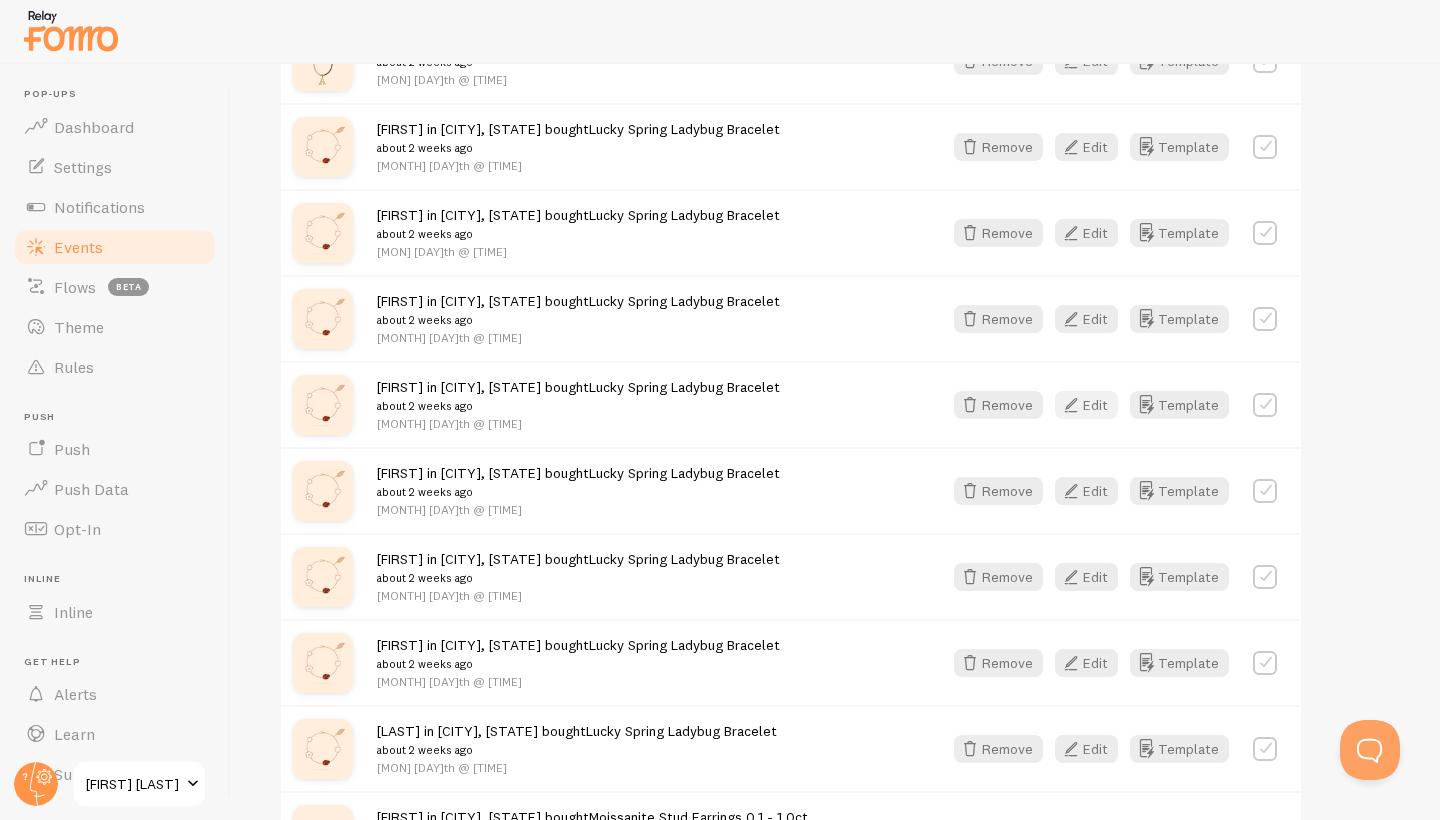 click on "Edit" at bounding box center (1086, 405) 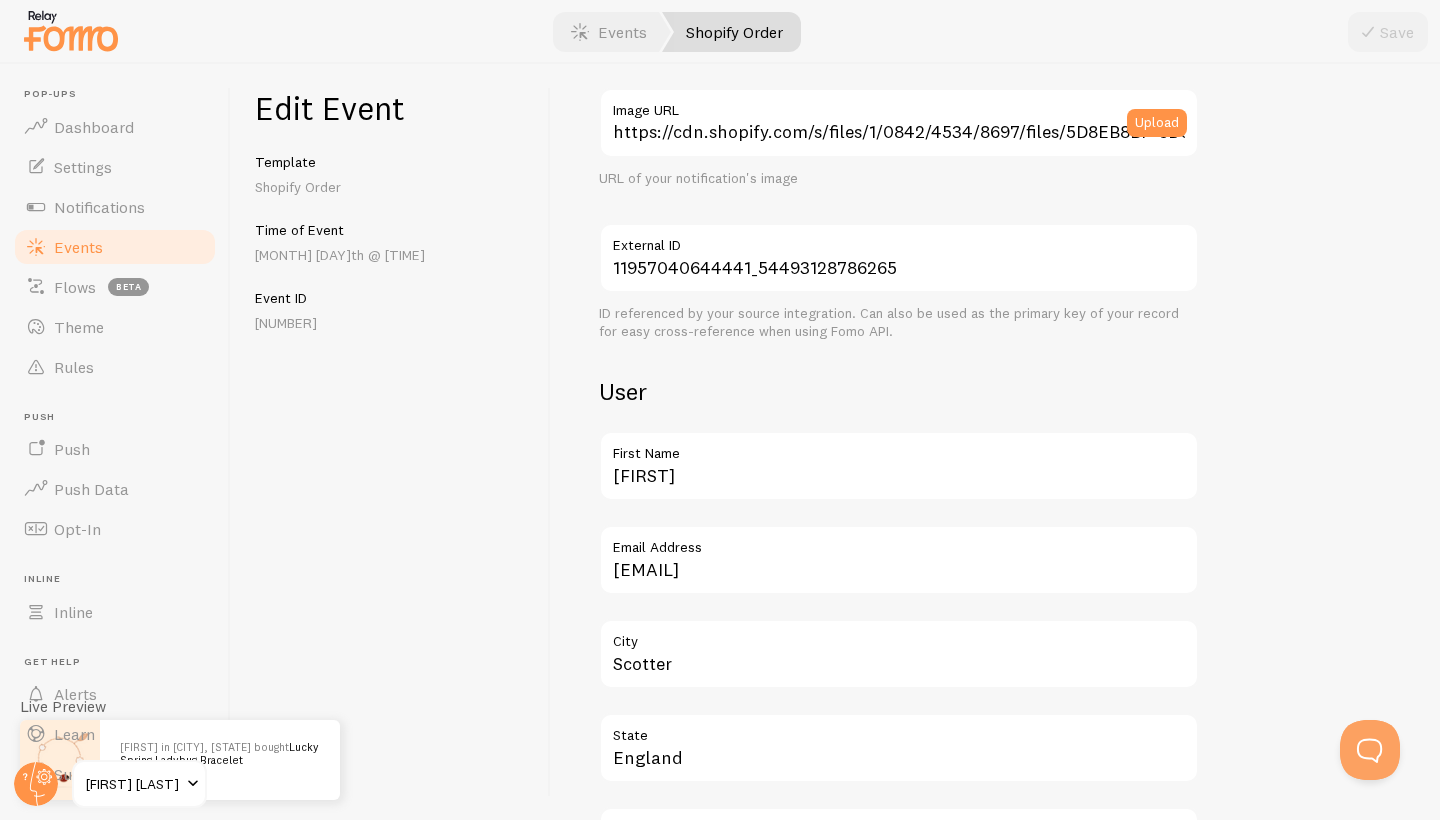 scroll, scrollTop: 385, scrollLeft: 0, axis: vertical 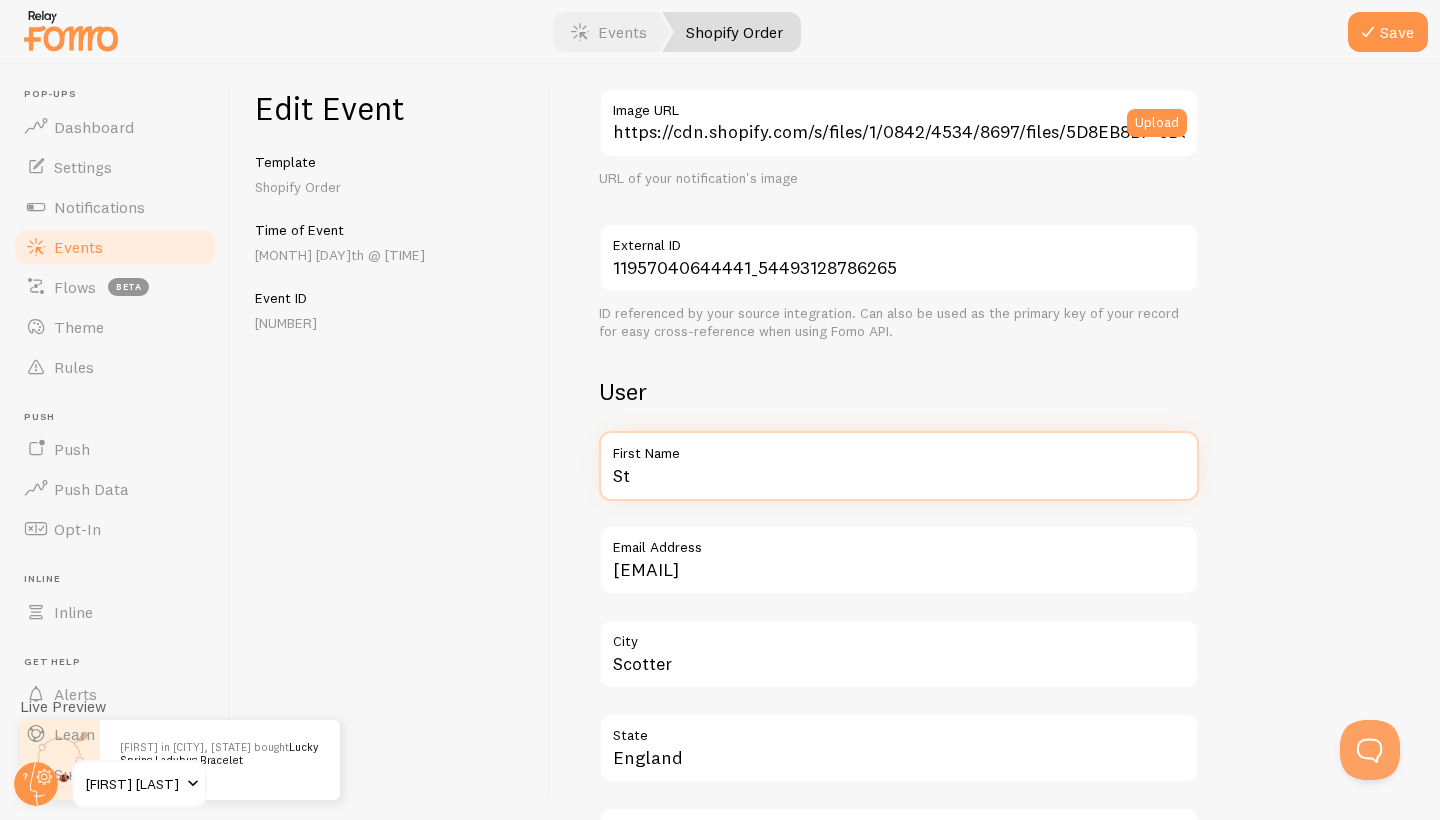 type on "S" 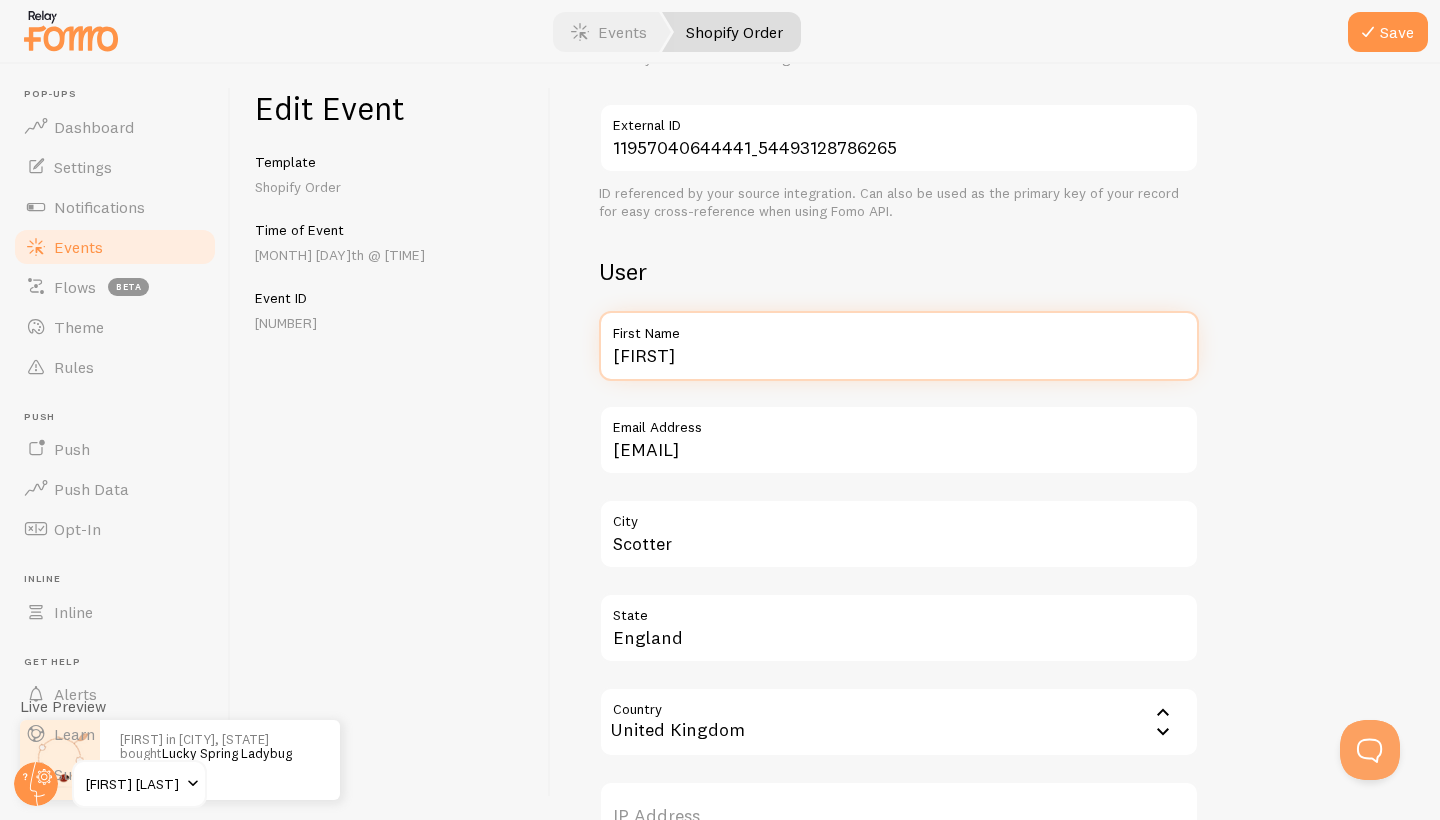 scroll, scrollTop: 507, scrollLeft: 0, axis: vertical 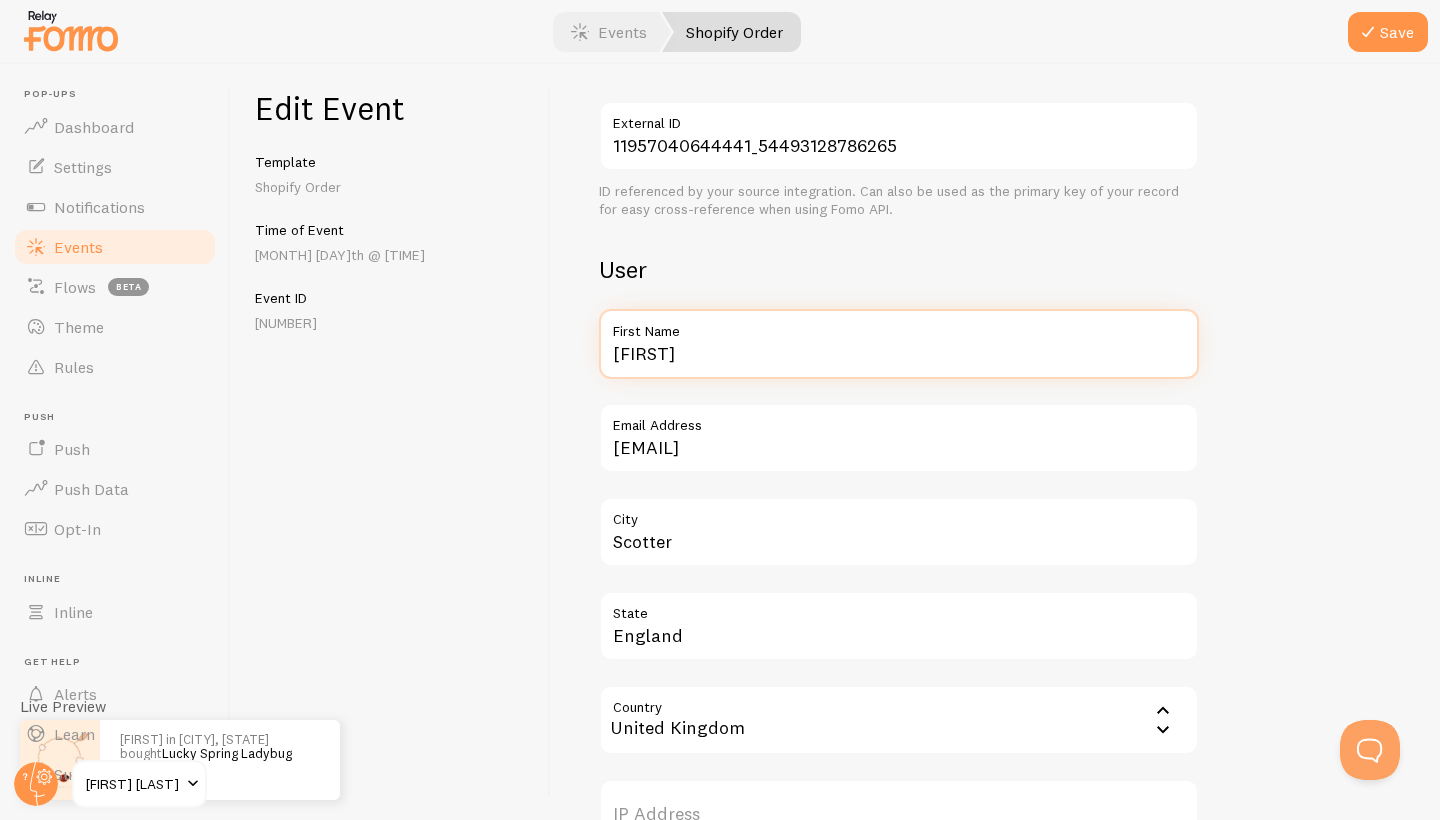 type on "[FIRST]" 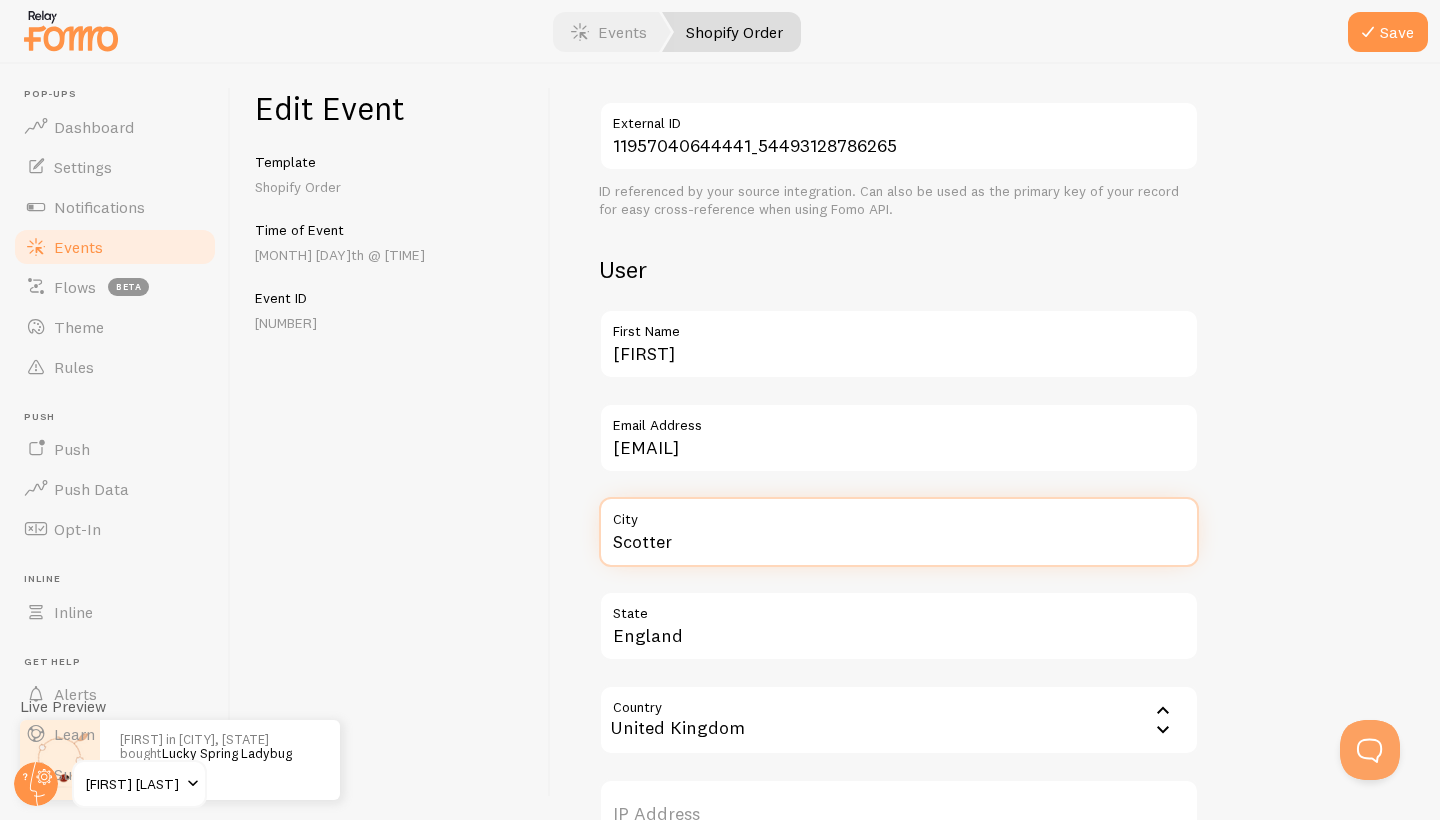 drag, startPoint x: 684, startPoint y: 542, endPoint x: 604, endPoint y: 545, distance: 80.05623 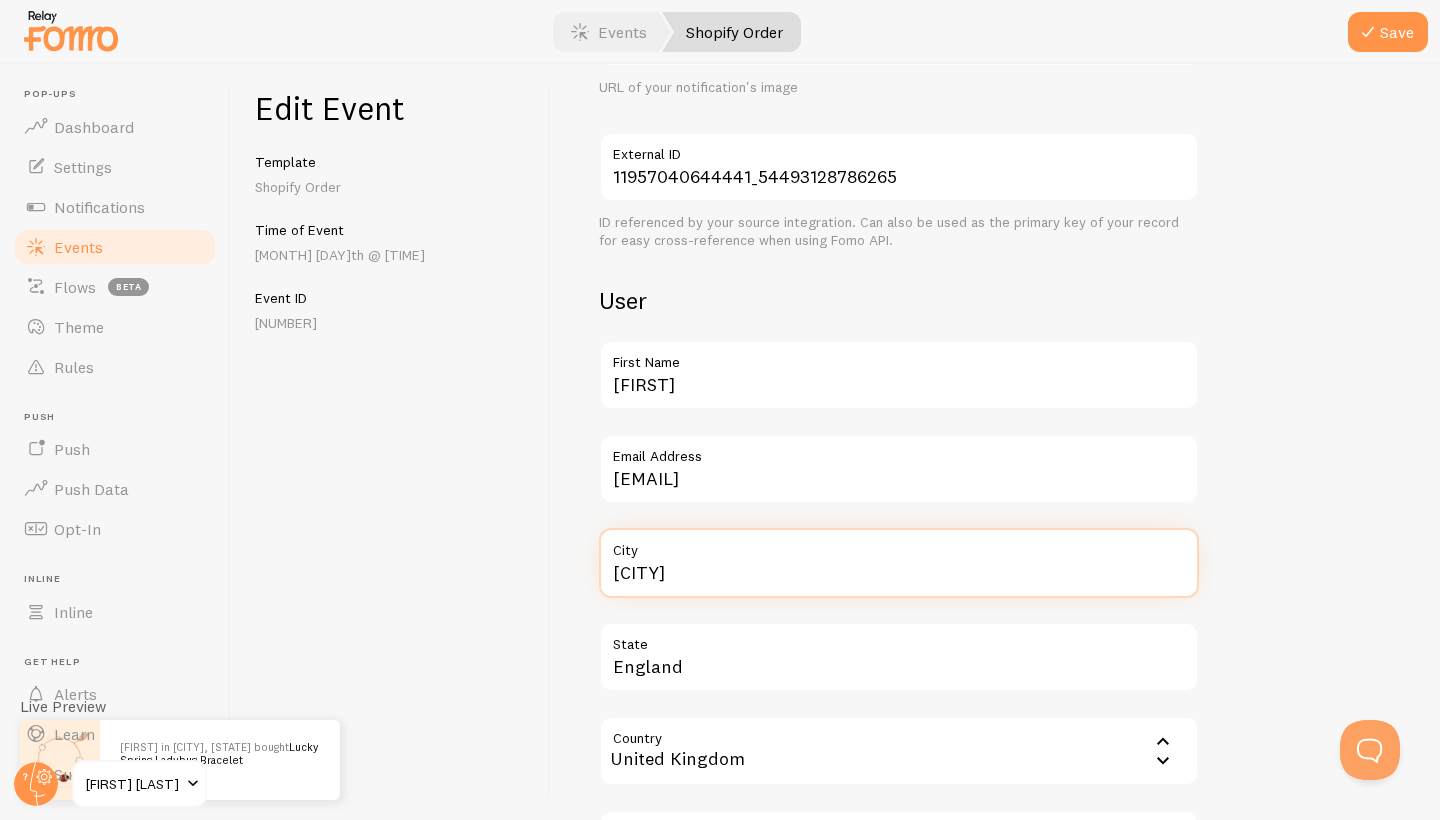 scroll, scrollTop: 386, scrollLeft: 0, axis: vertical 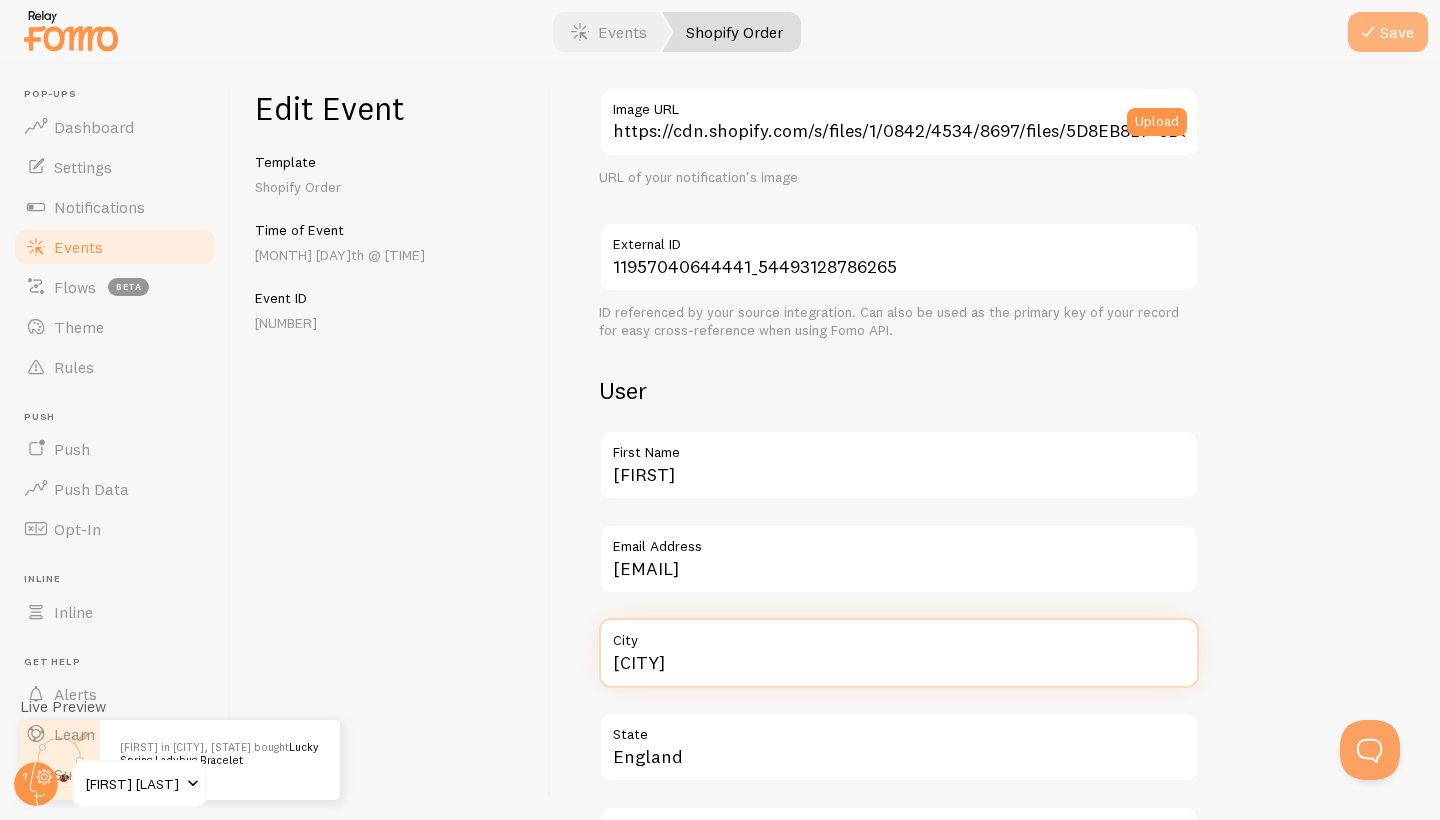 type on "[CITY]" 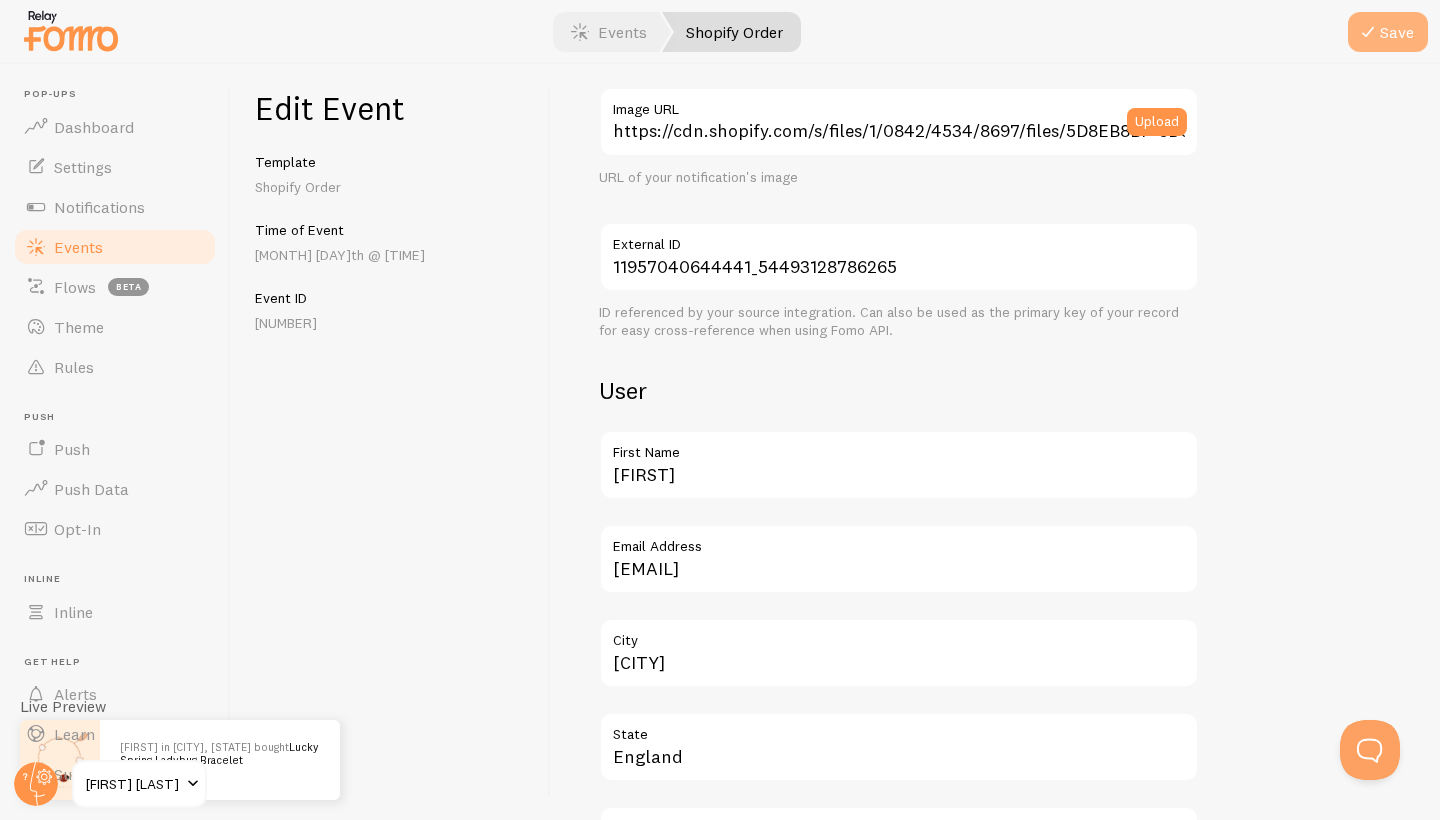 click at bounding box center (1368, 32) 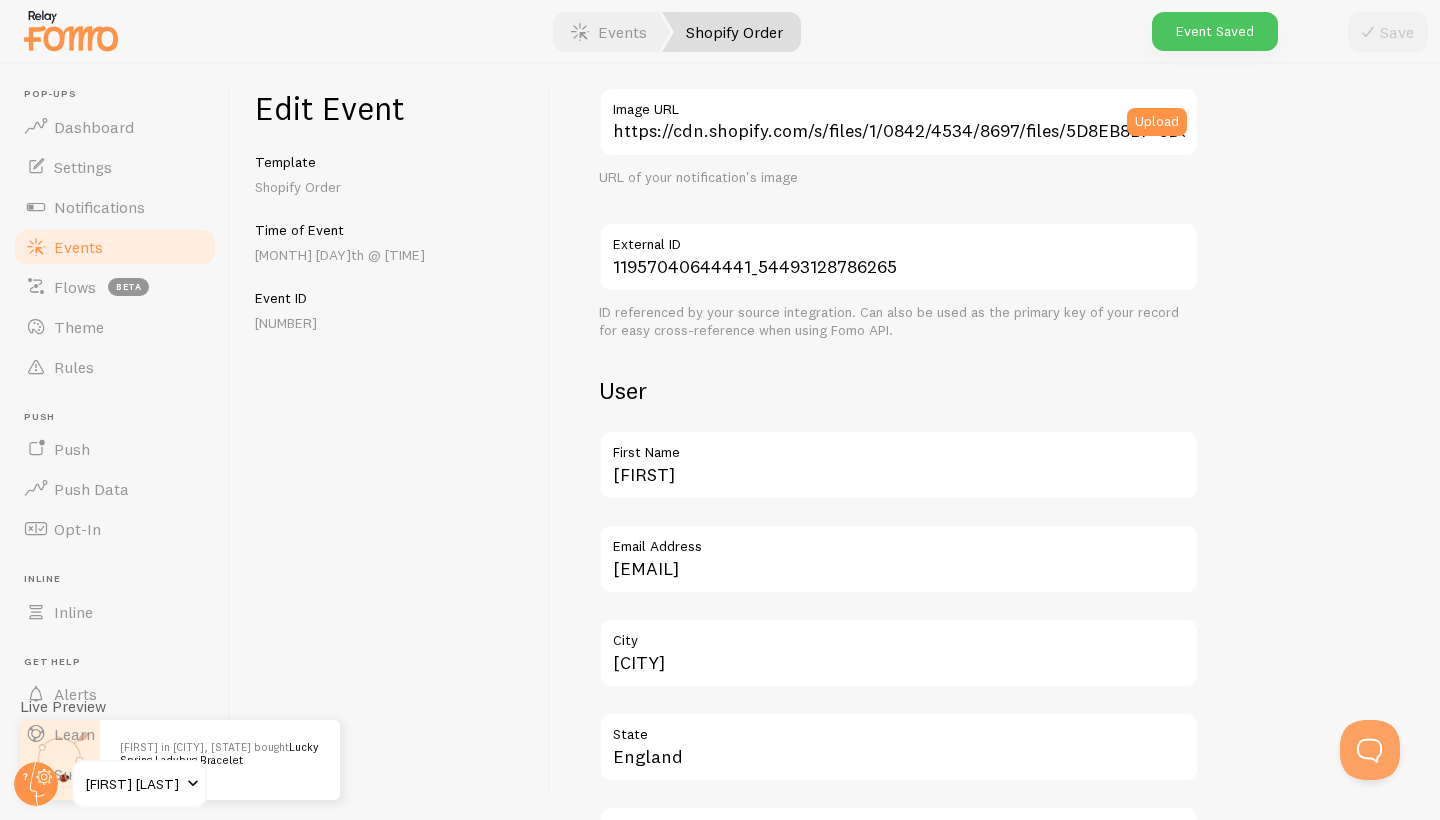 click on "Events" at bounding box center [78, 247] 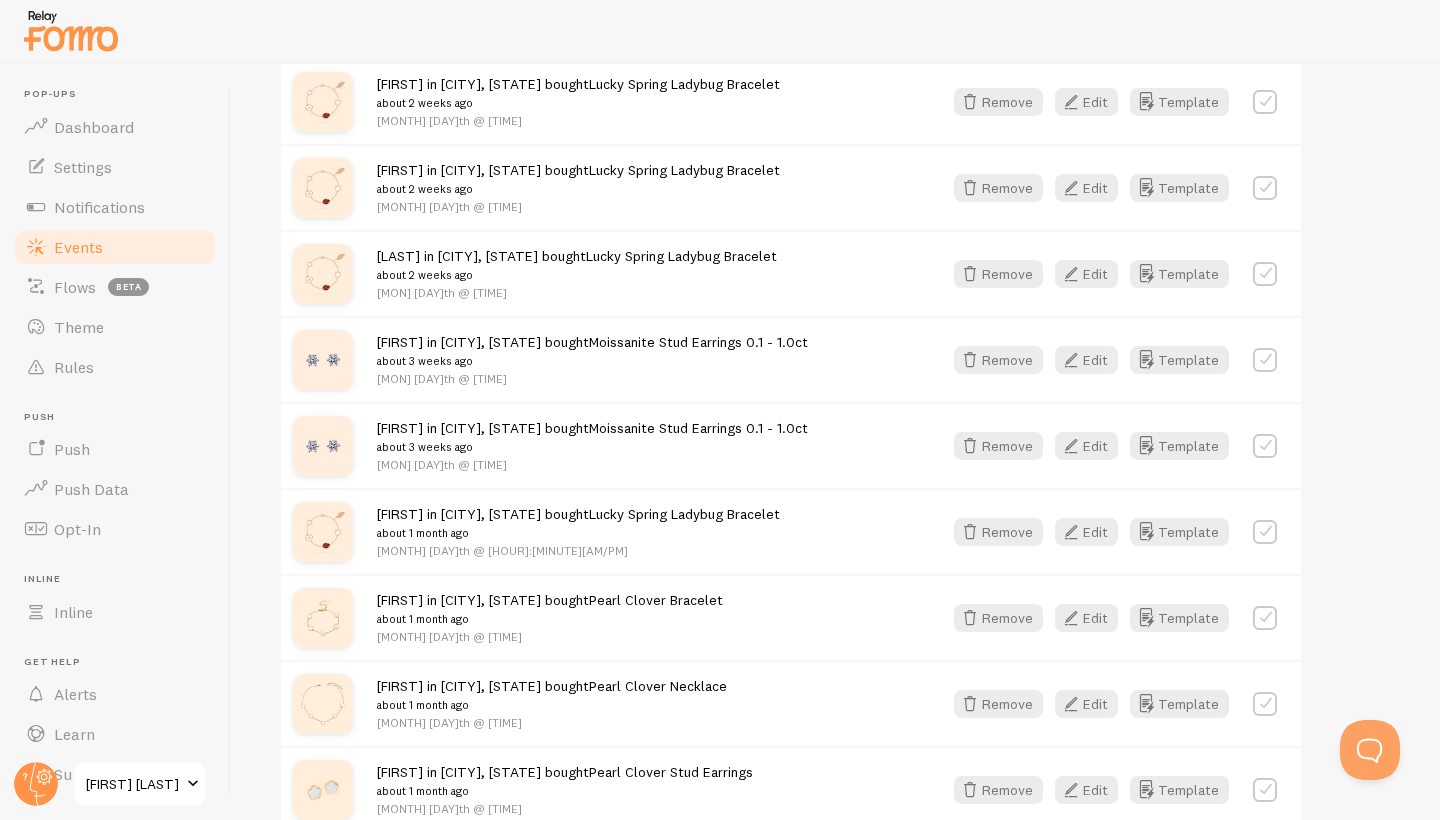 scroll, scrollTop: 1950, scrollLeft: 0, axis: vertical 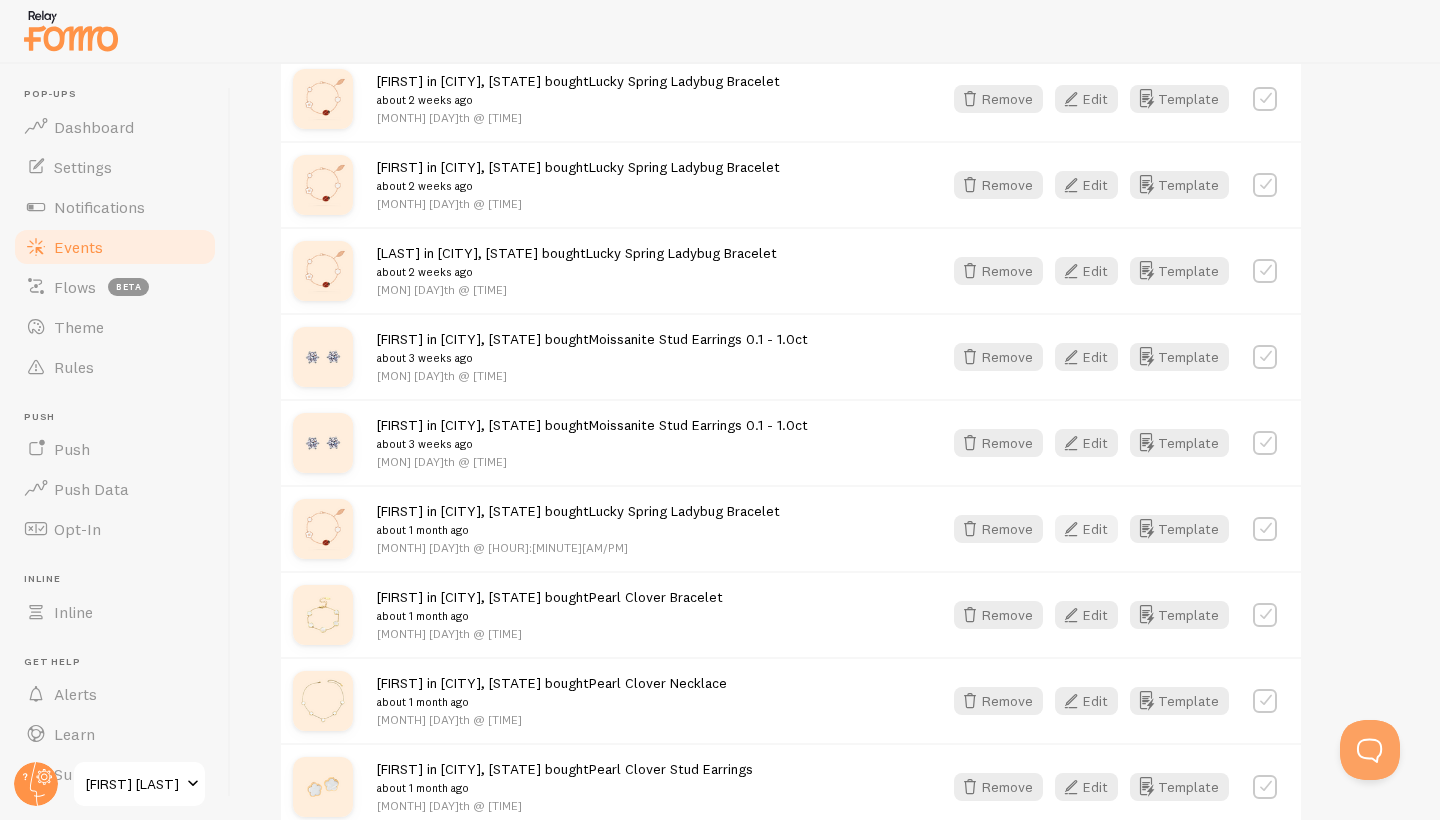 click on "Edit" at bounding box center (1086, 529) 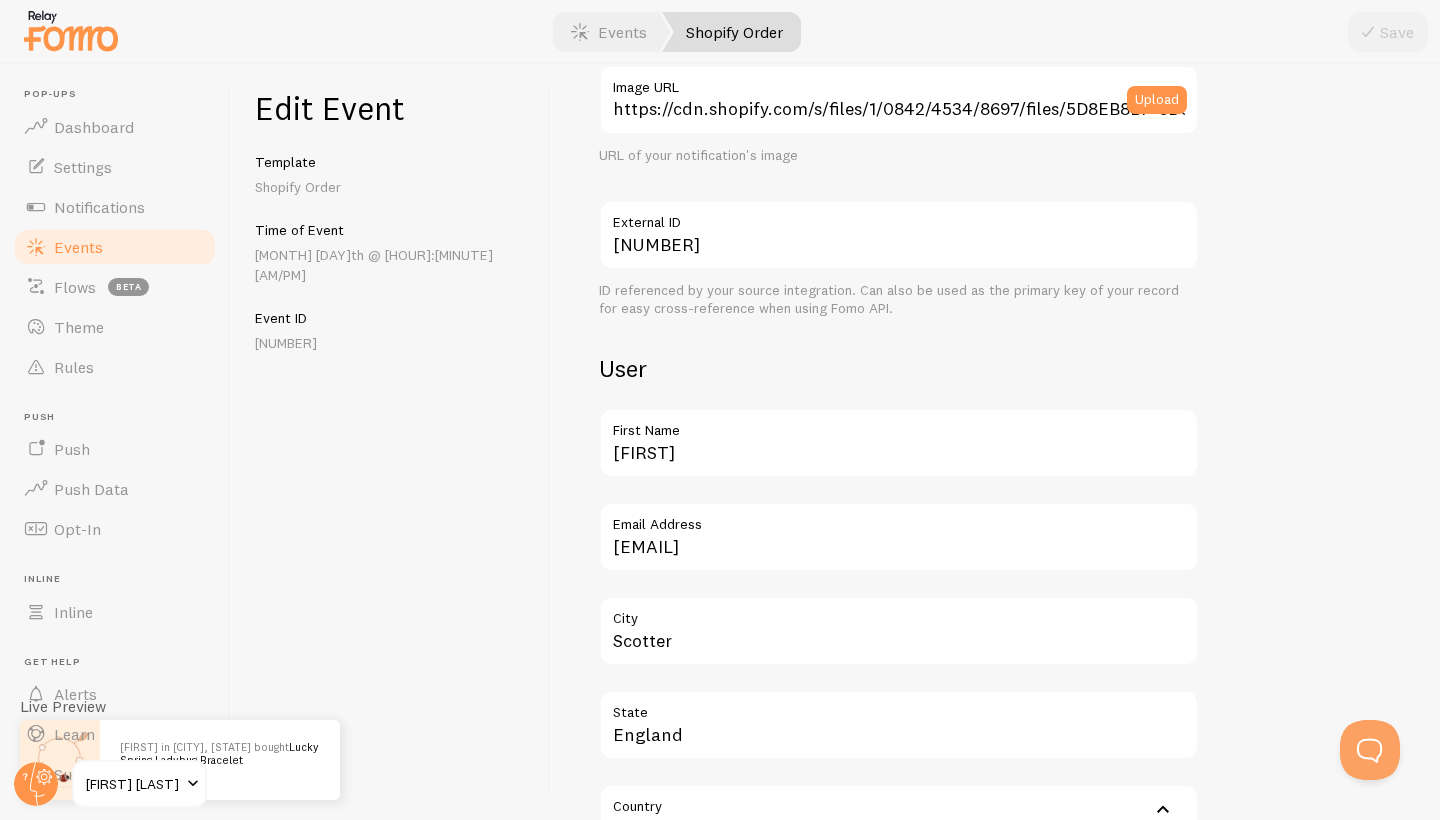 scroll, scrollTop: 414, scrollLeft: 0, axis: vertical 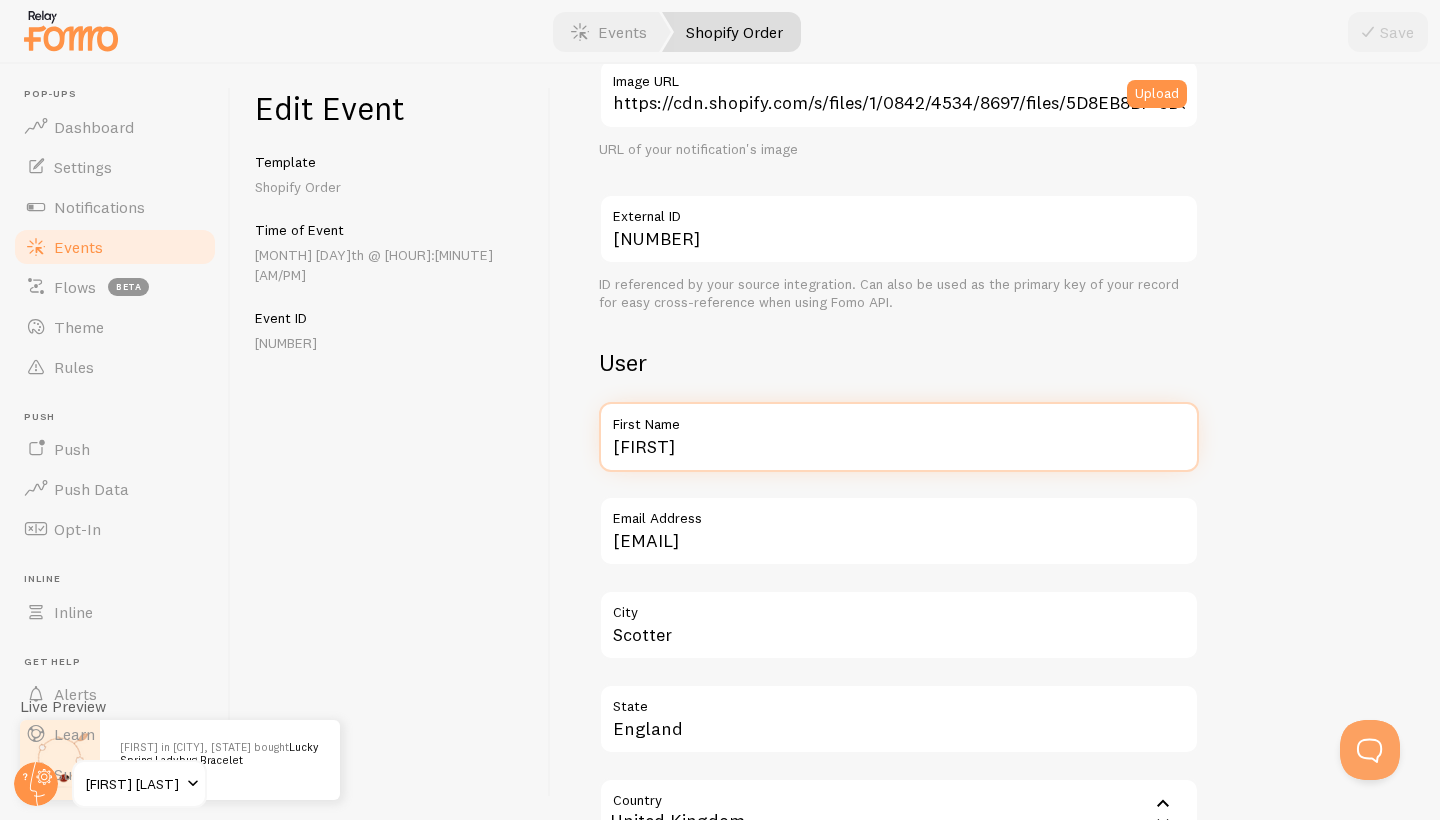 drag, startPoint x: 699, startPoint y: 442, endPoint x: 586, endPoint y: 446, distance: 113.07078 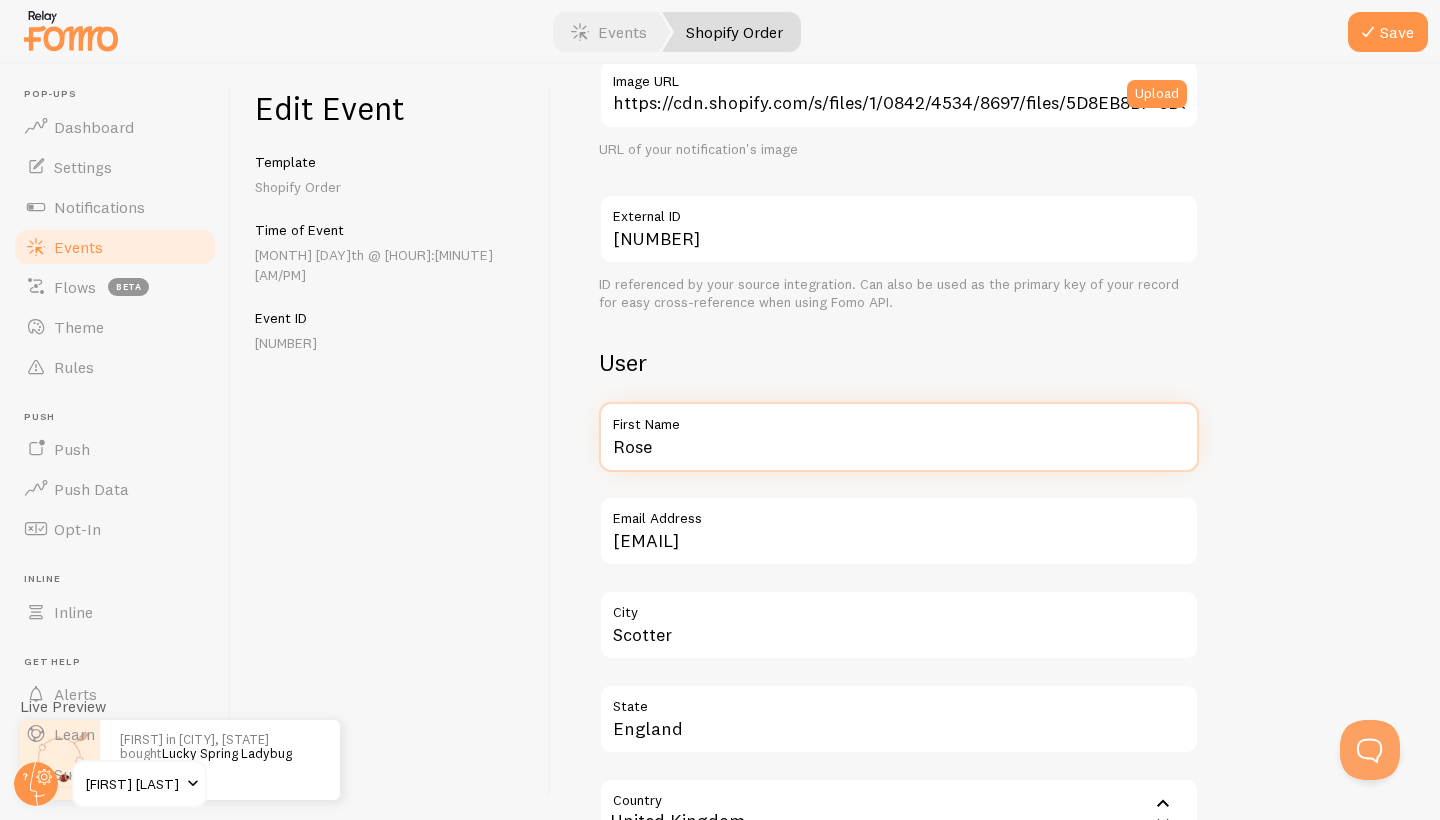 type on "Rose" 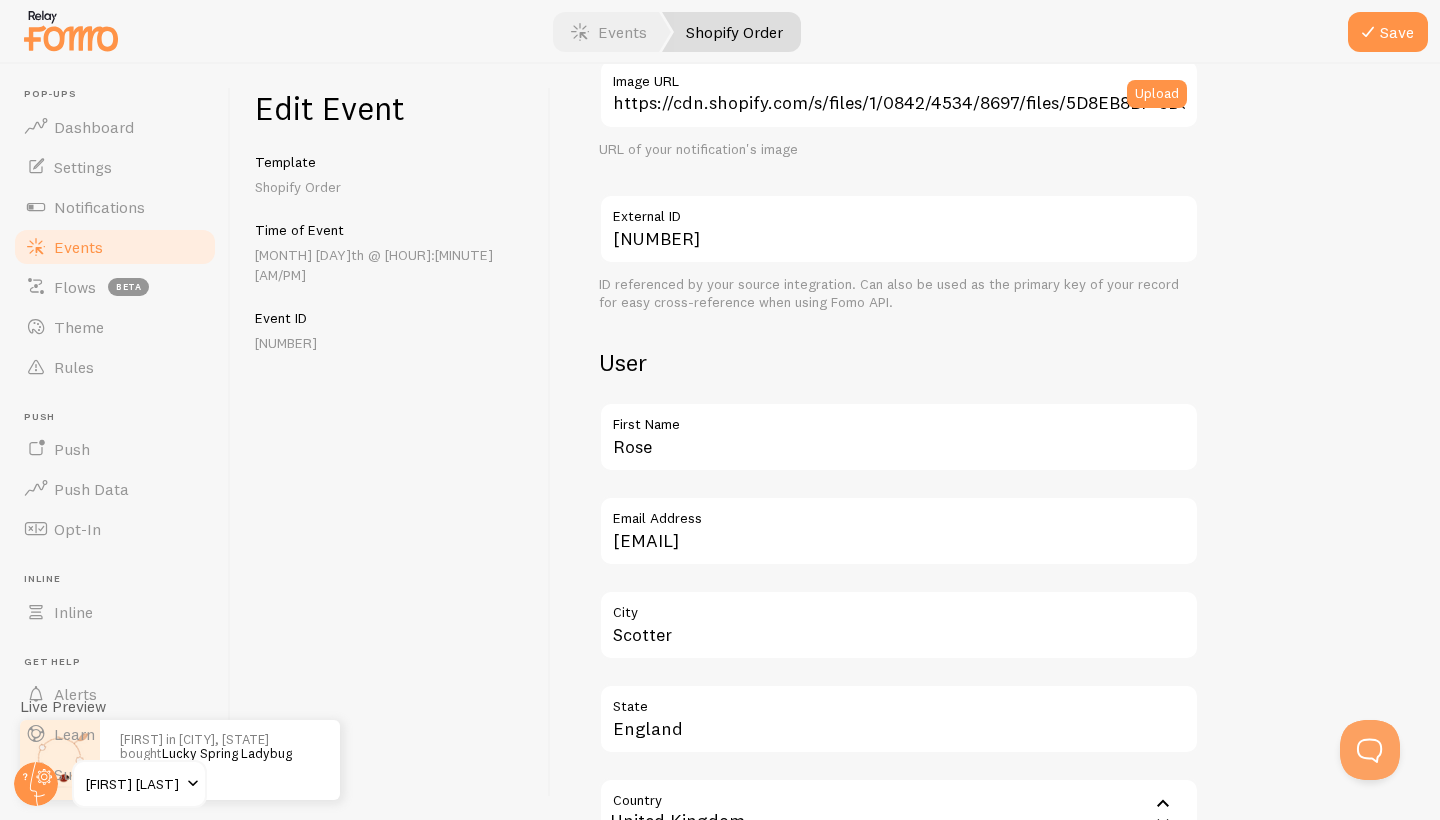 click on "Edit Event
Template   Shopify Order   Time of Event   Jul 7th @ 5:26pm   Event ID   831078967" at bounding box center [391, 442] 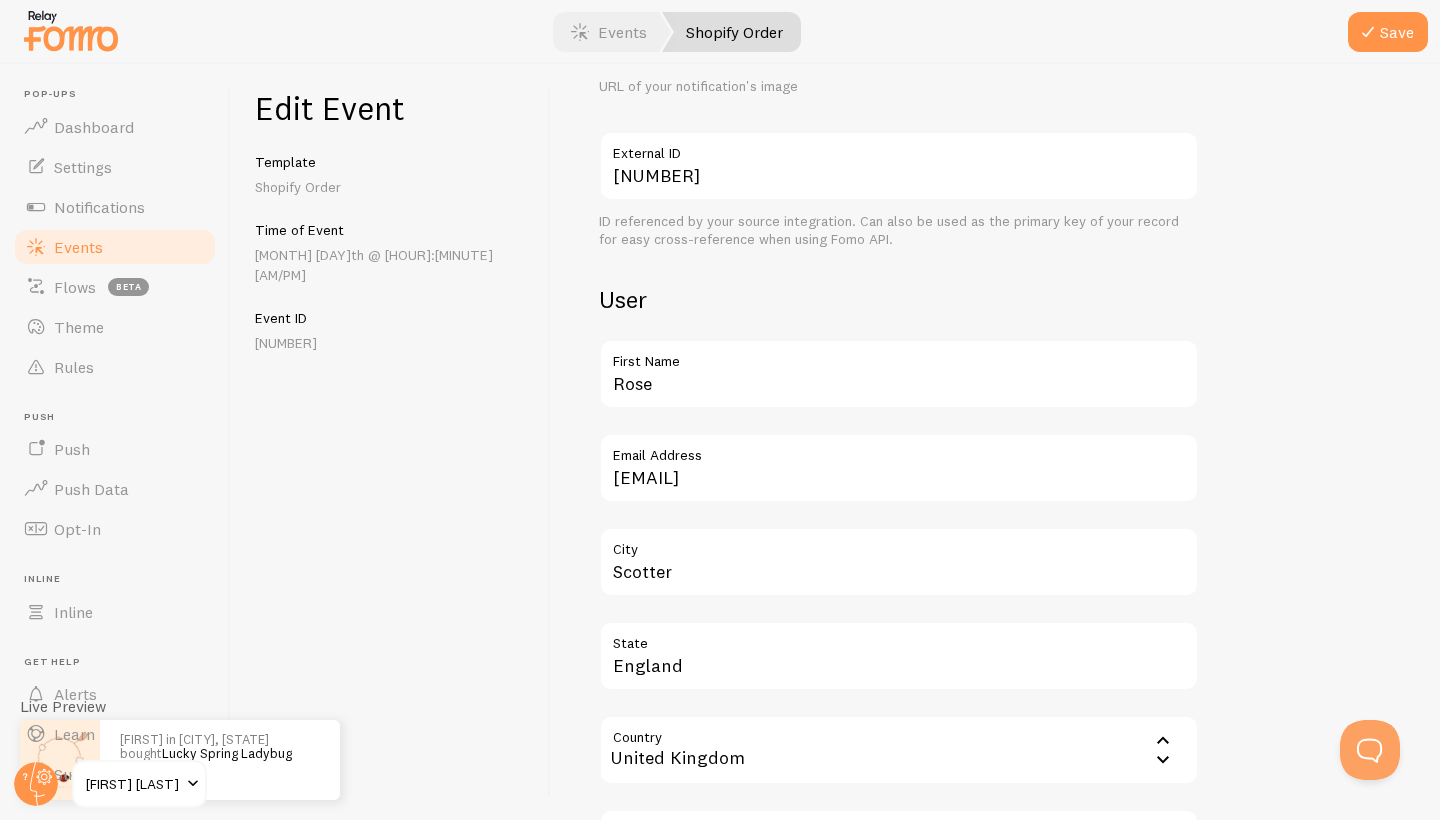 scroll, scrollTop: 477, scrollLeft: 0, axis: vertical 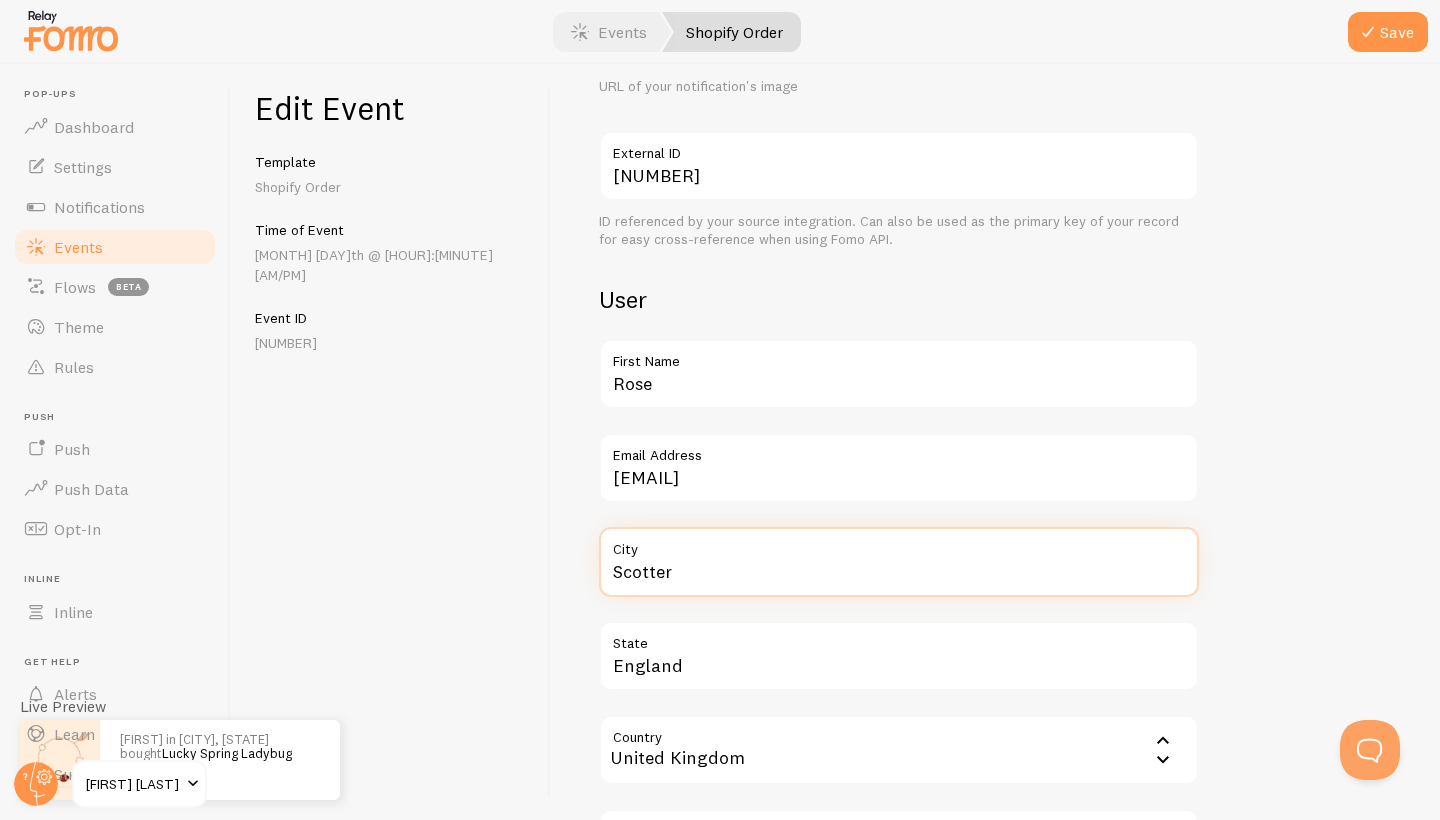 drag, startPoint x: 681, startPoint y: 573, endPoint x: 605, endPoint y: 573, distance: 76 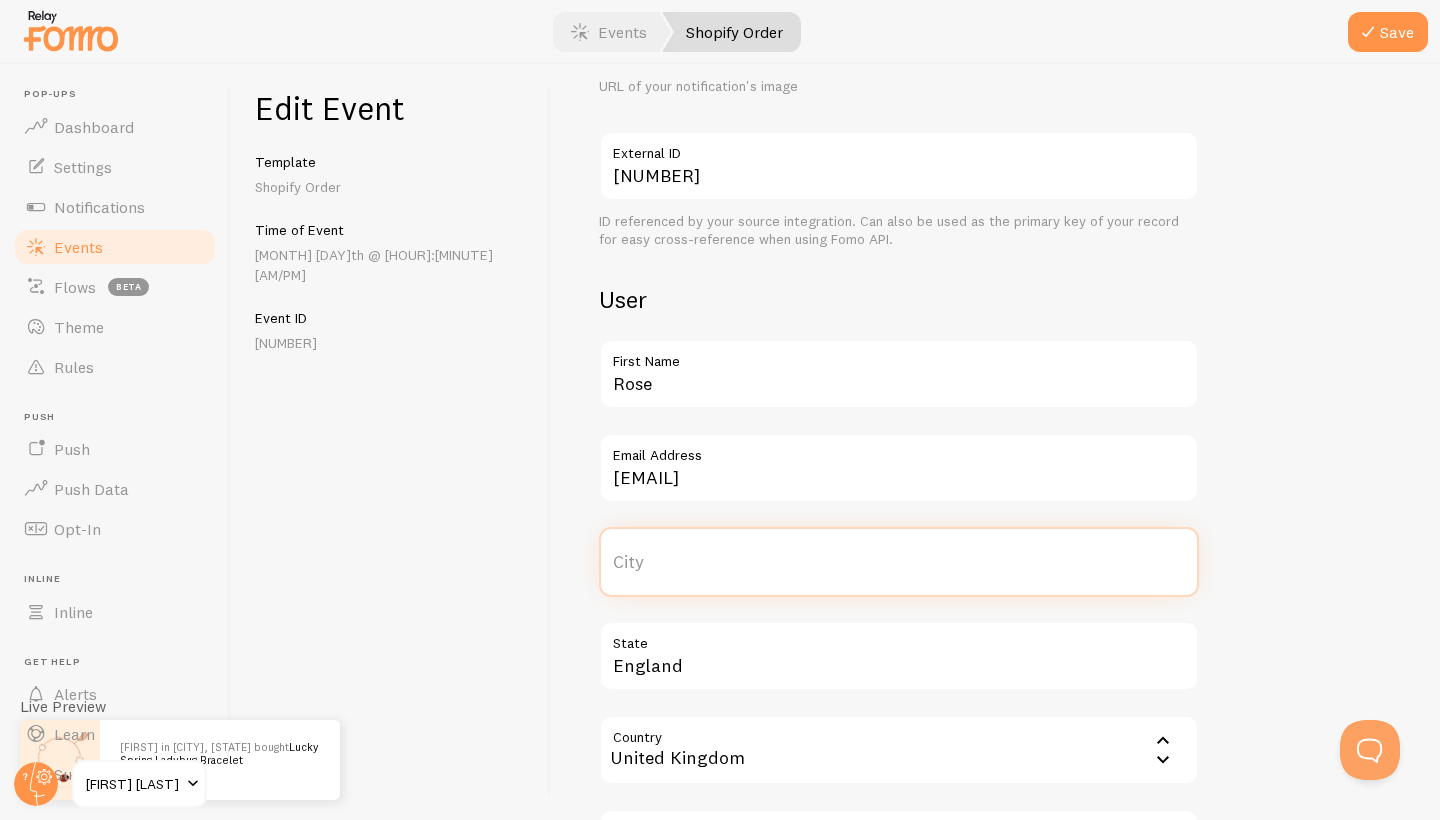 type 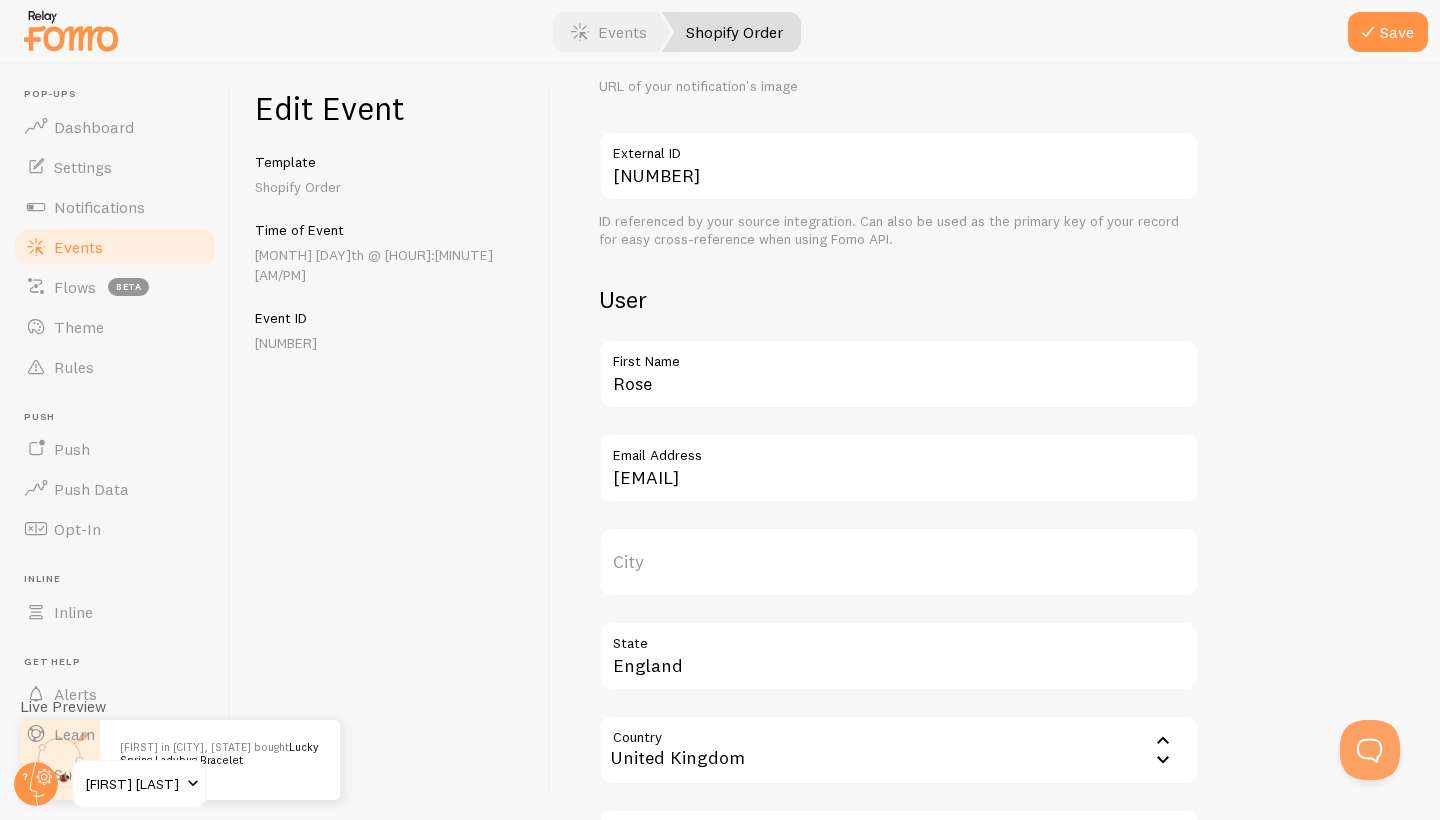 drag, startPoint x: 755, startPoint y: 763, endPoint x: 714, endPoint y: 762, distance: 41.01219 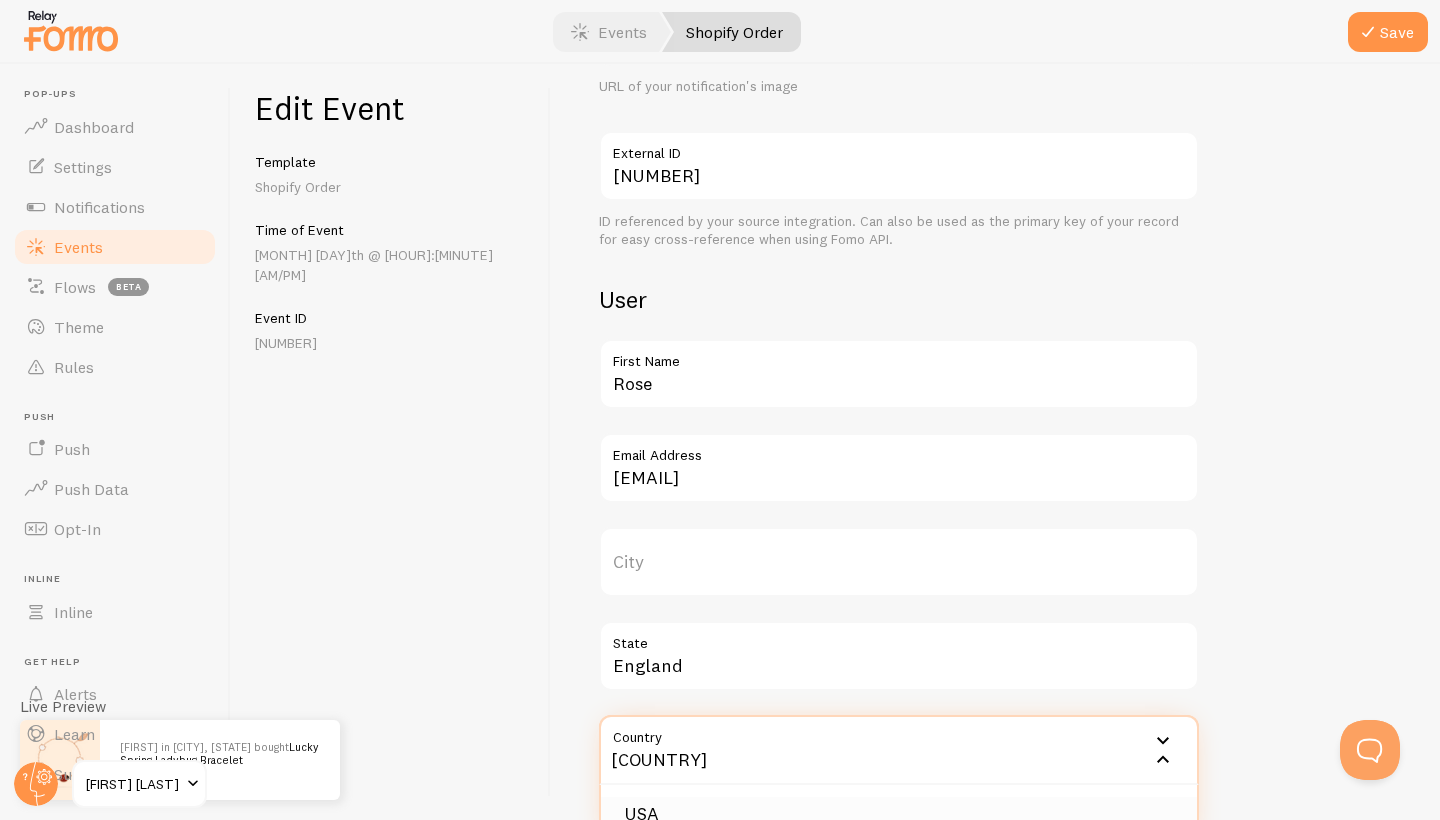 type on "[COUNTRY]" 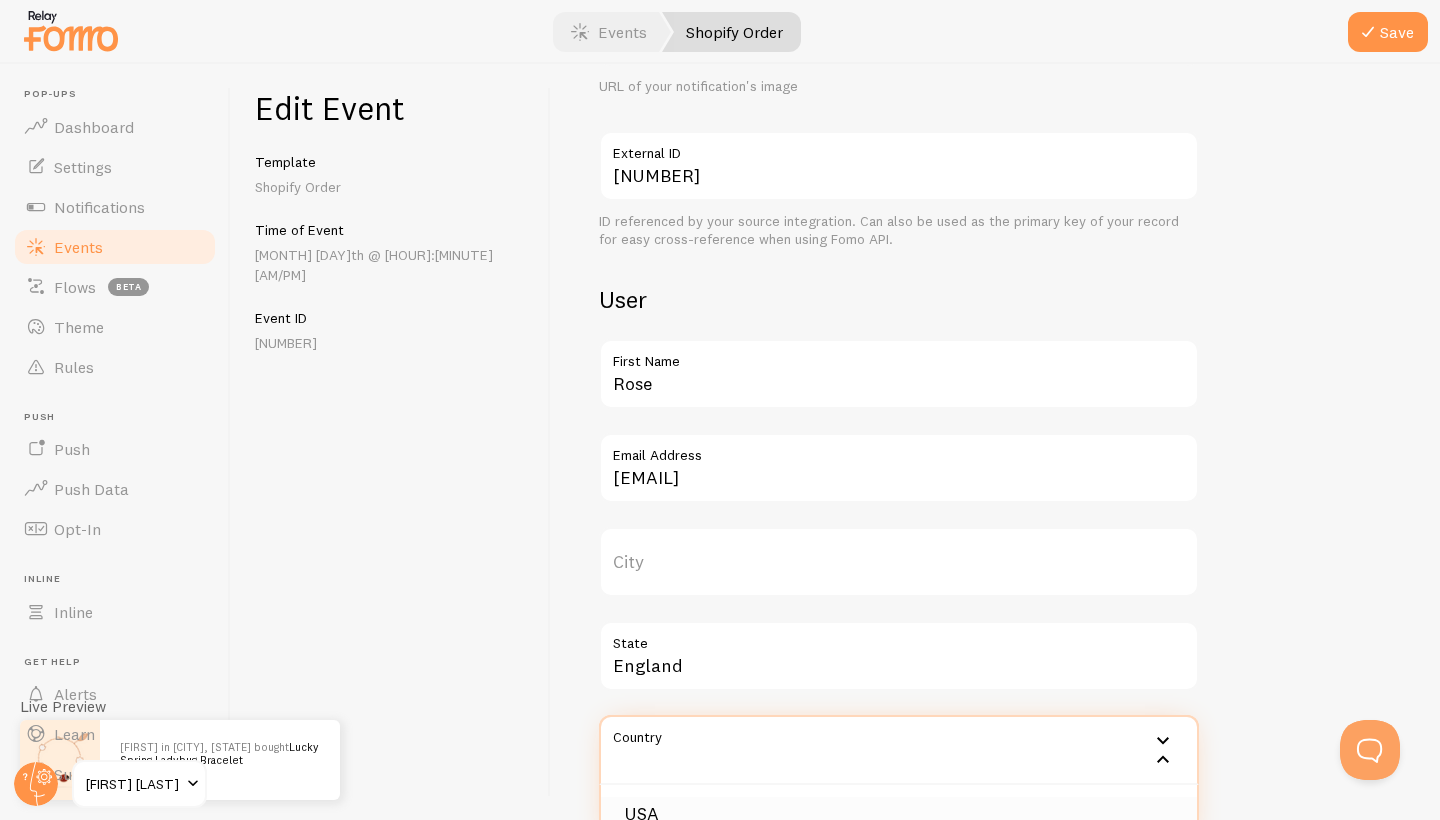 click on "USA" at bounding box center [899, 814] 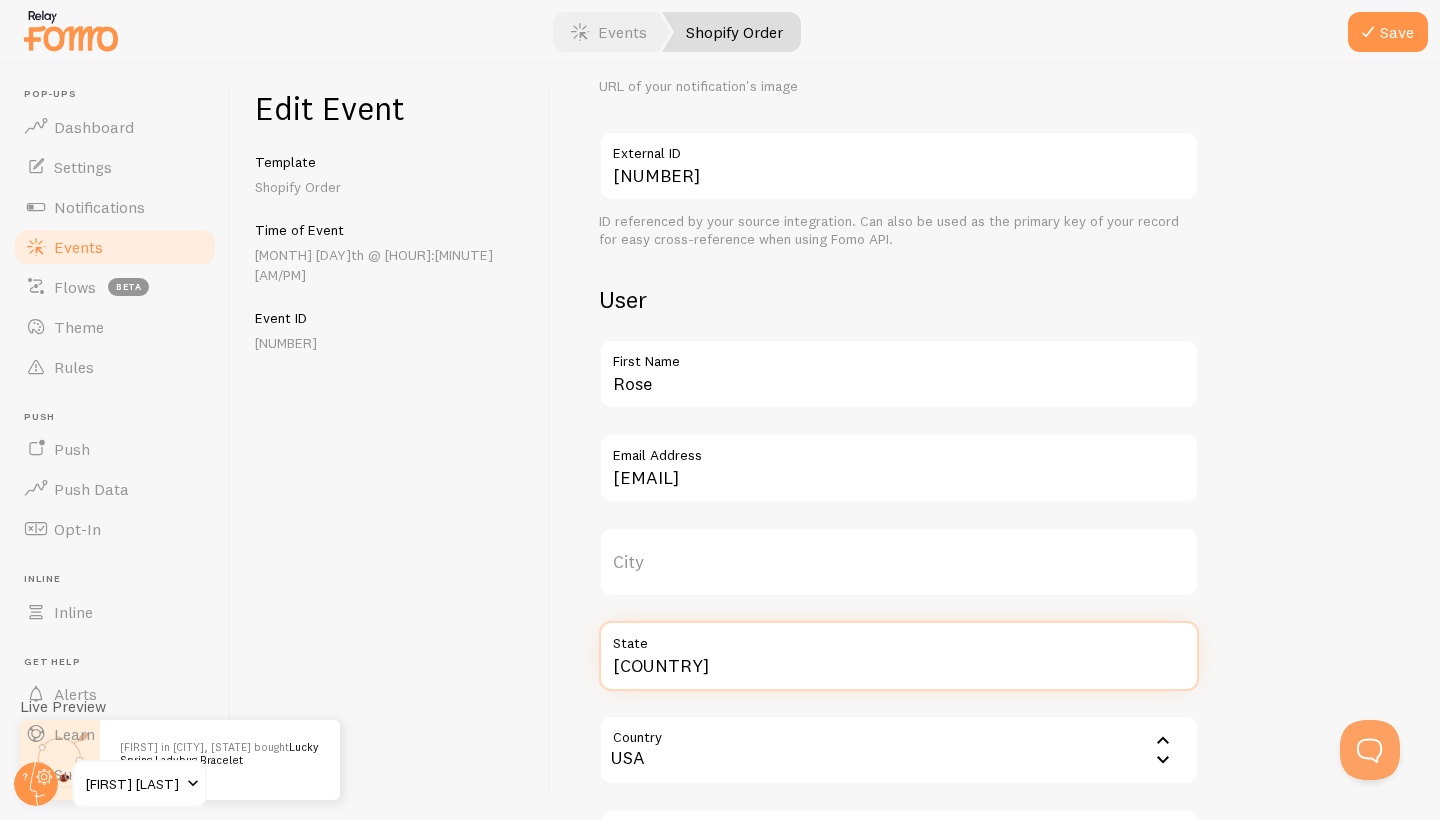 type on "E" 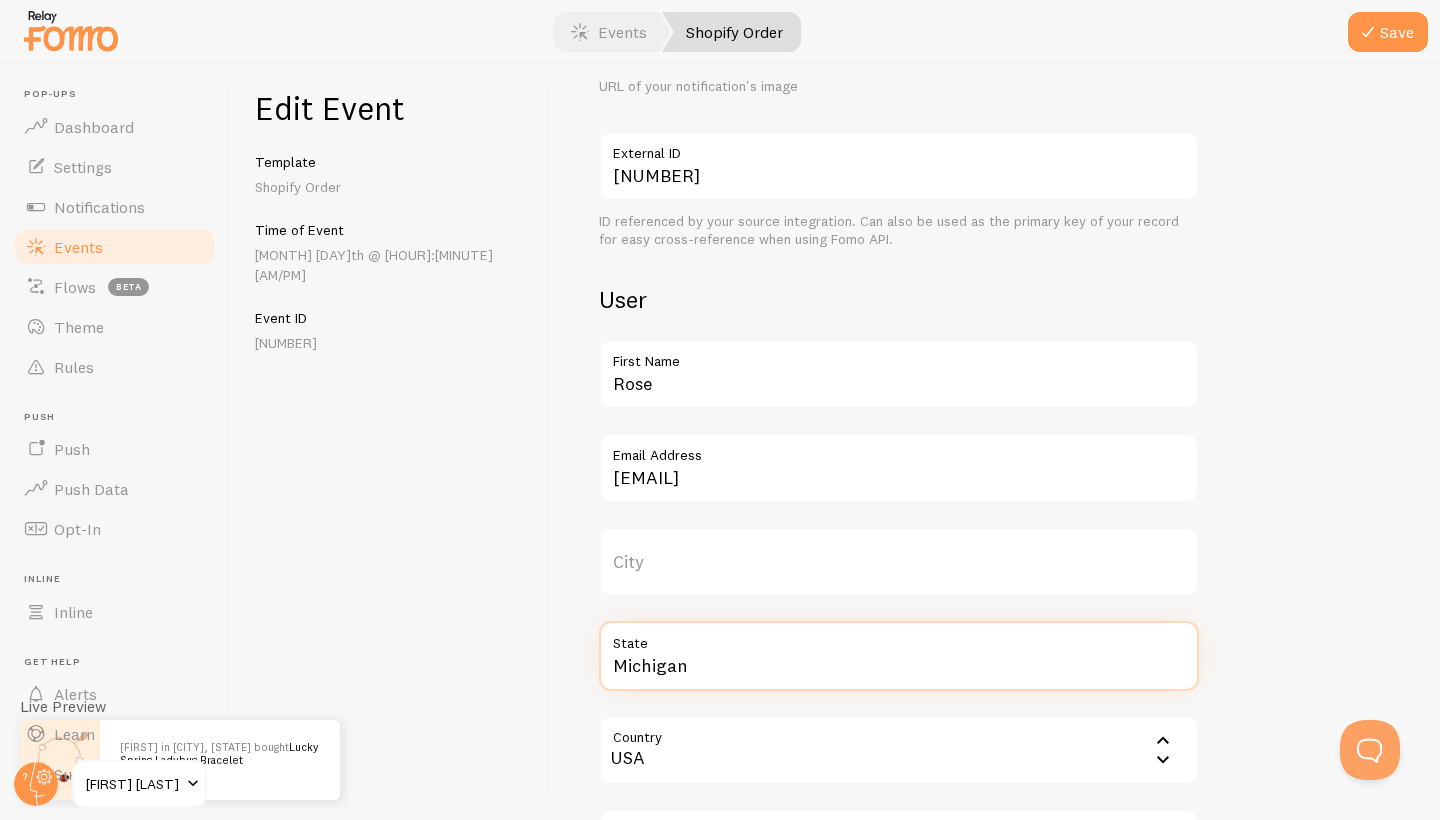 type on "Michigan" 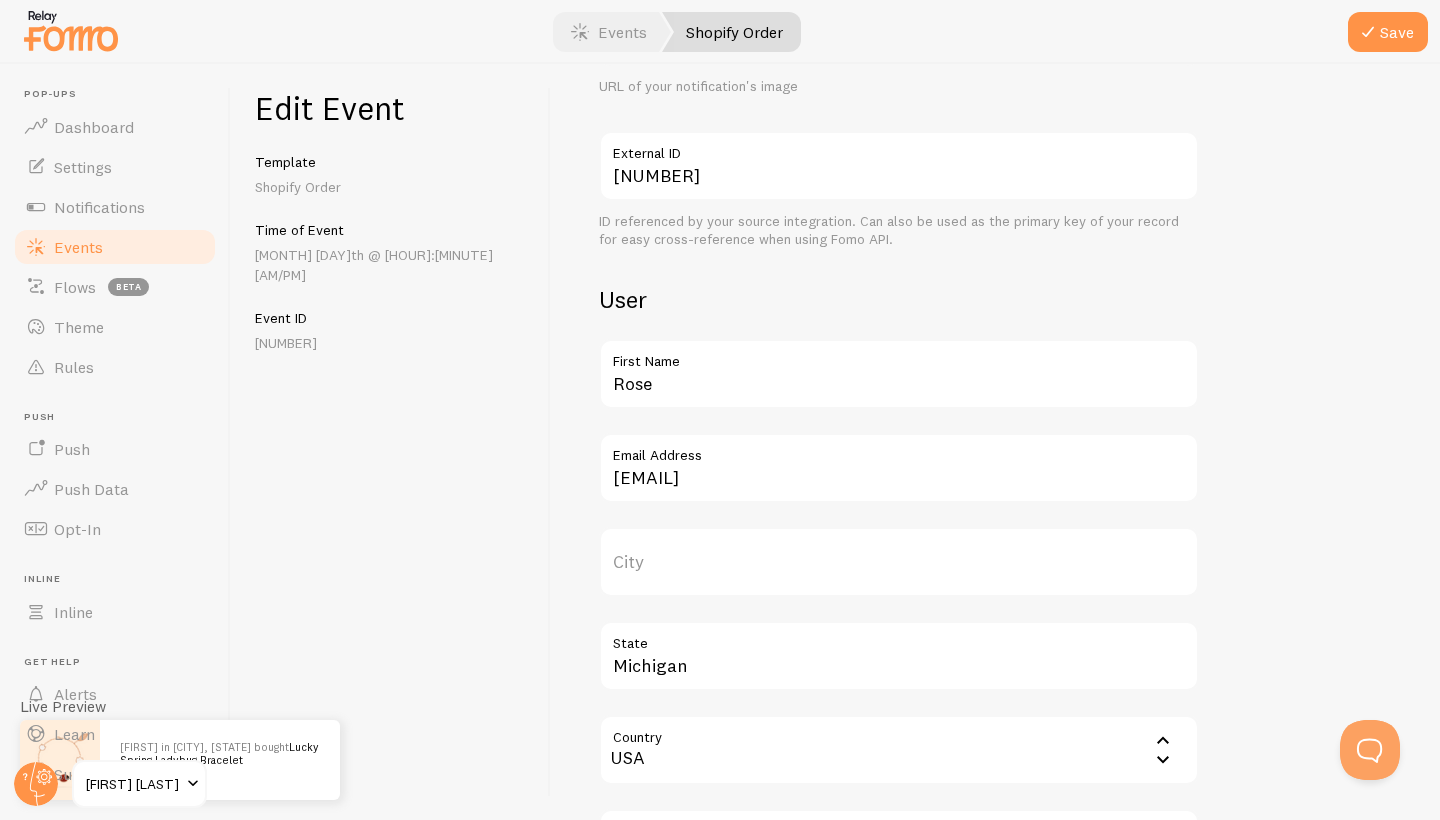 click on "City" at bounding box center [899, 562] 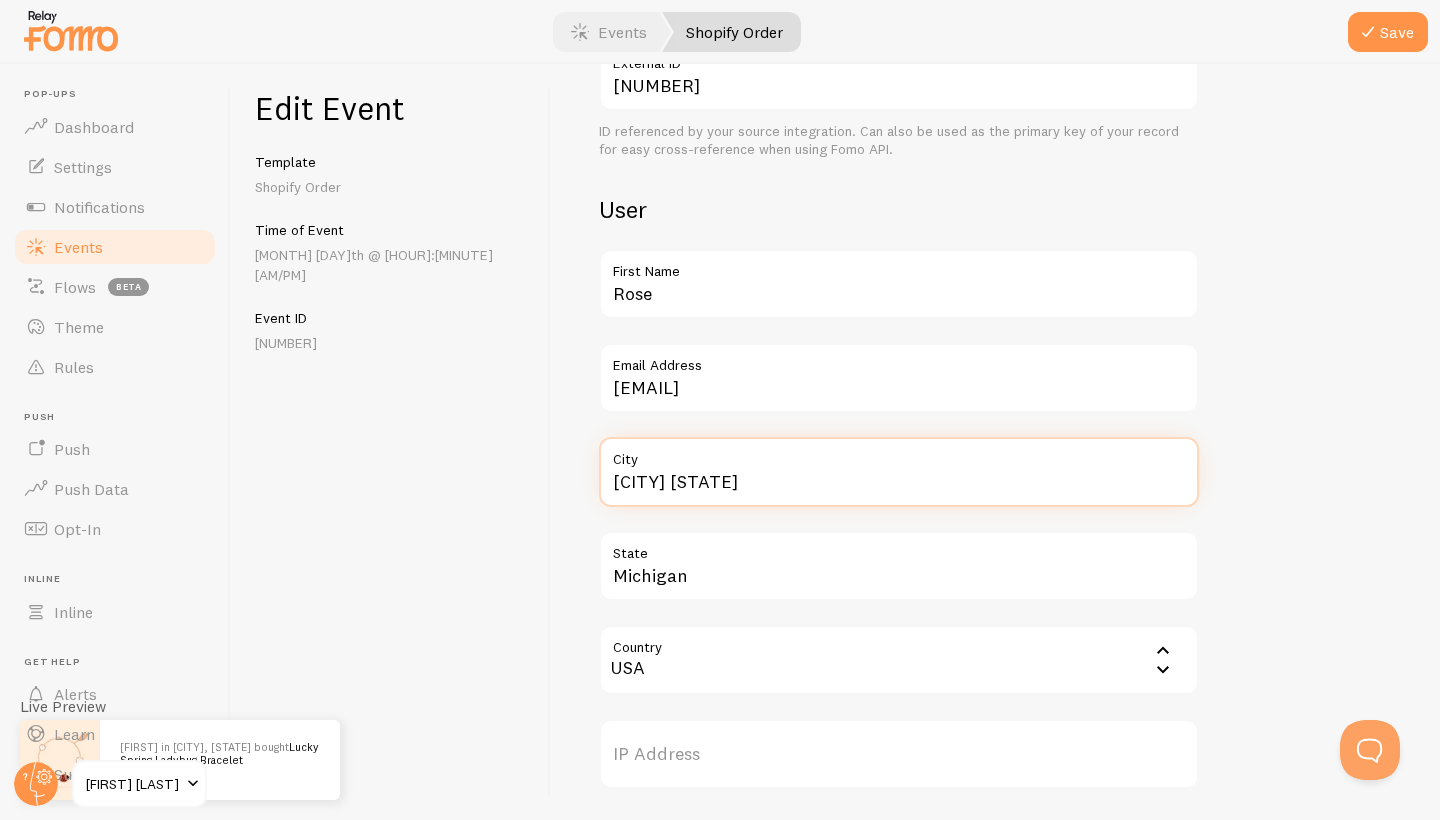 scroll, scrollTop: 565, scrollLeft: 0, axis: vertical 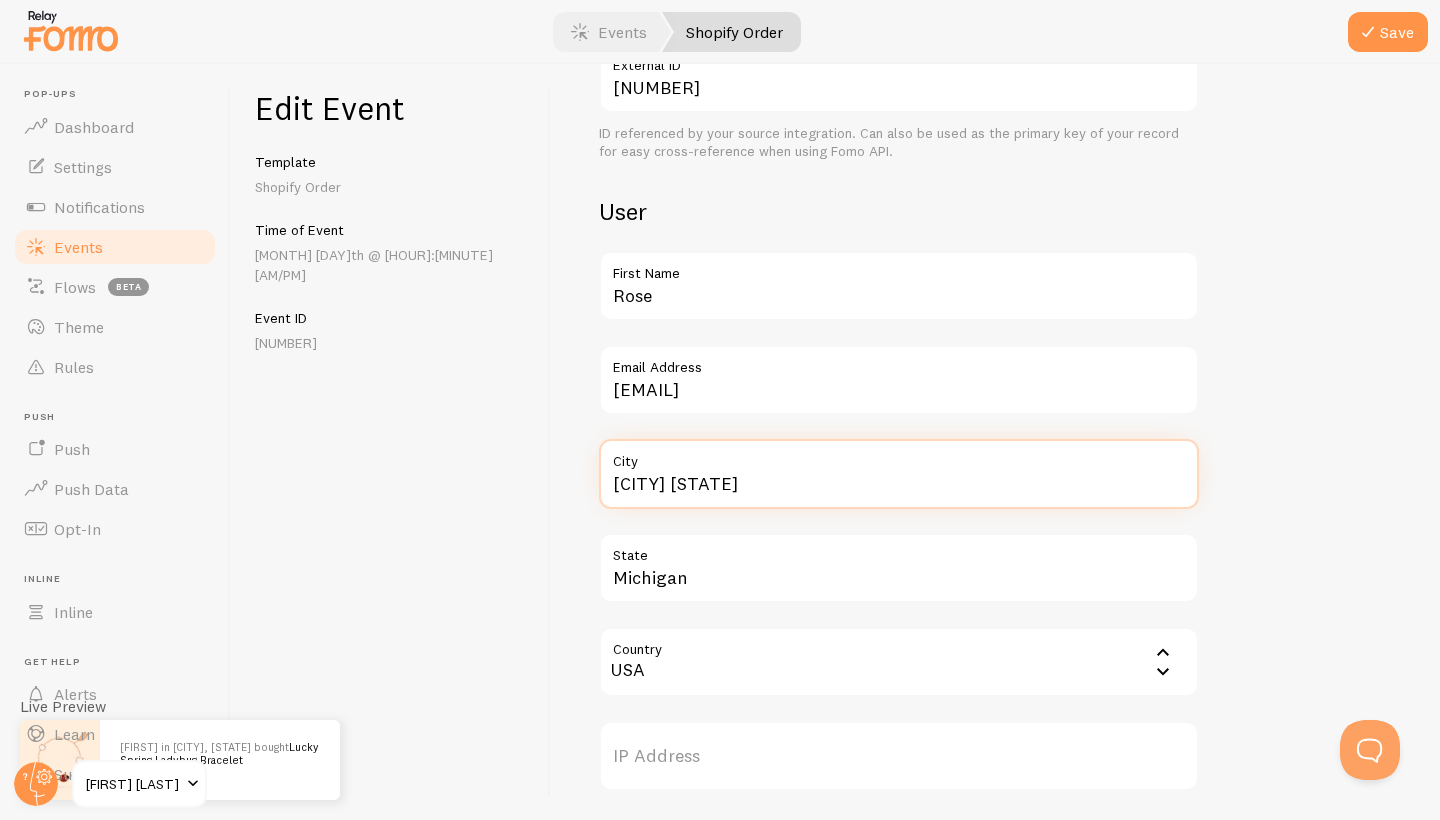 type on "[CITY] [STATE]" 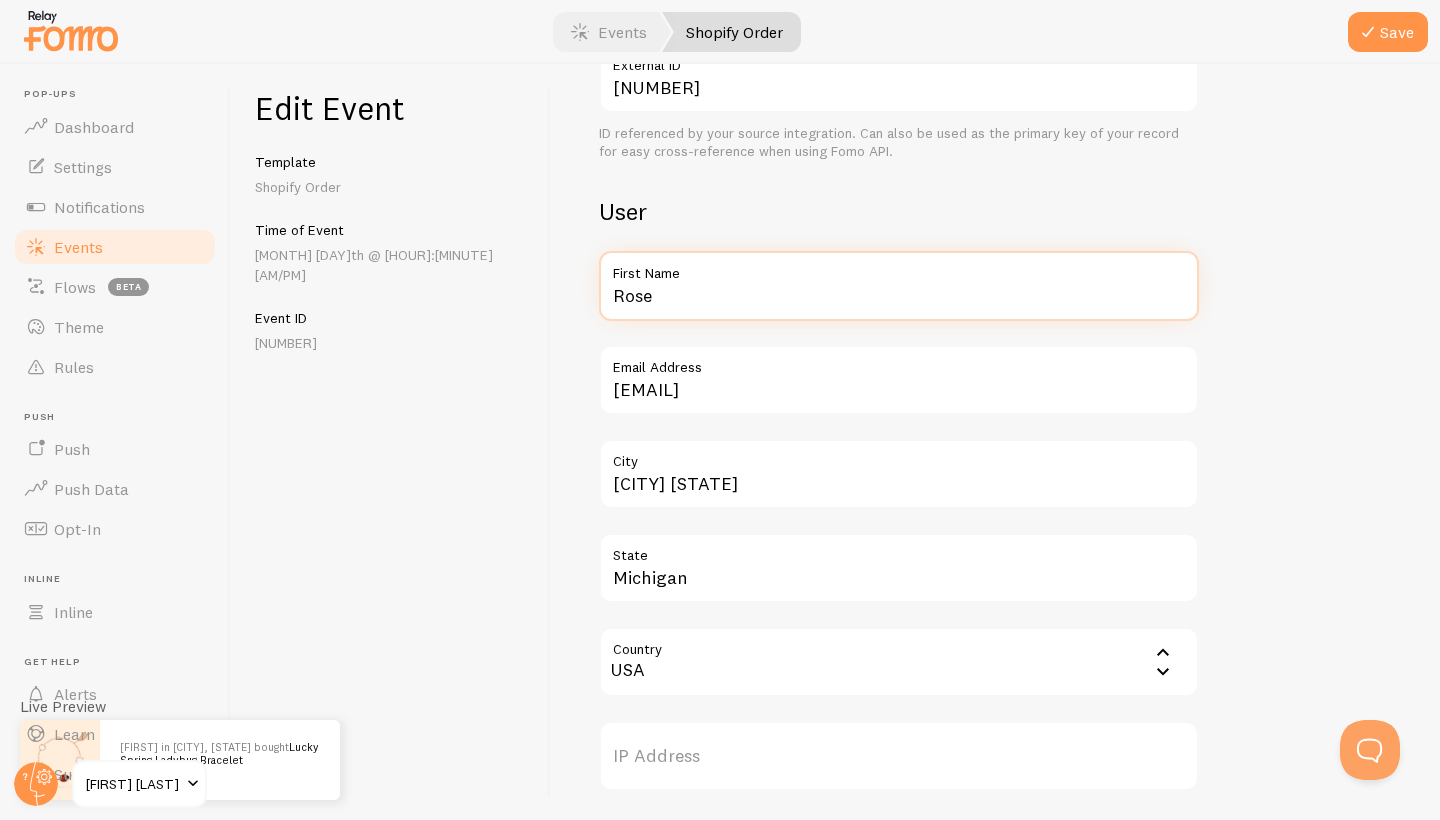 click on "Rose" at bounding box center [899, 286] 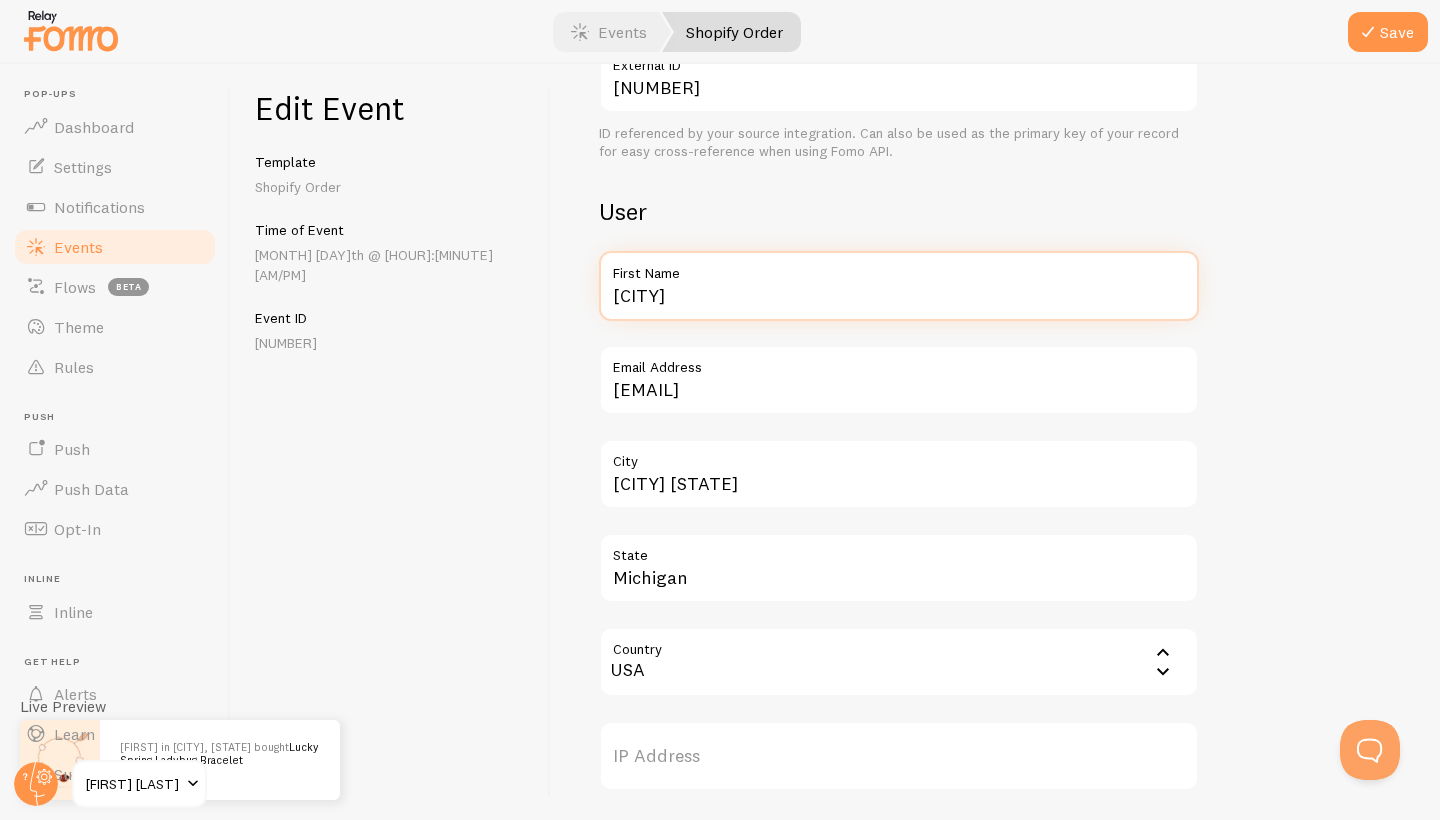 type on "e" 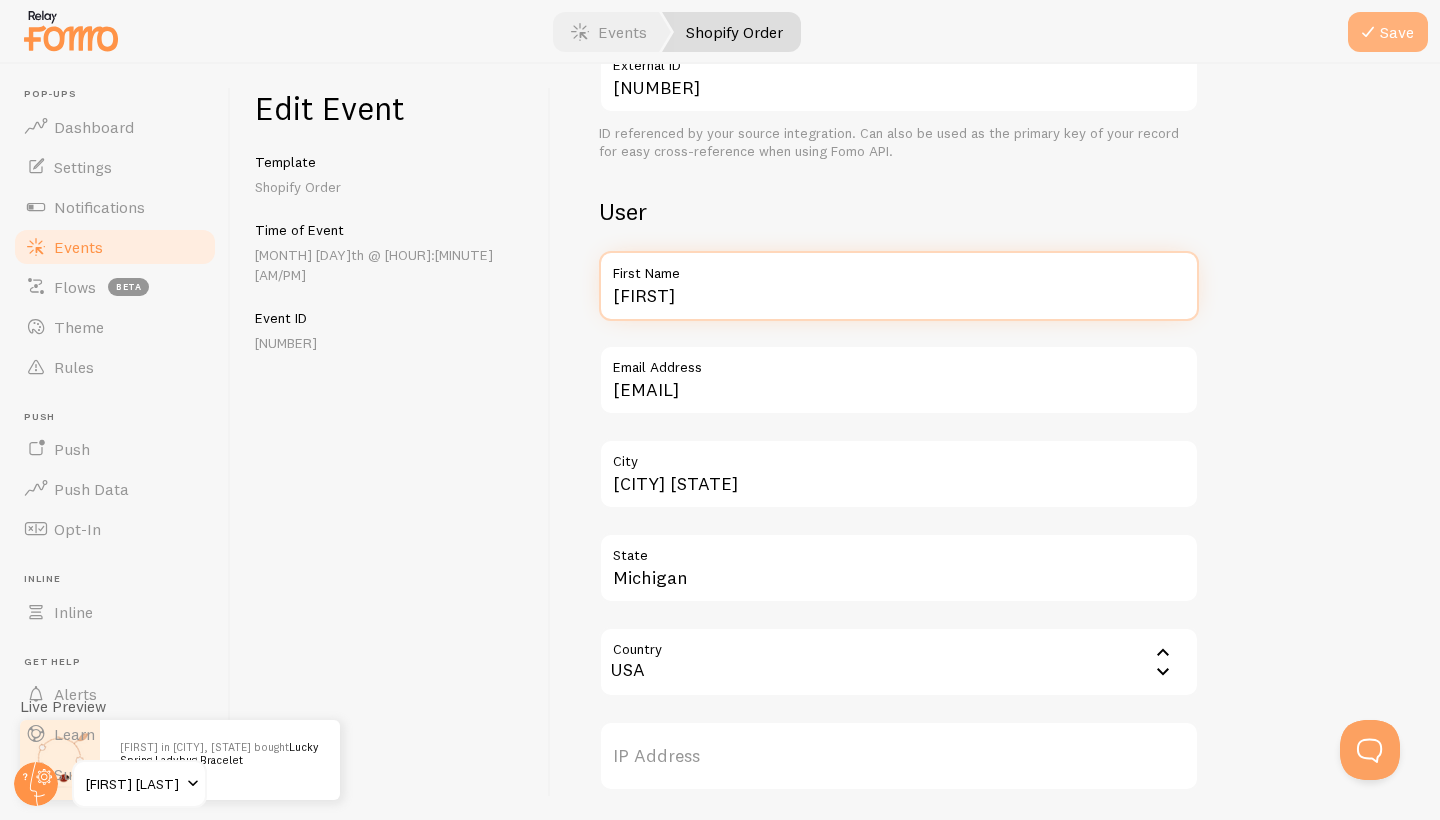 type on "[FIRST]" 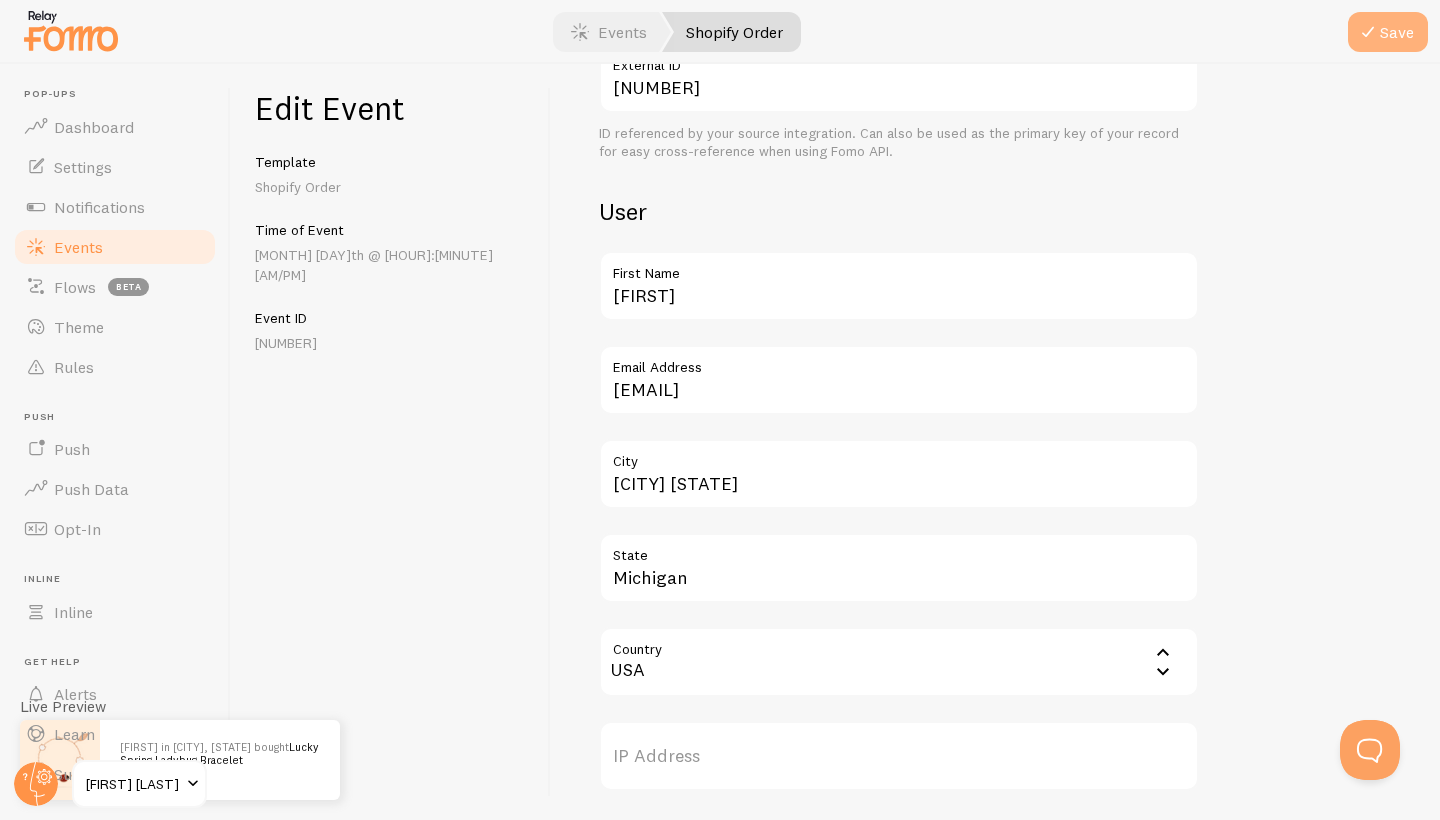 click at bounding box center (1368, 32) 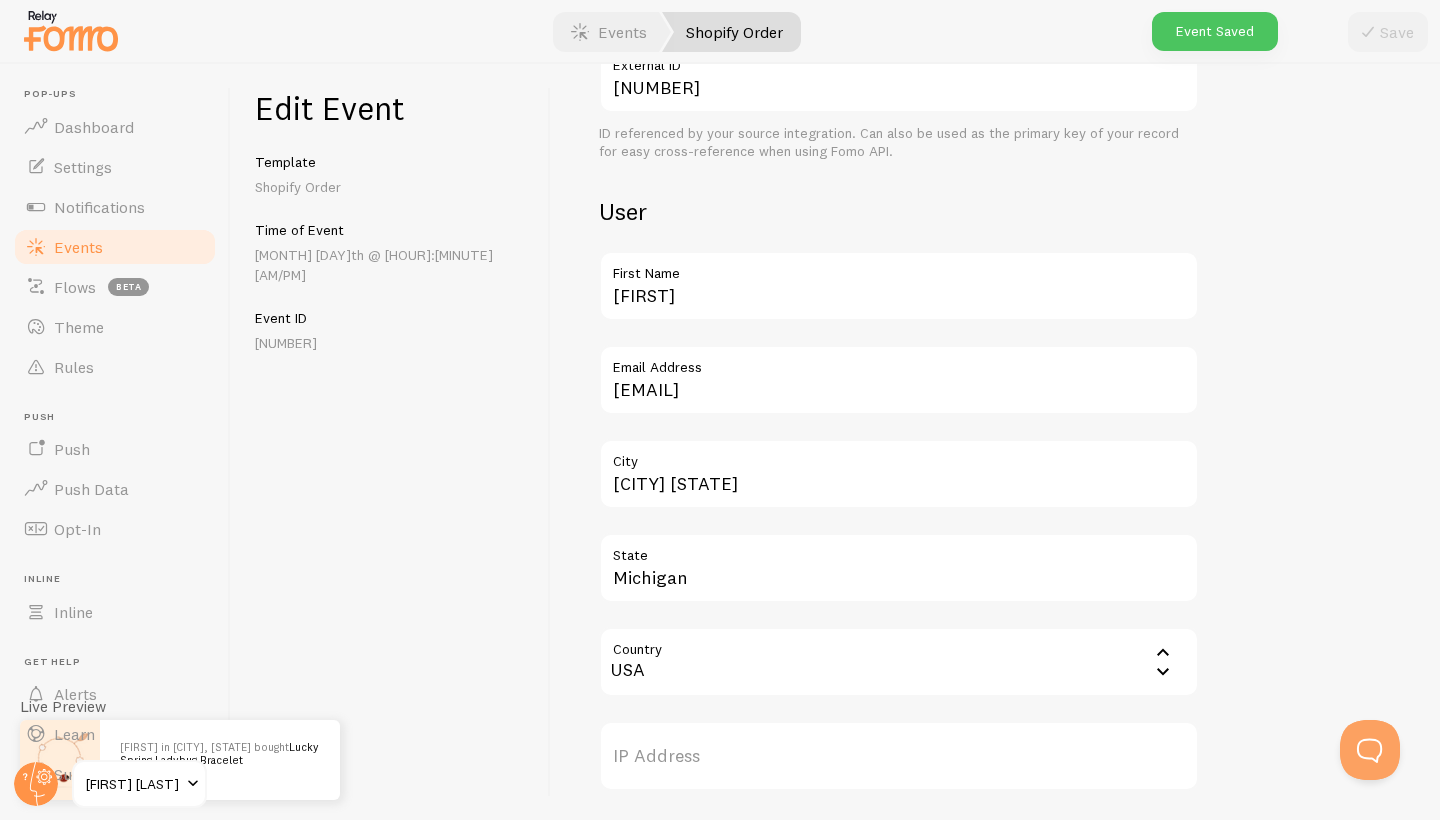click on "Events" at bounding box center (115, 247) 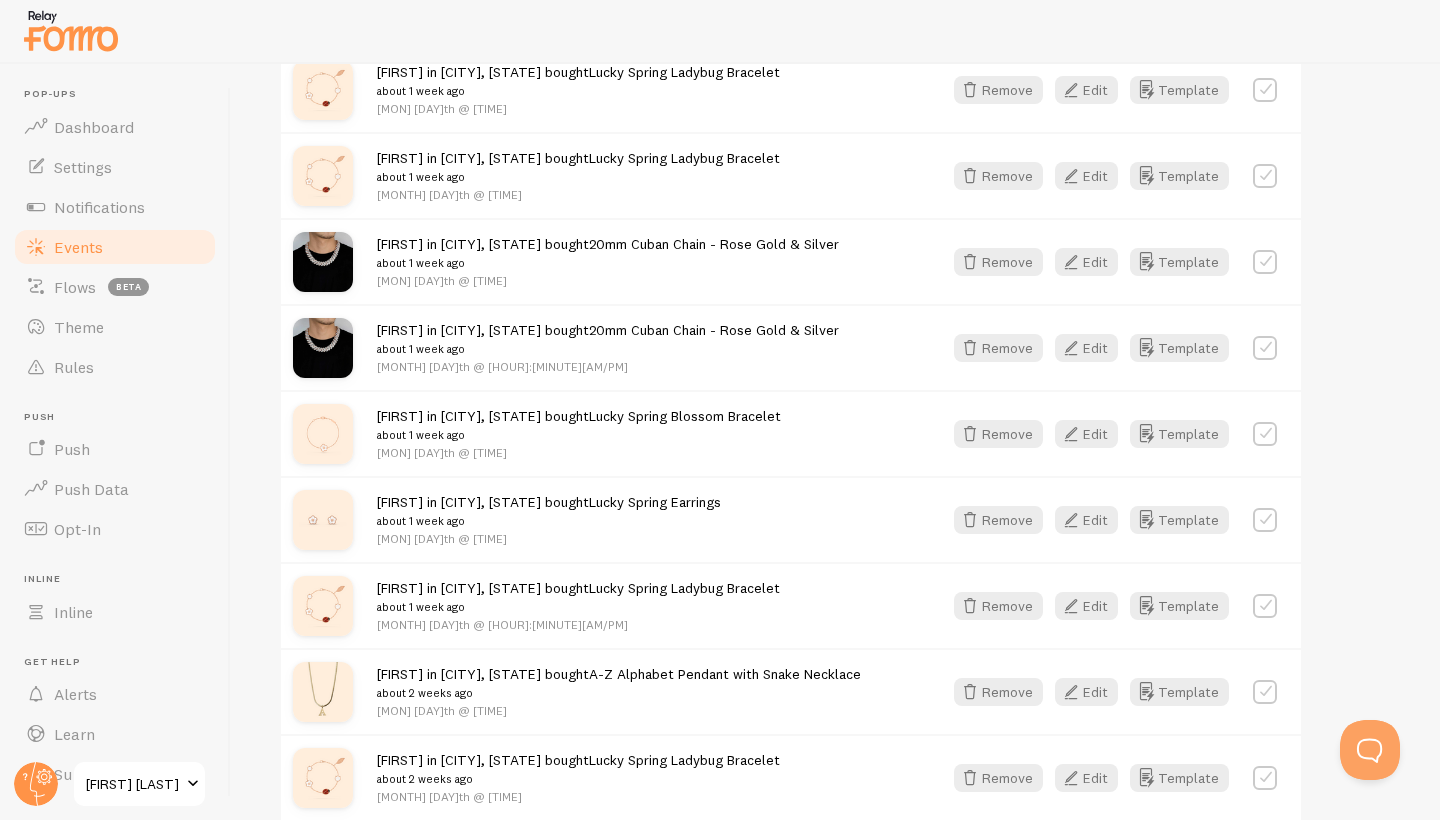 scroll, scrollTop: 809, scrollLeft: 0, axis: vertical 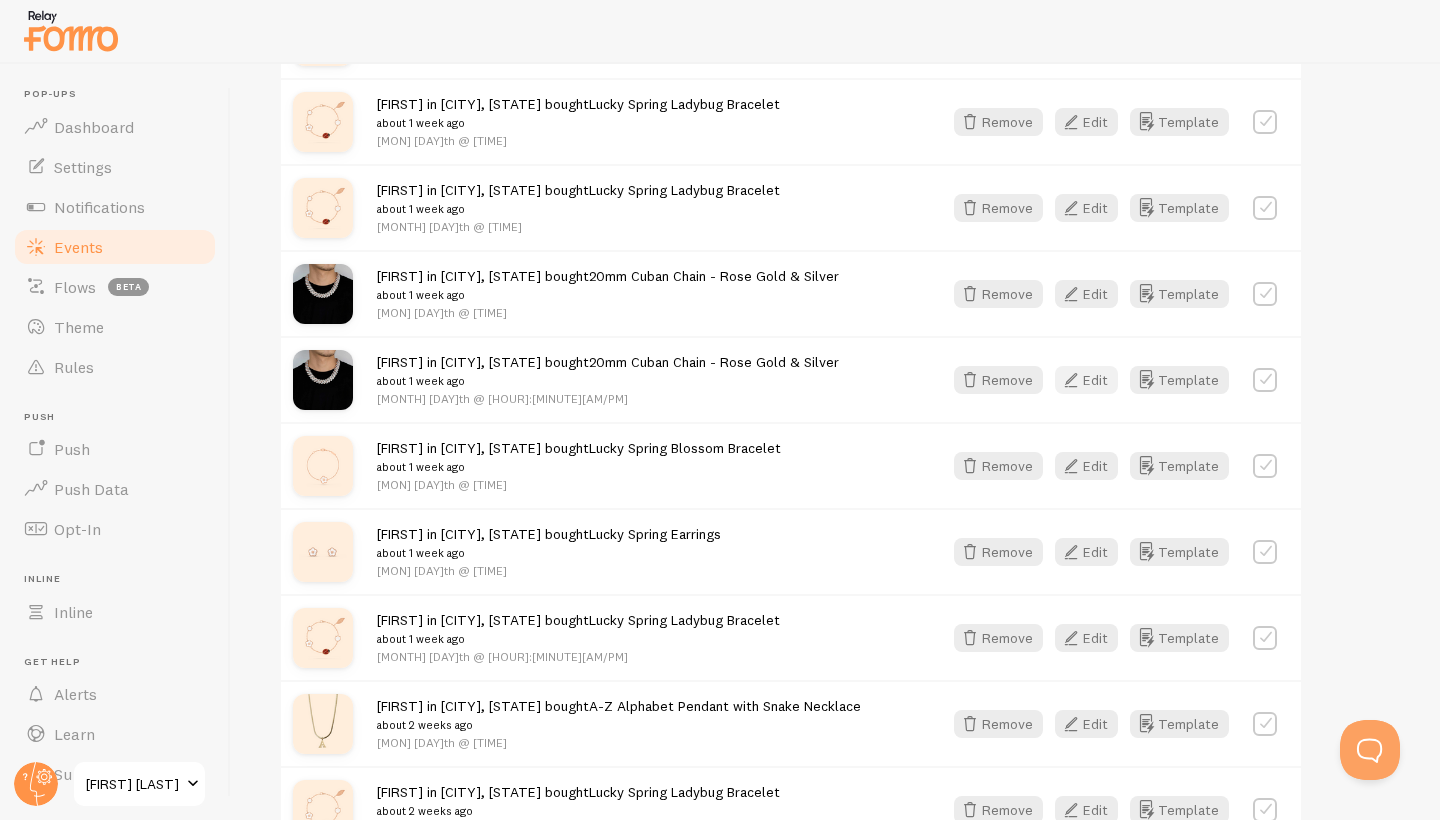 click on "Edit" at bounding box center (1086, 380) 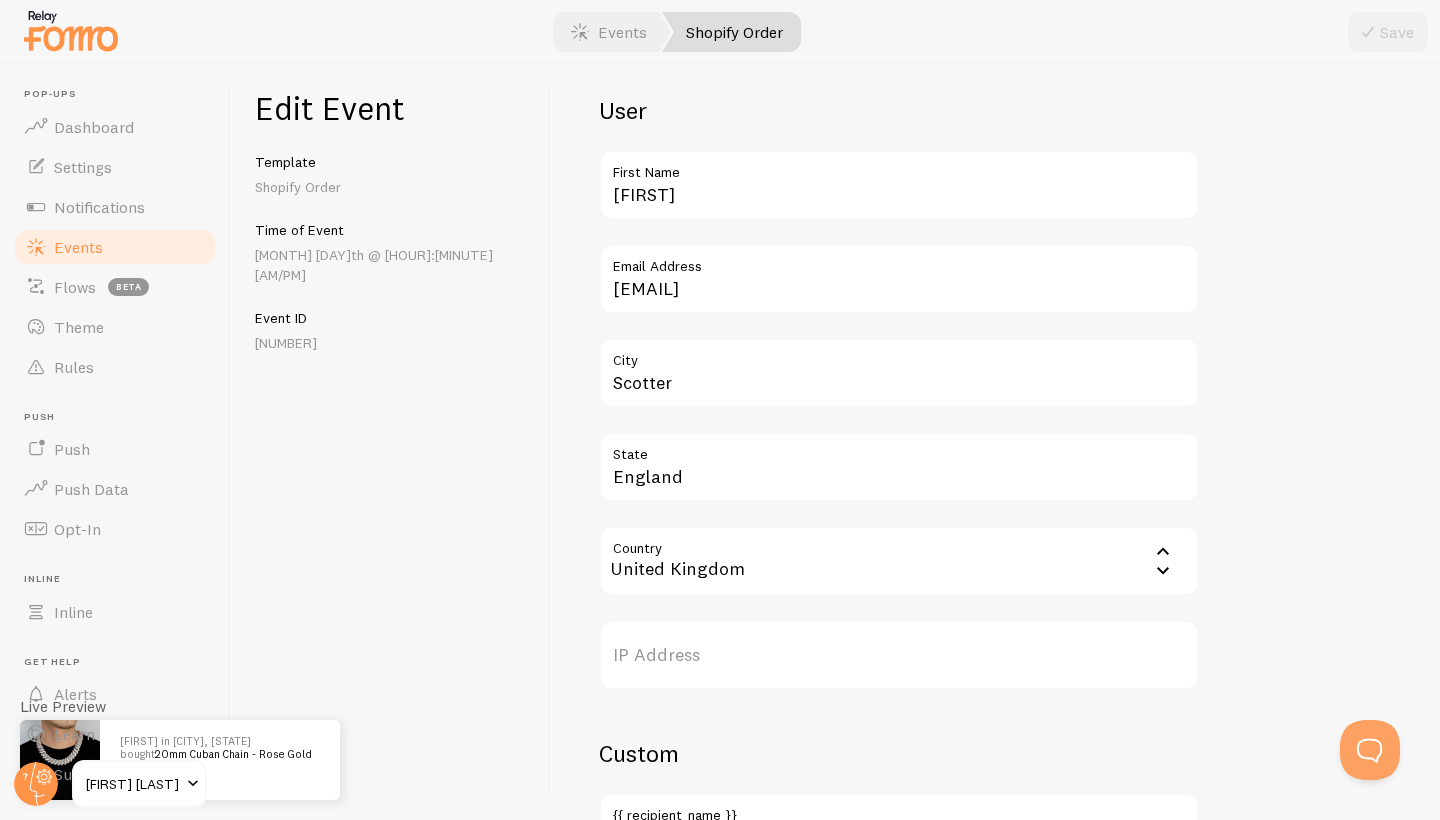scroll, scrollTop: 667, scrollLeft: 0, axis: vertical 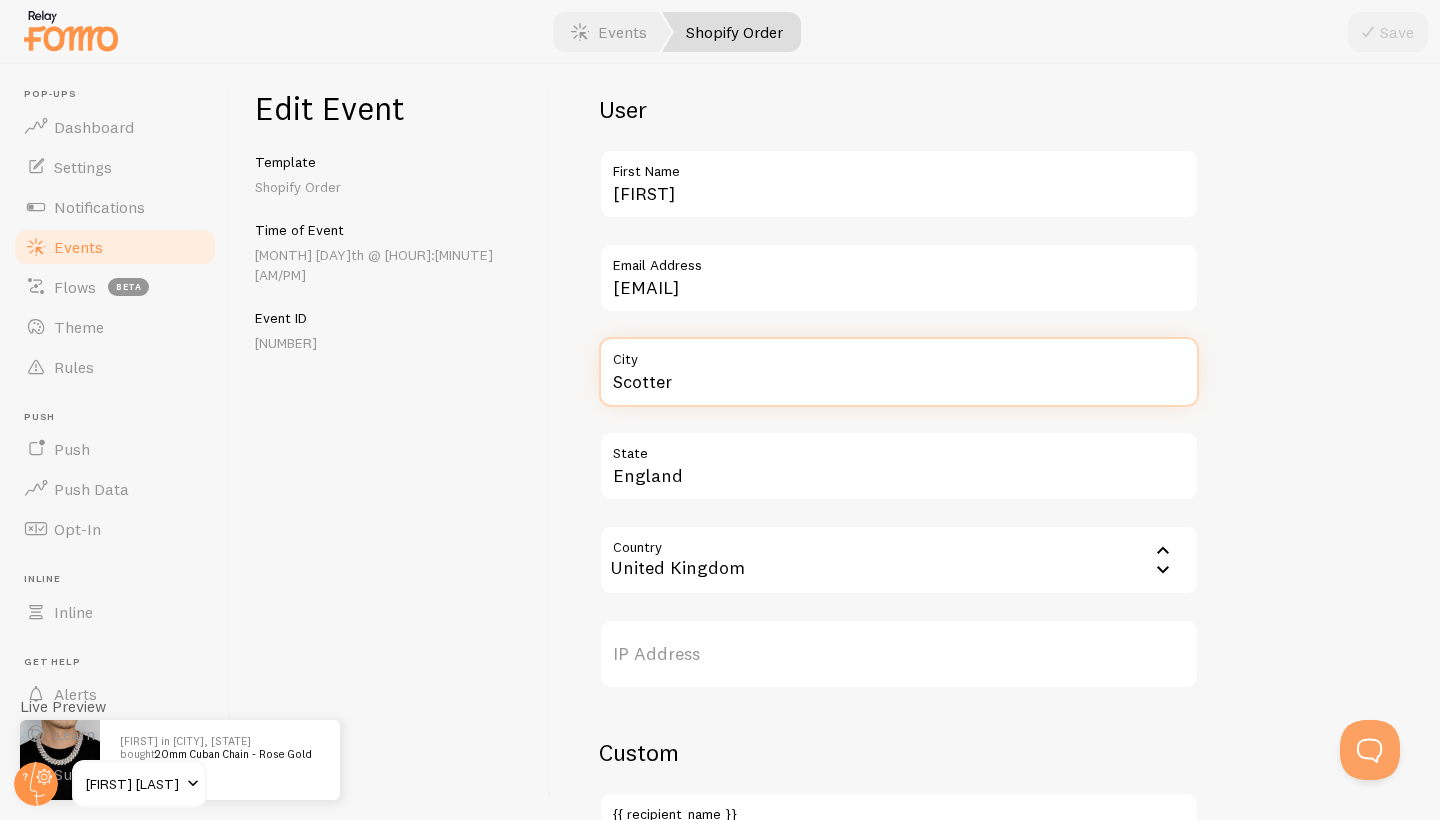 drag, startPoint x: 693, startPoint y: 372, endPoint x: 598, endPoint y: 377, distance: 95.131485 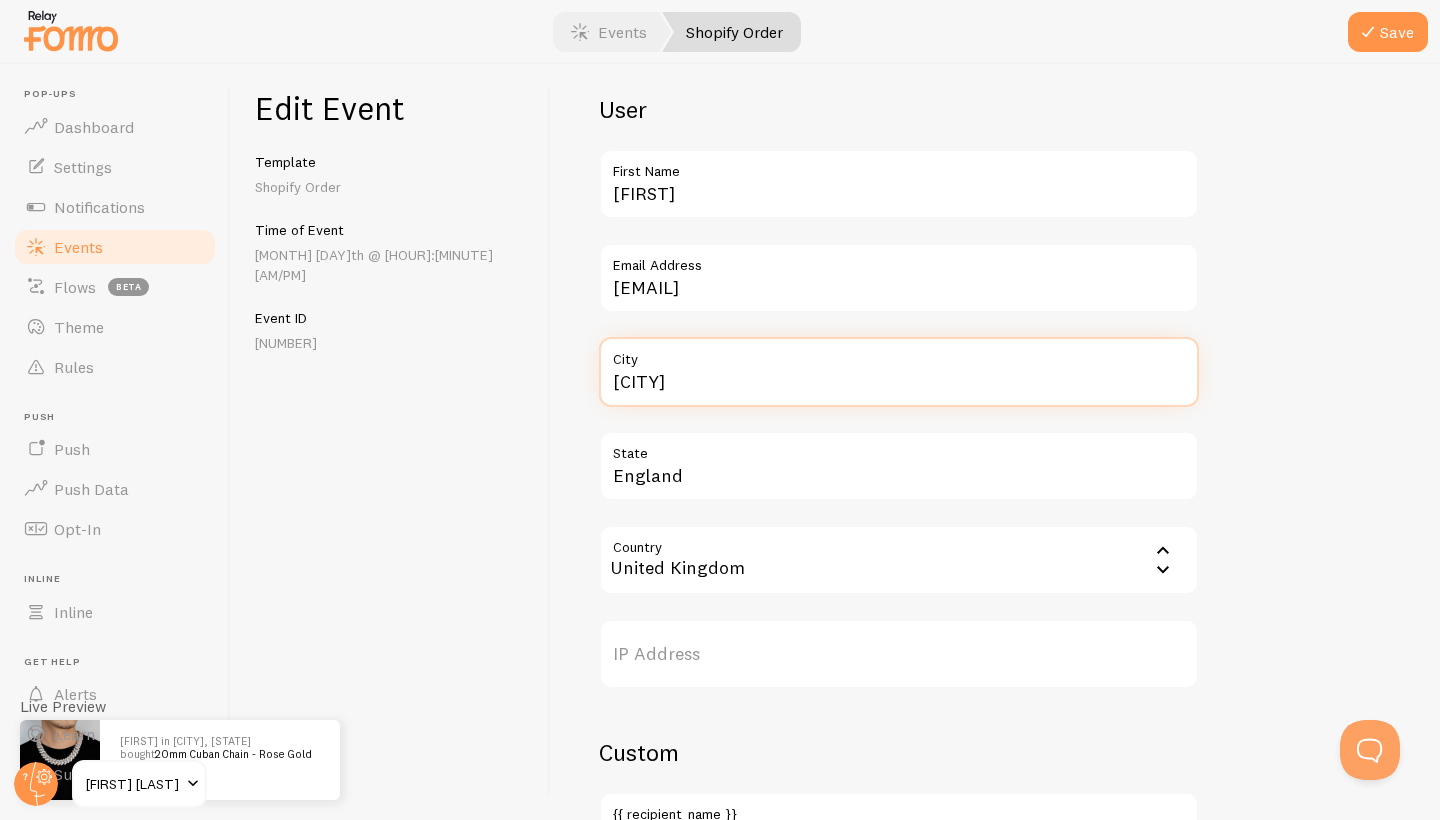 type on "[CITY]" 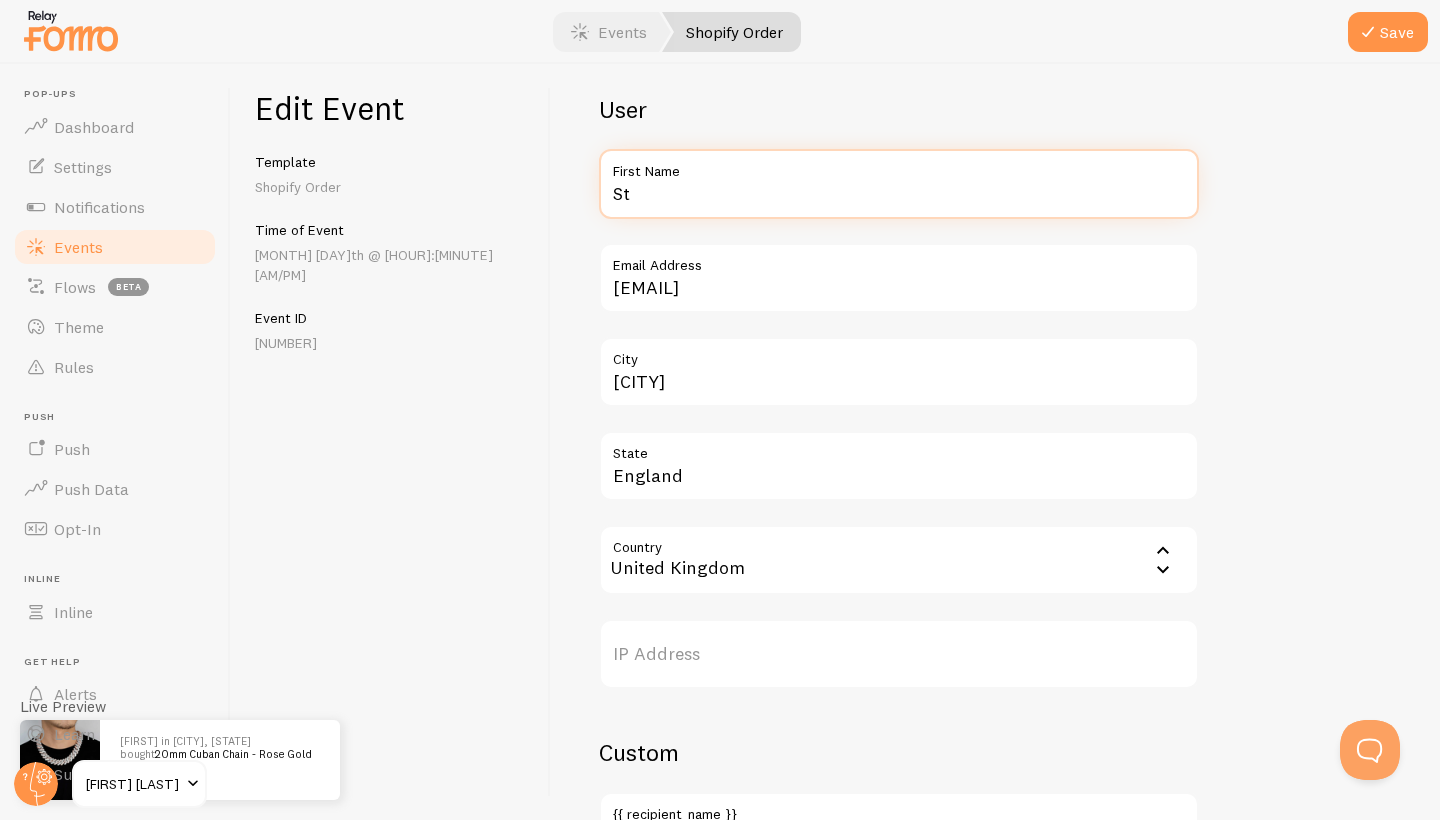 type on "S" 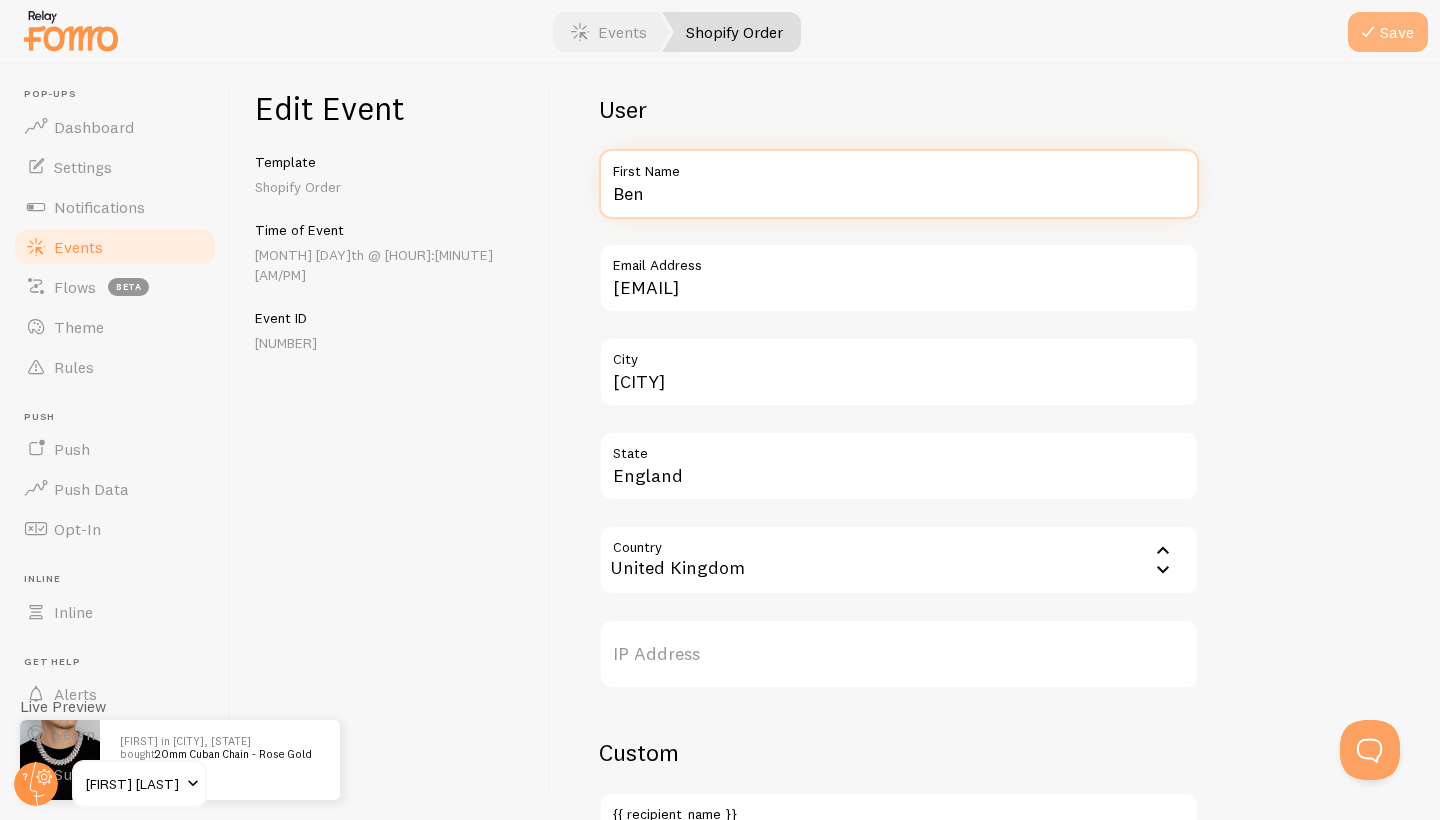 type on "Ben" 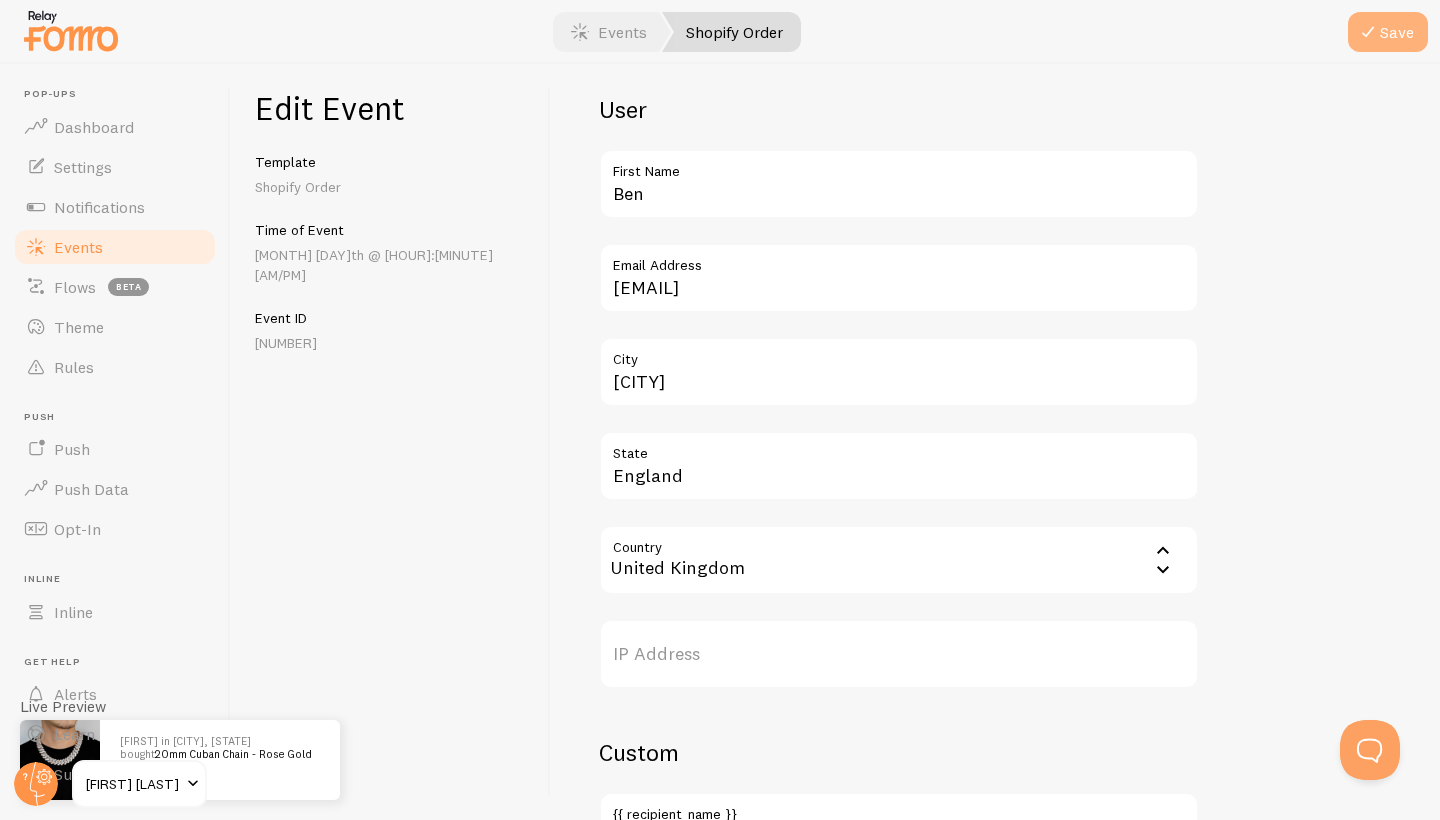 click on "Save" at bounding box center (1388, 32) 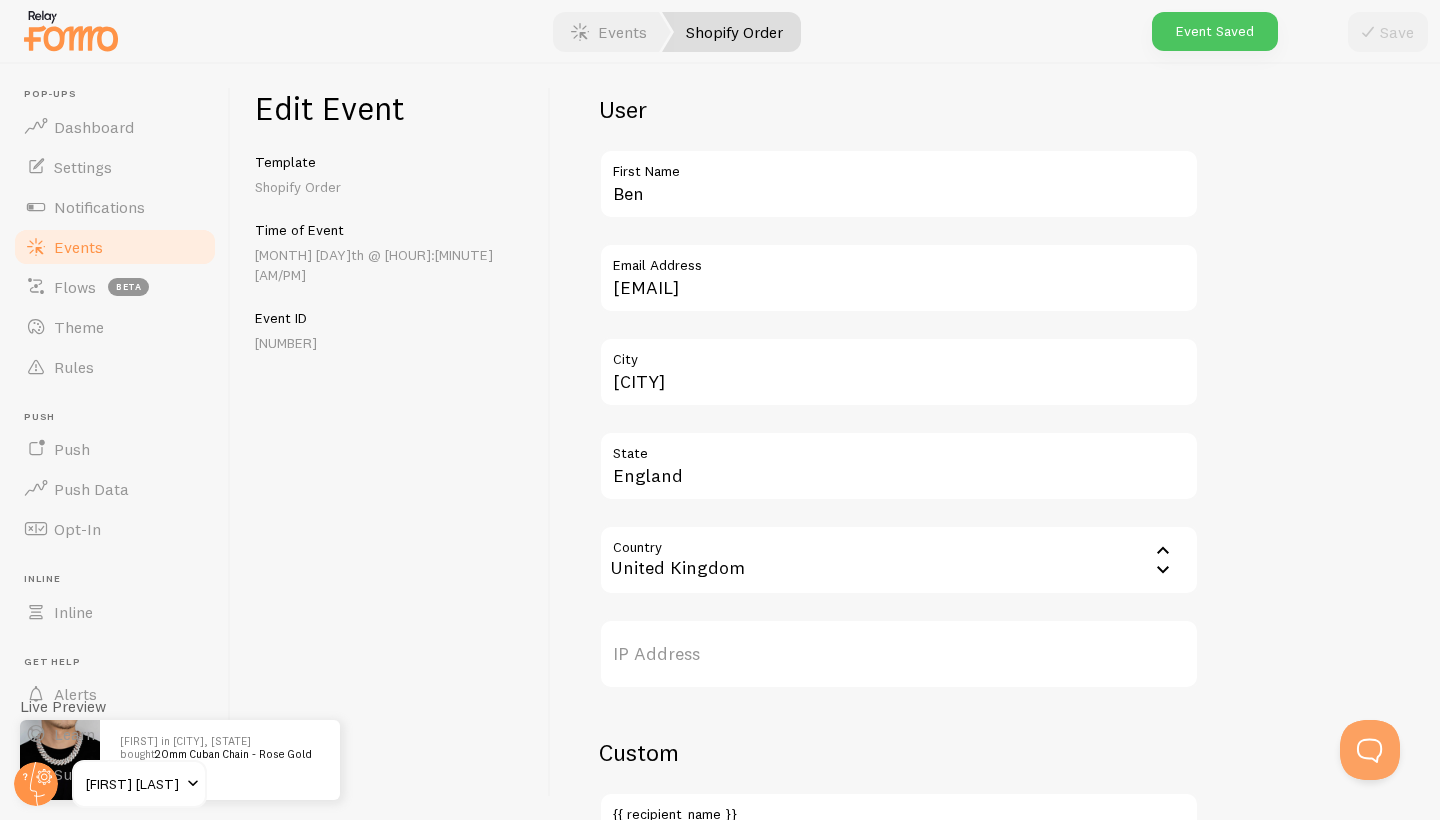 click on "Events" at bounding box center [78, 247] 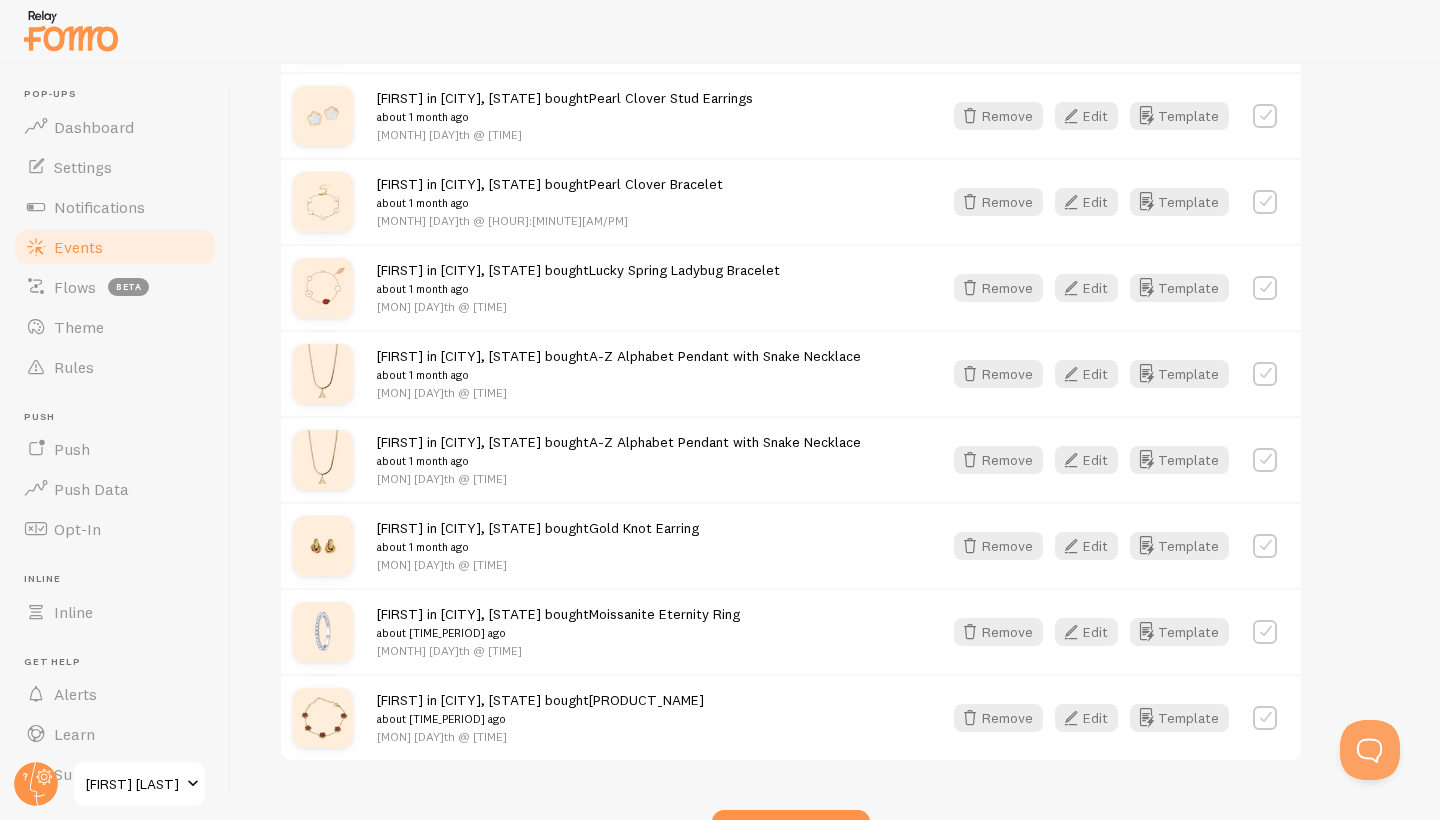 scroll, scrollTop: 2616, scrollLeft: 0, axis: vertical 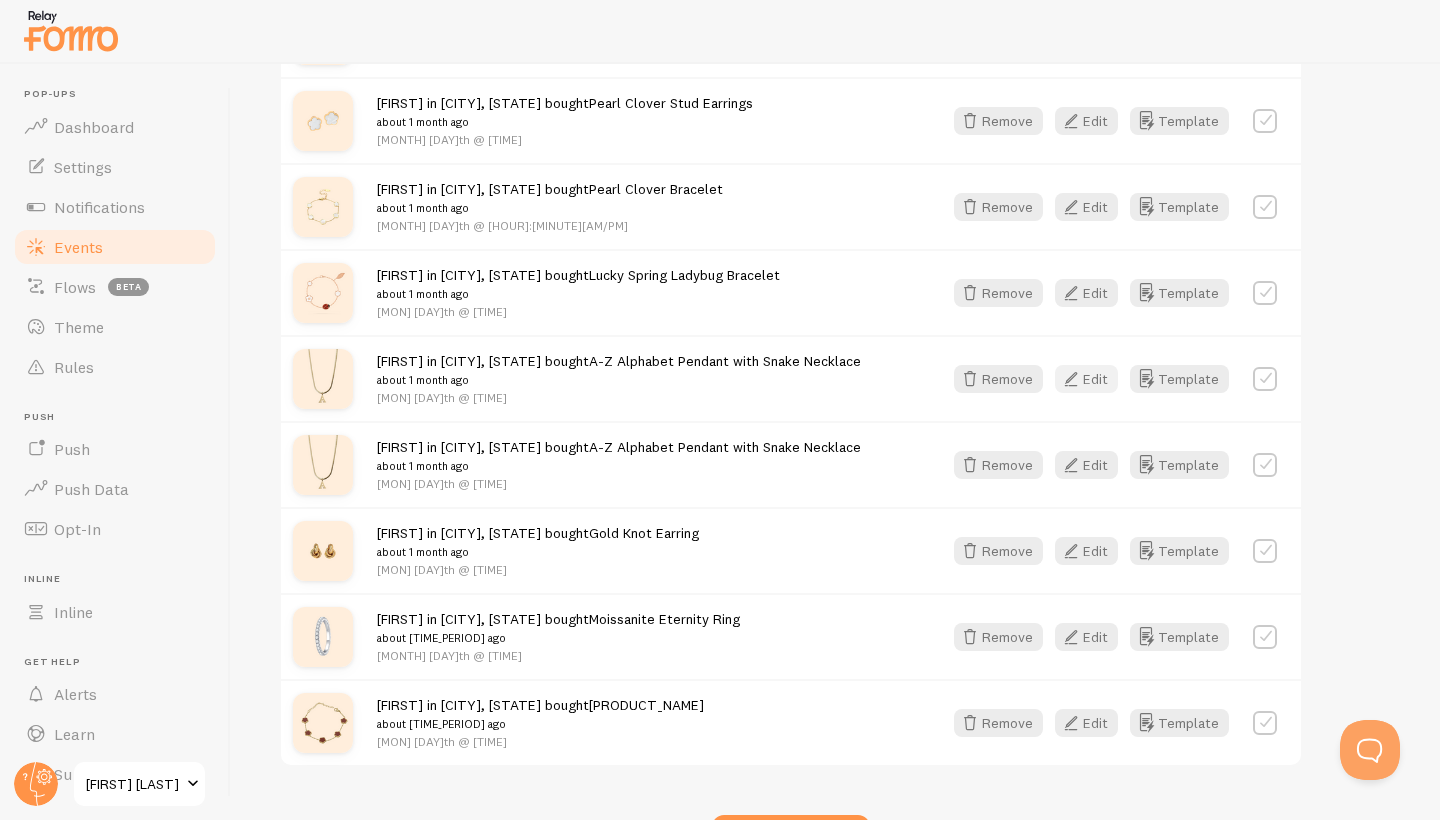 click on "Edit" at bounding box center (1086, 379) 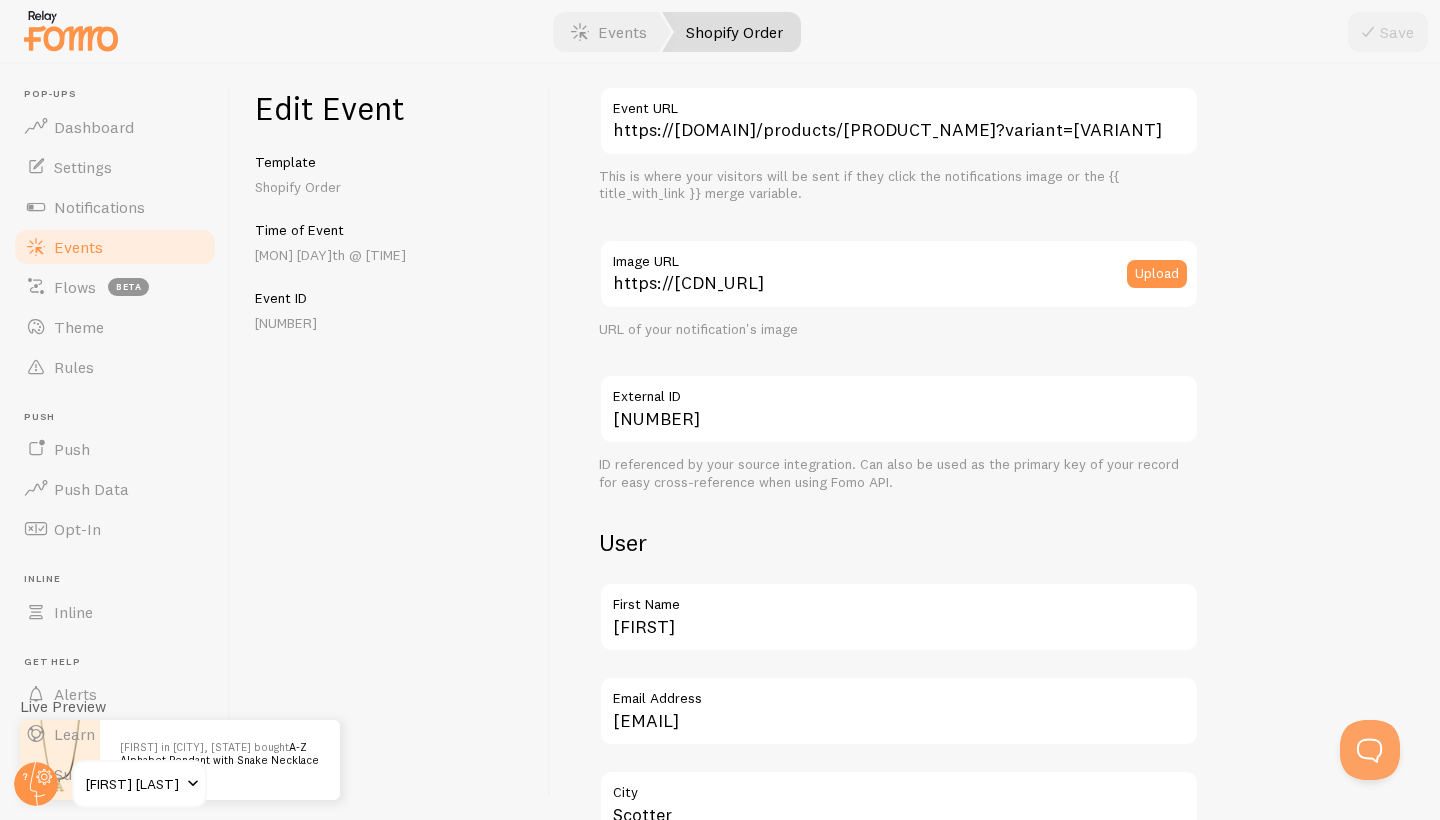 scroll, scrollTop: 226, scrollLeft: 0, axis: vertical 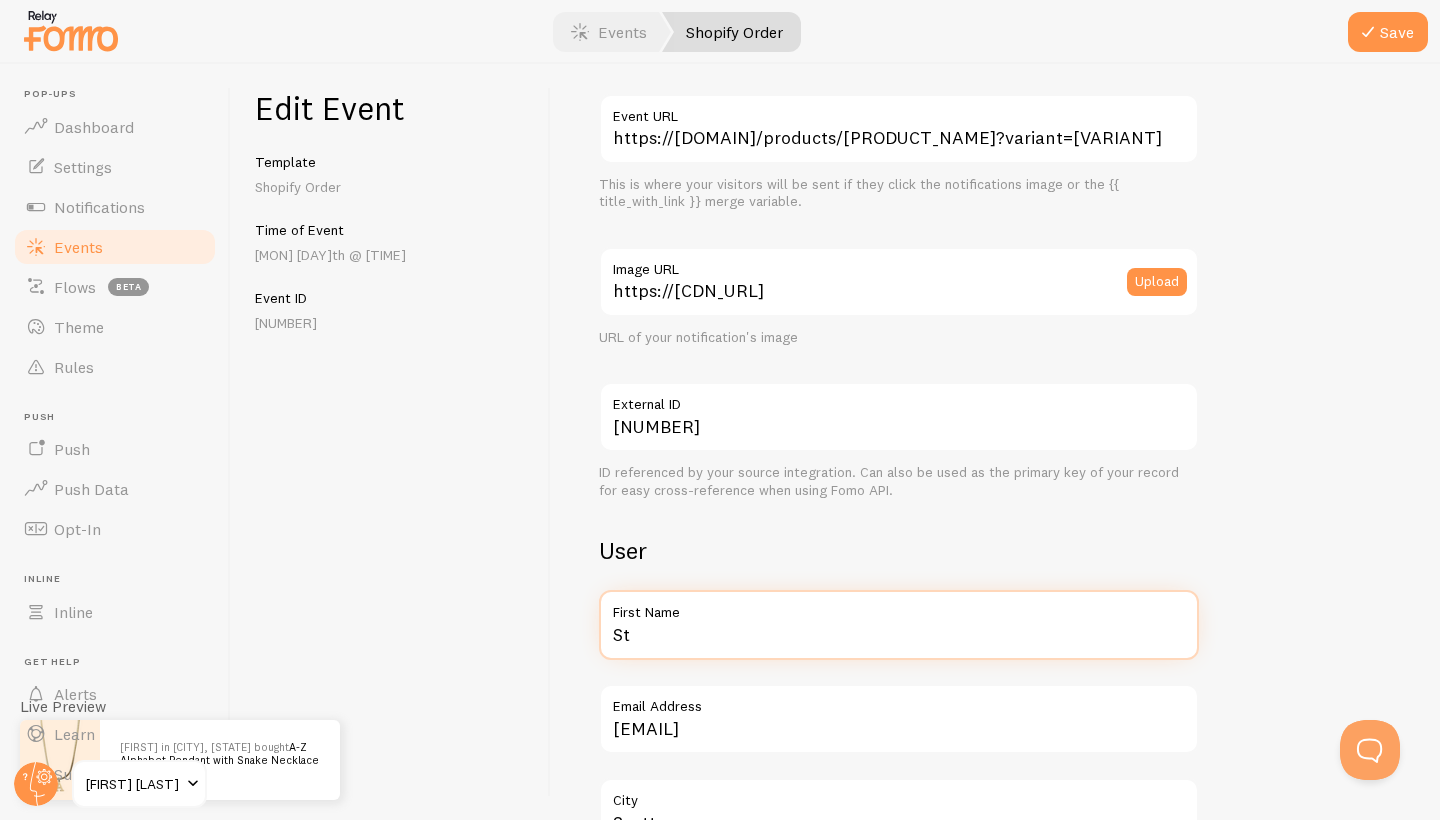 type on "S" 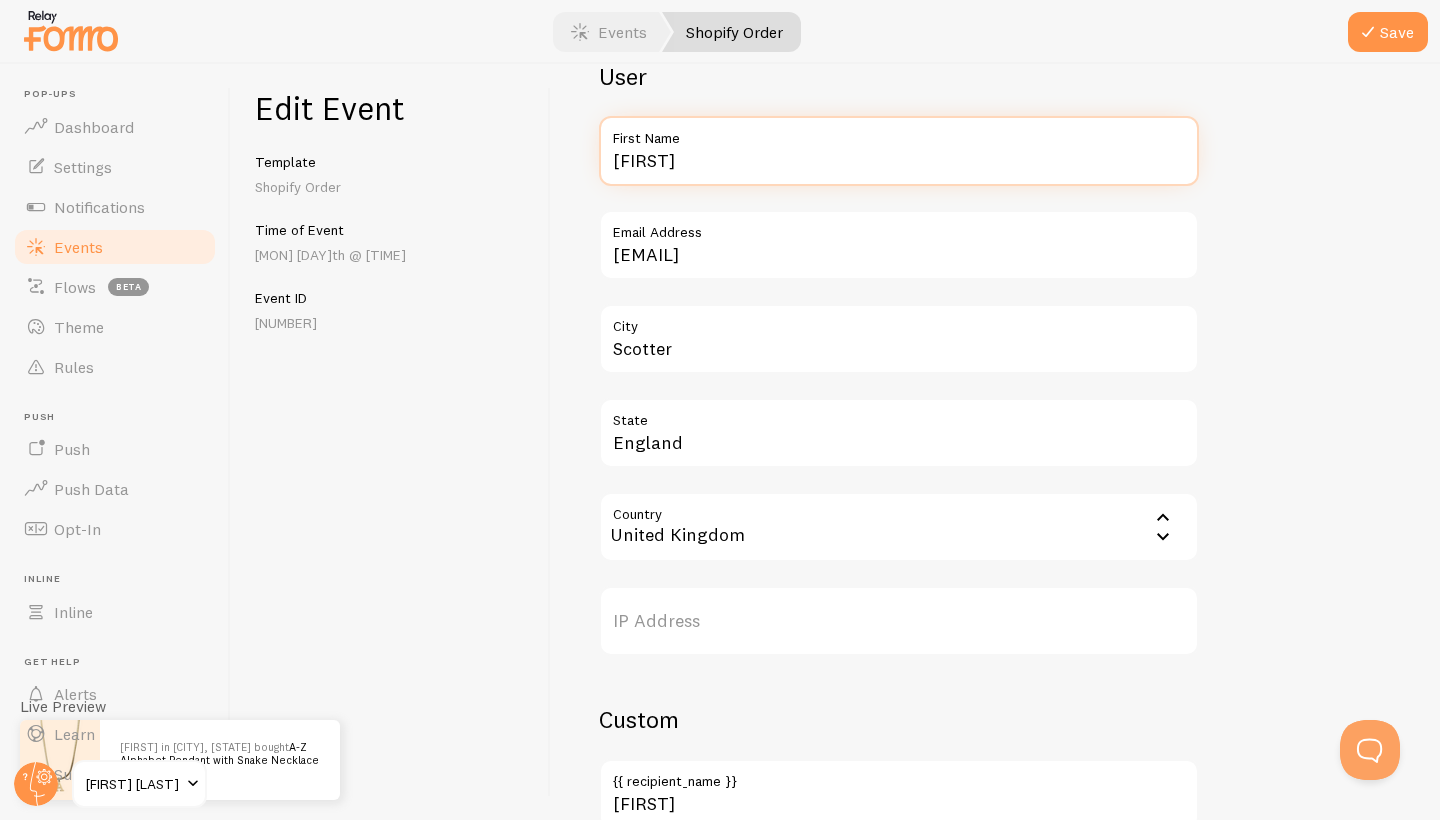 scroll, scrollTop: 702, scrollLeft: 0, axis: vertical 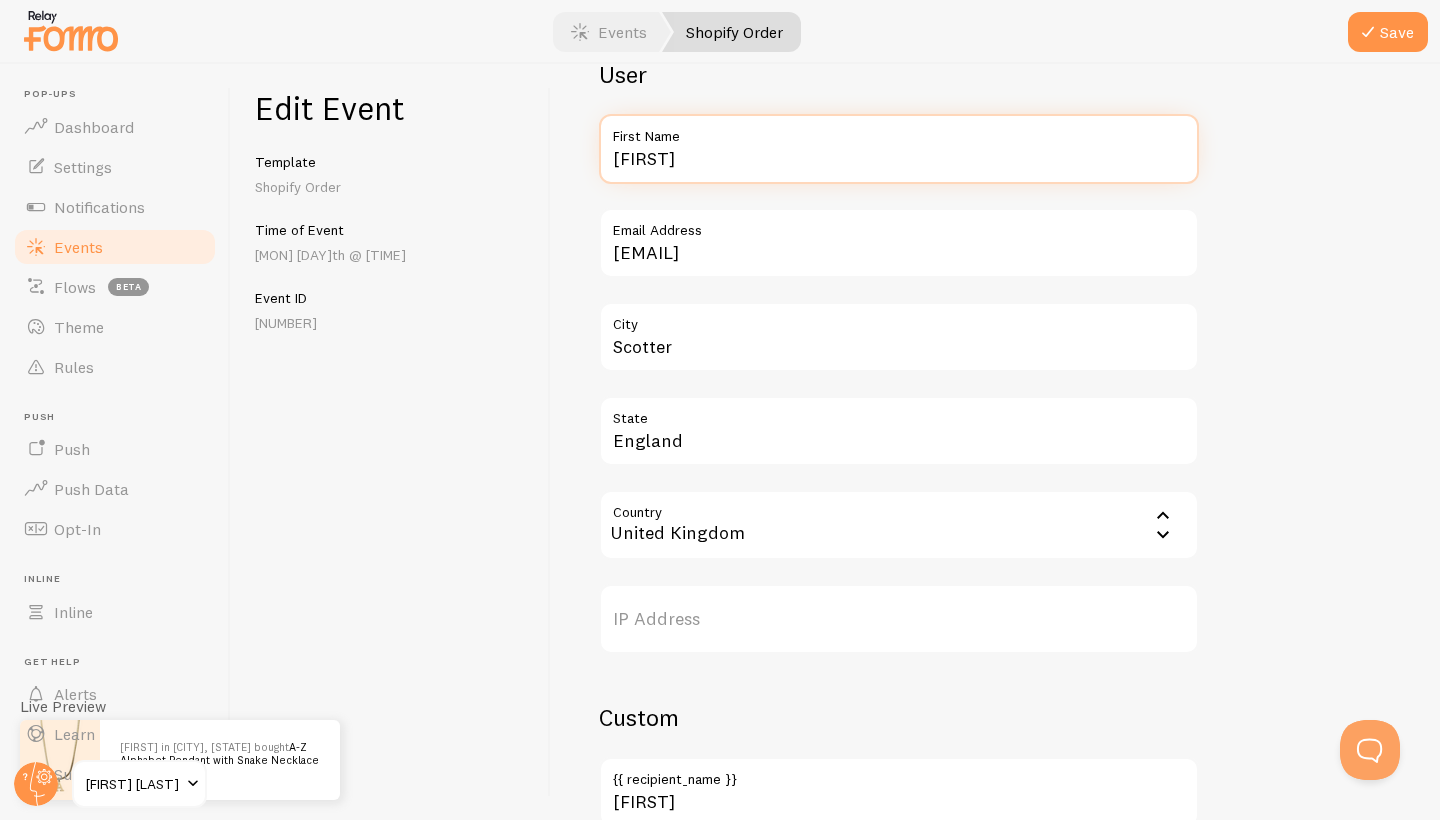 type on "[FIRST]" 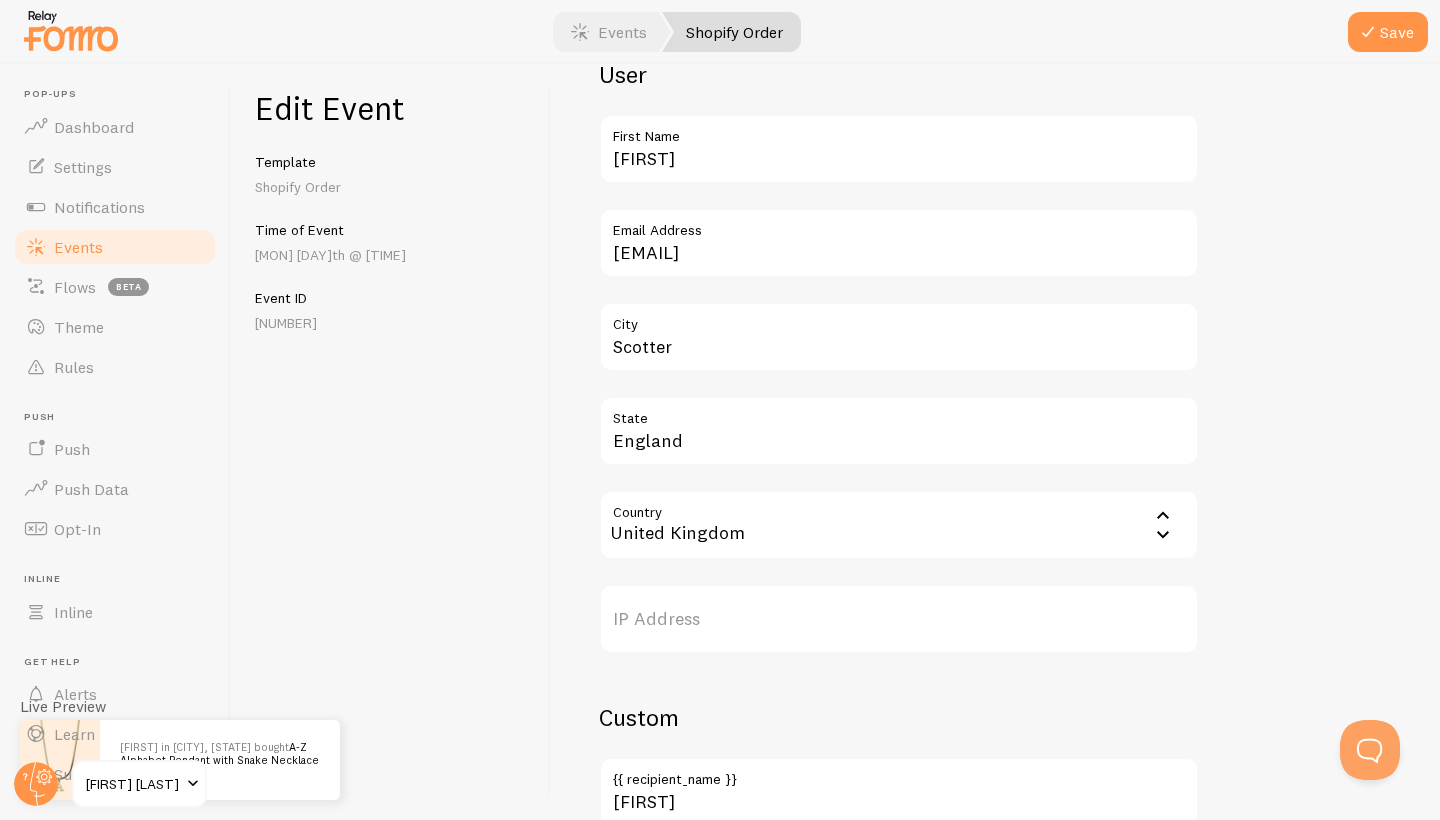 click on "City" at bounding box center (899, 319) 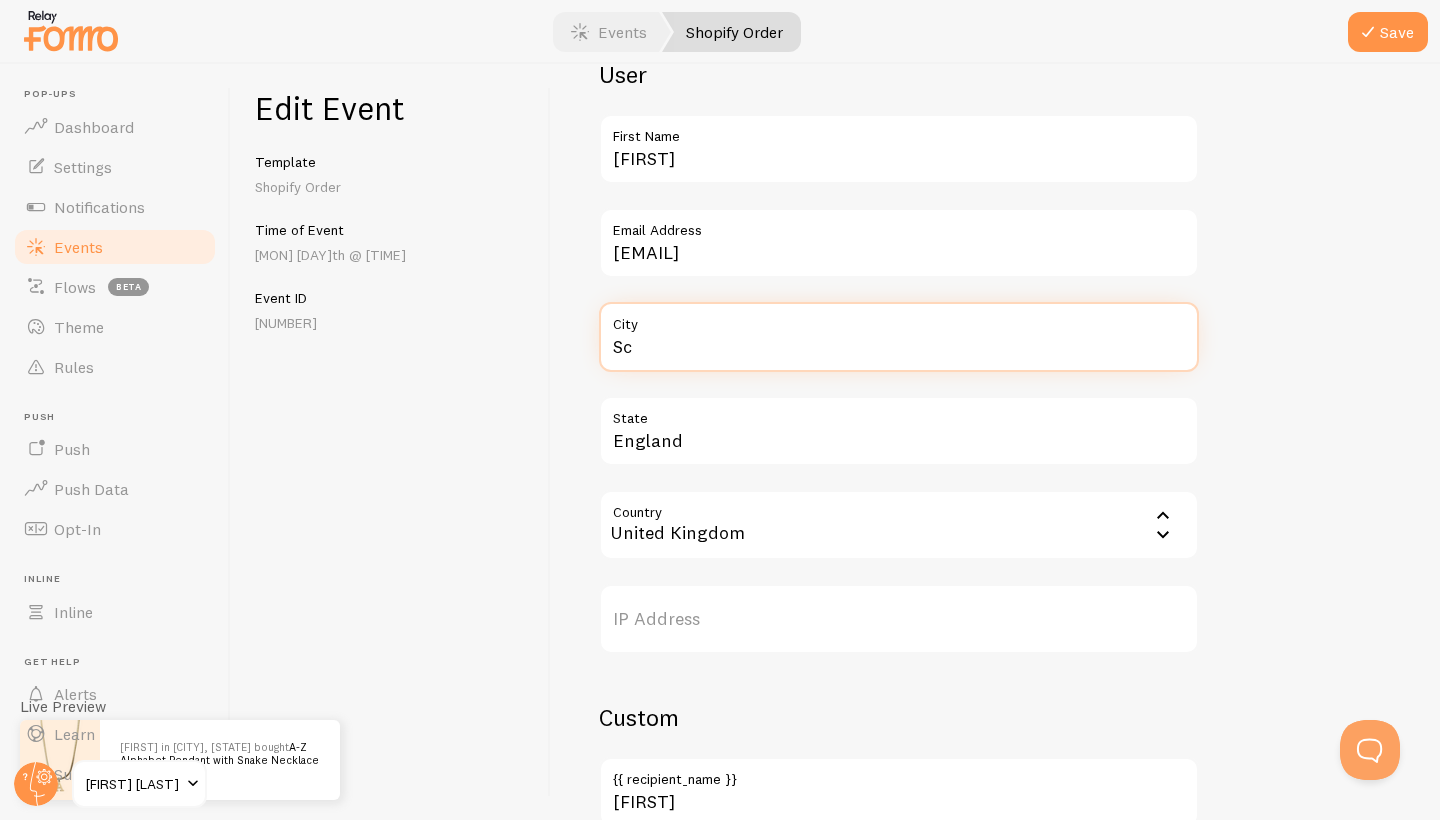 type on "S" 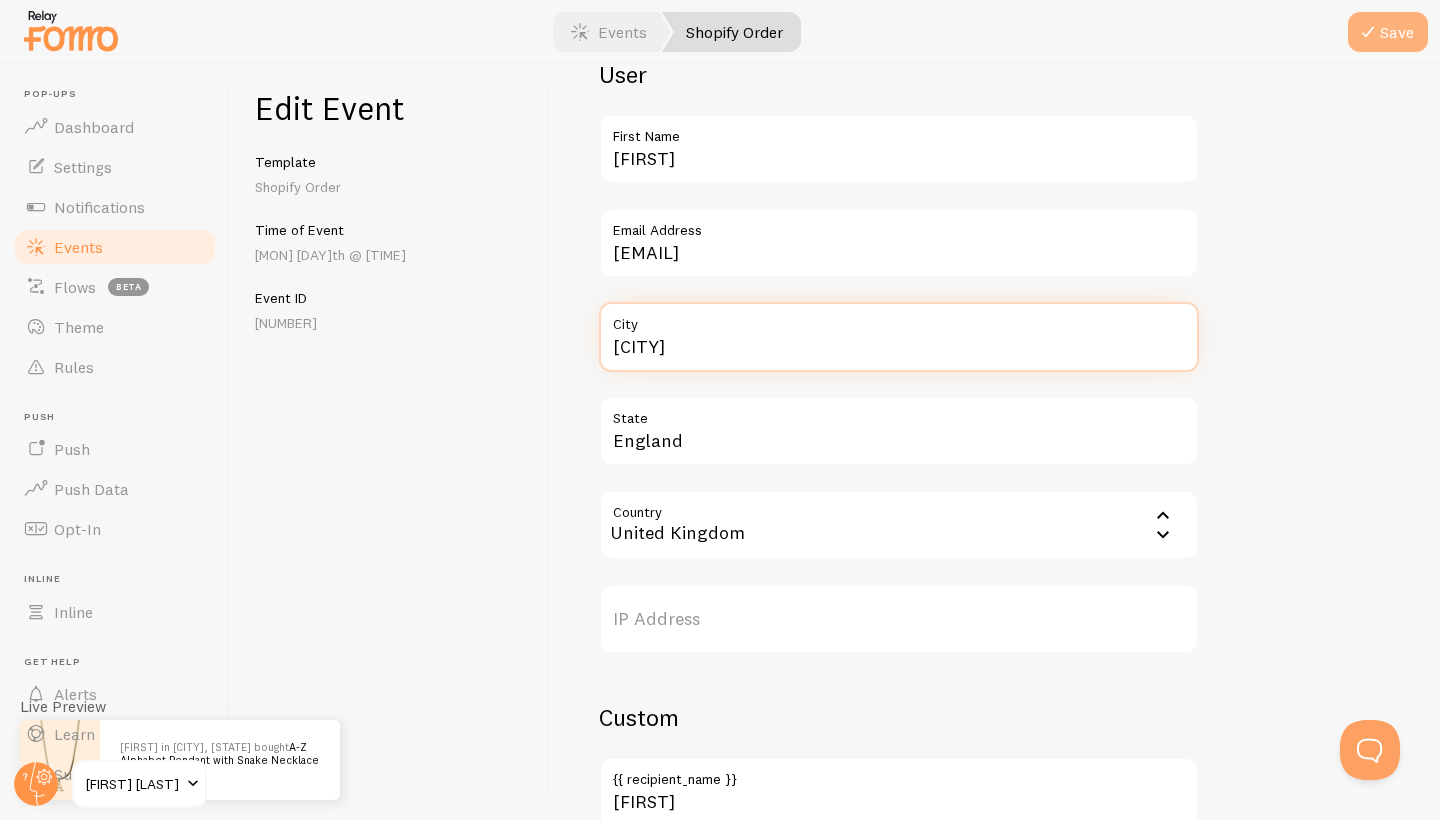 type on "[CITY]" 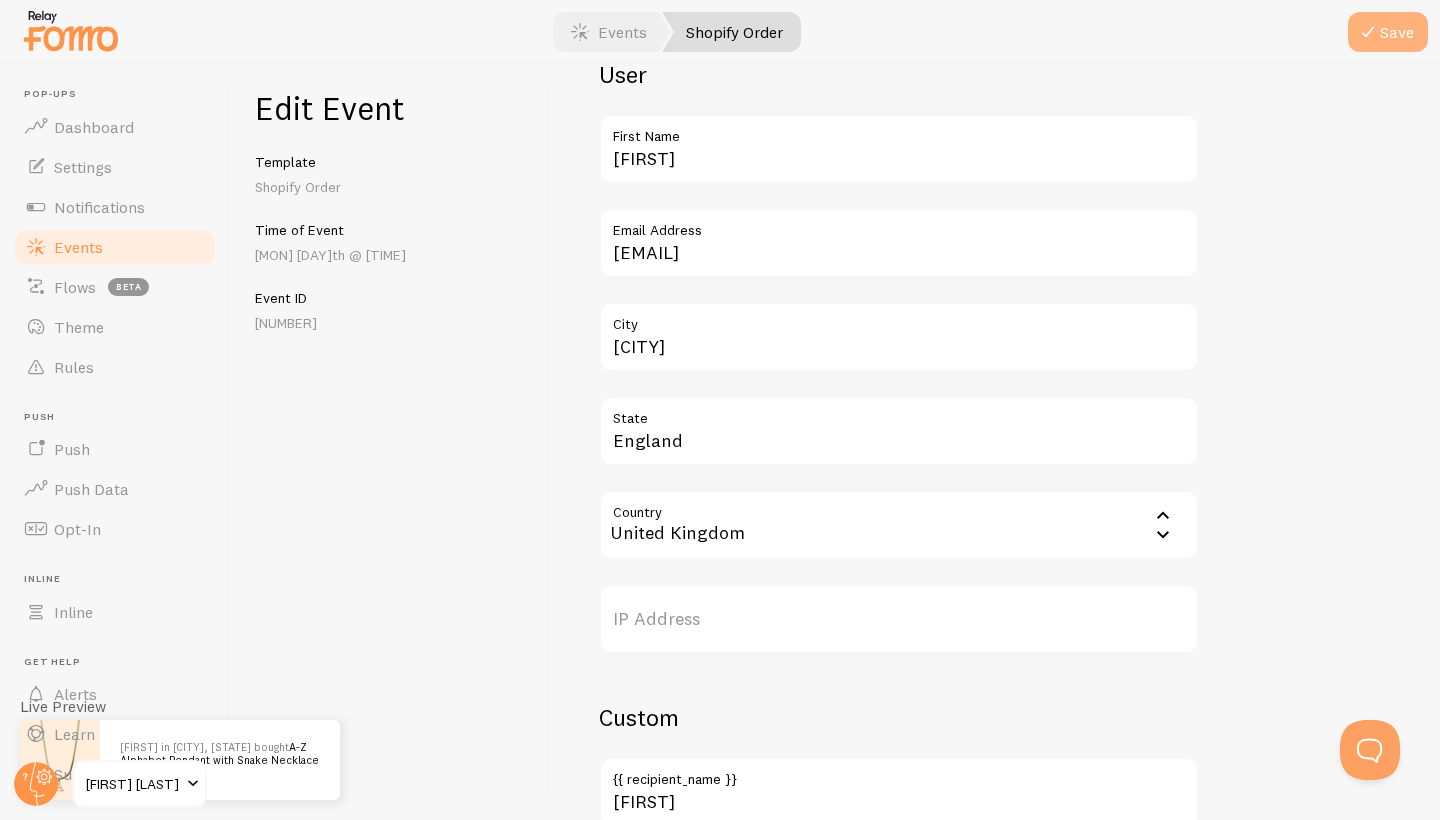 click at bounding box center [1368, 32] 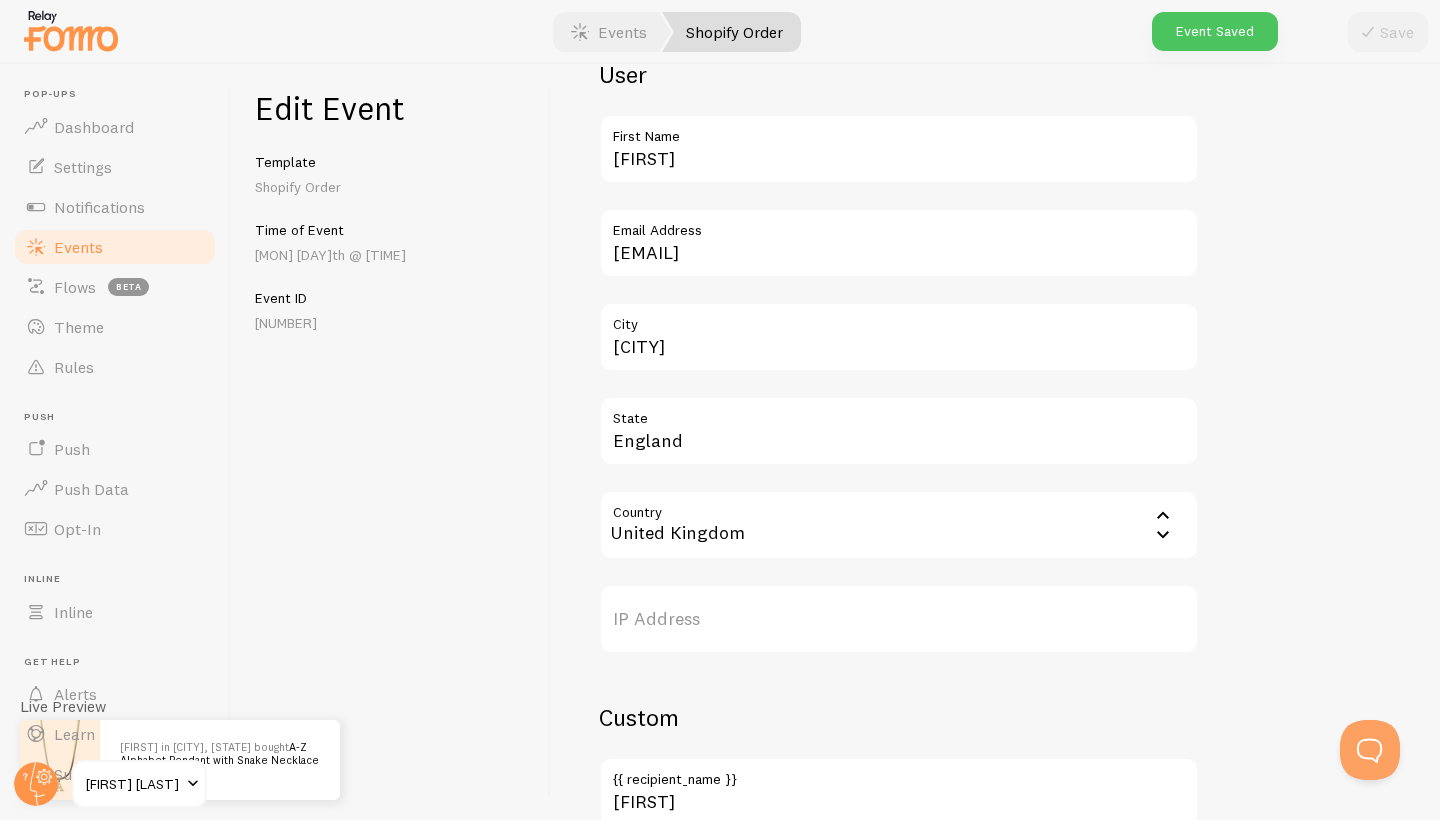 click on "Events" at bounding box center [115, 247] 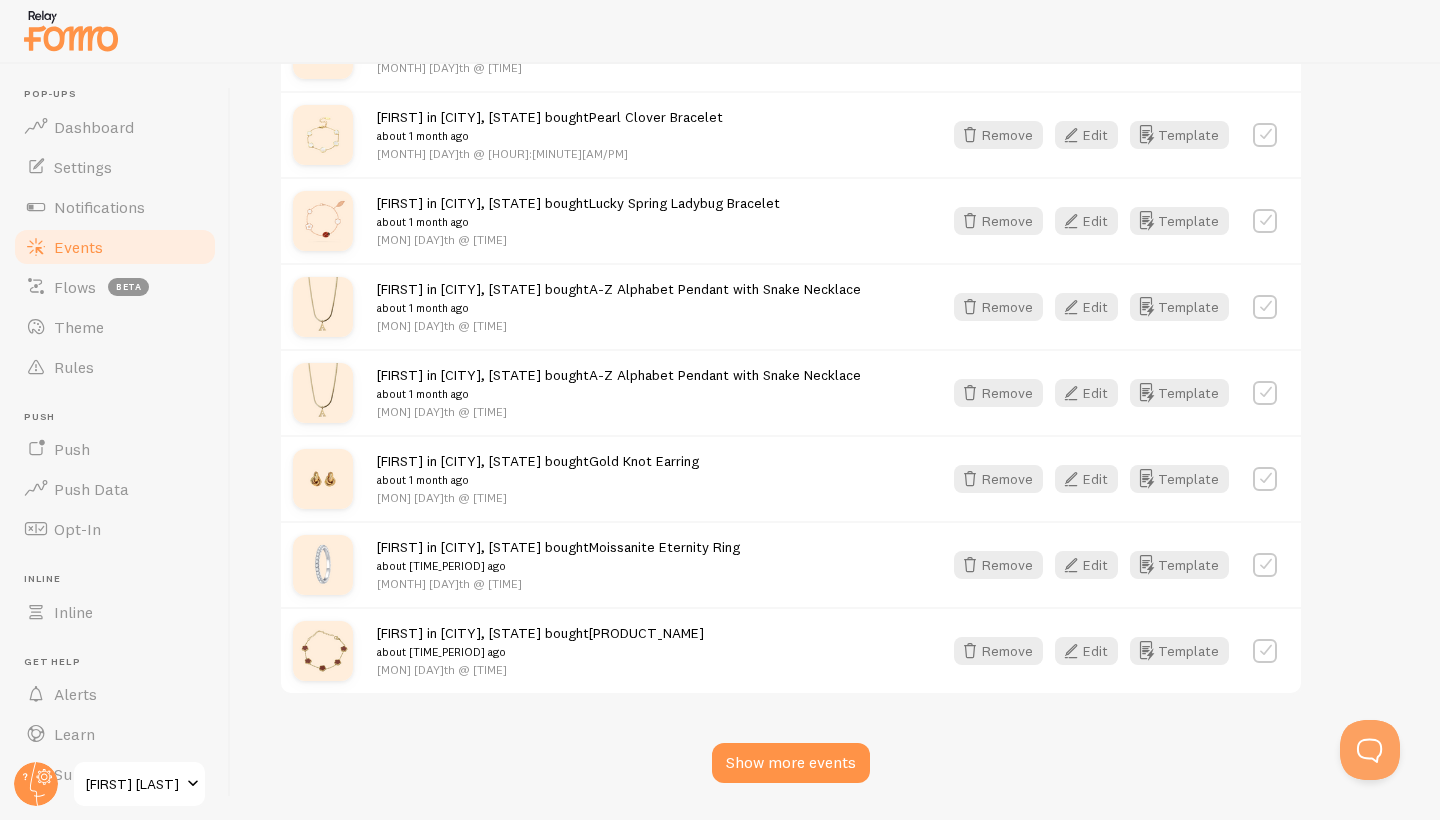 scroll, scrollTop: 2689, scrollLeft: 0, axis: vertical 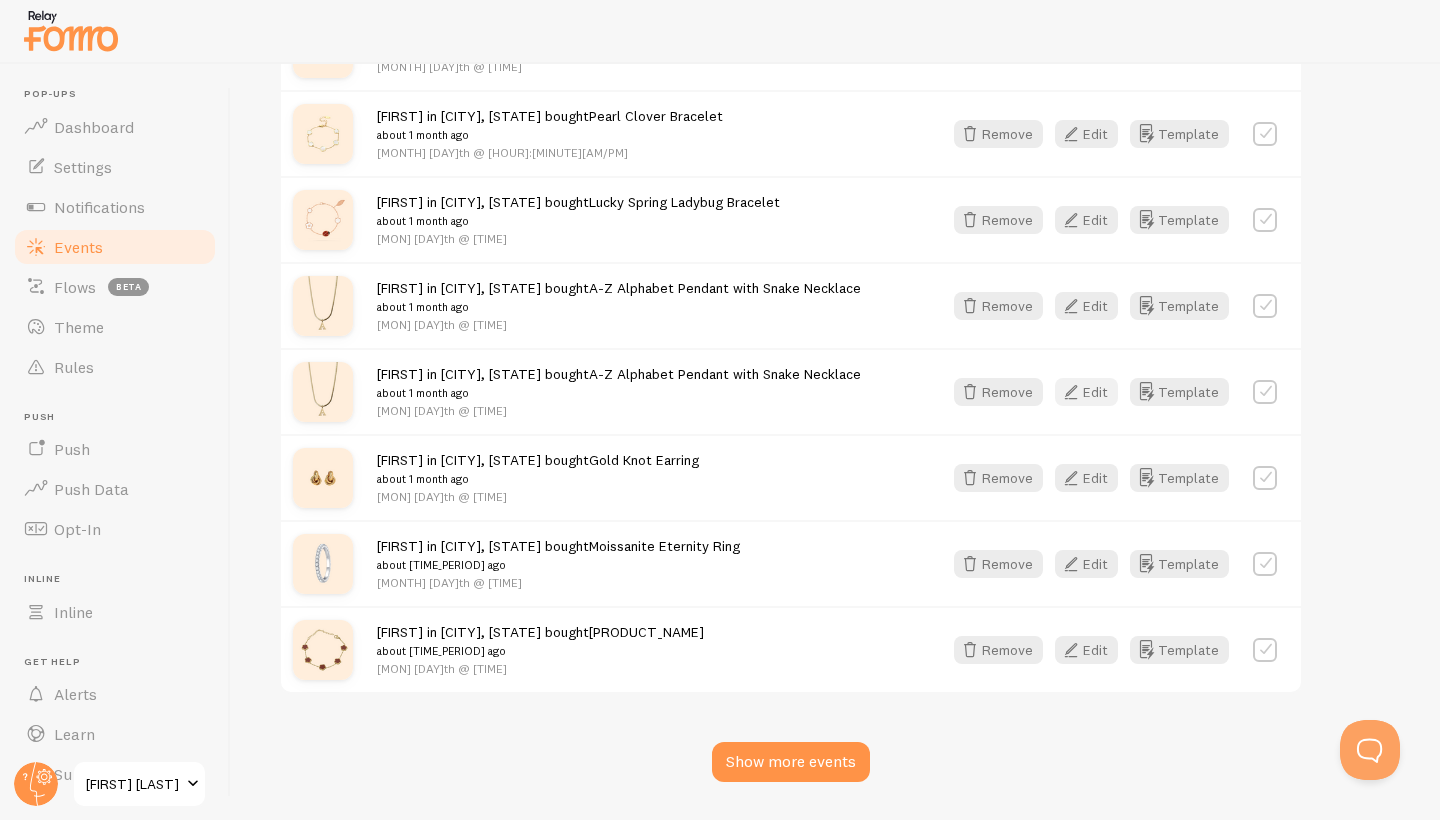click on "Edit" at bounding box center (1086, 392) 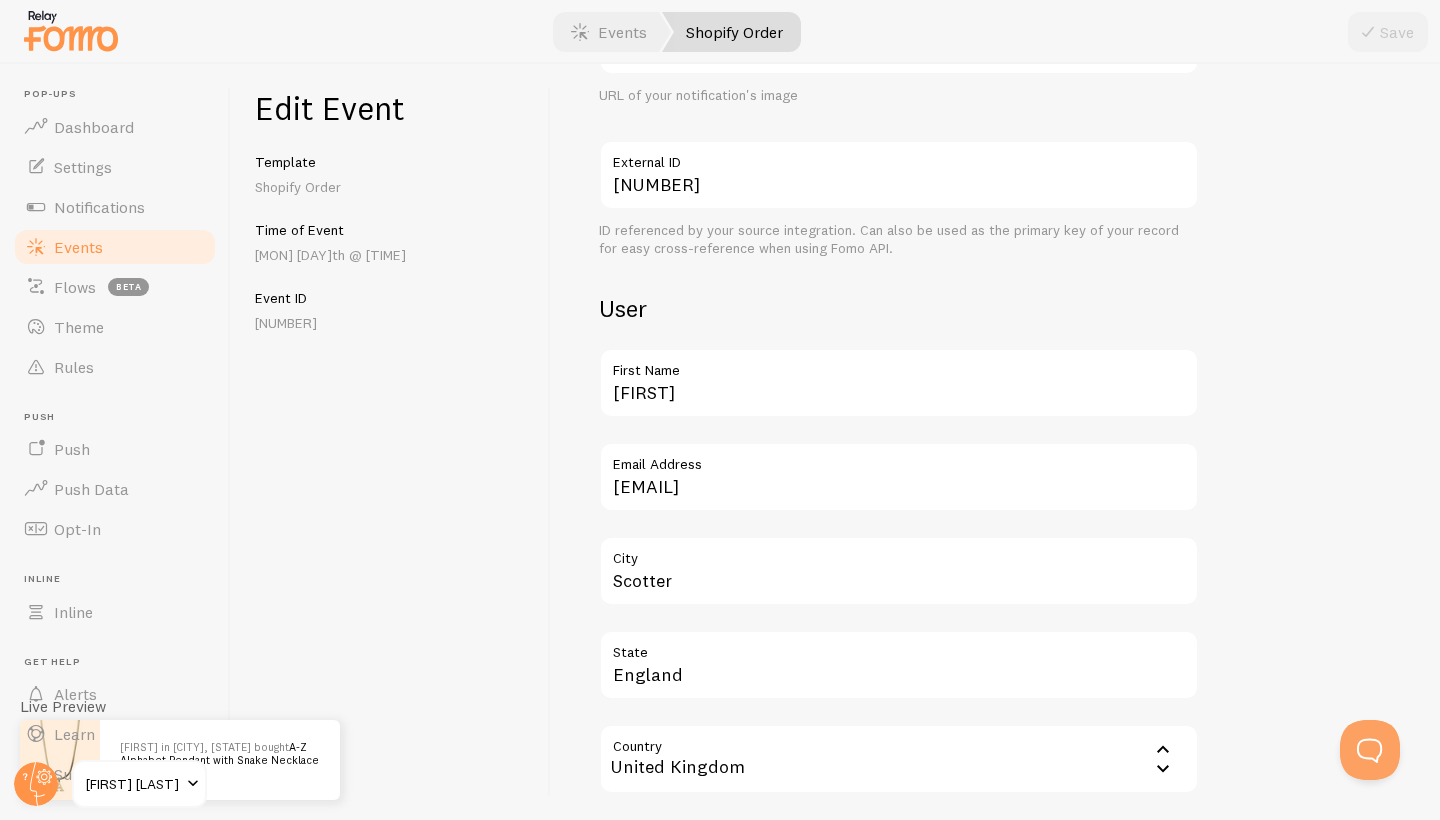 scroll, scrollTop: 480, scrollLeft: 0, axis: vertical 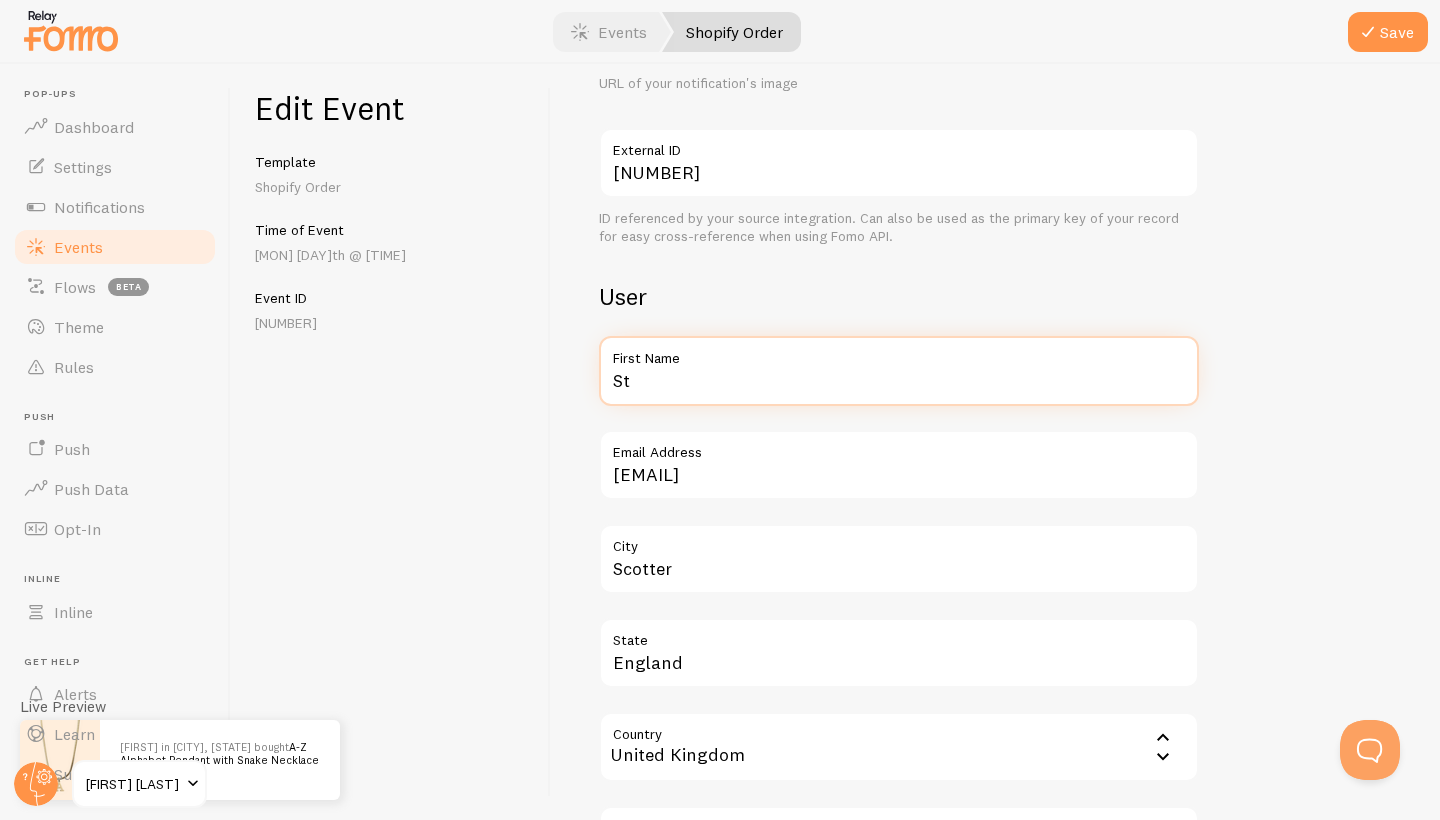 type on "S" 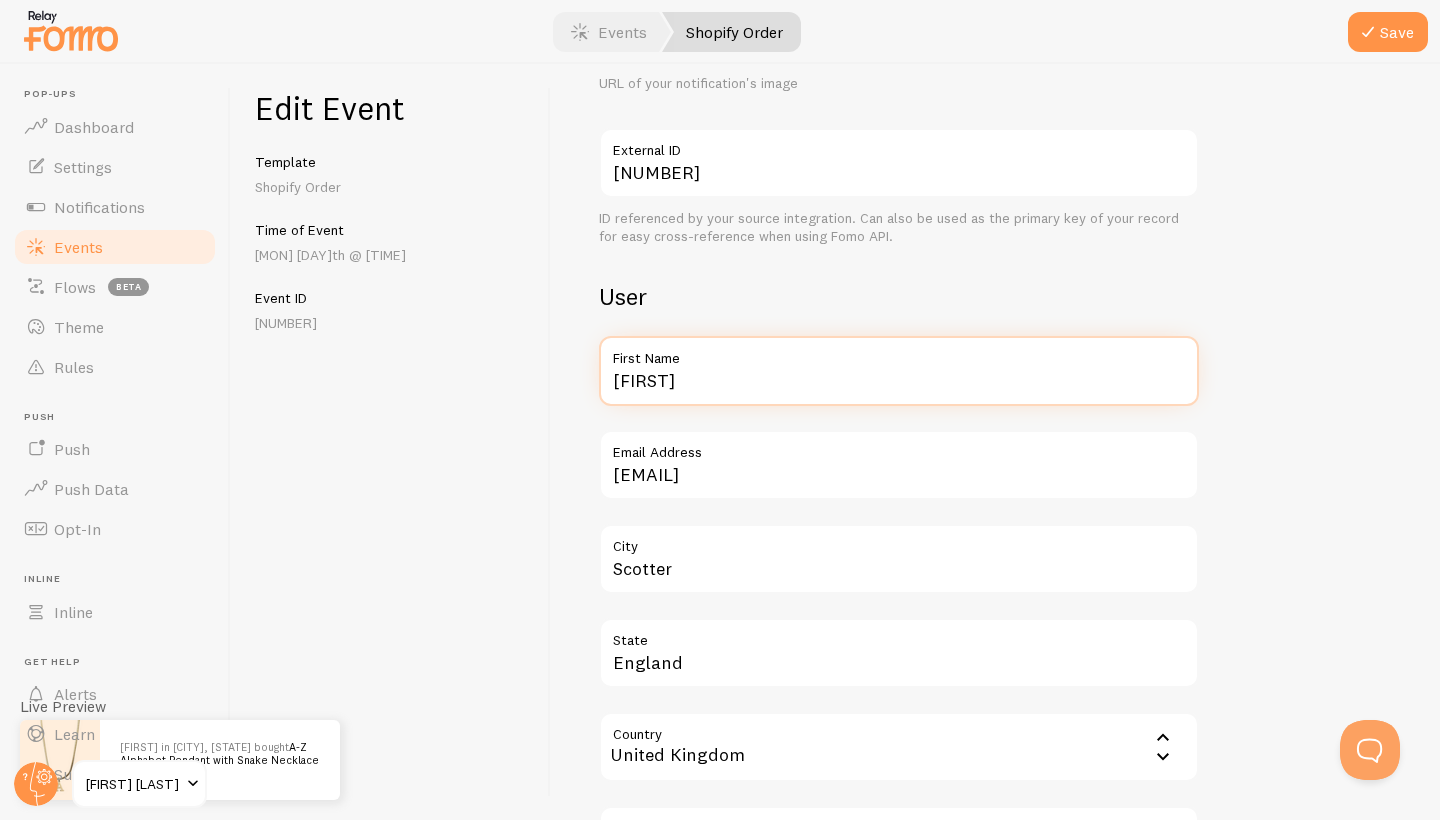 type on "[FIRST]" 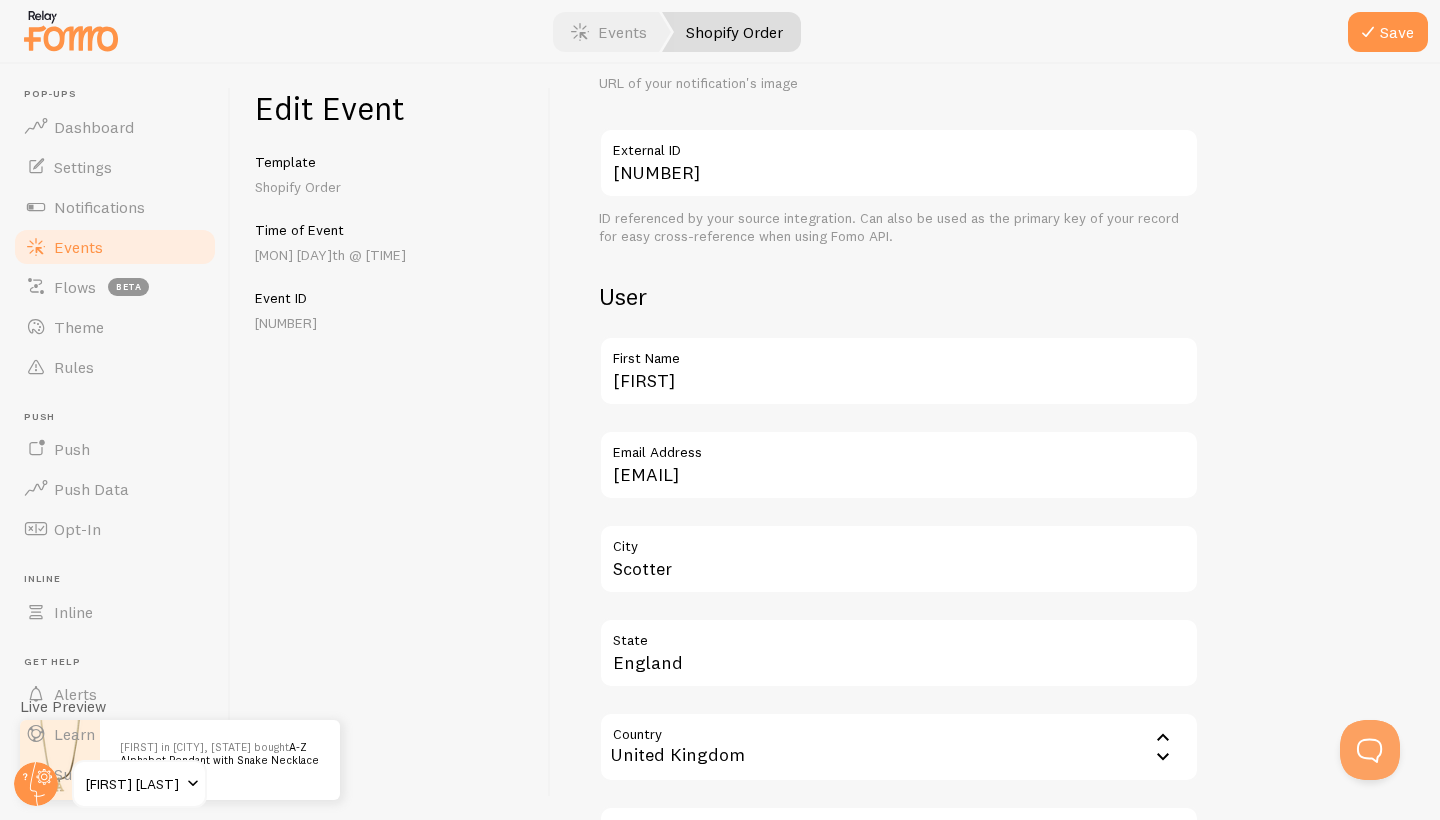 click on "Meta     A-Z Alphabet Pendant with Snake Necklace   Title       This text will be bolded in your notification and link to the Event URL you provide below, if you use the {{ title_with_link }} variable.     https://marcelojames.com/products/a-z-alphabet-gold-plated-stainless-steel-pendant-necklace-for-women-snake-chain-initial-letter-clavicle-necklaces-collar-jewelry?variant=53739699765593   Event URL       This is where your visitors will be sent if they click the notifications image or the {{ title_with_link }} merge variable.     https://cdn.shopify.com/s/files/1/0842/4534/8697/files/111678CD-64BD-40E8-BFA0-13EAE669F2D3_small.png?v=1732464574   Image URL     Upload     URL of your notification's image       11658272801113_53739699765593   External ID       ID referenced by your source integration. Can also be used as the primary key of your record for easy cross-reference when using Fomo API.   User     [FIRST]   First Name           stephen.j.walterslfc@hotmail.com   Email Address           [CITY]" at bounding box center [995, 442] 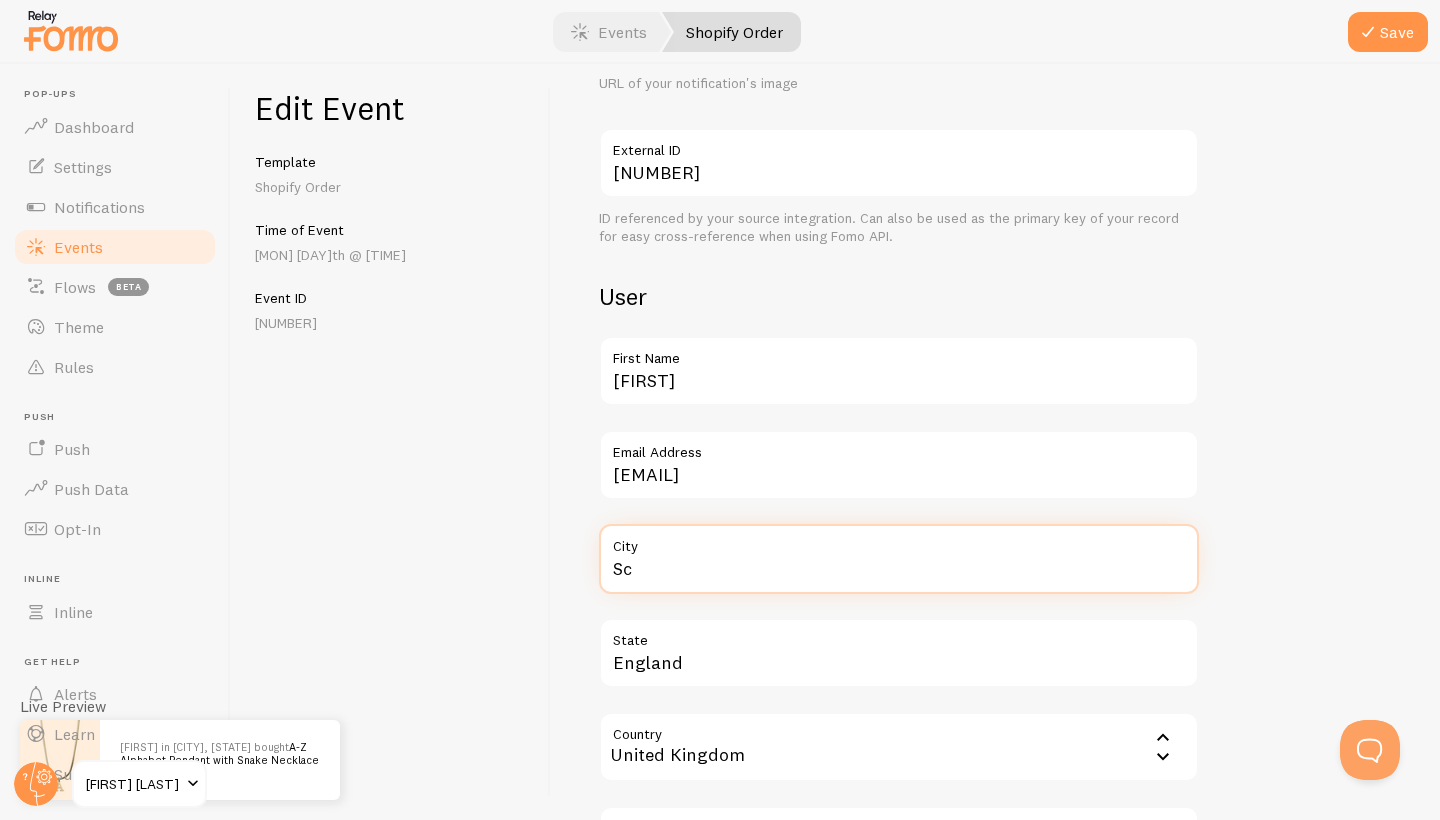 type on "S" 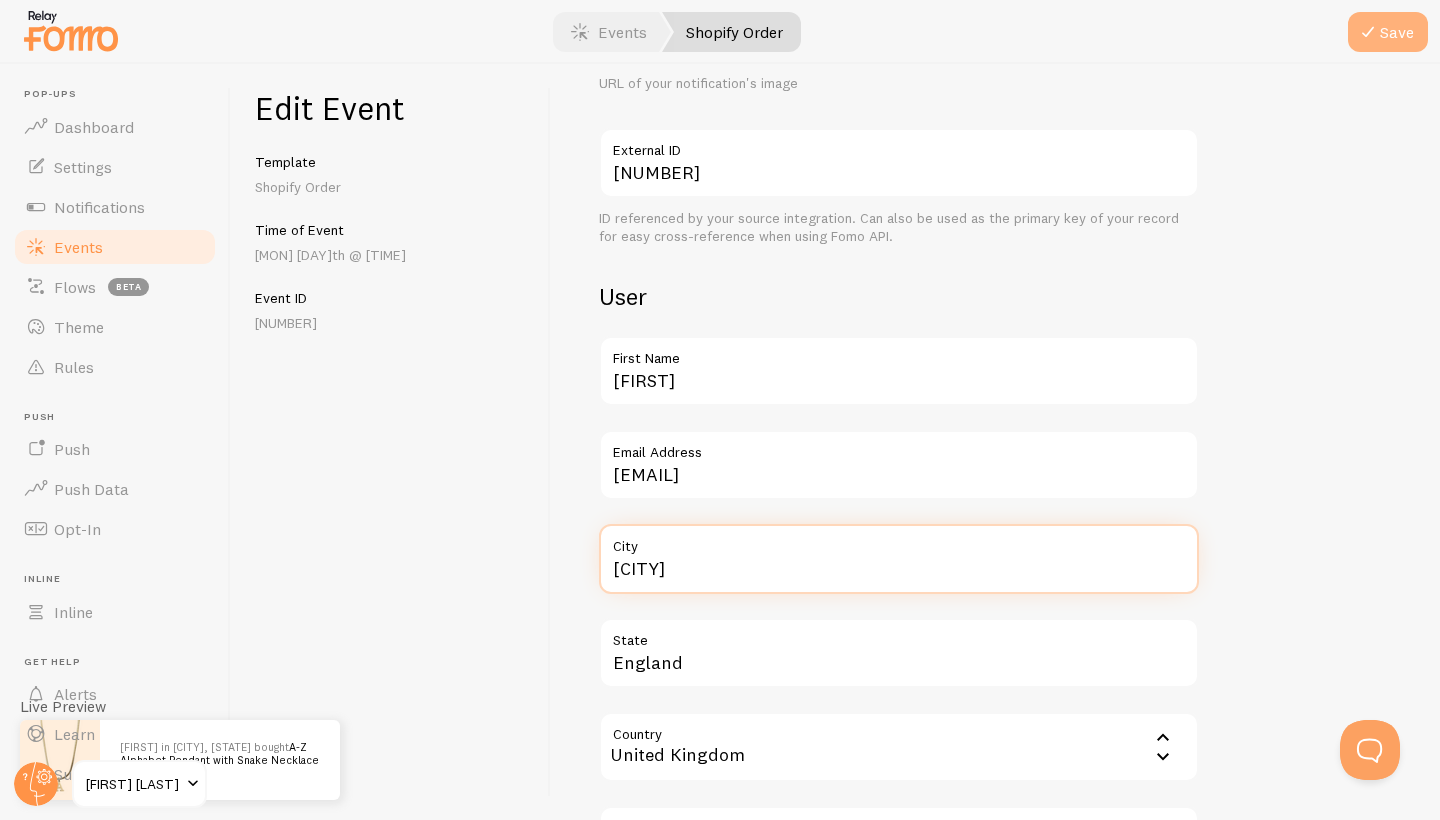 type on "[CITY]" 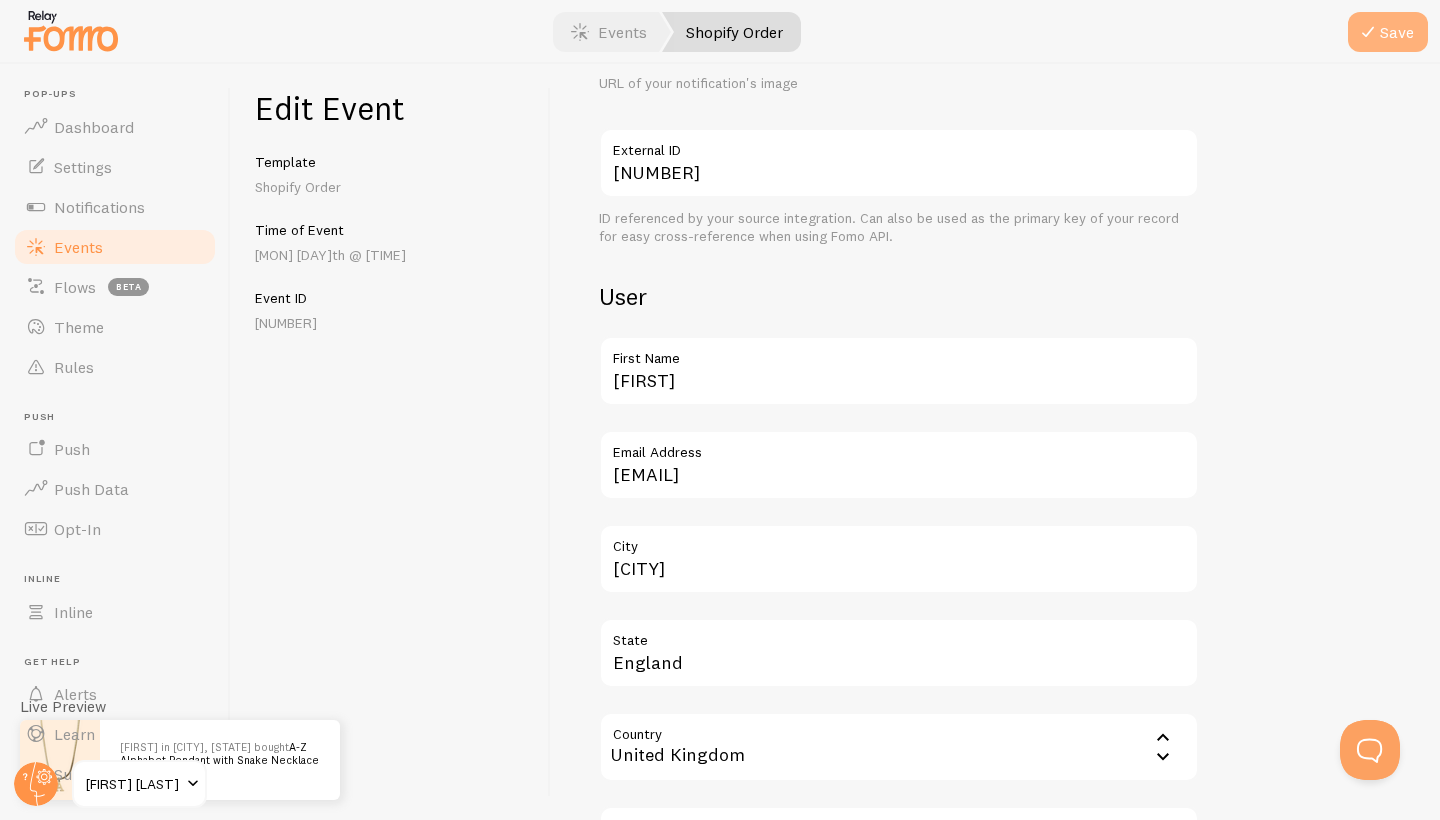 click on "Save" at bounding box center (1388, 32) 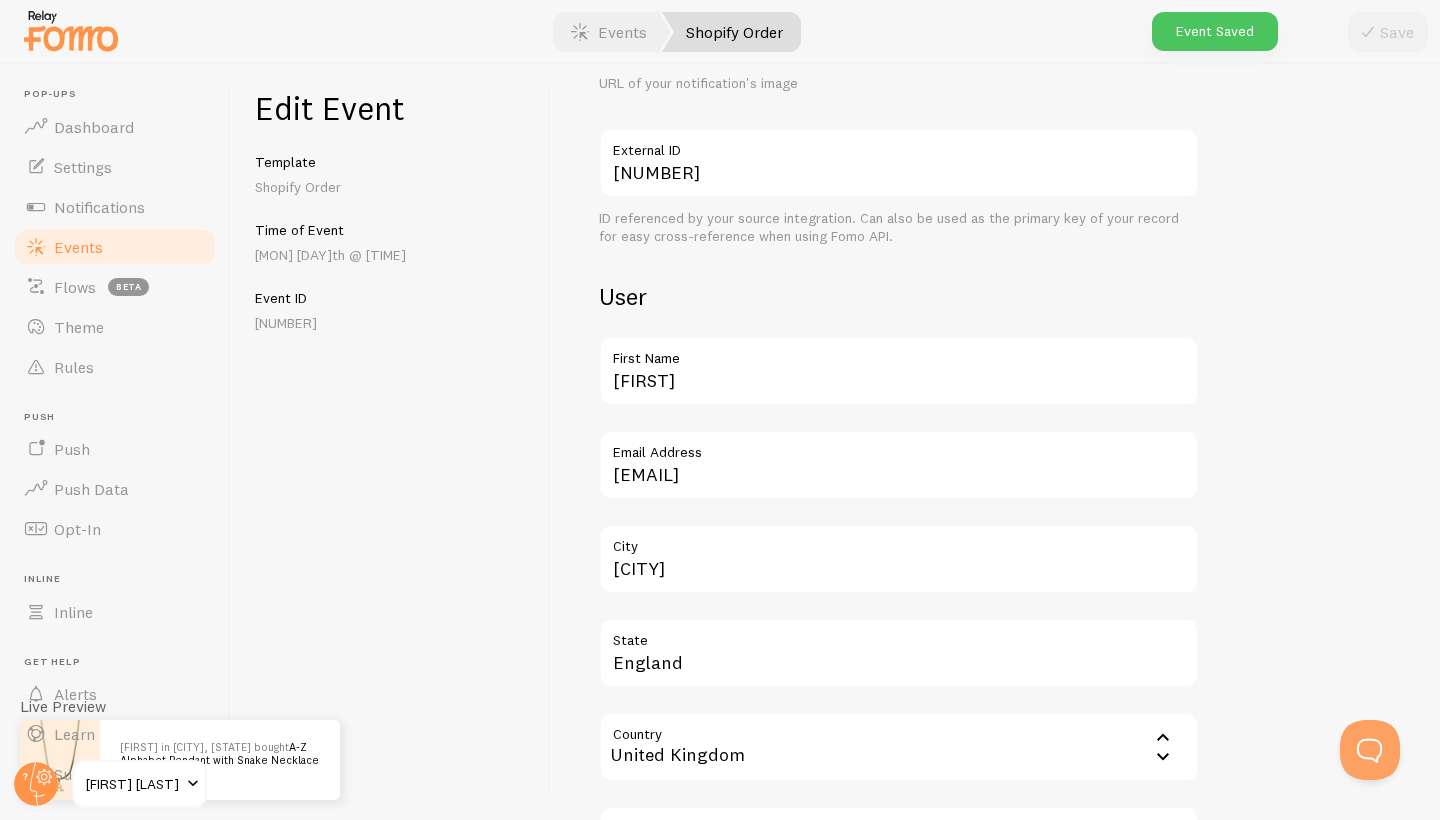 click on "Events" at bounding box center (115, 247) 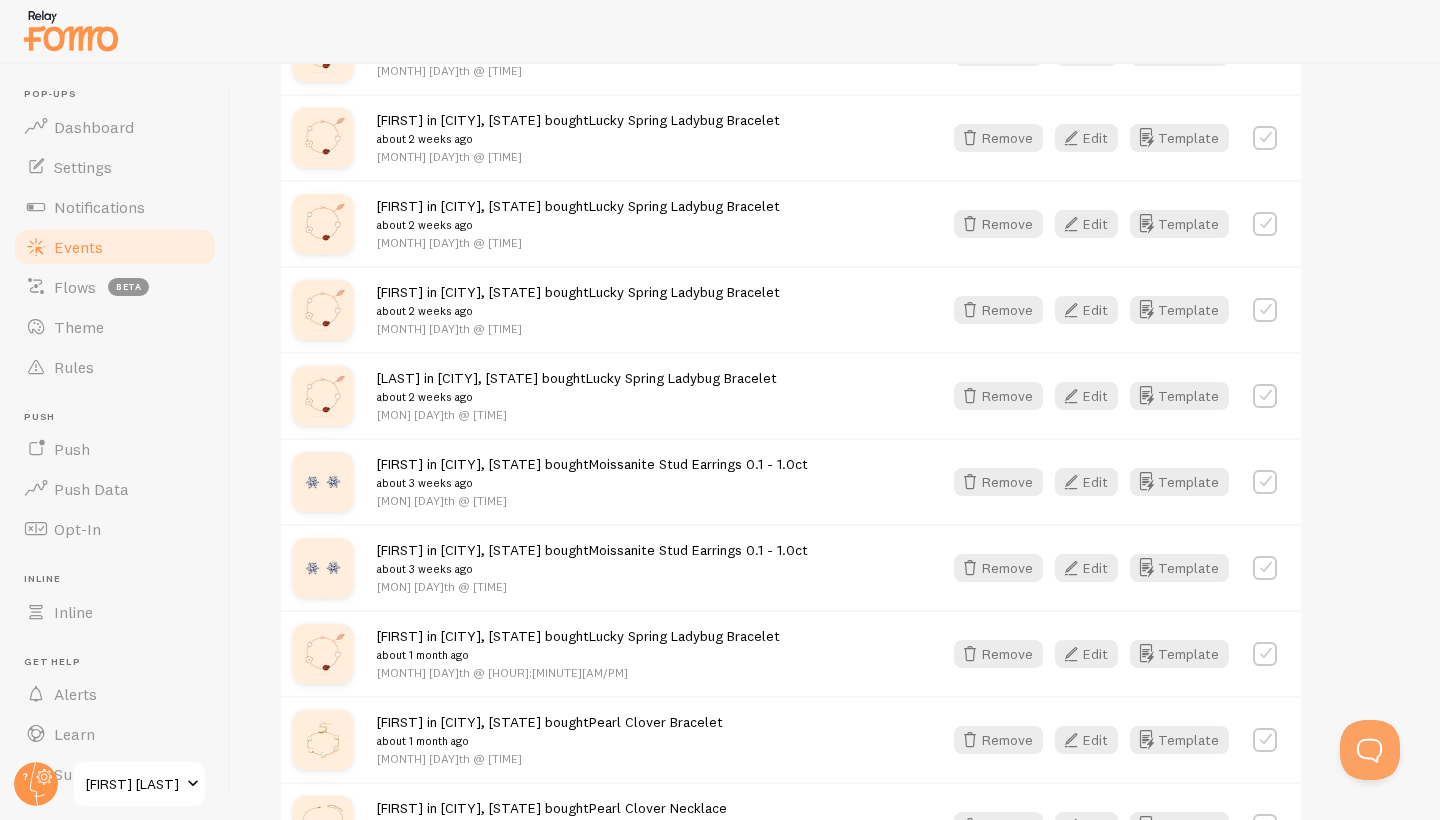 scroll, scrollTop: 1826, scrollLeft: 0, axis: vertical 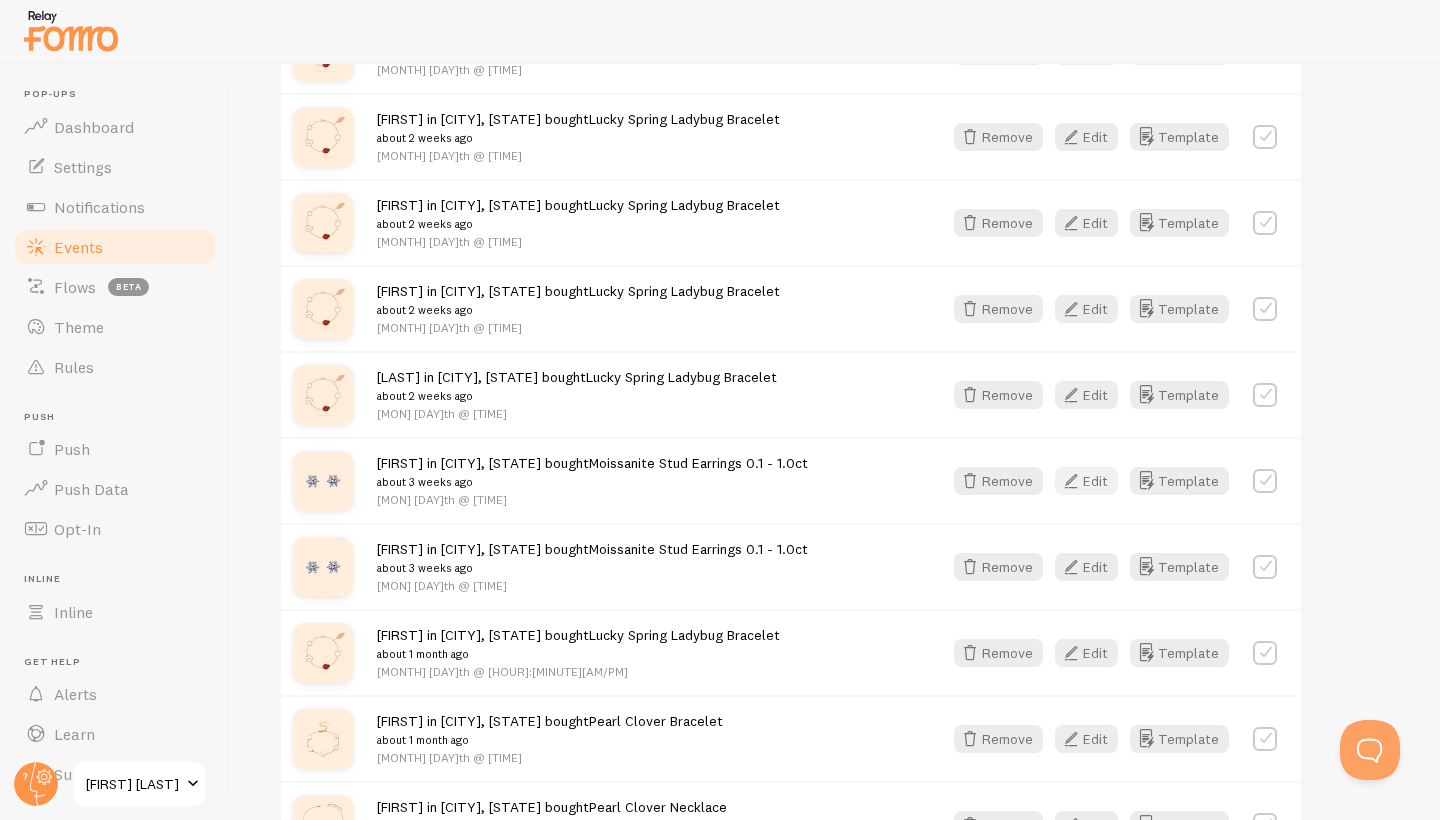 click on "Edit" at bounding box center (1086, 481) 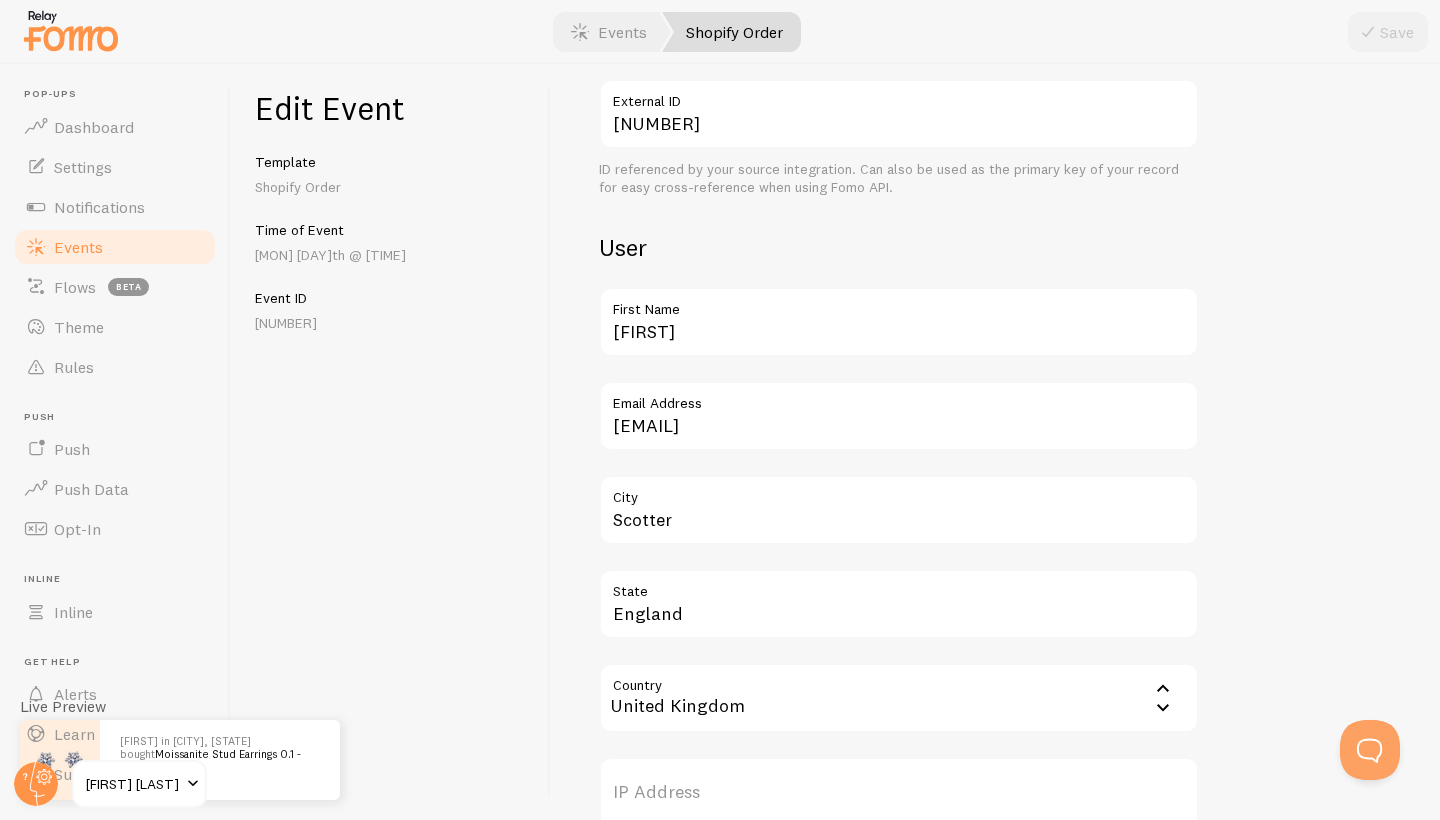 scroll, scrollTop: 530, scrollLeft: 0, axis: vertical 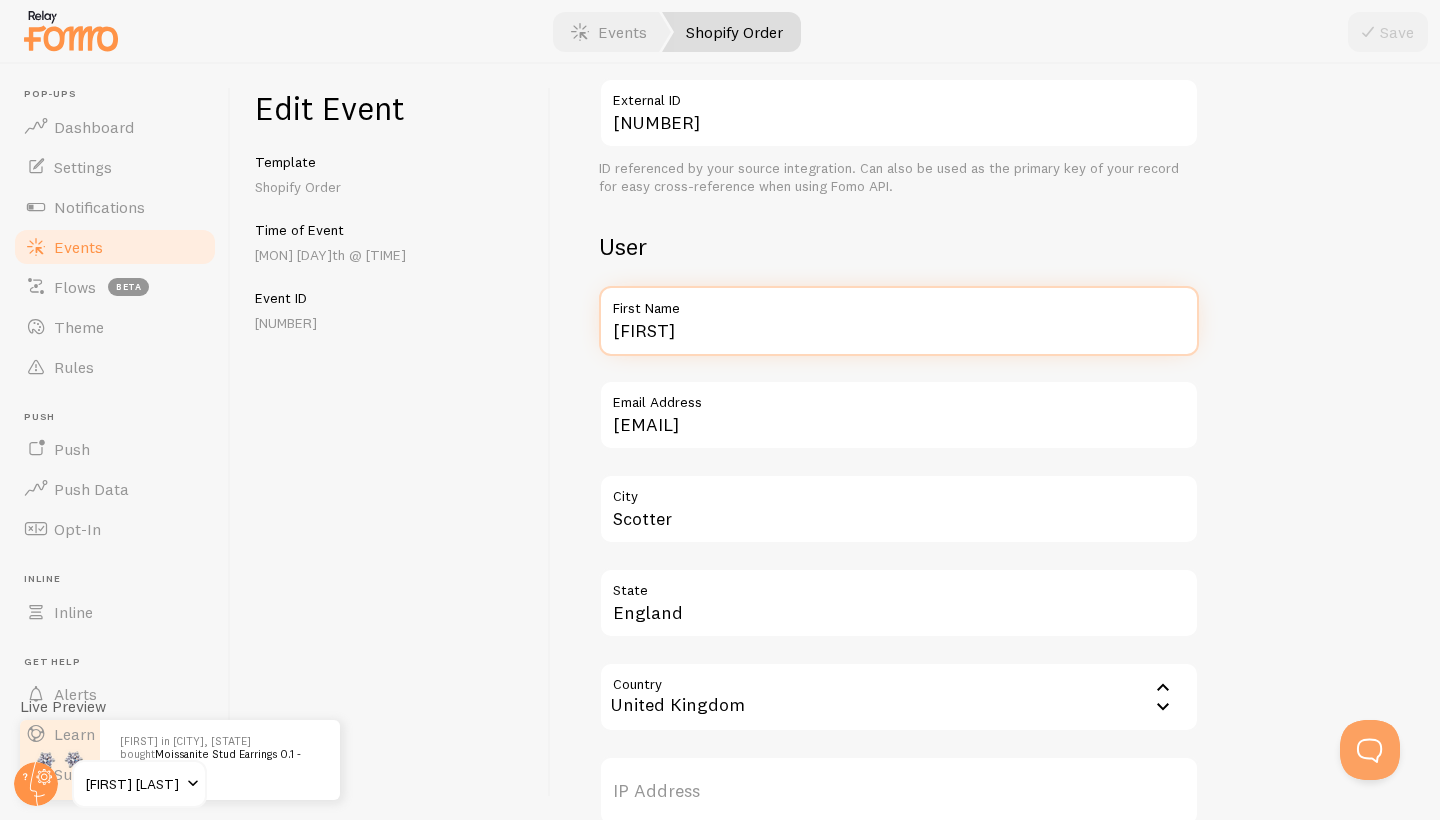 drag, startPoint x: 702, startPoint y: 329, endPoint x: 584, endPoint y: 332, distance: 118.03813 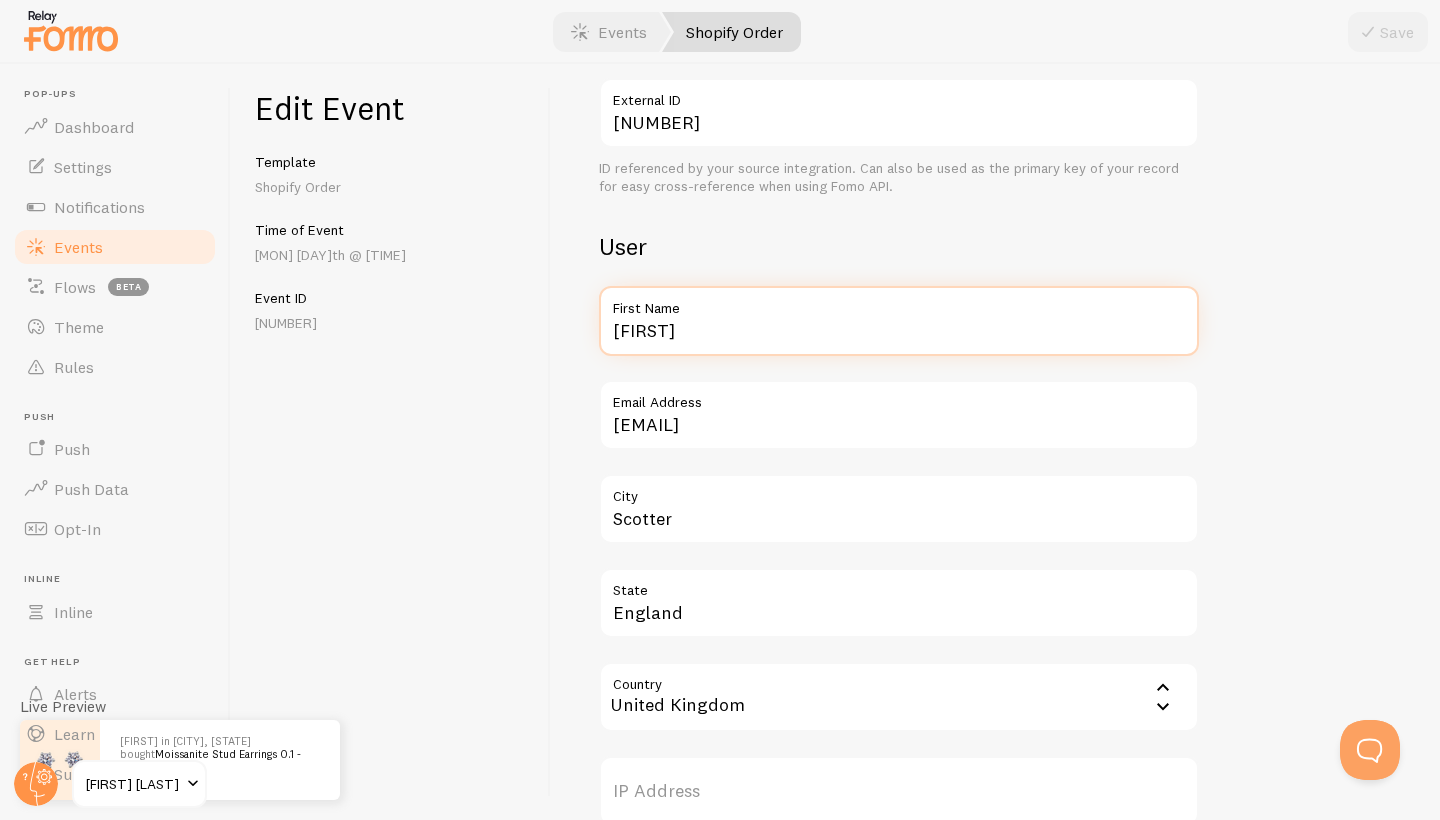 click on "[FIRST]" at bounding box center [899, 321] 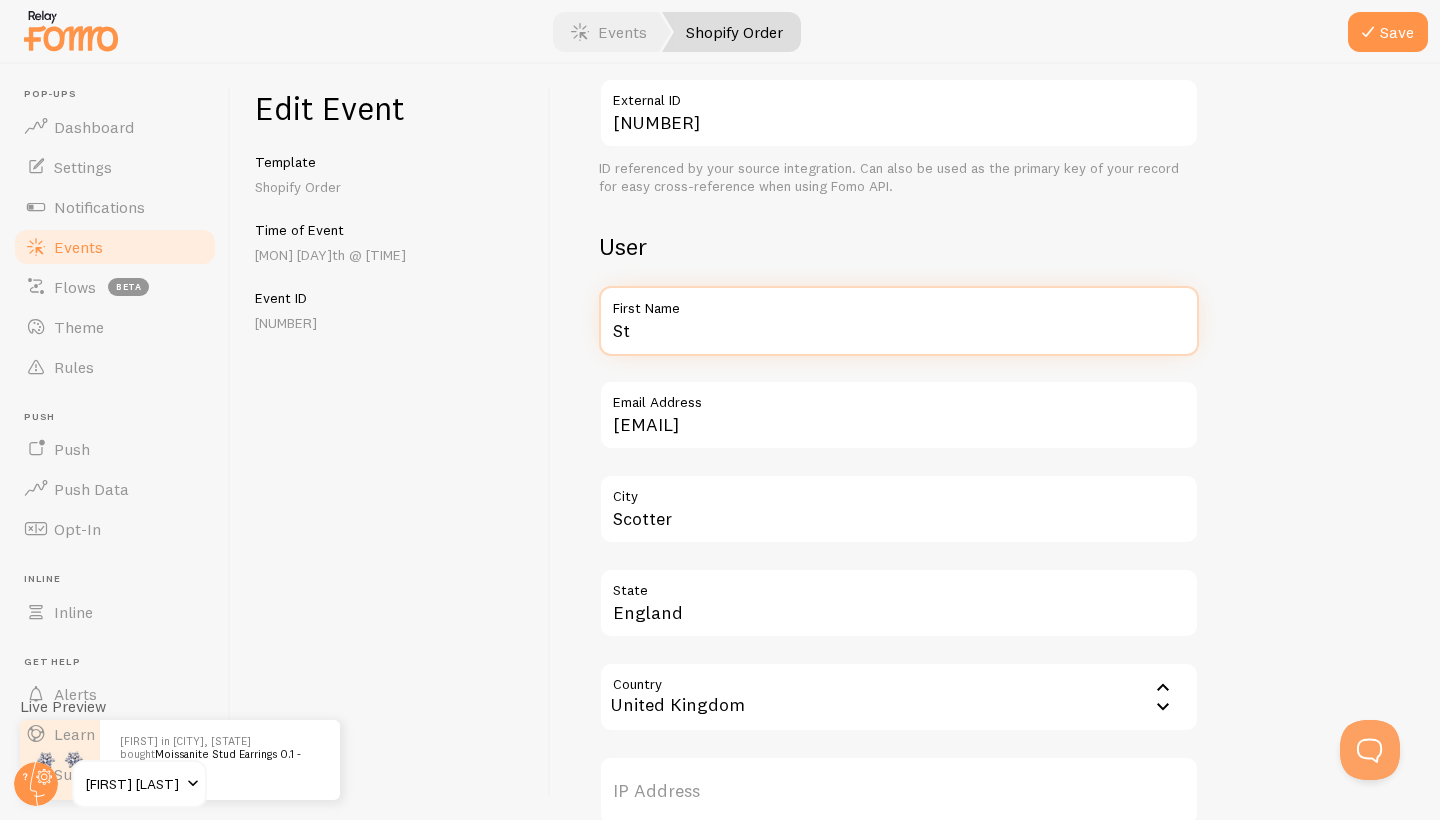 type on "S" 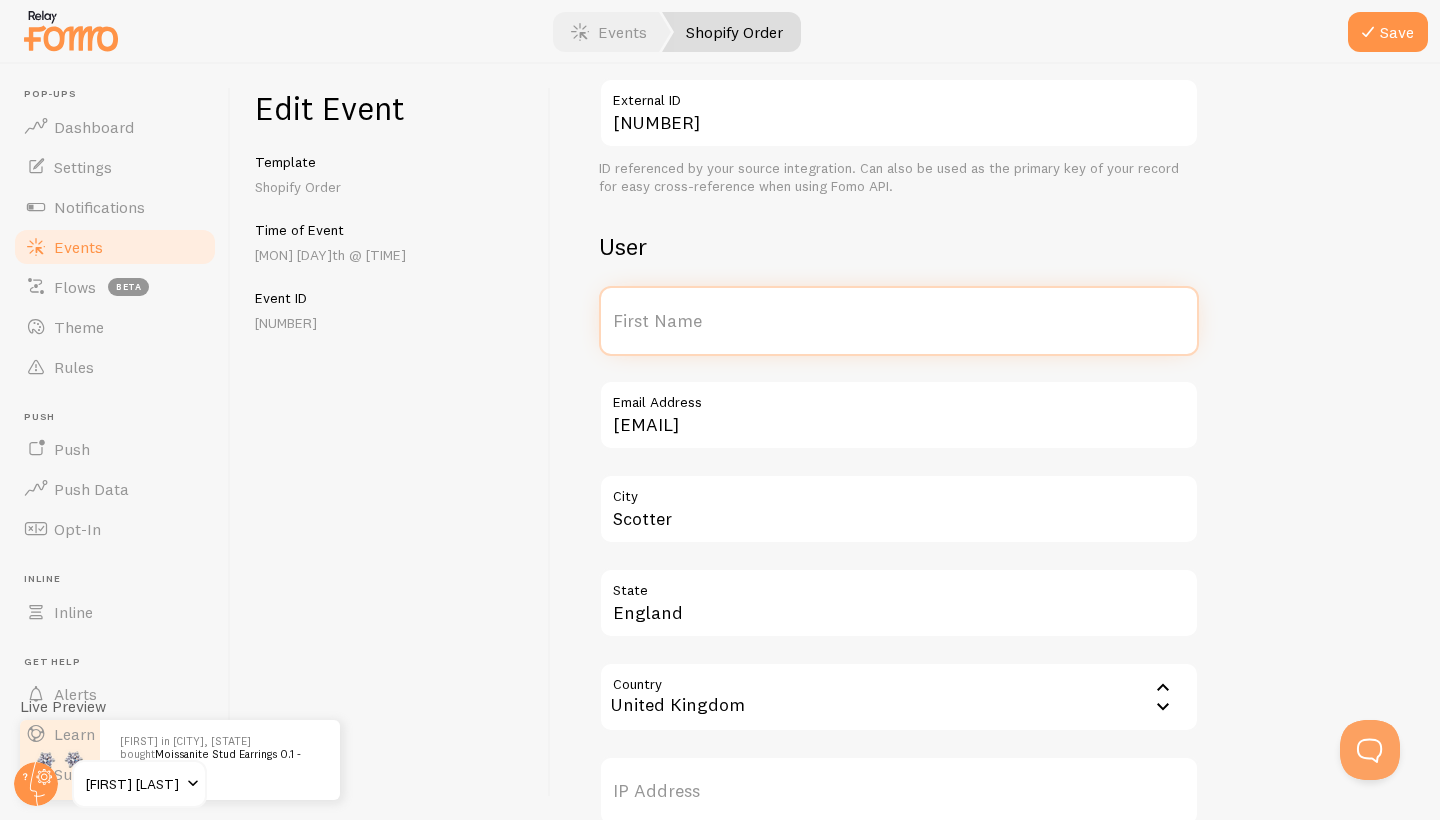 type on "s" 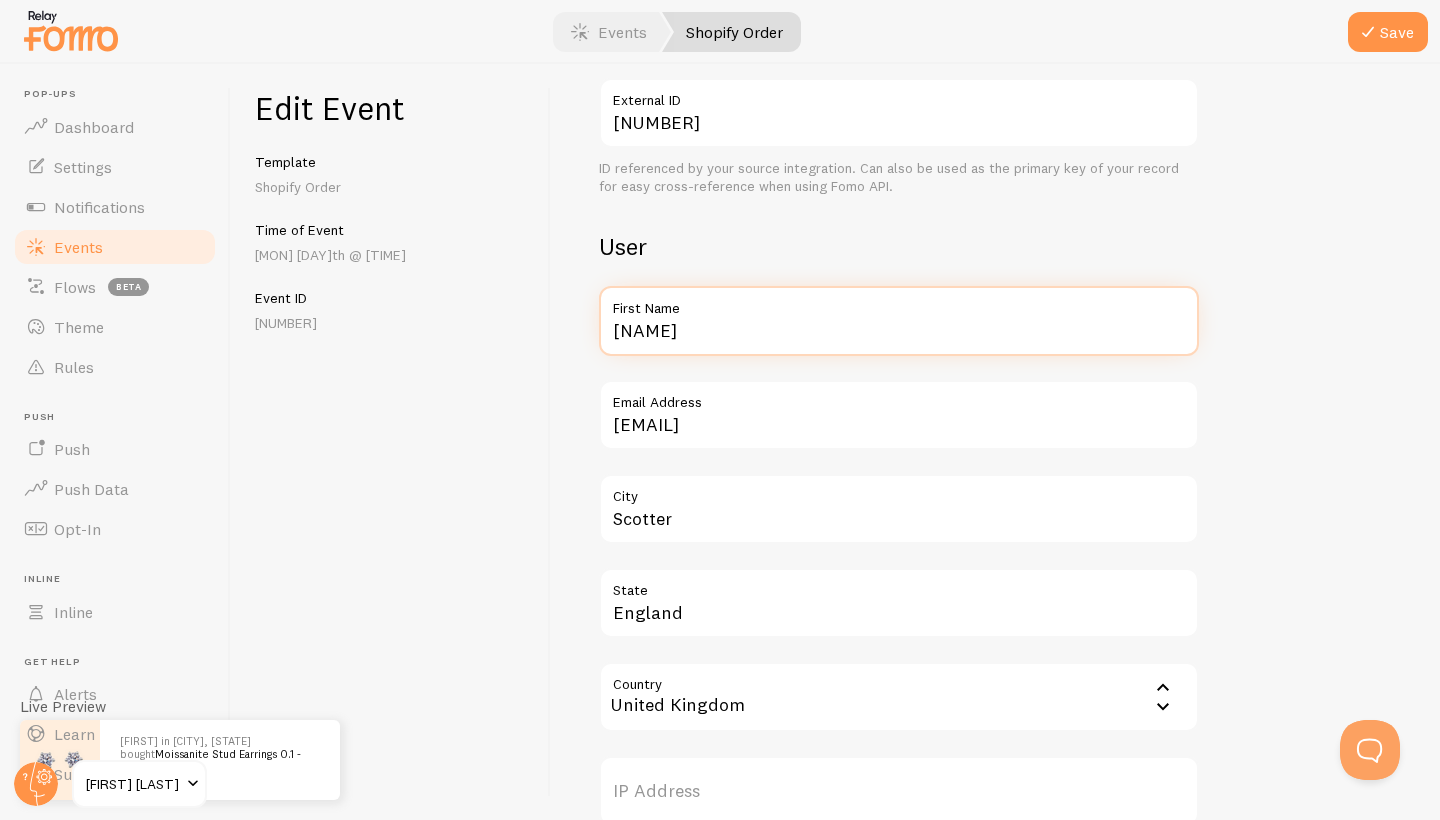 type on "[NAME]" 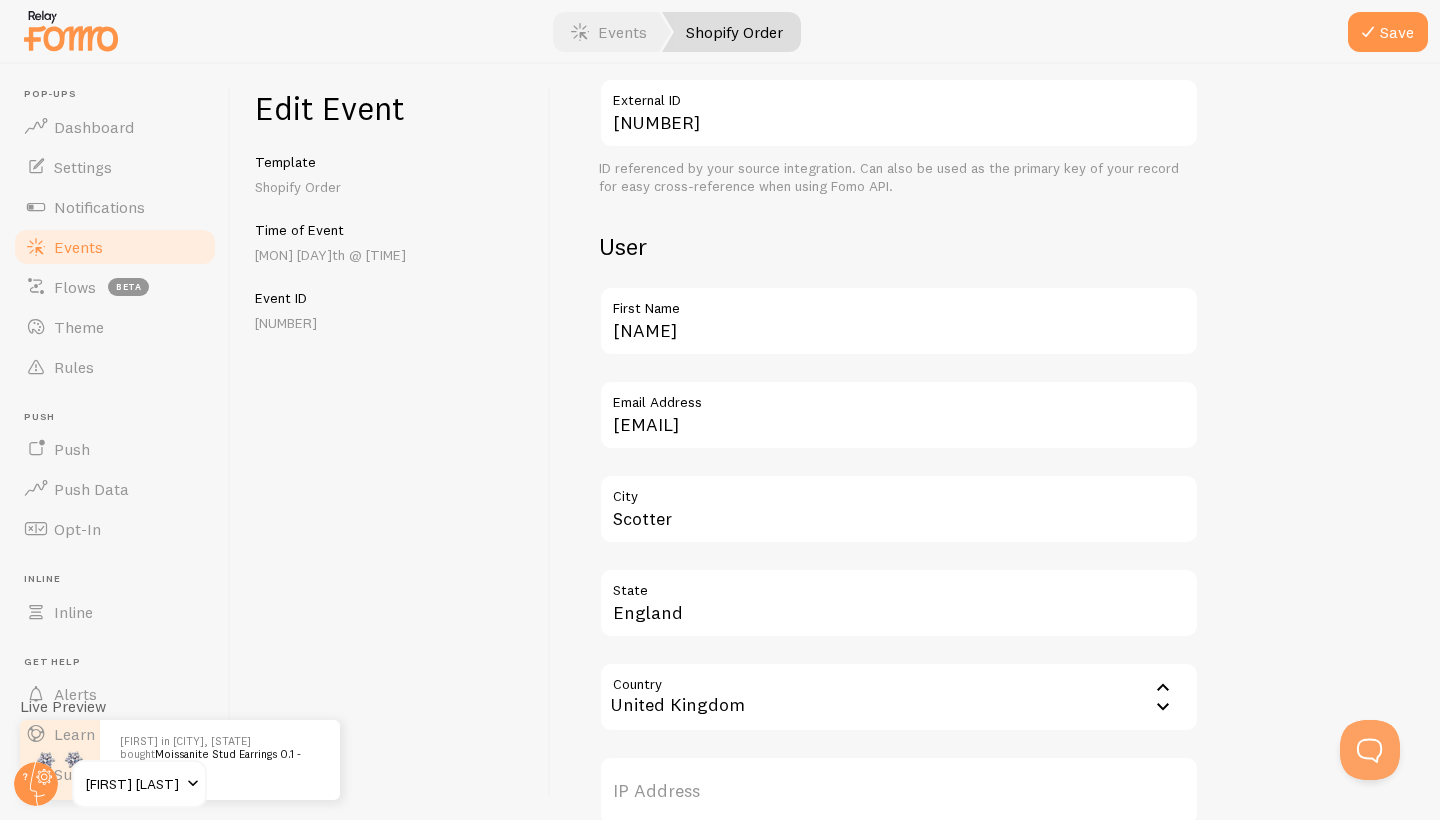 click on "Meta     Moissanite Stud Earrings 0.1 - 1.0ct   Title       This text will be bolded in your notification and link to the Event URL you provide below, if you use the {{ title_with_link }} variable.     https://marcelojames.com/products/moissanite-stud-earrings-diamond-alternative-women?variant=54018805694809   Event URL       This is where your visitors will be sent if they click the notifications image or the {{ title_with_link }} merge variable.     https://cdn.shopify.com/s/files/1/0842/4534/8697/files/875BC8AD-557D-472D-B95C-C74059661203_small.png?v=1752262809   Image URL     Upload     URL of your notification's image       [NUMBER]   External ID       ID referenced by your source integration. Can also be used as the primary key of your record for easy cross-reference when using Fomo API.   User     [FIRST]   First Name           stephen.j.walterslfc@[EMAIL]   Email Address           [CITY]   City           [STATE]   State         Country     United Kingdom       Afghanistan" at bounding box center [995, 442] 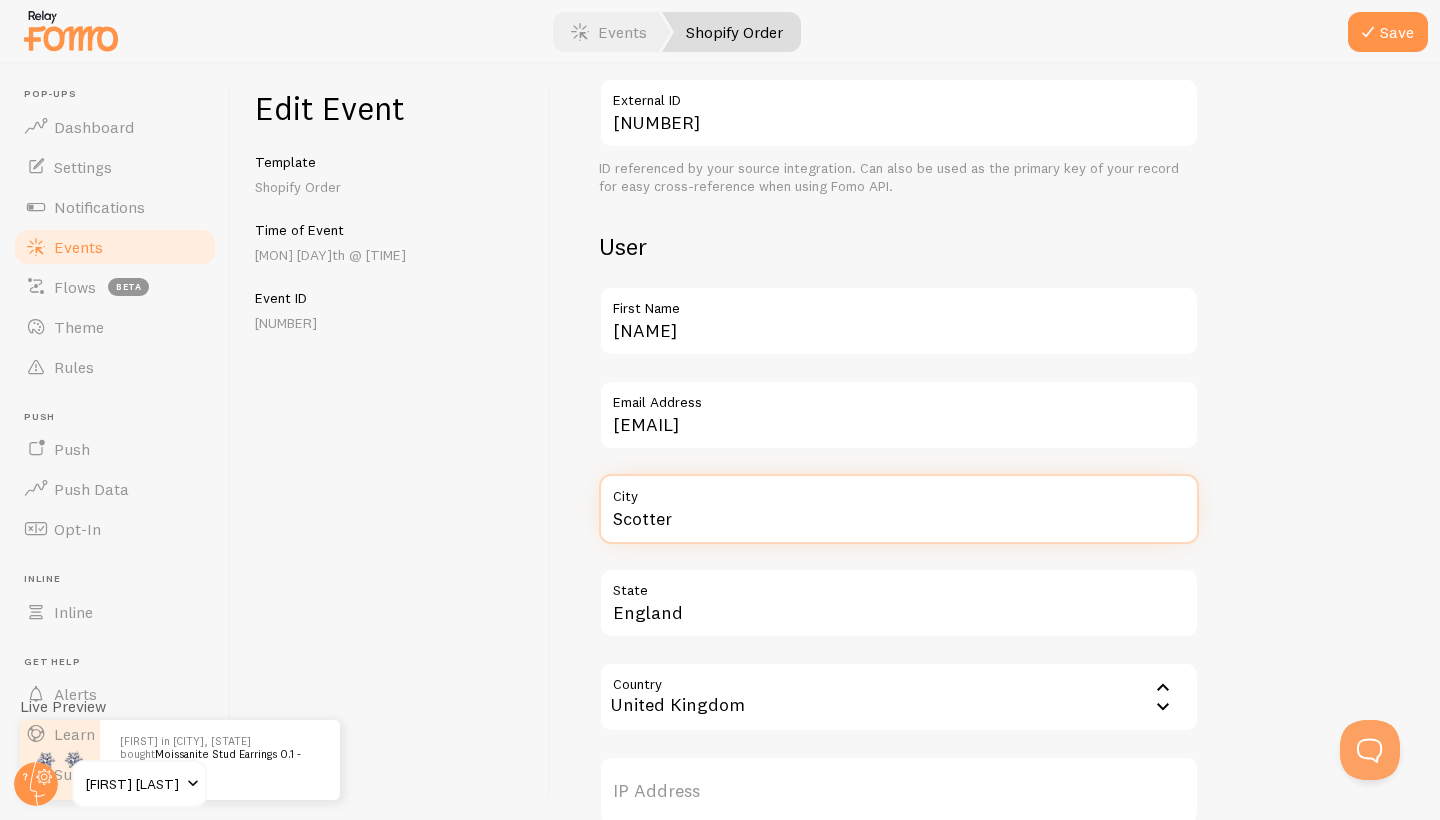 drag, startPoint x: 687, startPoint y: 505, endPoint x: 603, endPoint y: 506, distance: 84.00595 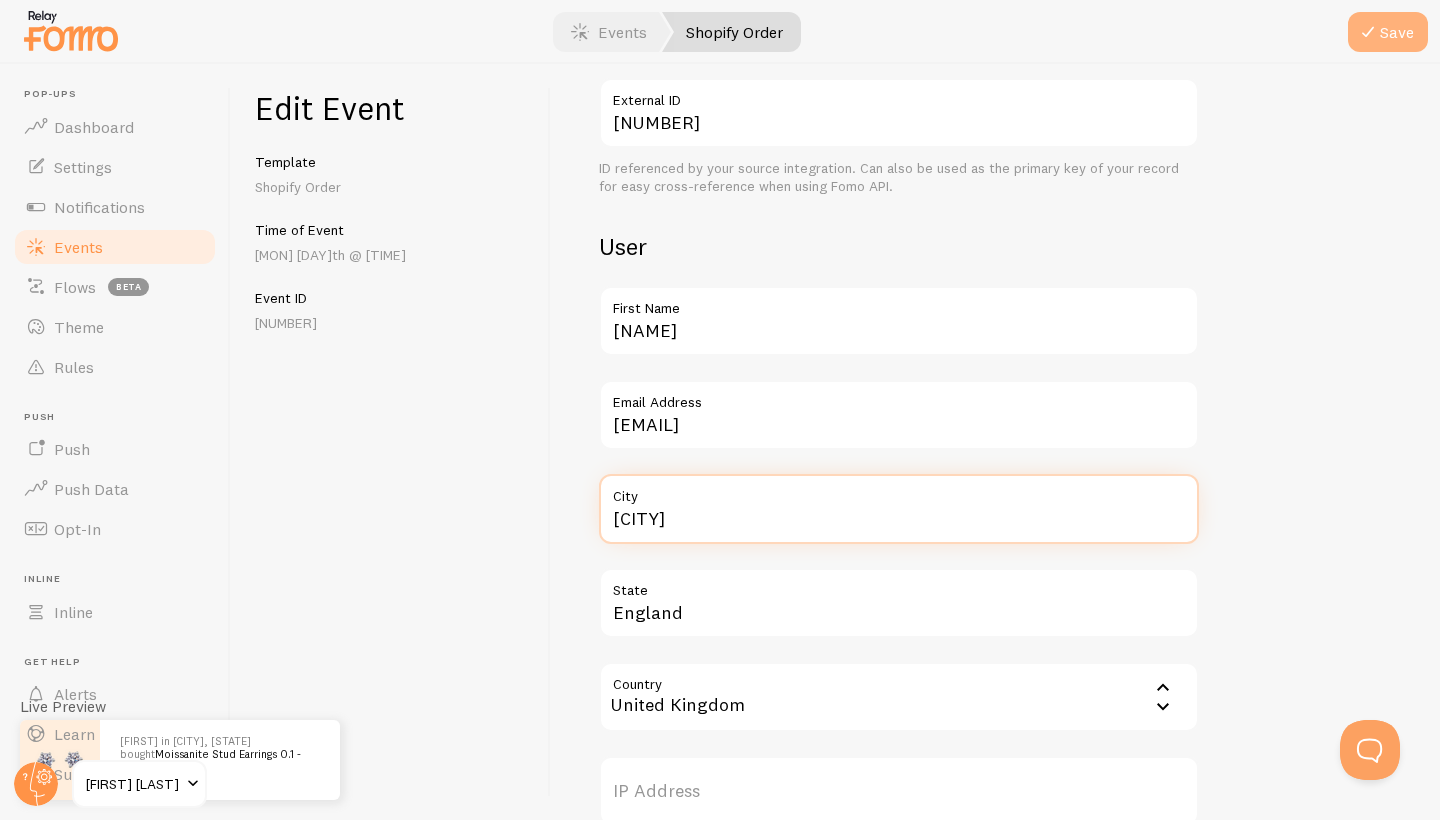 type on "[CITY]" 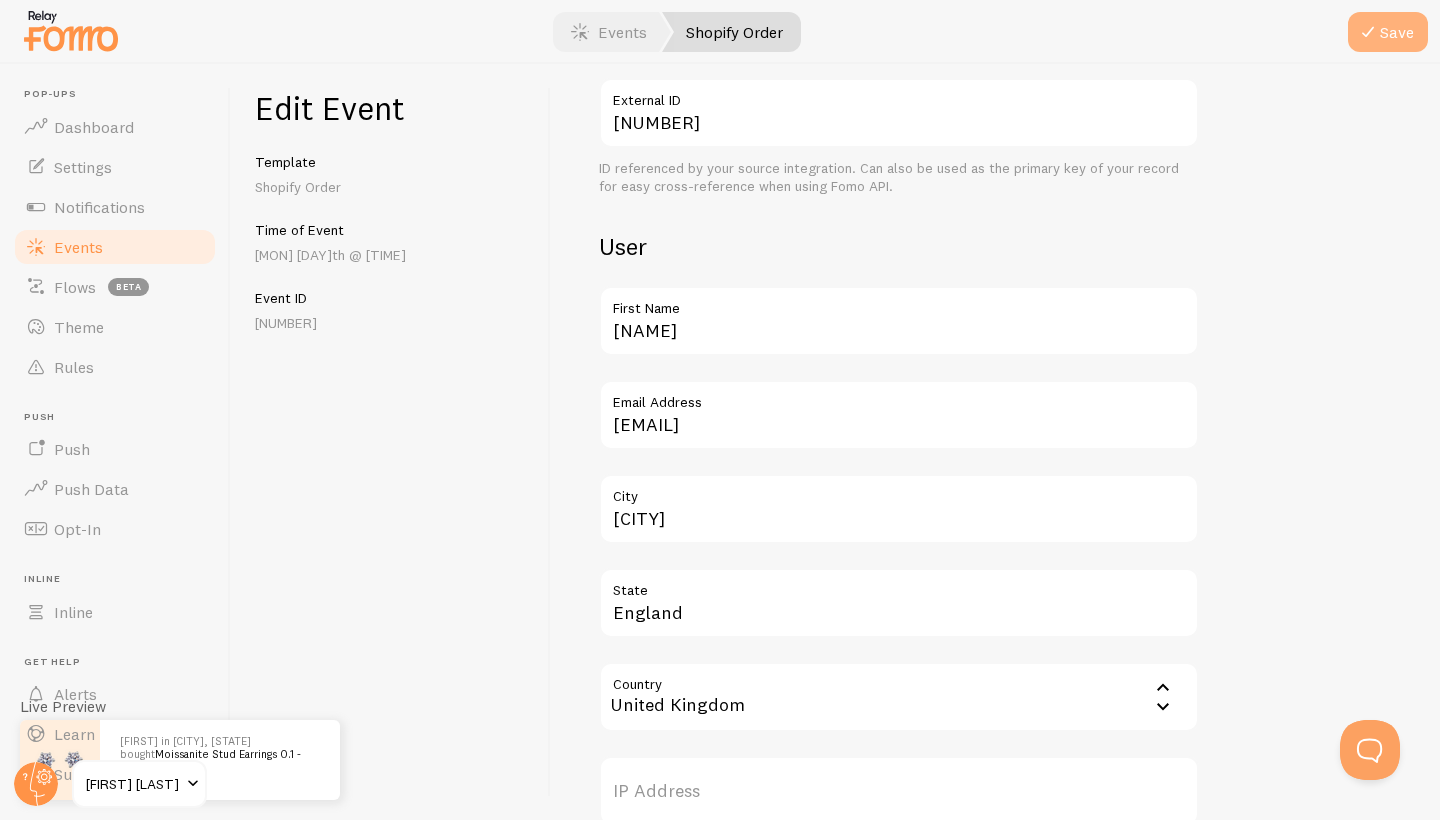 click on "Save" at bounding box center [1388, 32] 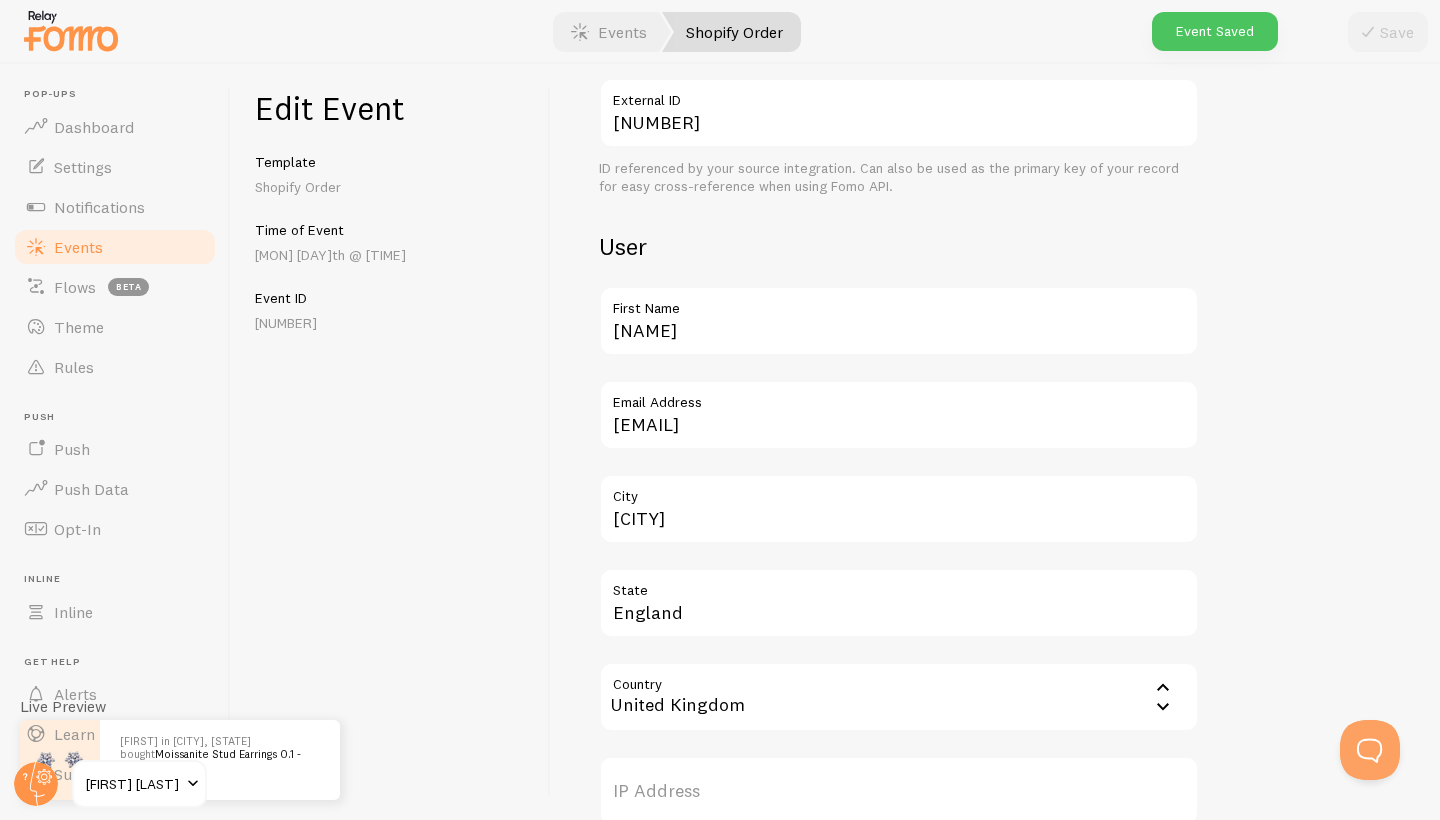 click on "Events" at bounding box center (115, 247) 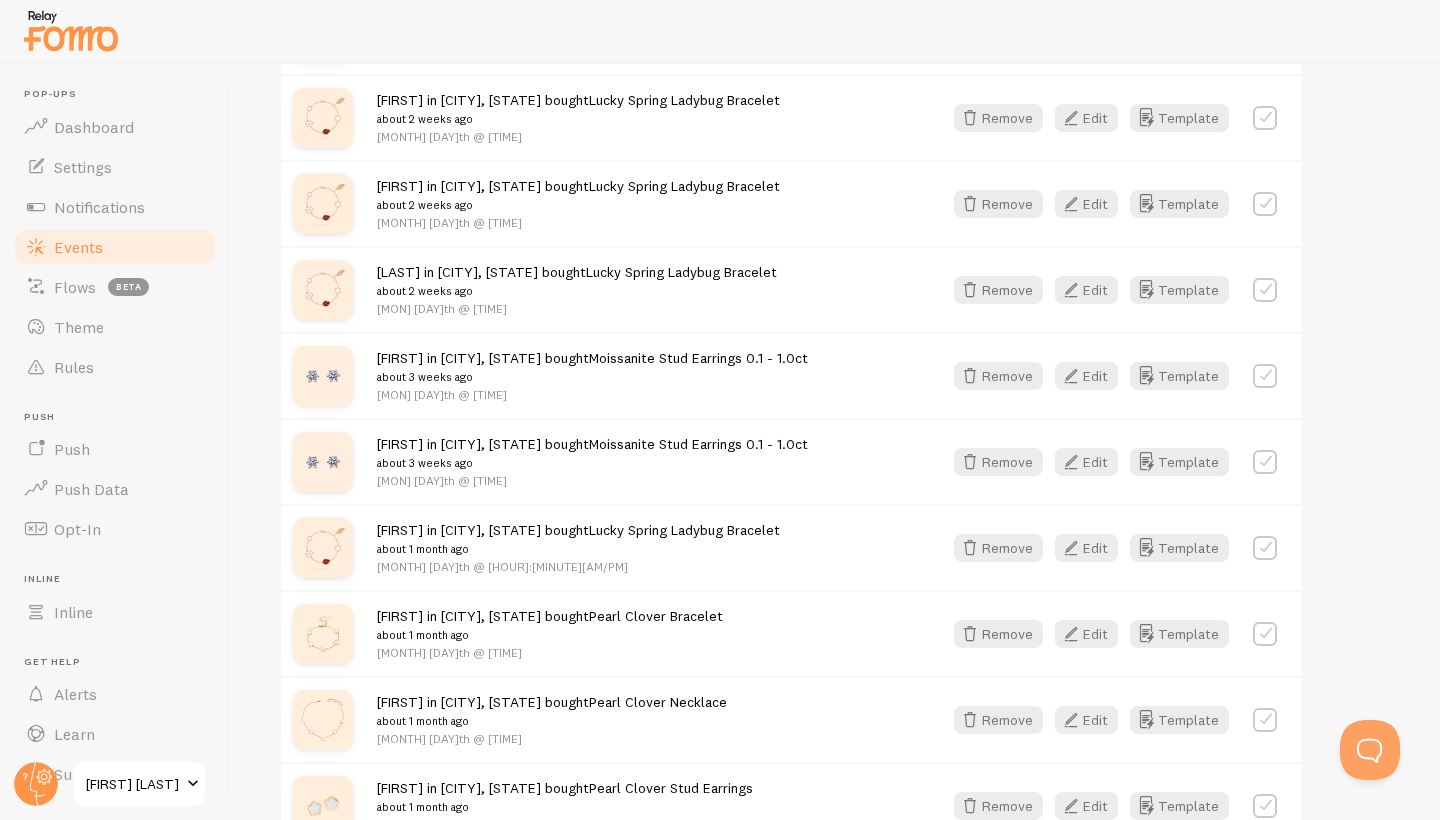 scroll, scrollTop: 1943, scrollLeft: 0, axis: vertical 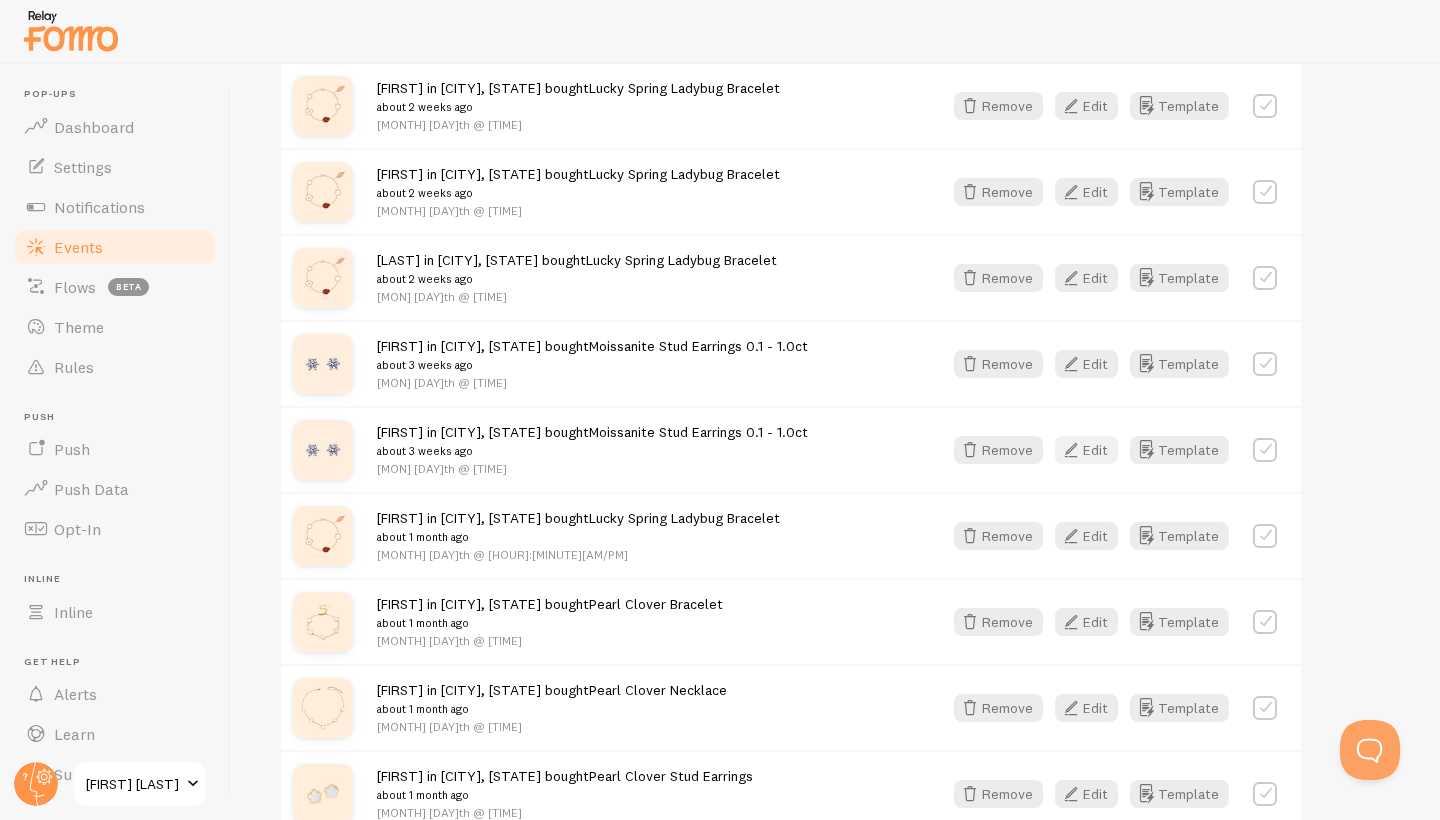 click at bounding box center (1071, 450) 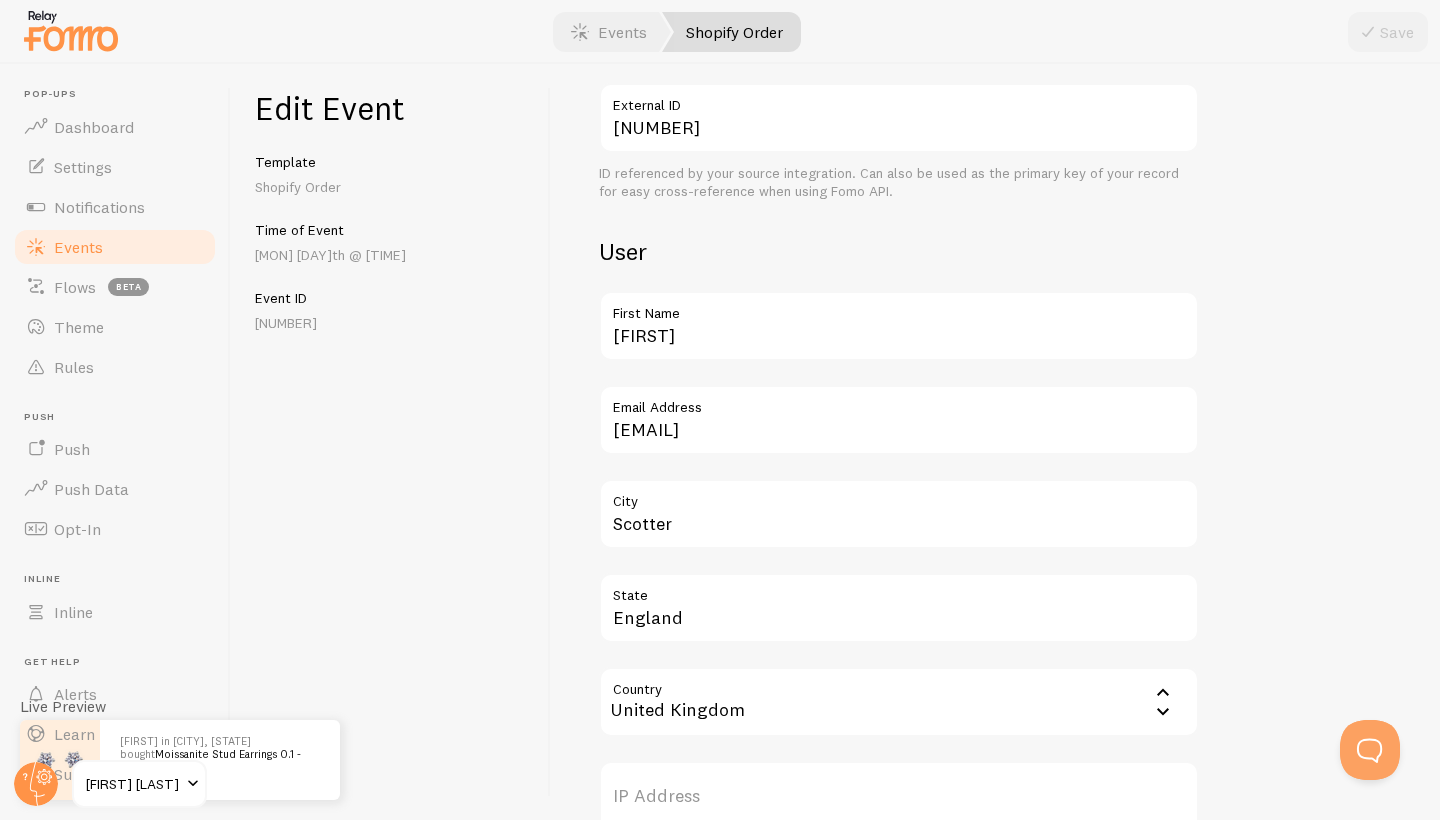 scroll, scrollTop: 526, scrollLeft: 0, axis: vertical 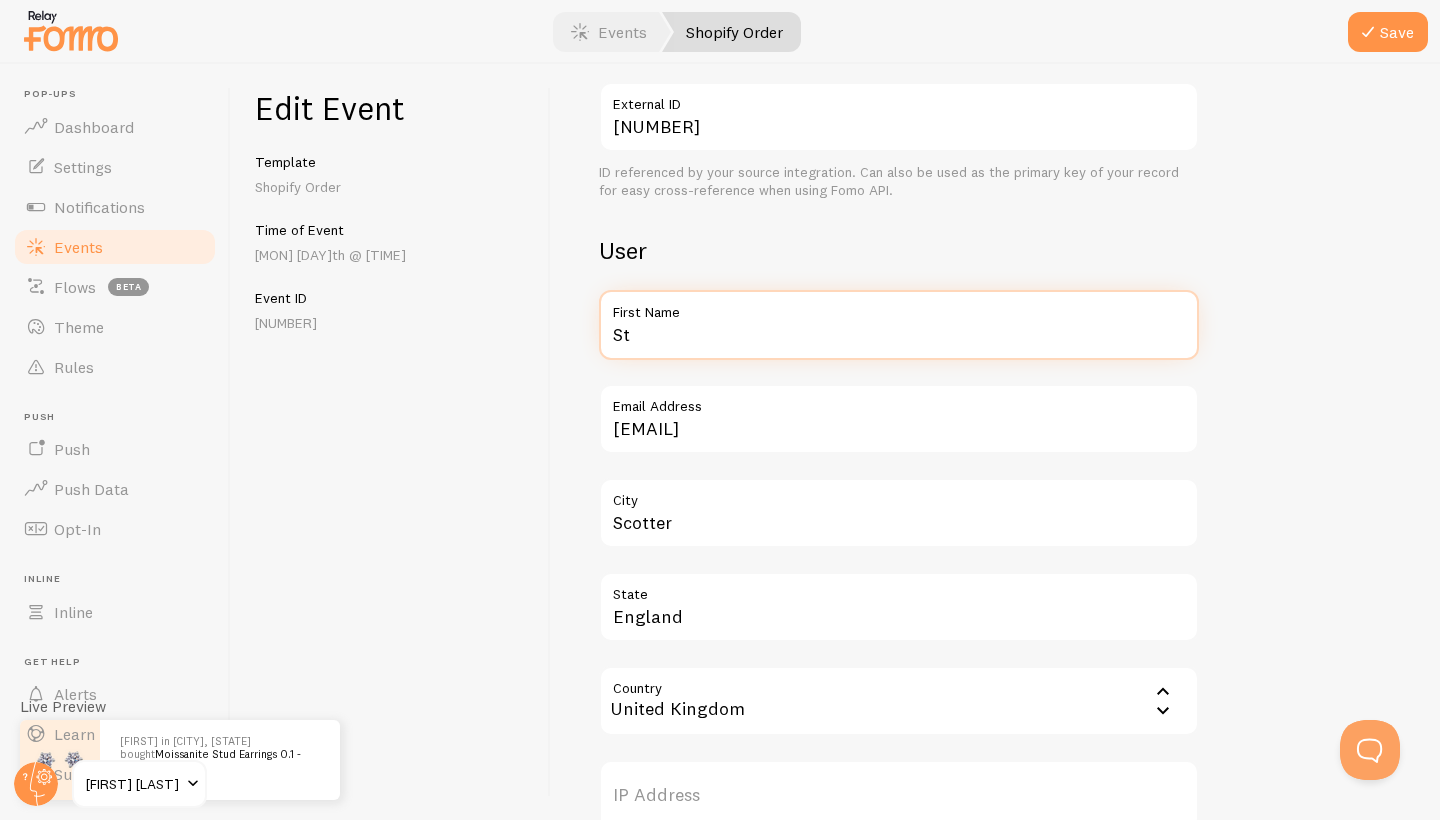 type on "S" 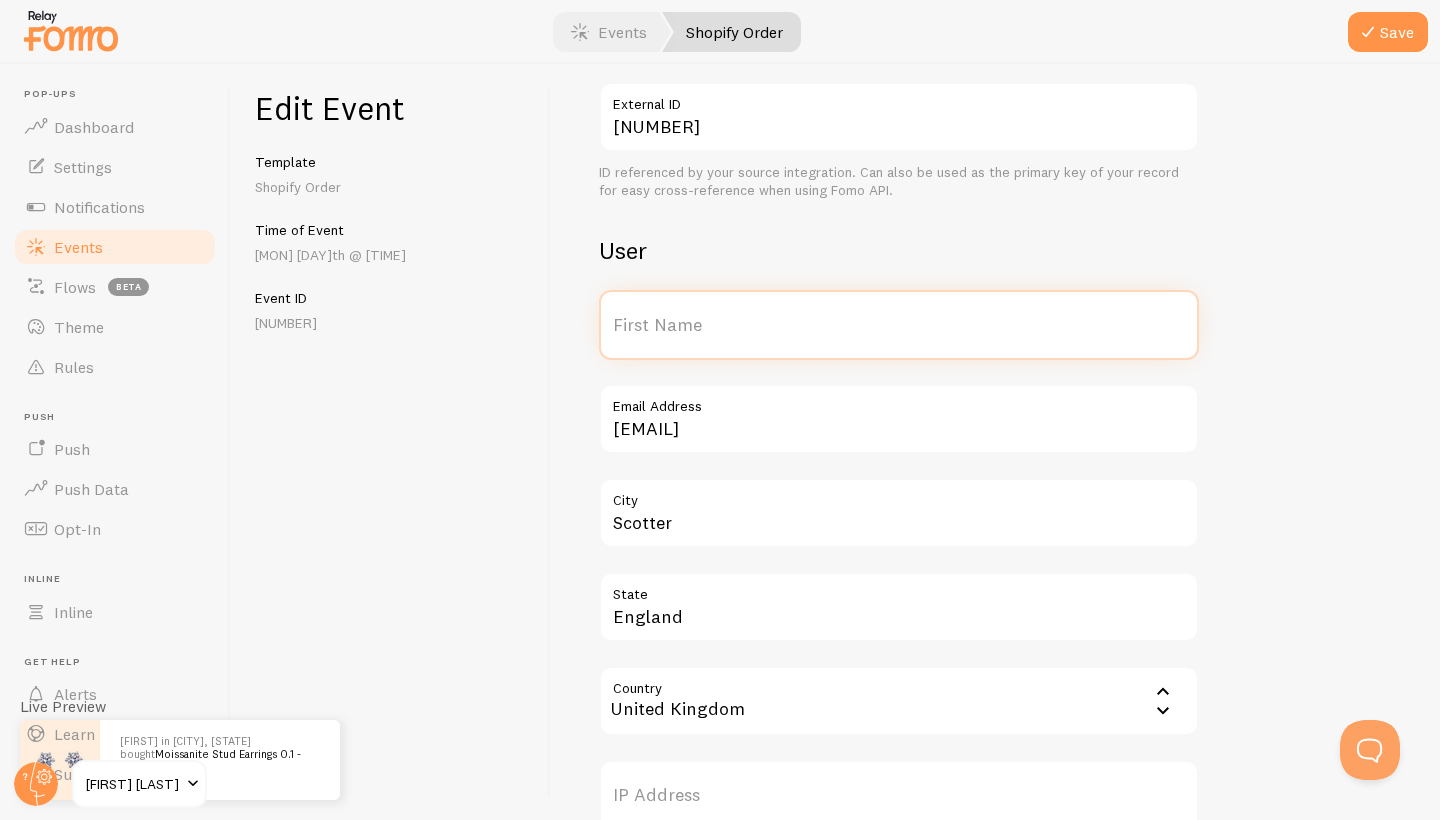 type on "g" 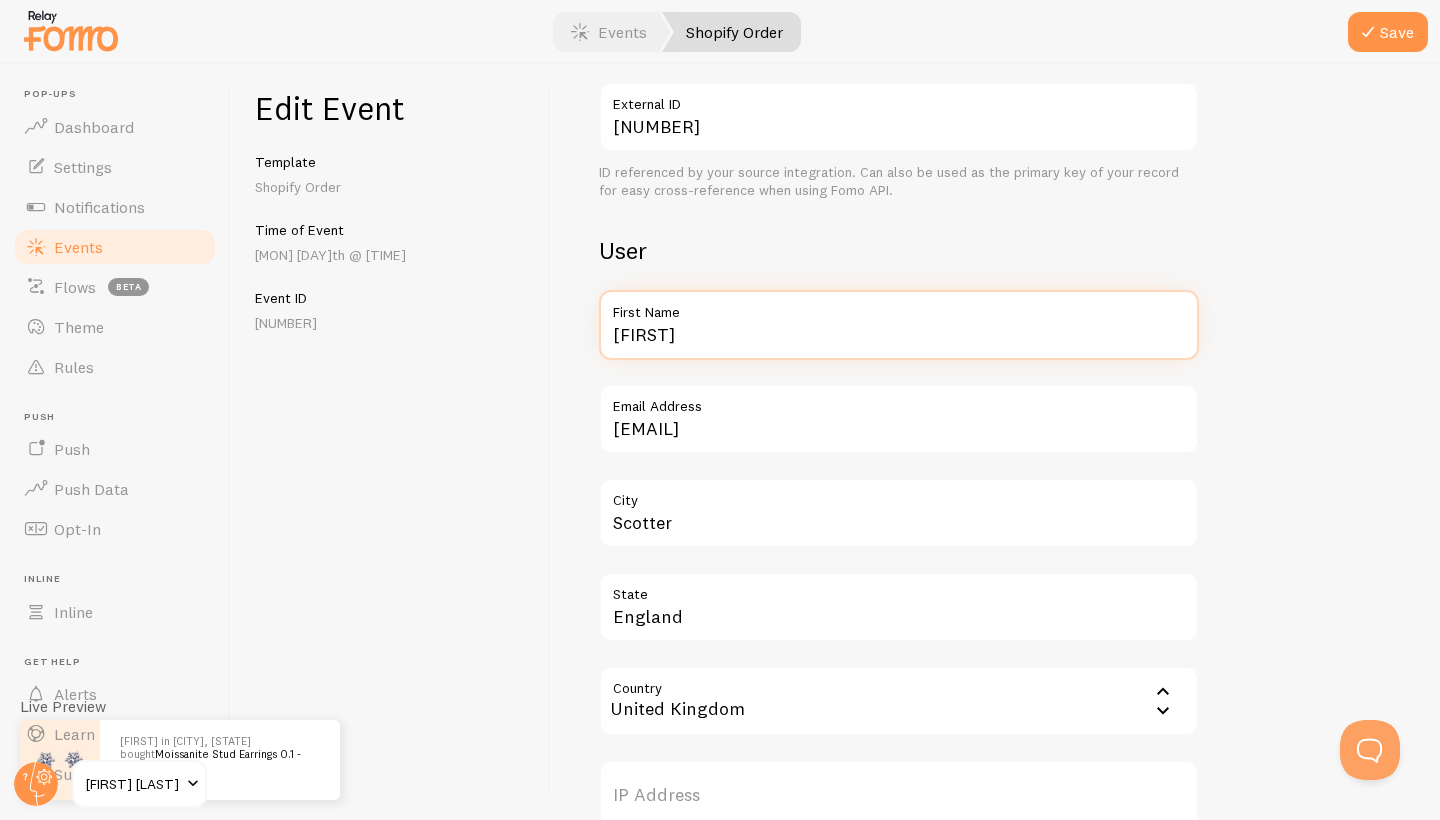 type on "[FIRST]" 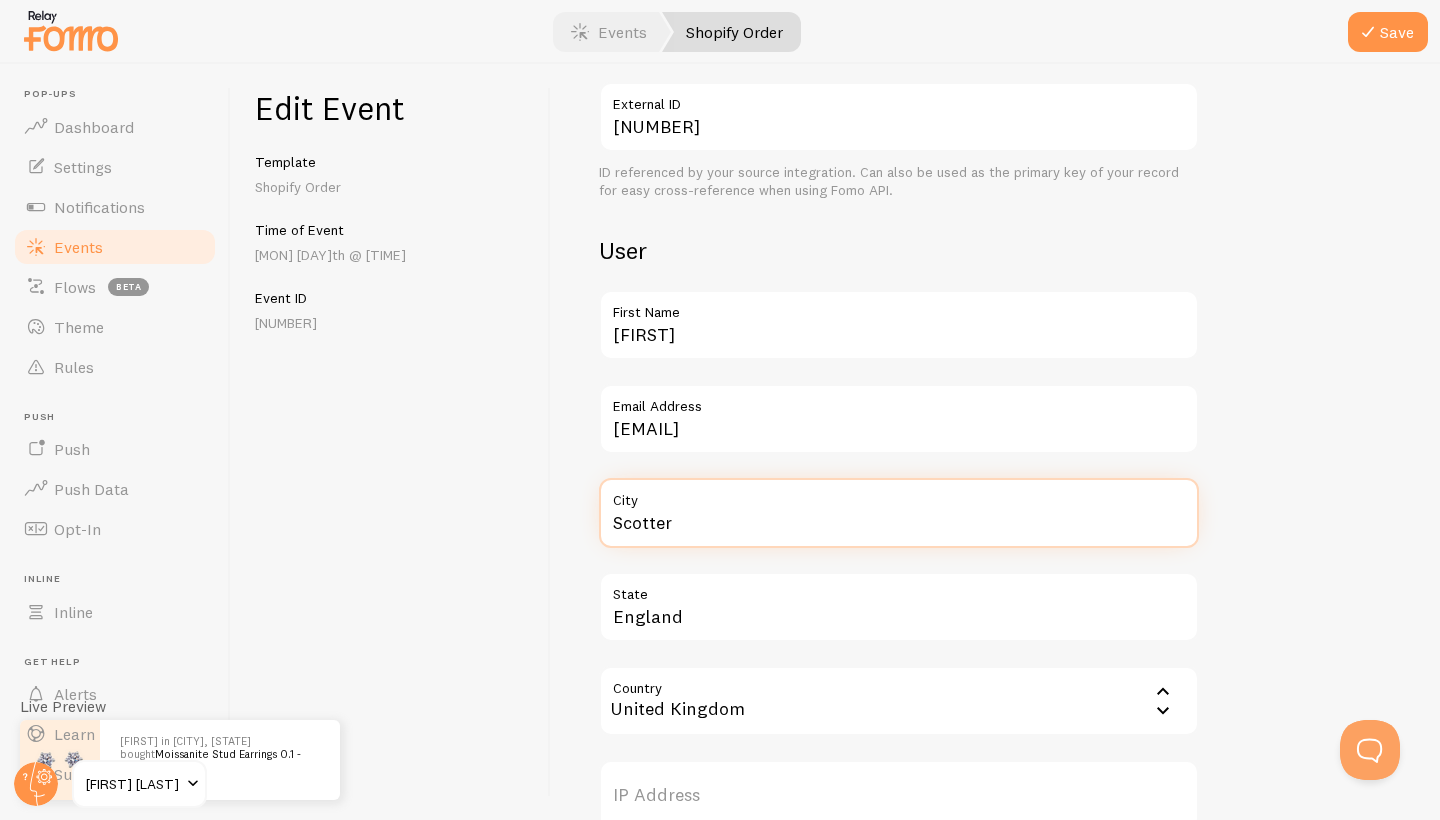 drag, startPoint x: 676, startPoint y: 521, endPoint x: 600, endPoint y: 517, distance: 76.105194 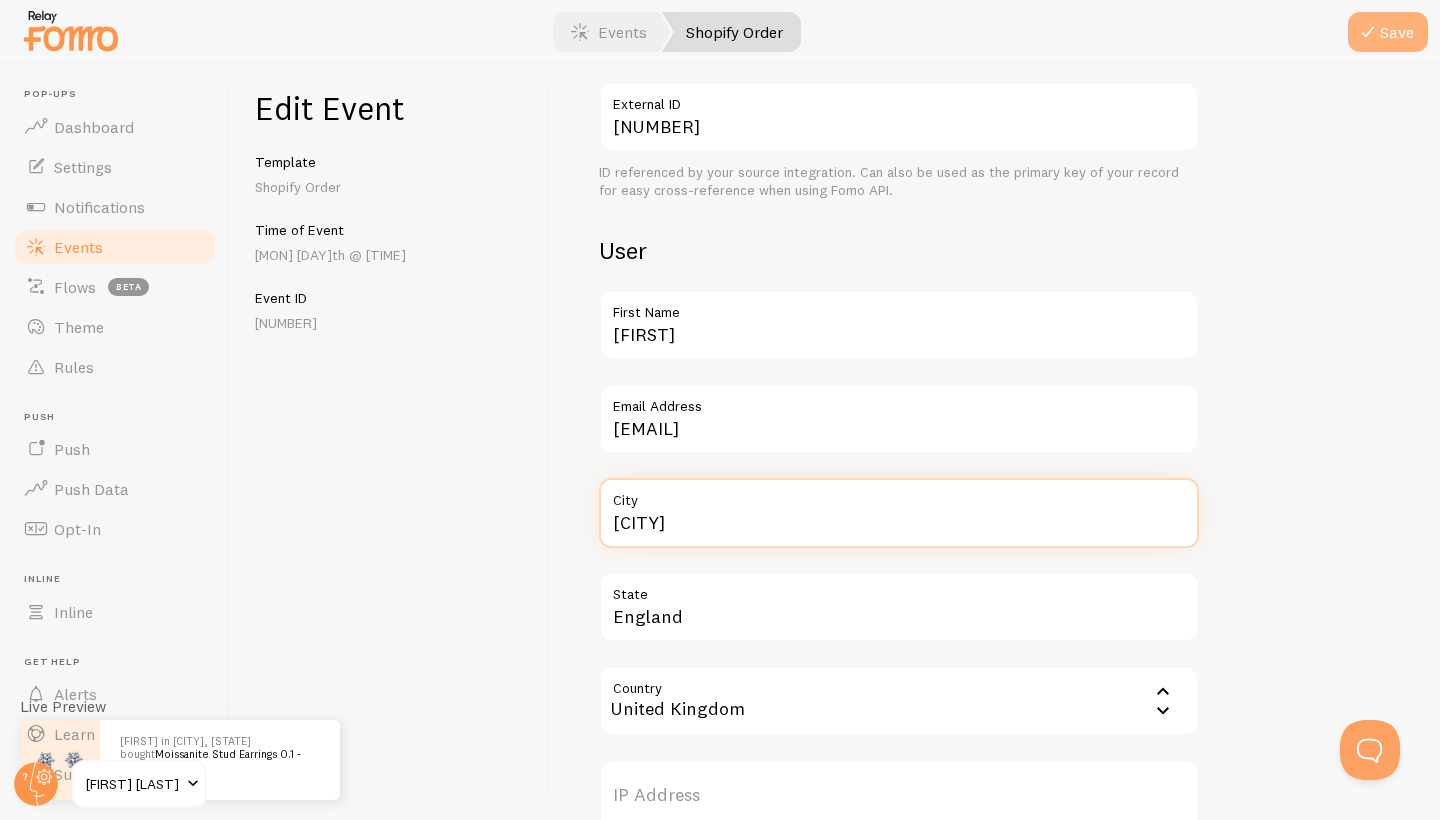 type on "[CITY]" 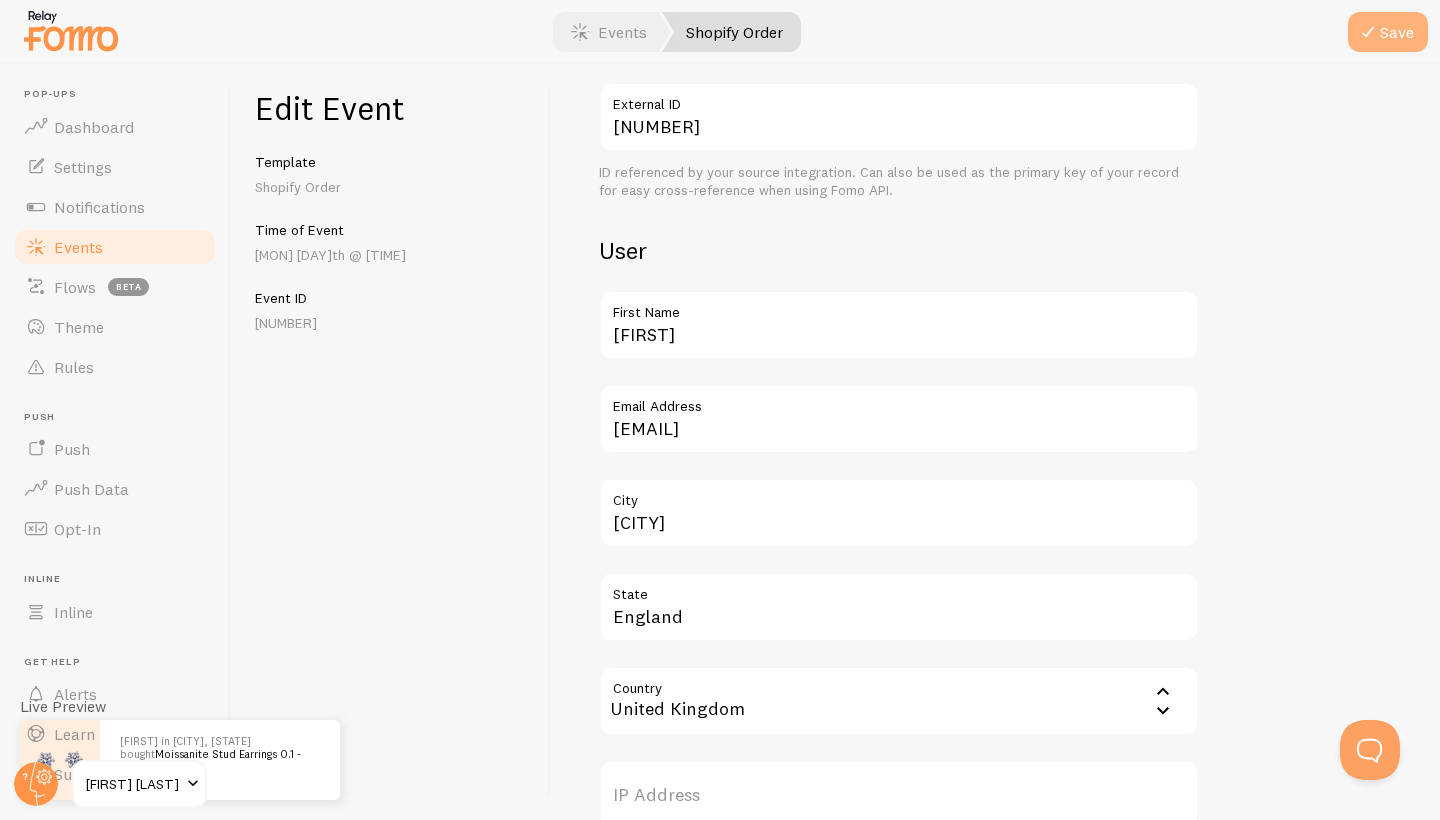 click on "Save" at bounding box center (1388, 32) 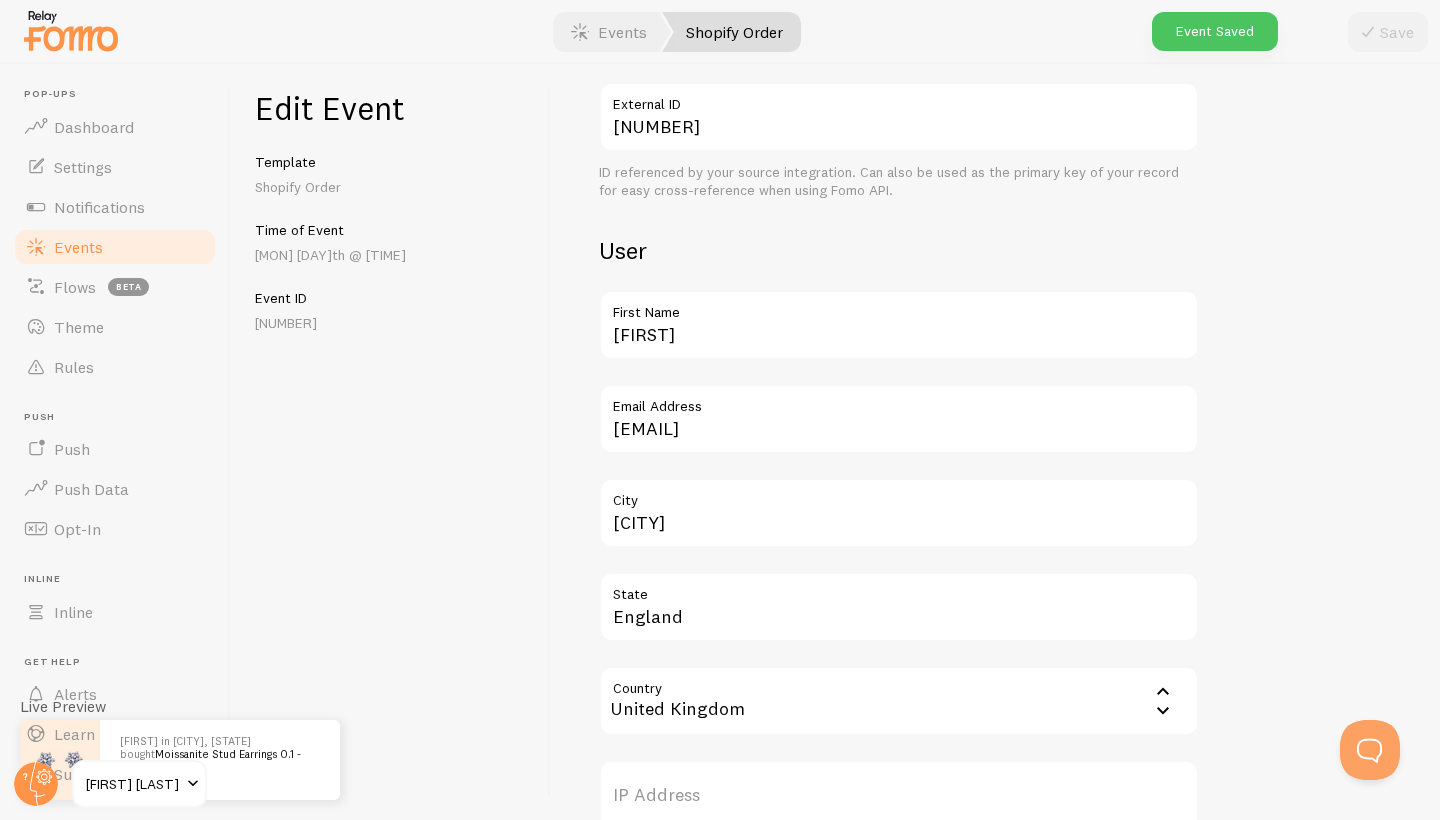 click on "Events" at bounding box center (115, 247) 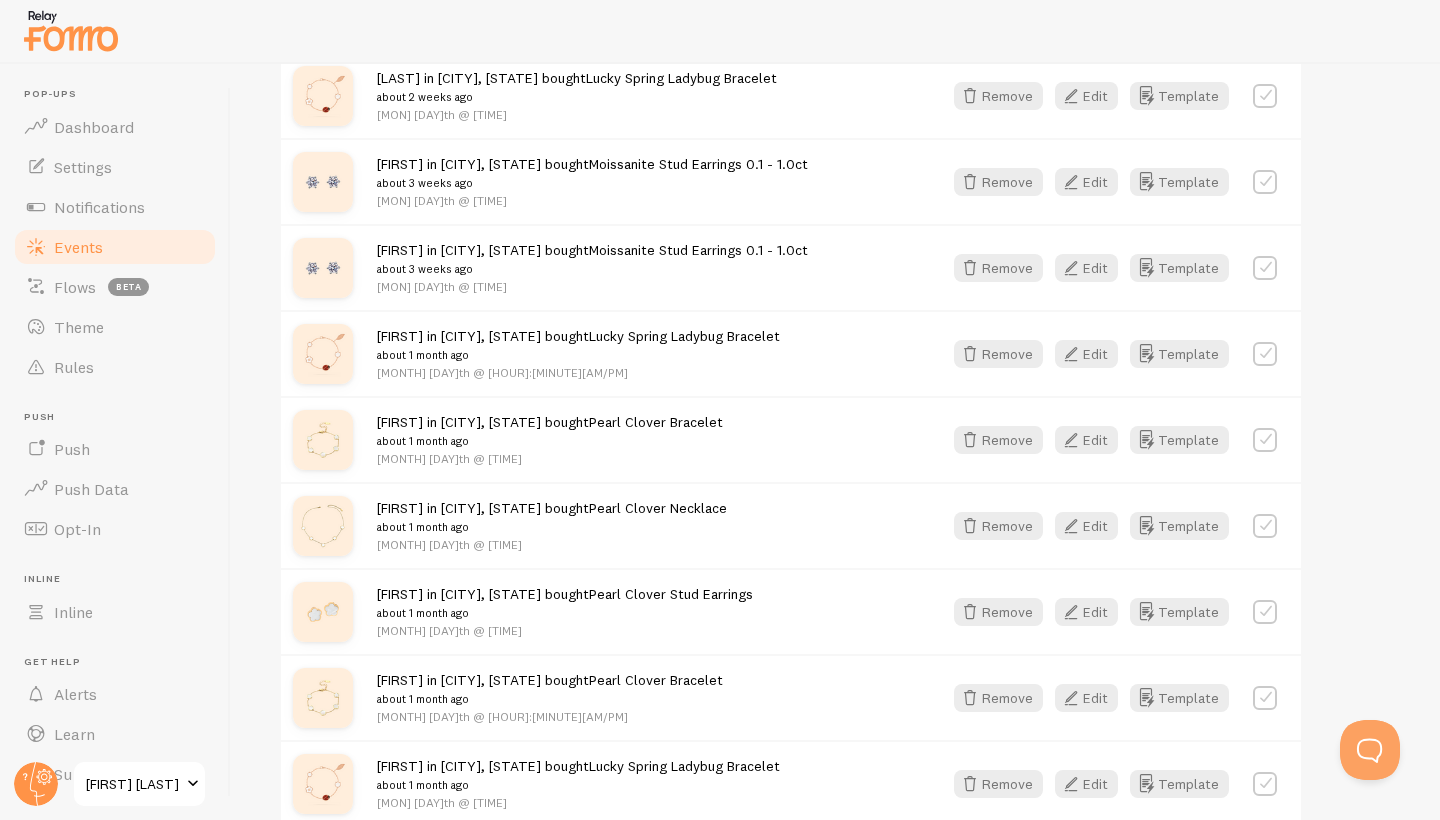 scroll, scrollTop: 2133, scrollLeft: 0, axis: vertical 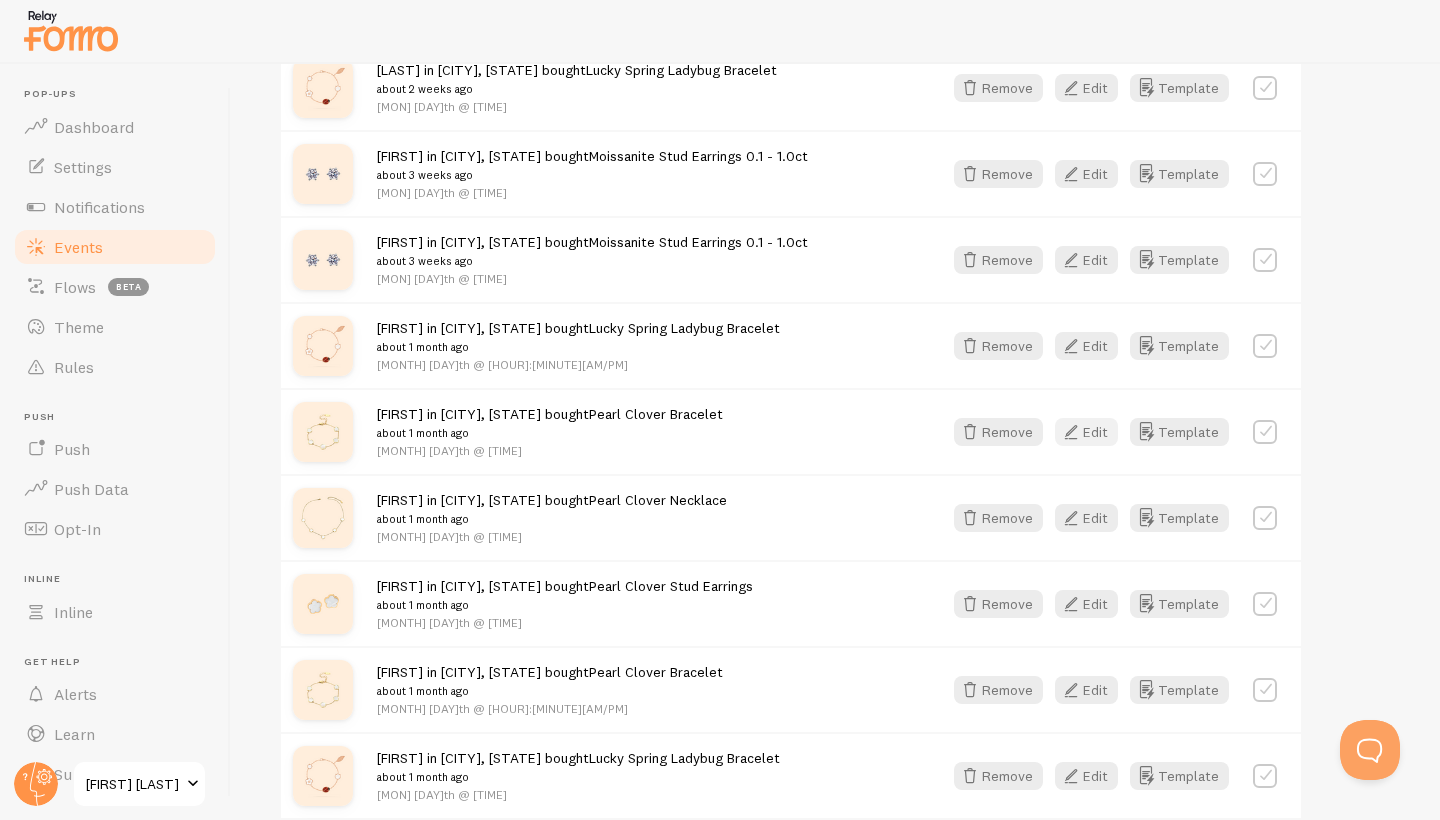 click at bounding box center [1071, 432] 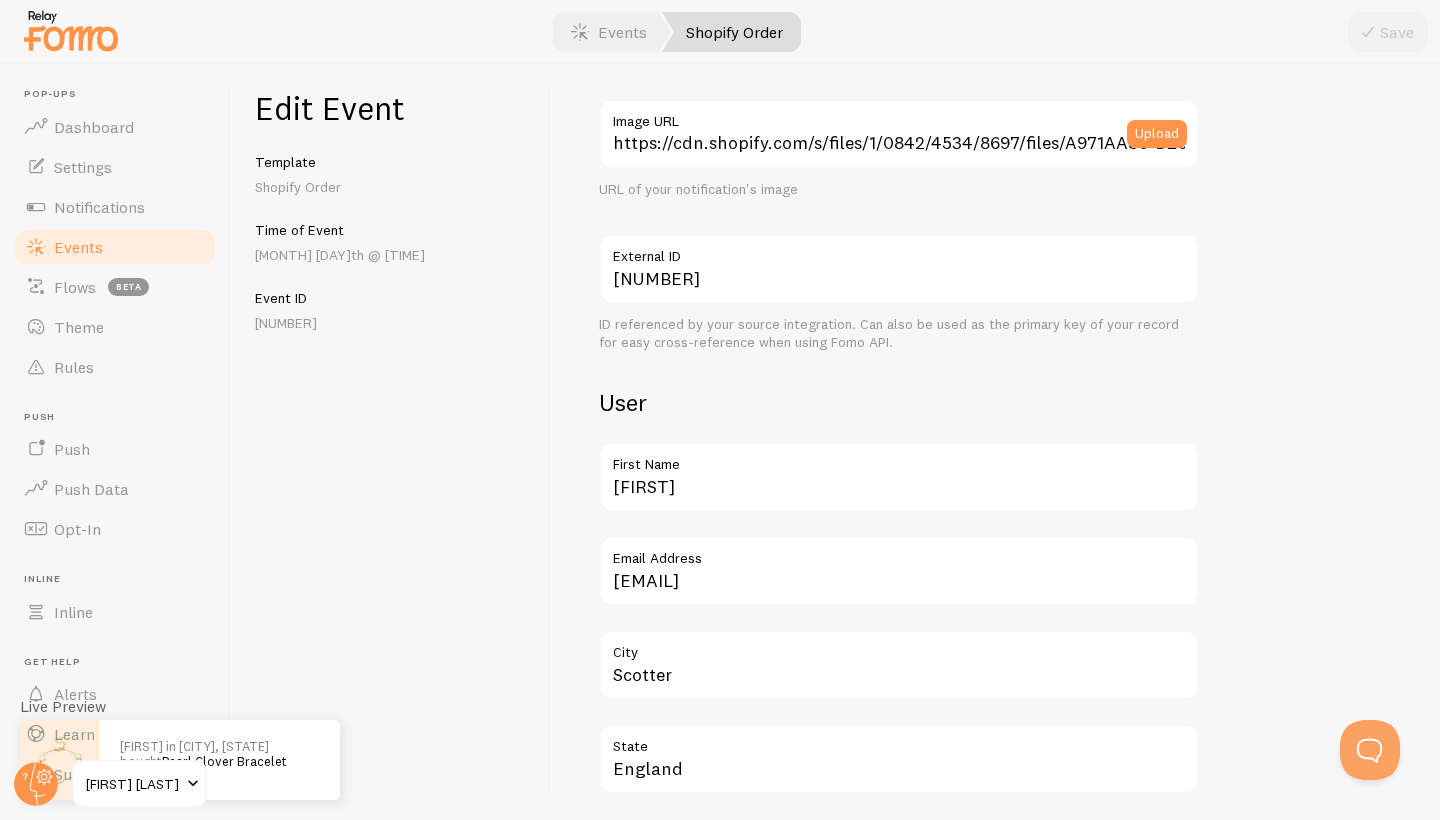 scroll, scrollTop: 401, scrollLeft: 0, axis: vertical 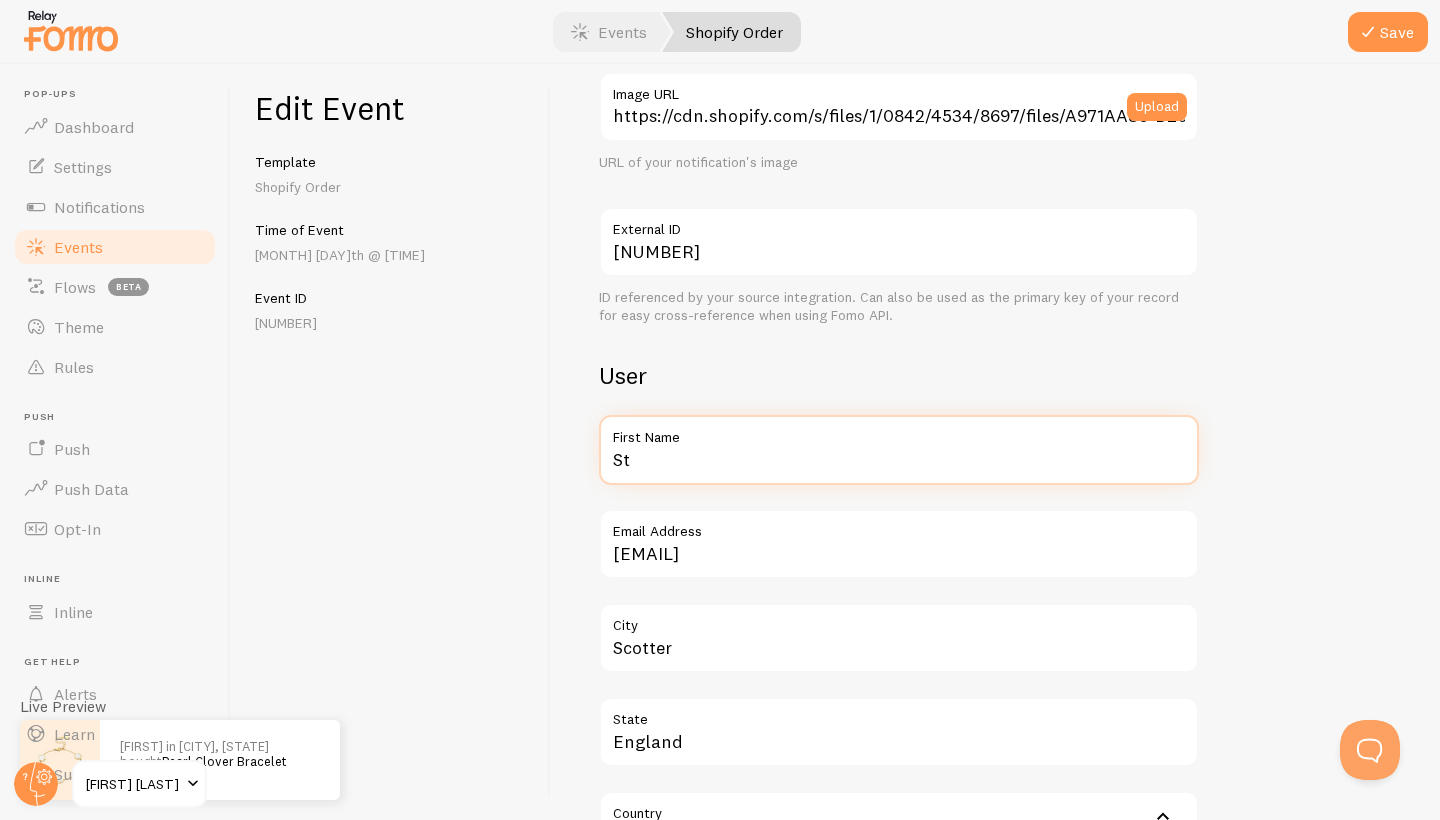 type on "S" 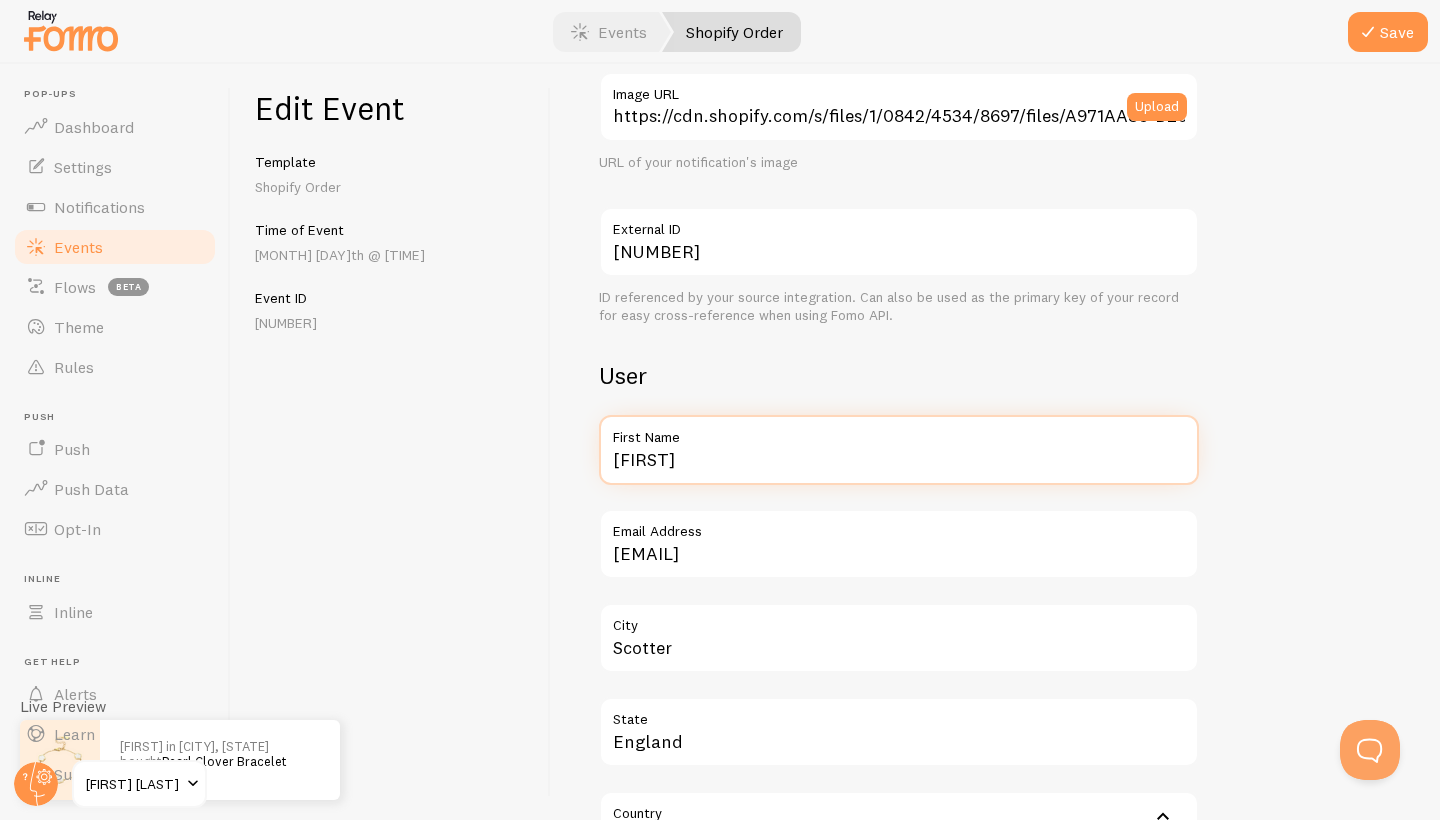 type on "[FIRST]" 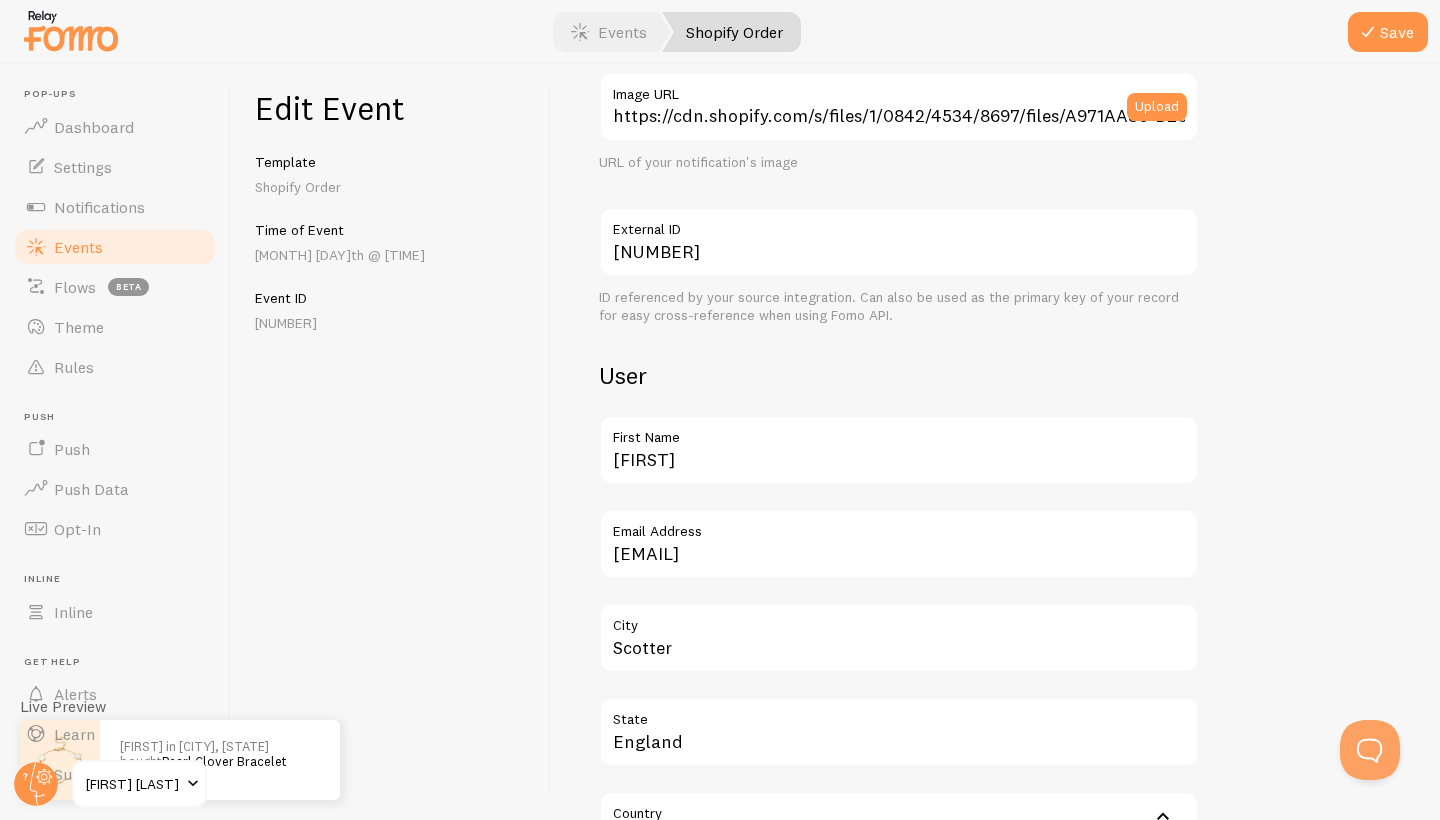 click on "Edit Event
Template   Shopify Order   Time of Event   [MONTH] [DAY]th @ [TIME]   Event ID   [NUMBER]" at bounding box center [391, 442] 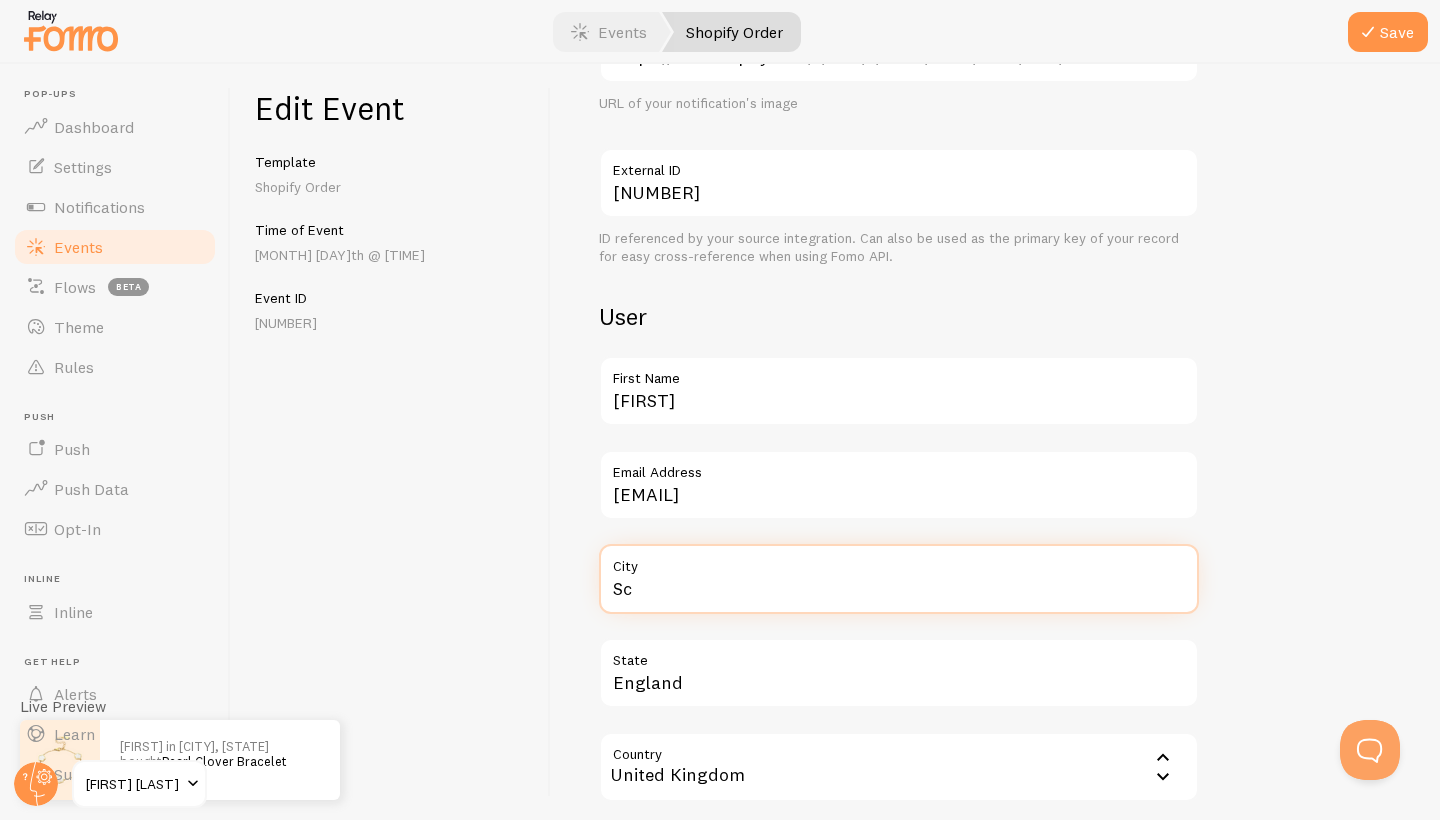type on "S" 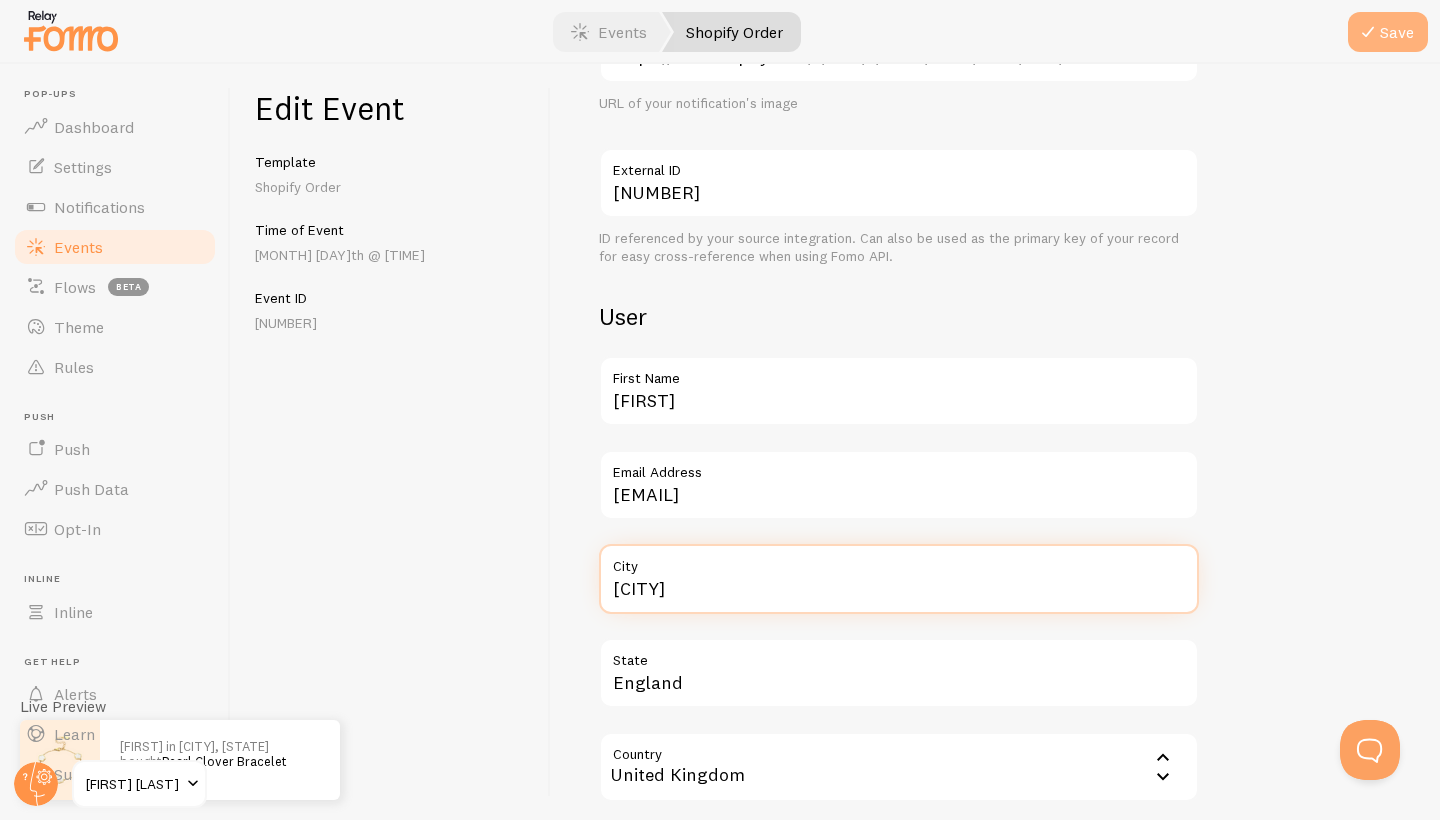 type on "[CITY]" 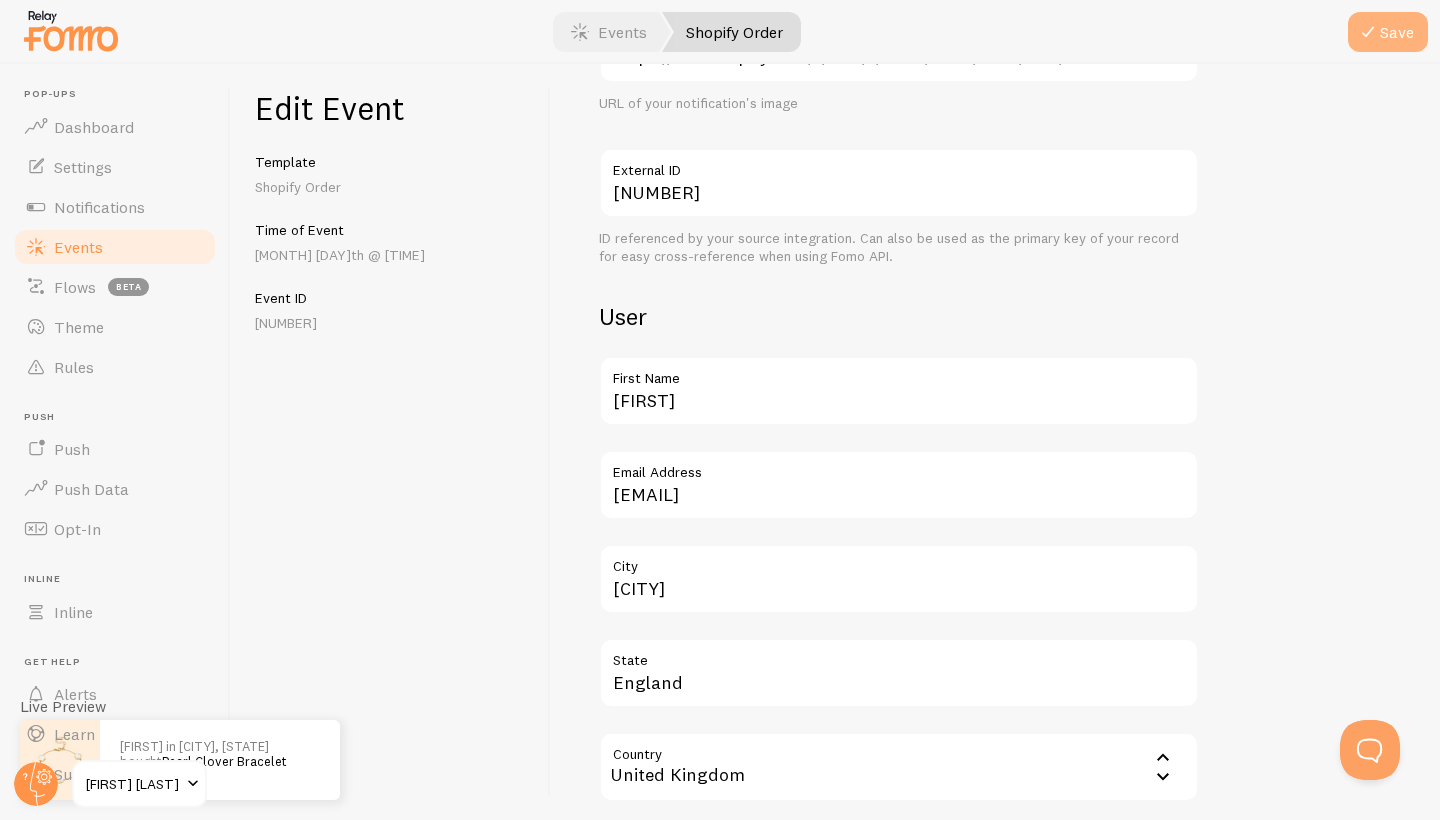 click on "Save" at bounding box center [1388, 32] 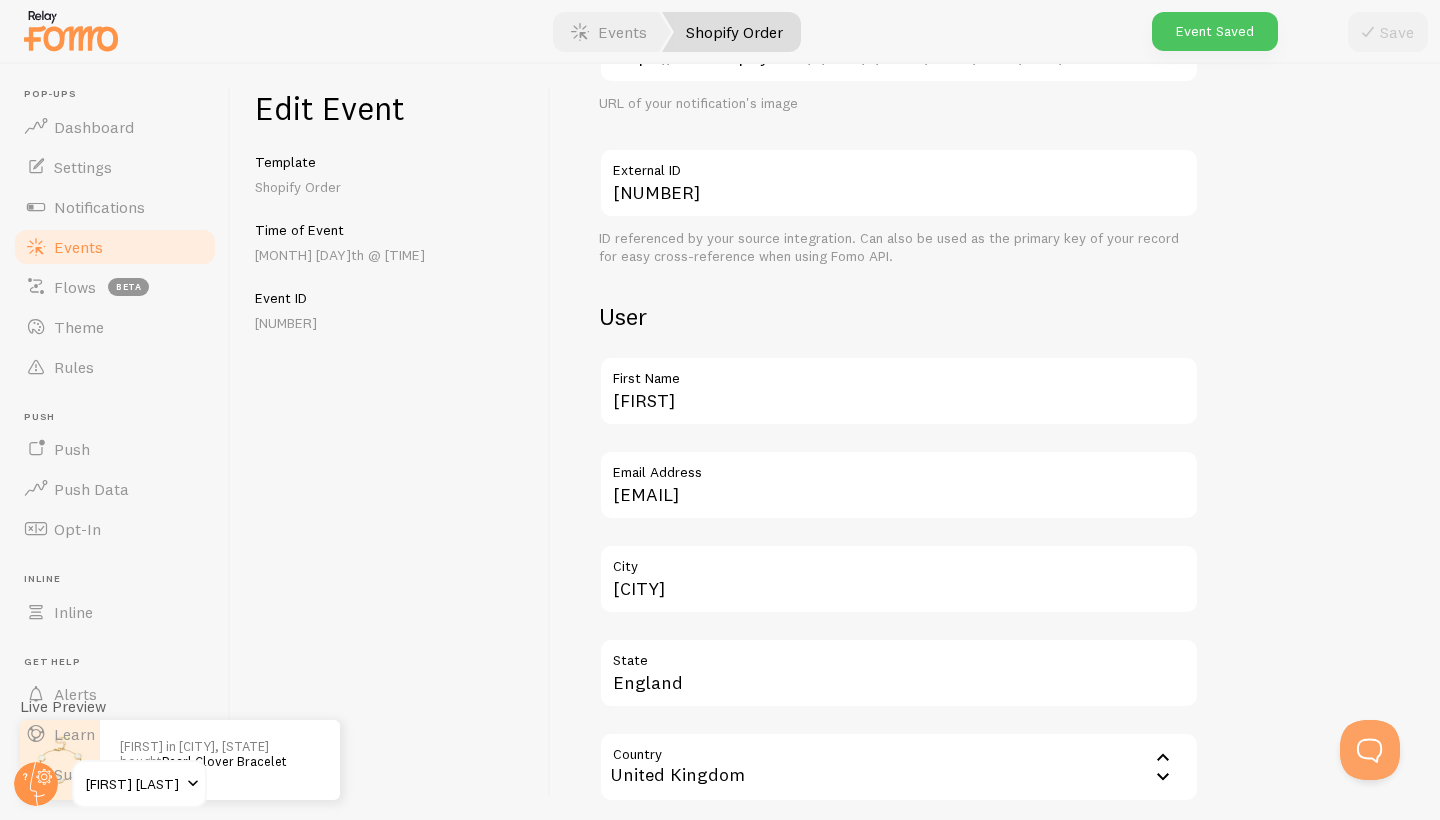 click on "Events" at bounding box center [115, 247] 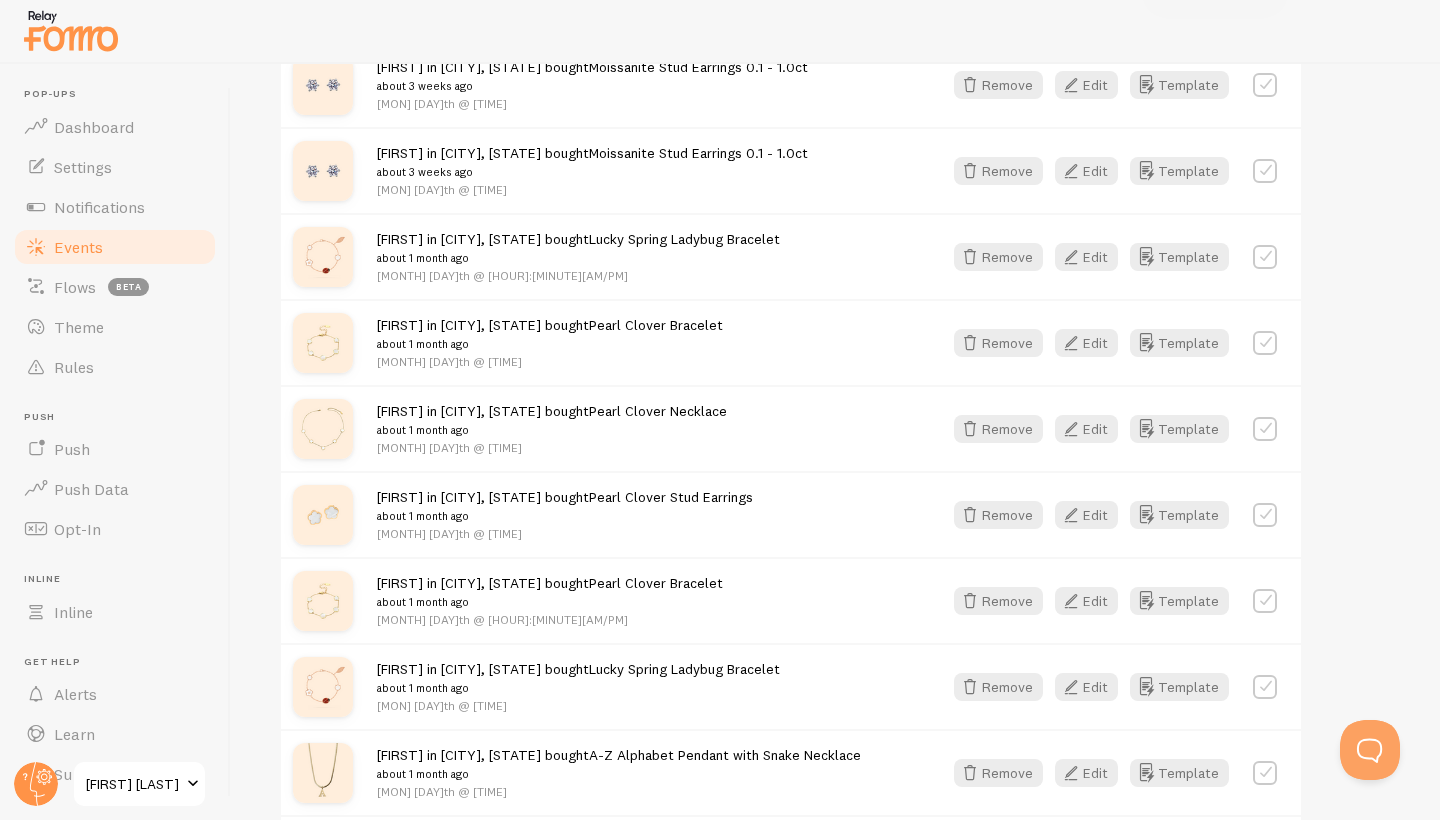 scroll, scrollTop: 2225, scrollLeft: 0, axis: vertical 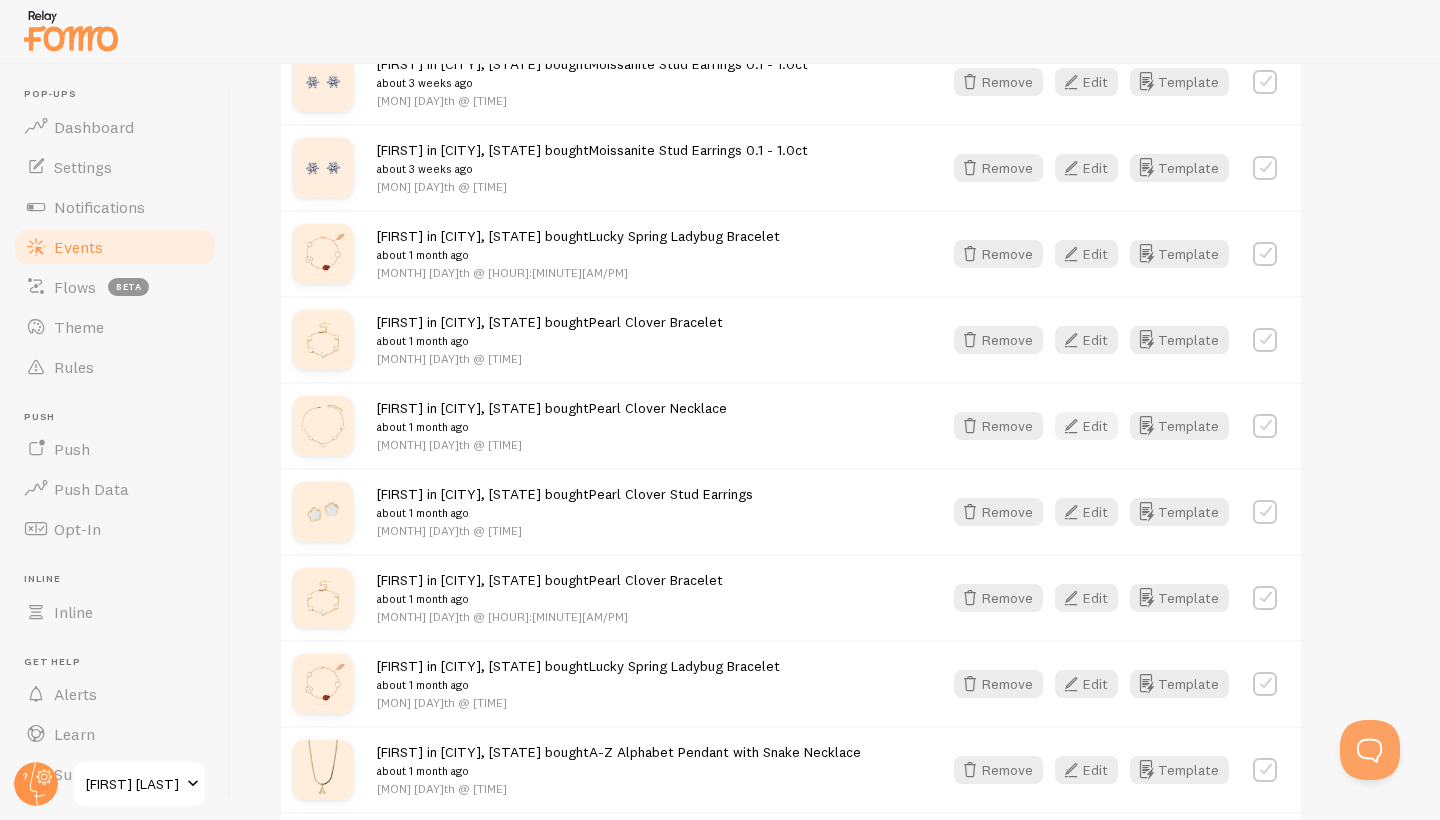 click at bounding box center [1071, 426] 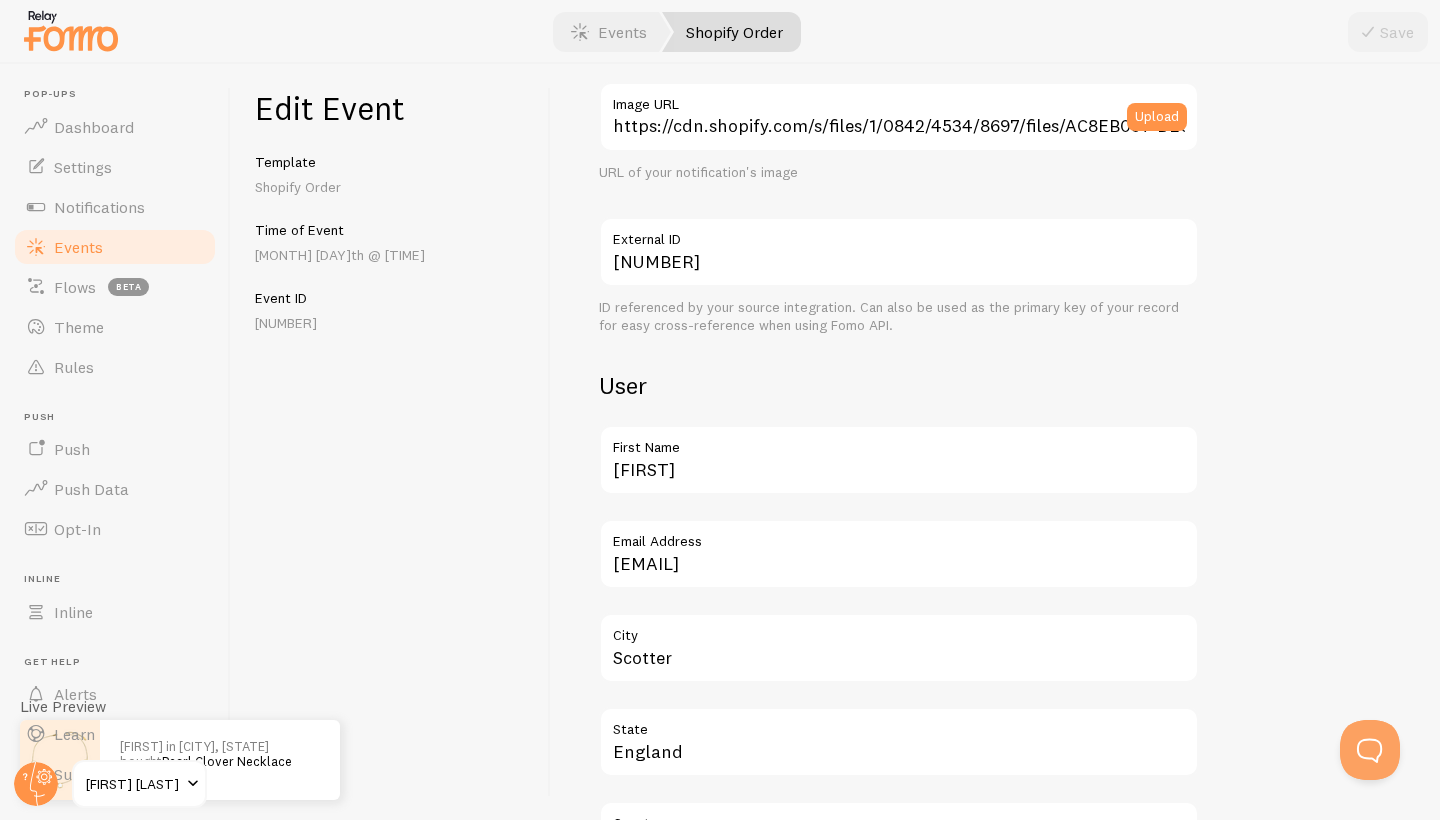 scroll, scrollTop: 407, scrollLeft: 0, axis: vertical 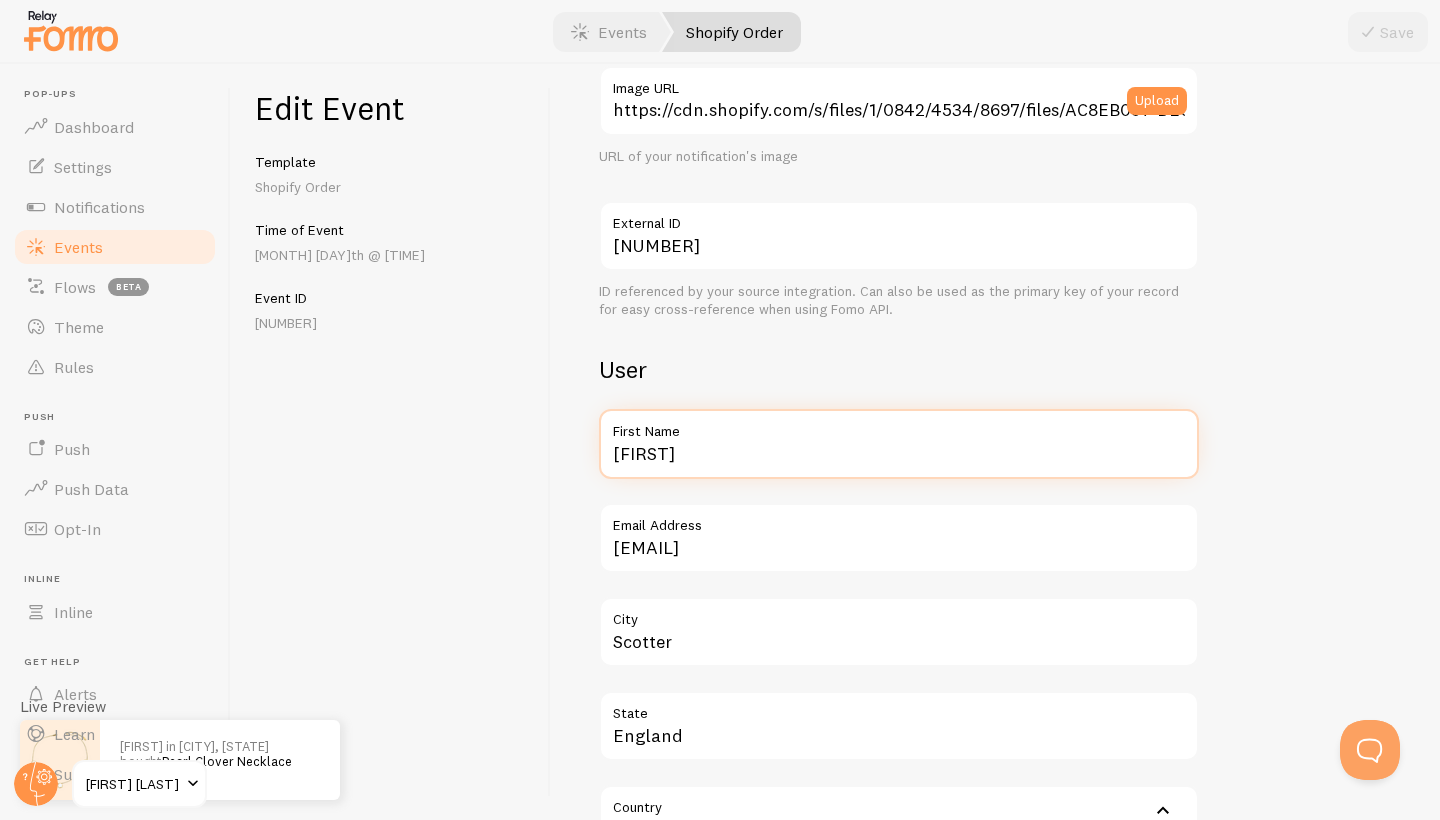 drag, startPoint x: 690, startPoint y: 448, endPoint x: 595, endPoint y: 452, distance: 95.084175 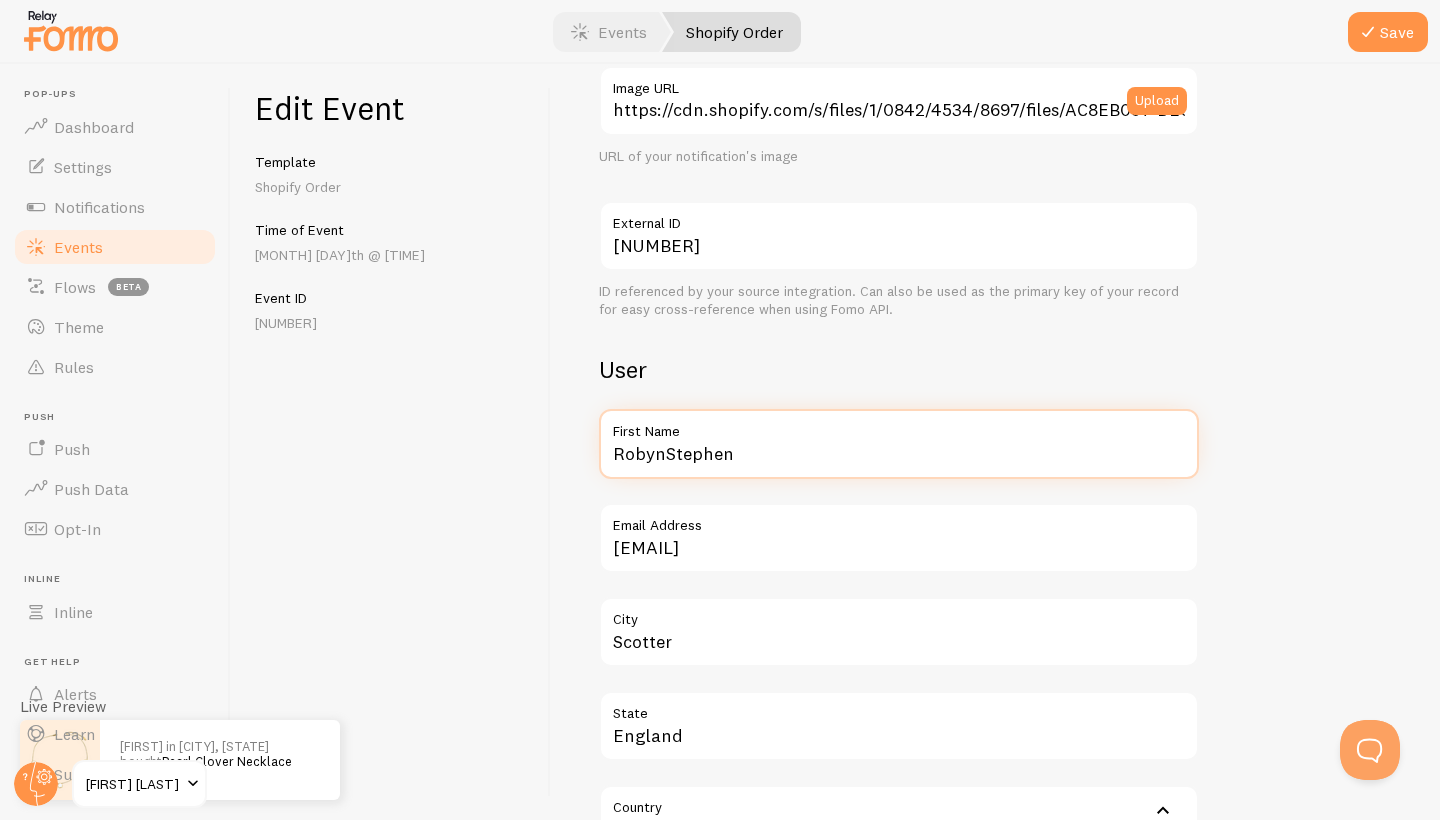 click on "RobynStephen" at bounding box center (899, 444) 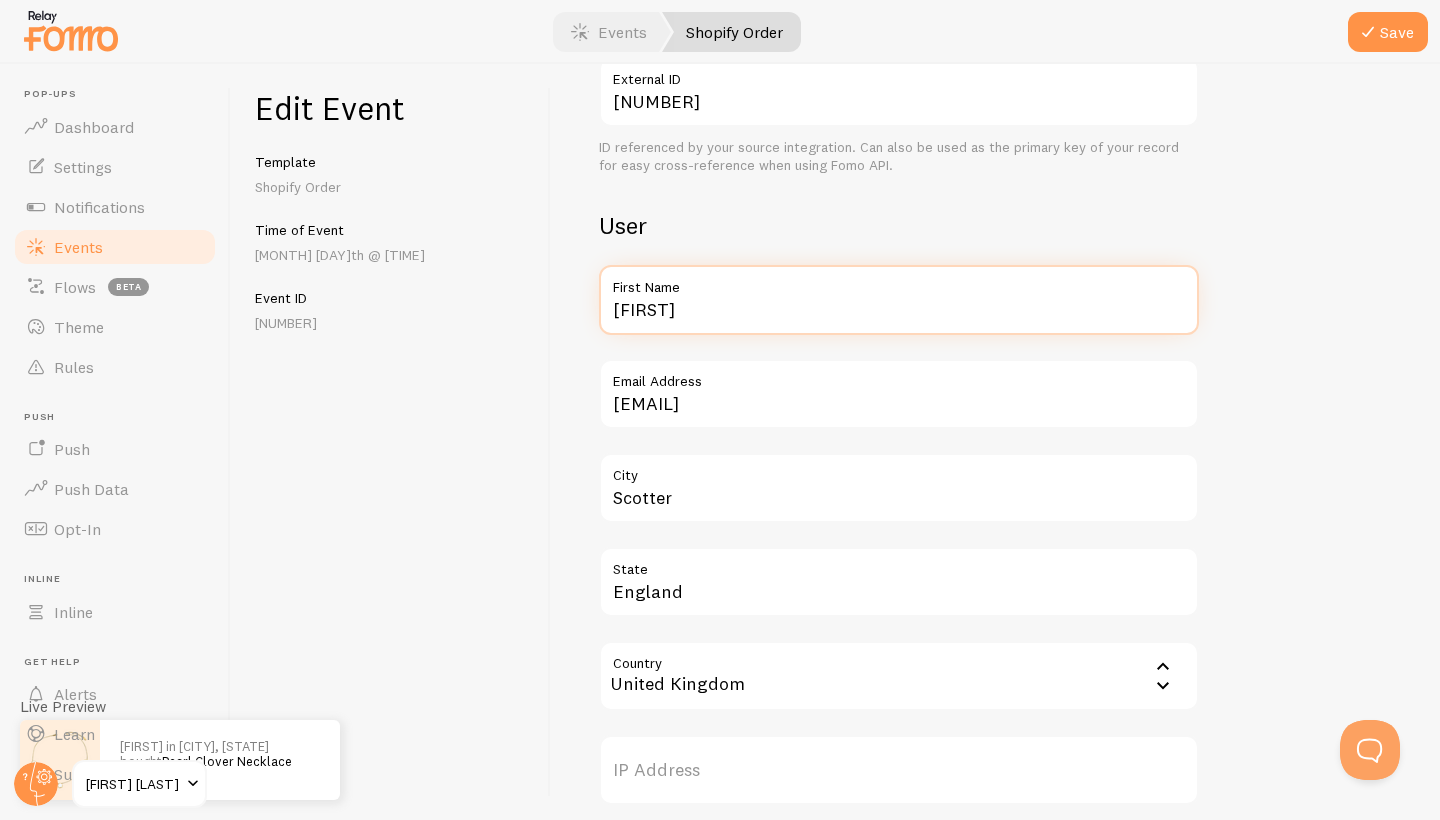 scroll, scrollTop: 578, scrollLeft: 0, axis: vertical 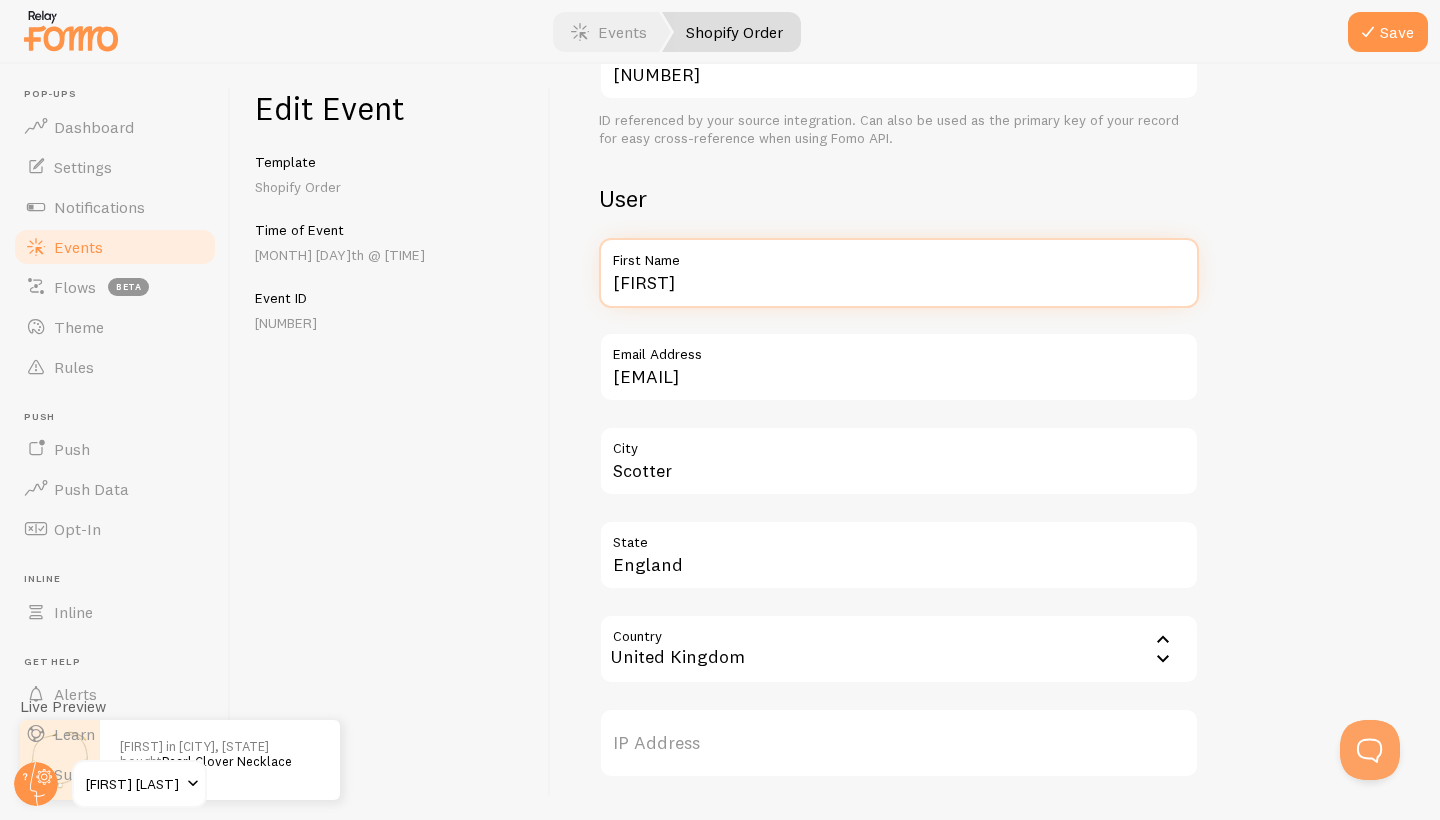 type on "[FIRST]" 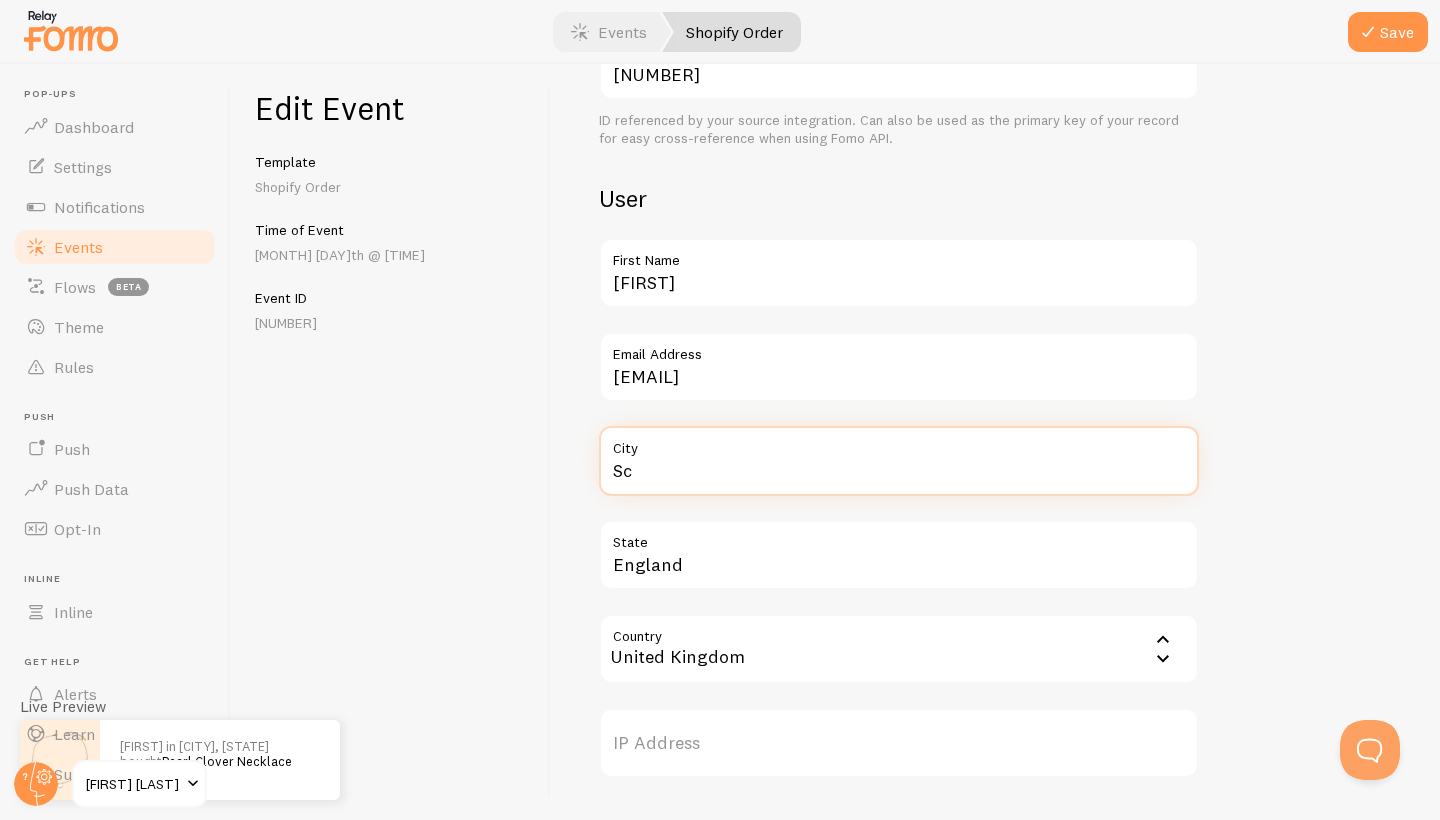 type on "S" 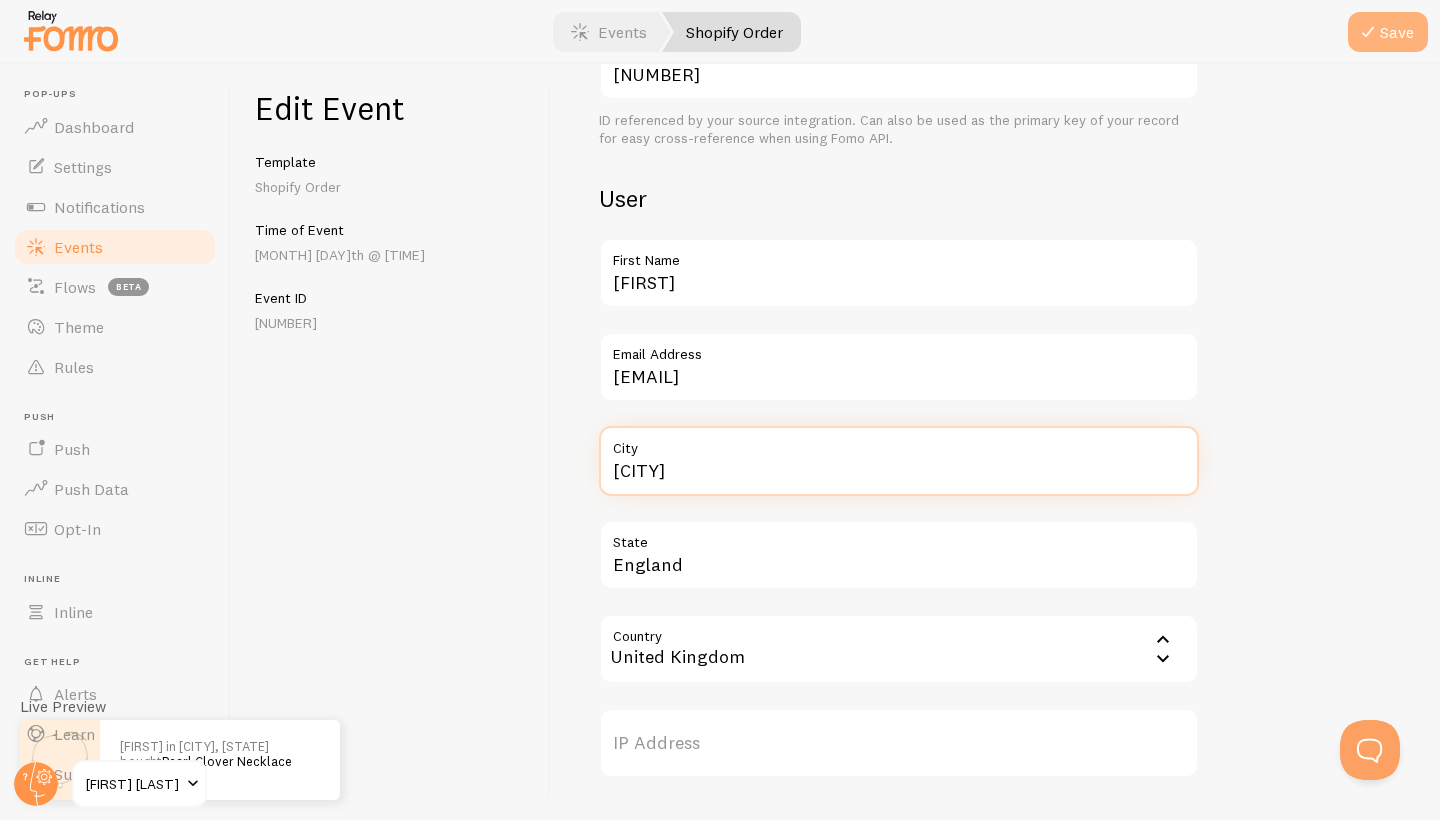 type on "[CITY]" 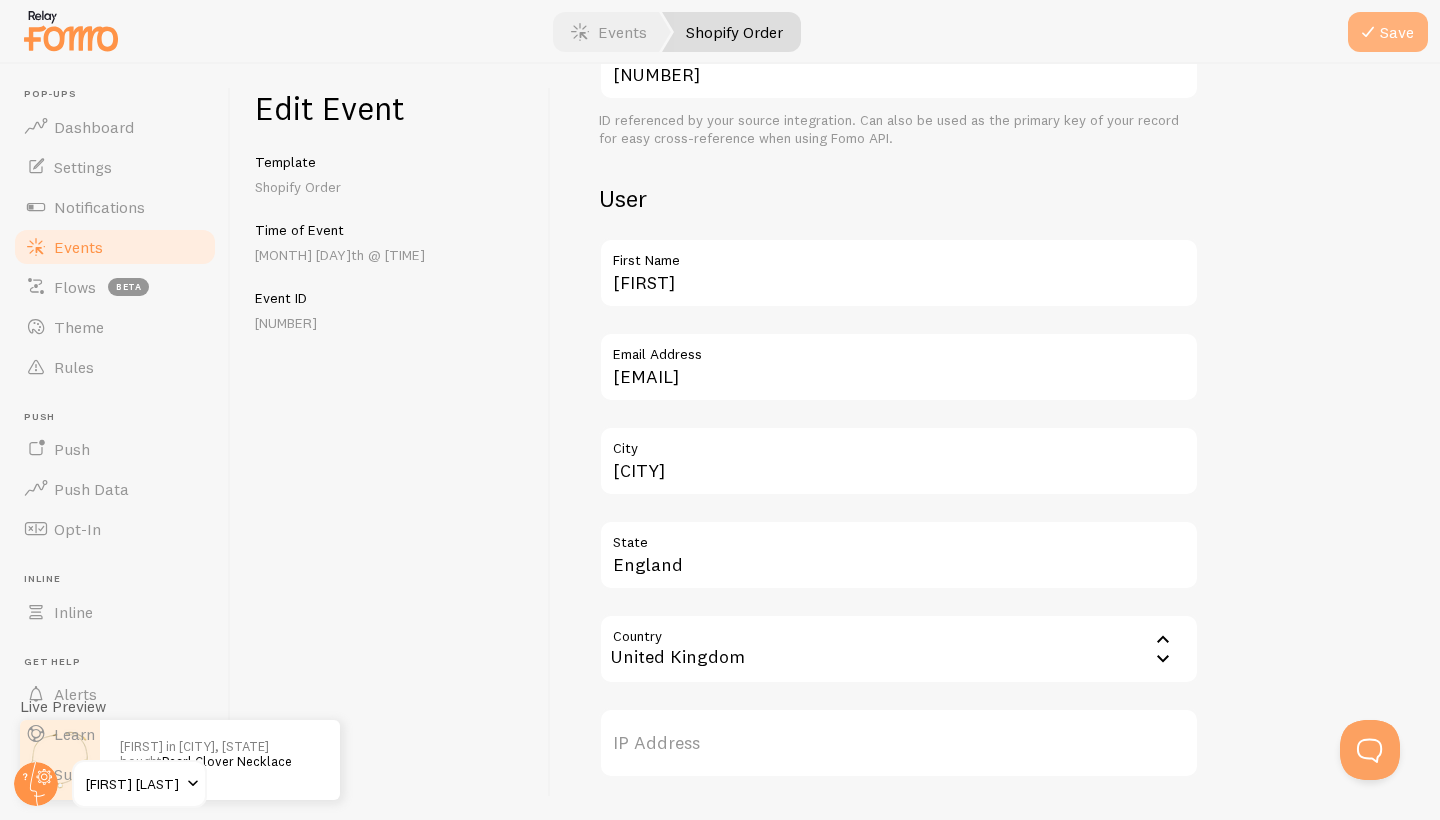 click on "Save" at bounding box center [1388, 32] 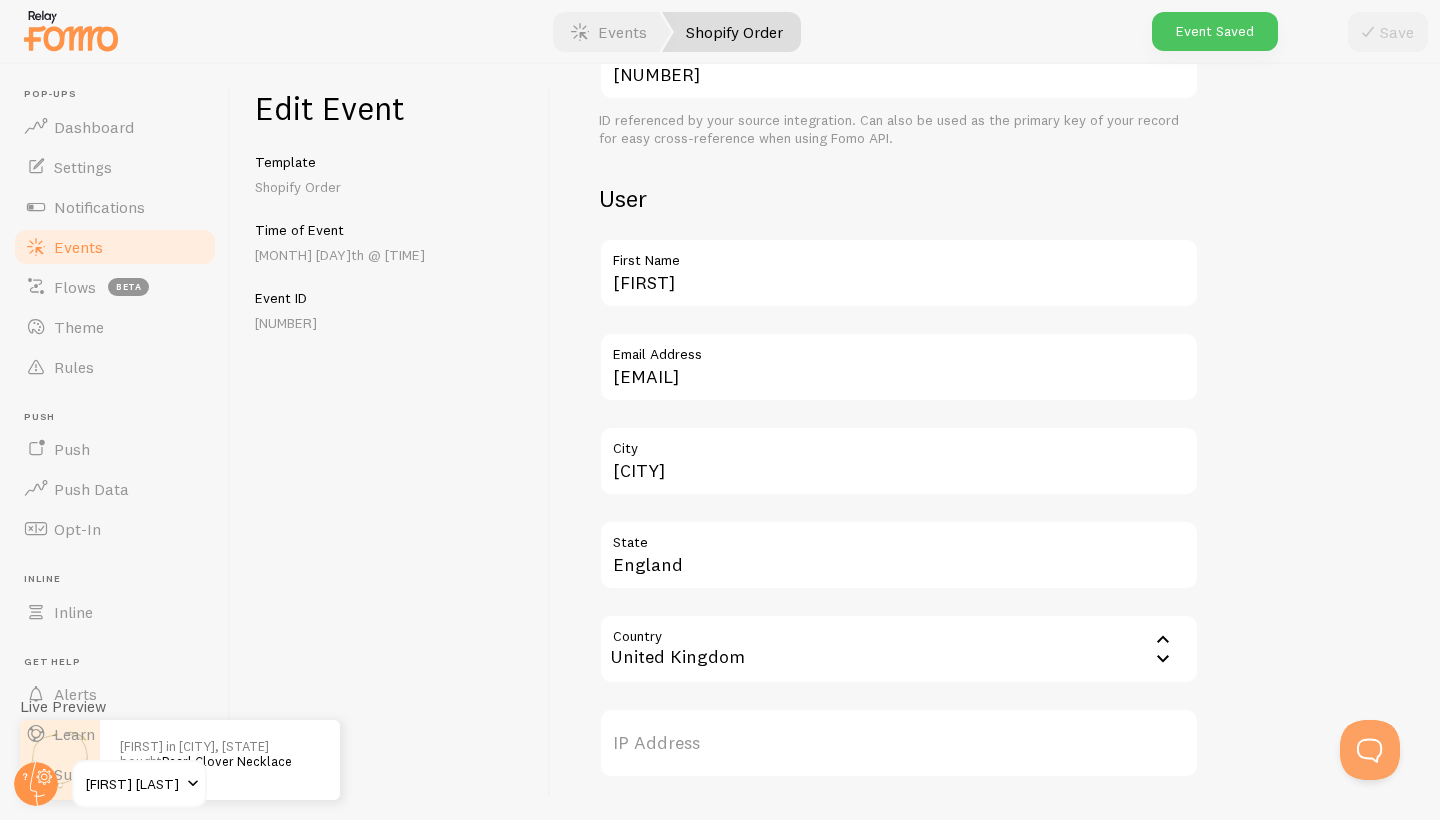 click on "Events" at bounding box center [115, 247] 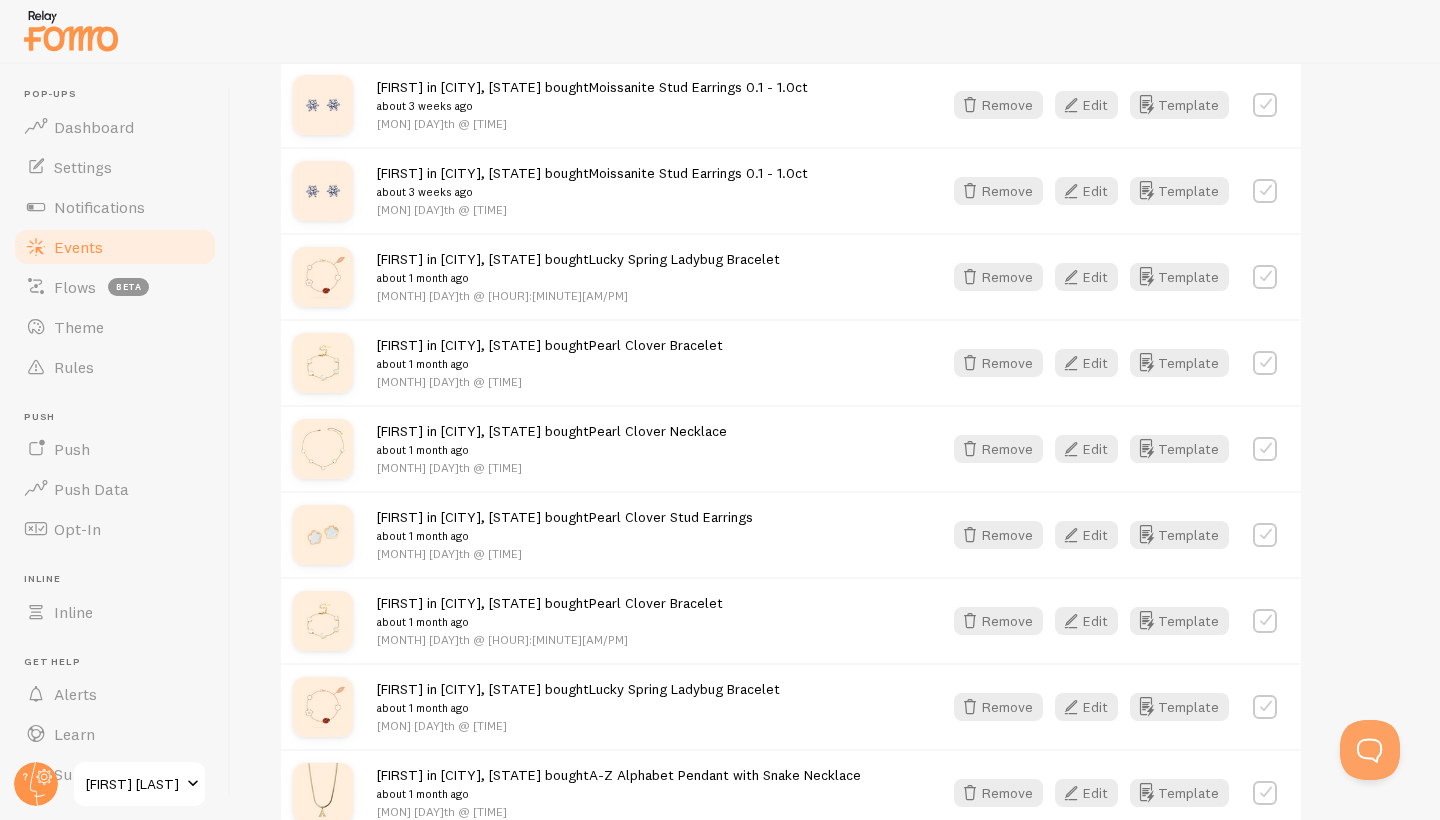 scroll, scrollTop: 2205, scrollLeft: 0, axis: vertical 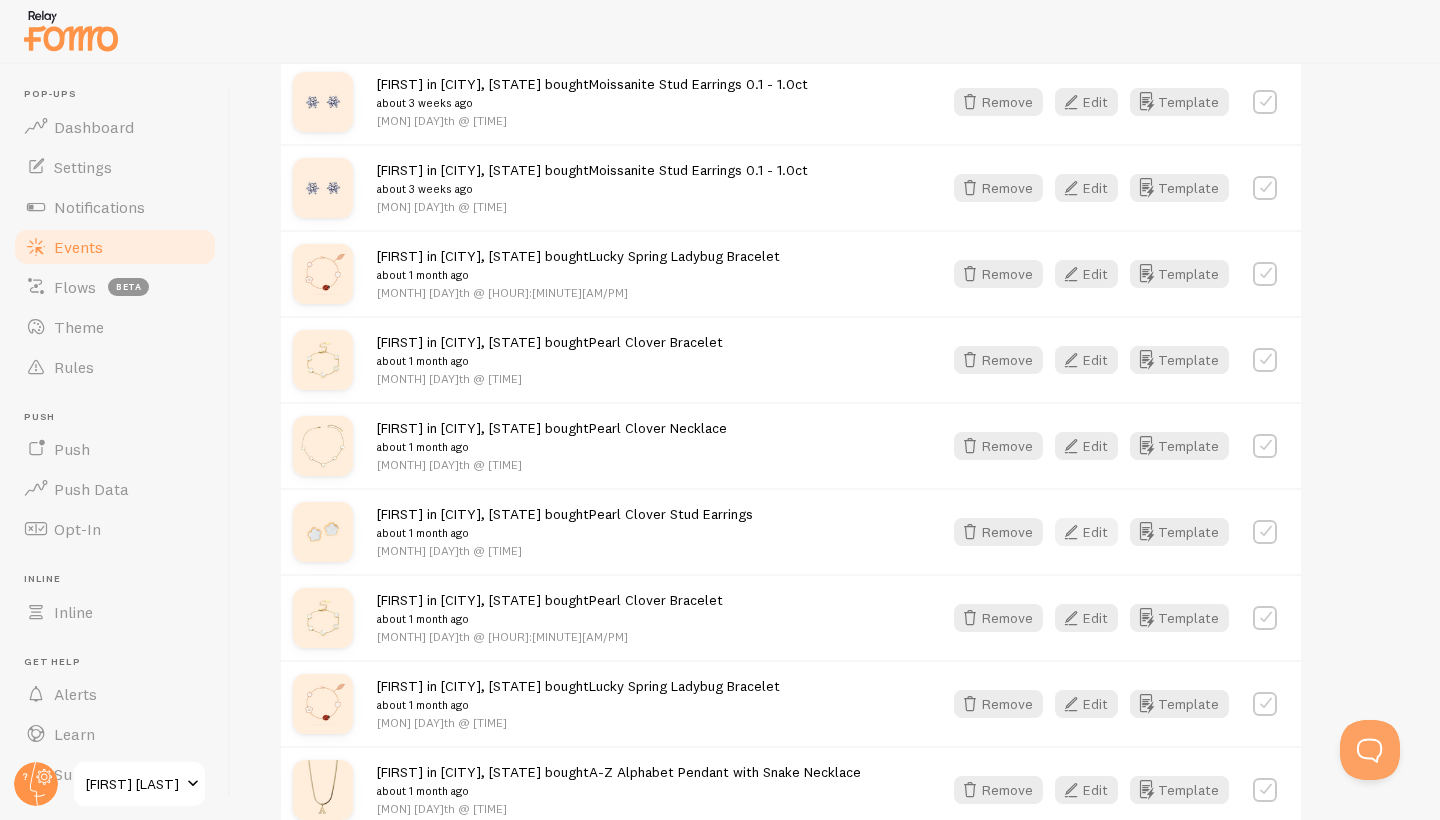 click on "Edit" at bounding box center (1086, 532) 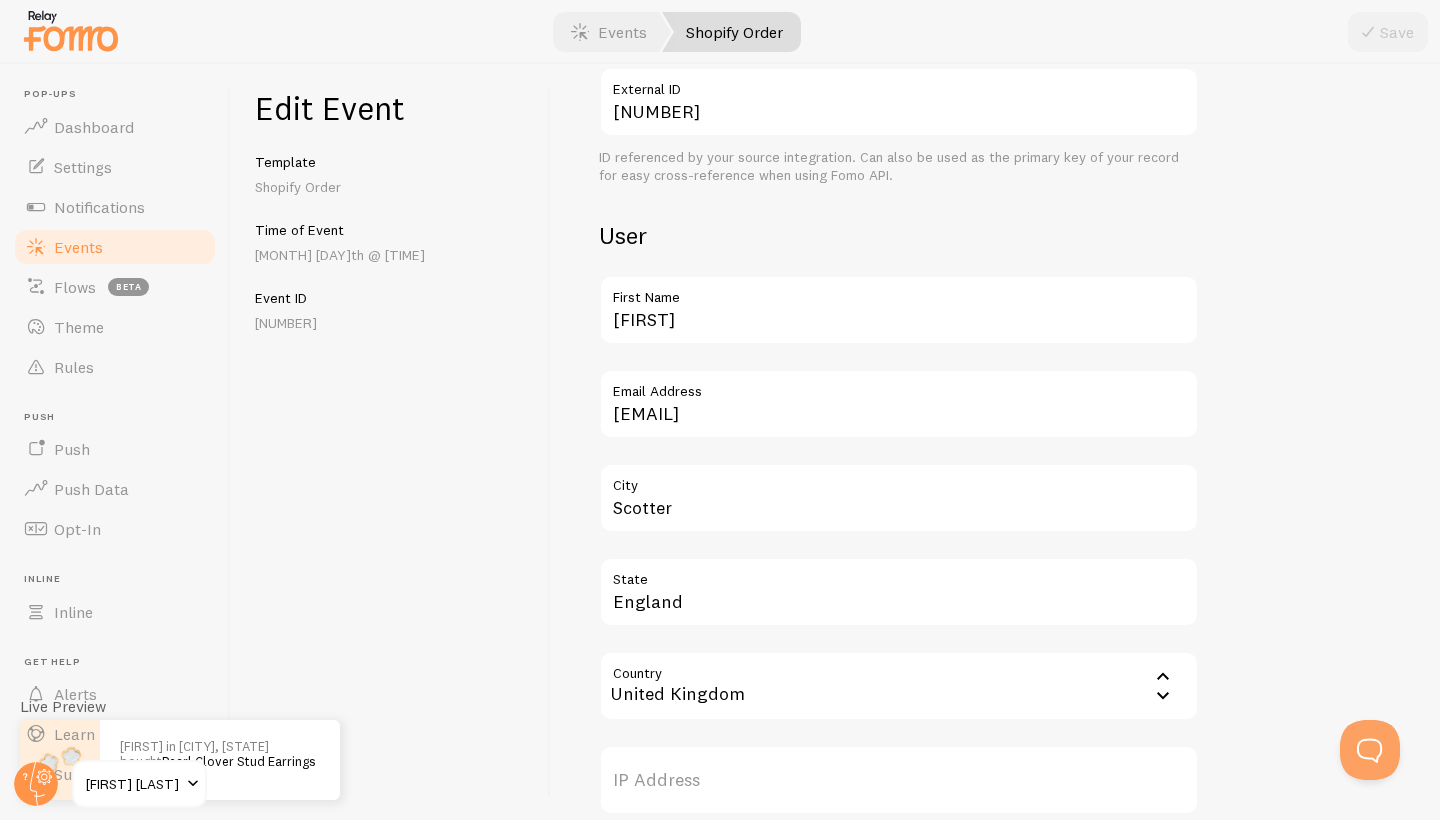scroll, scrollTop: 582, scrollLeft: 0, axis: vertical 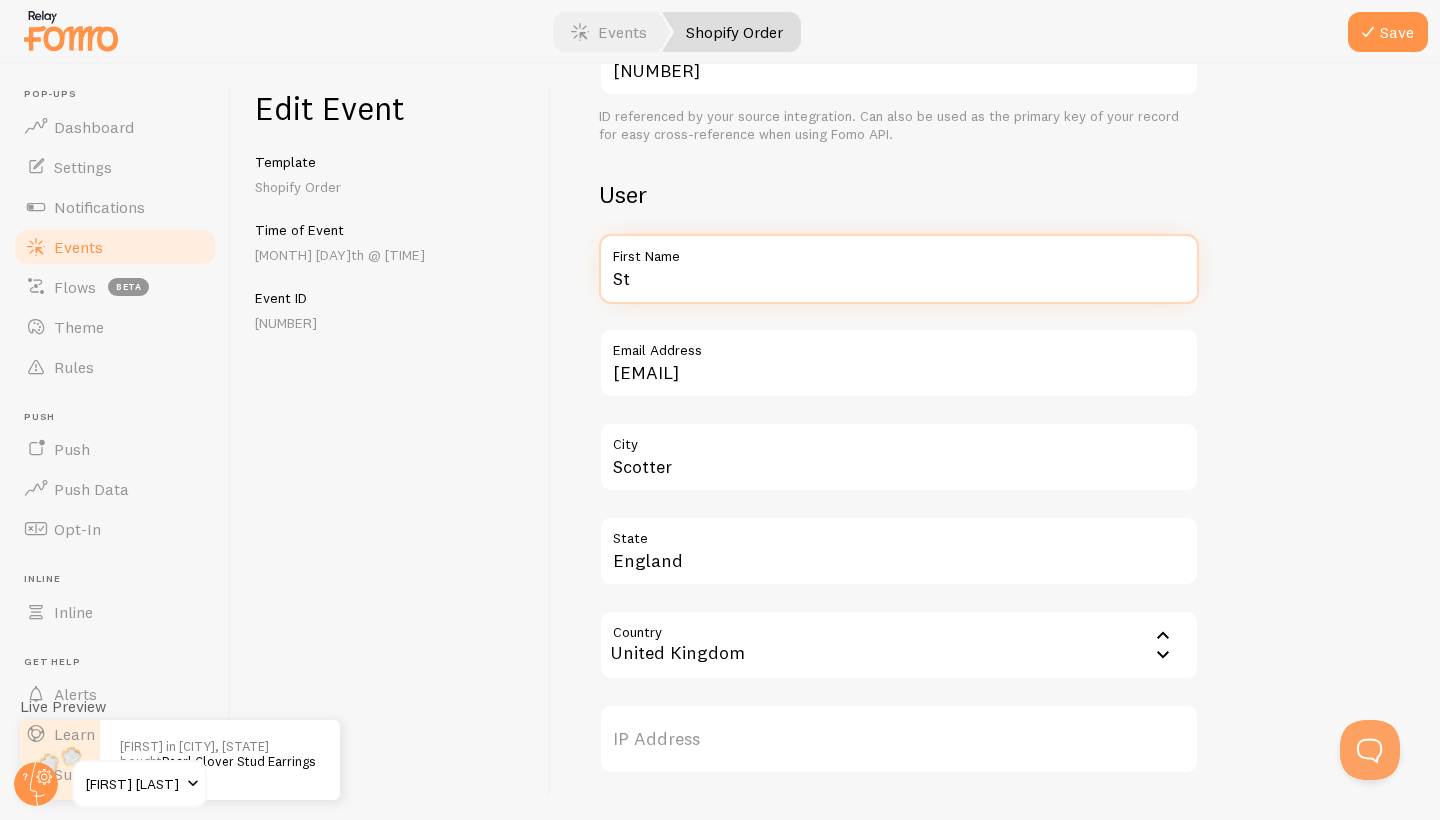 type on "S" 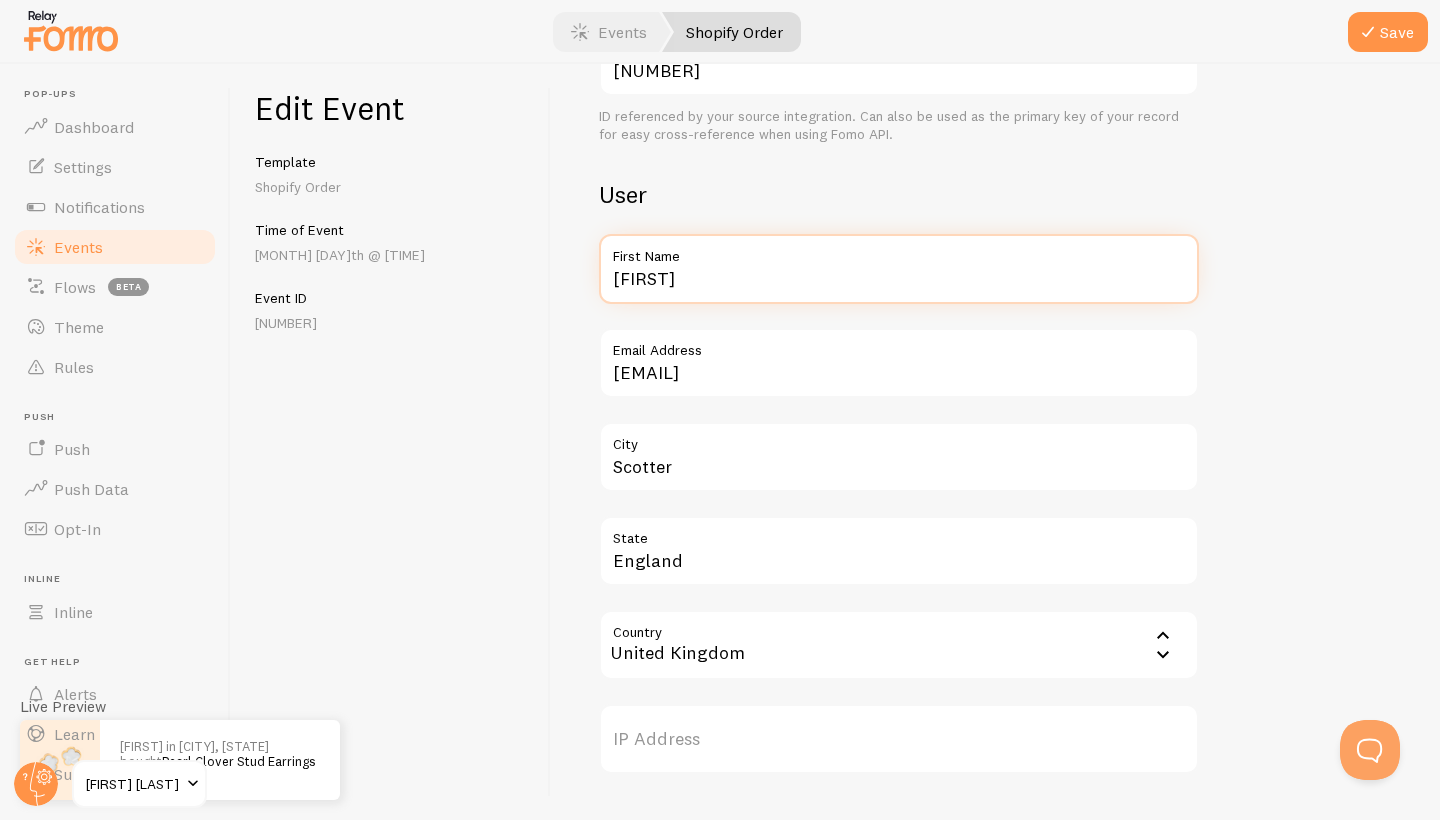 type on "[FIRST]" 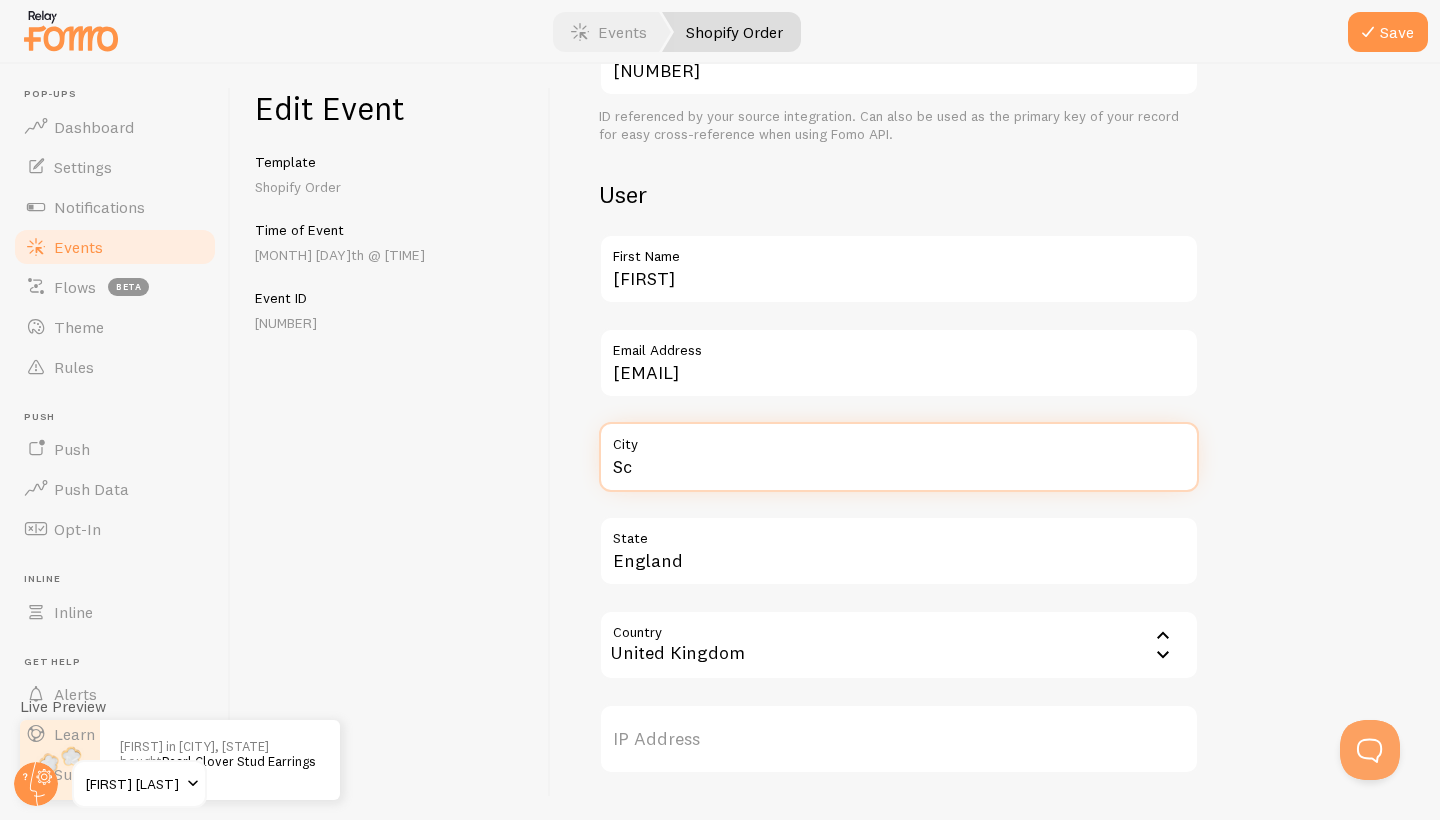 type on "S" 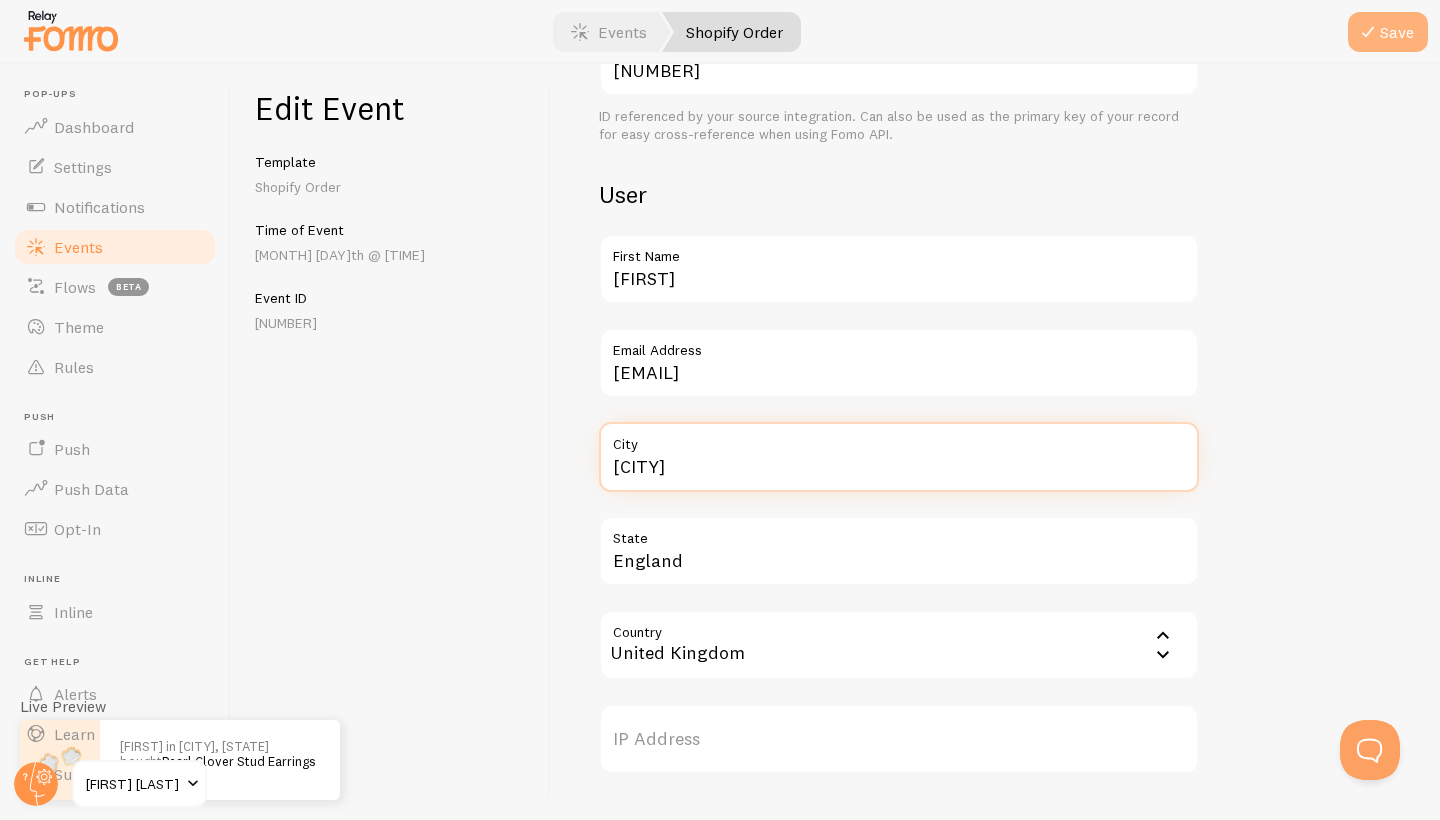 type on "[CITY]" 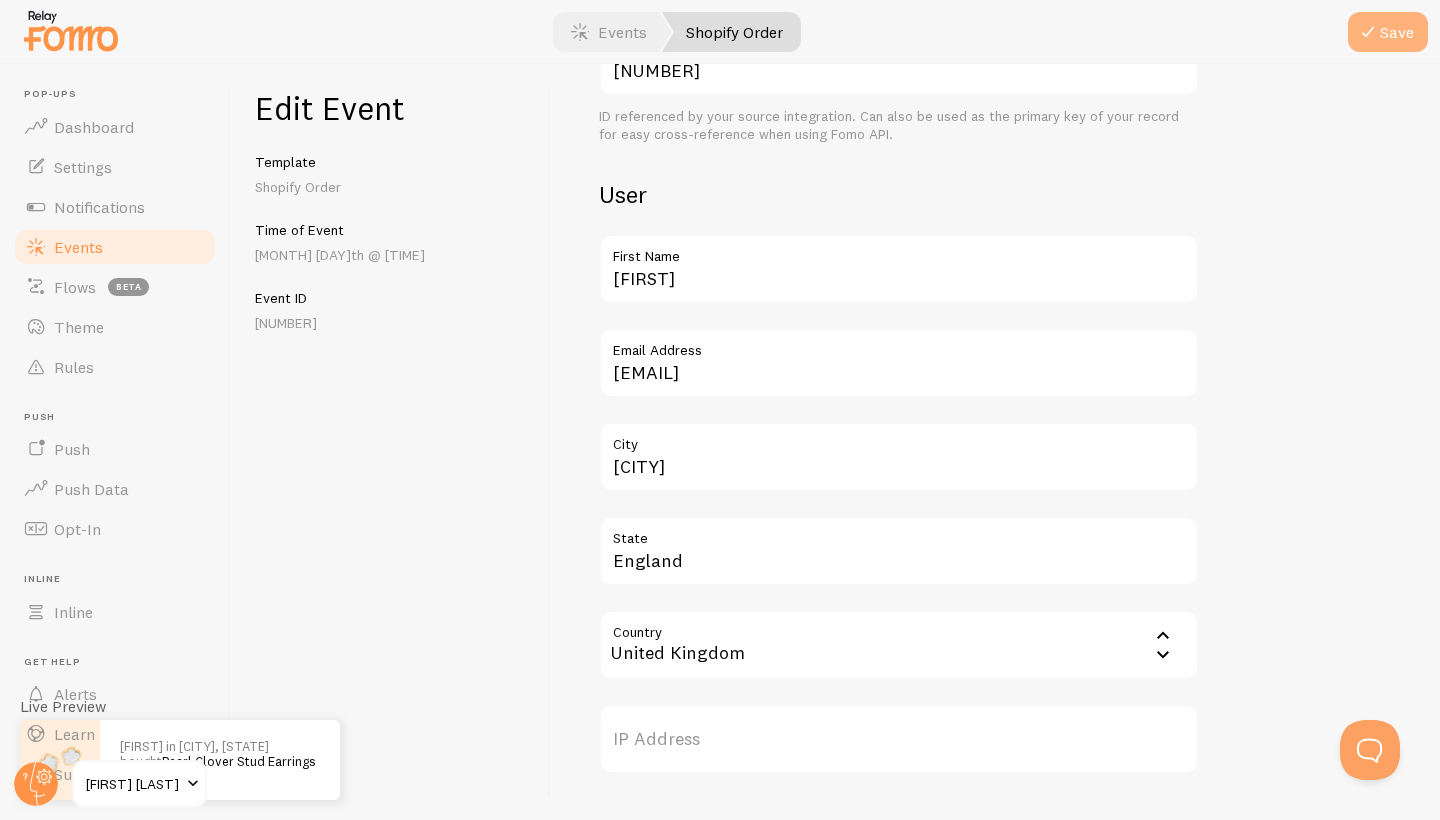 click on "Save" at bounding box center (1388, 32) 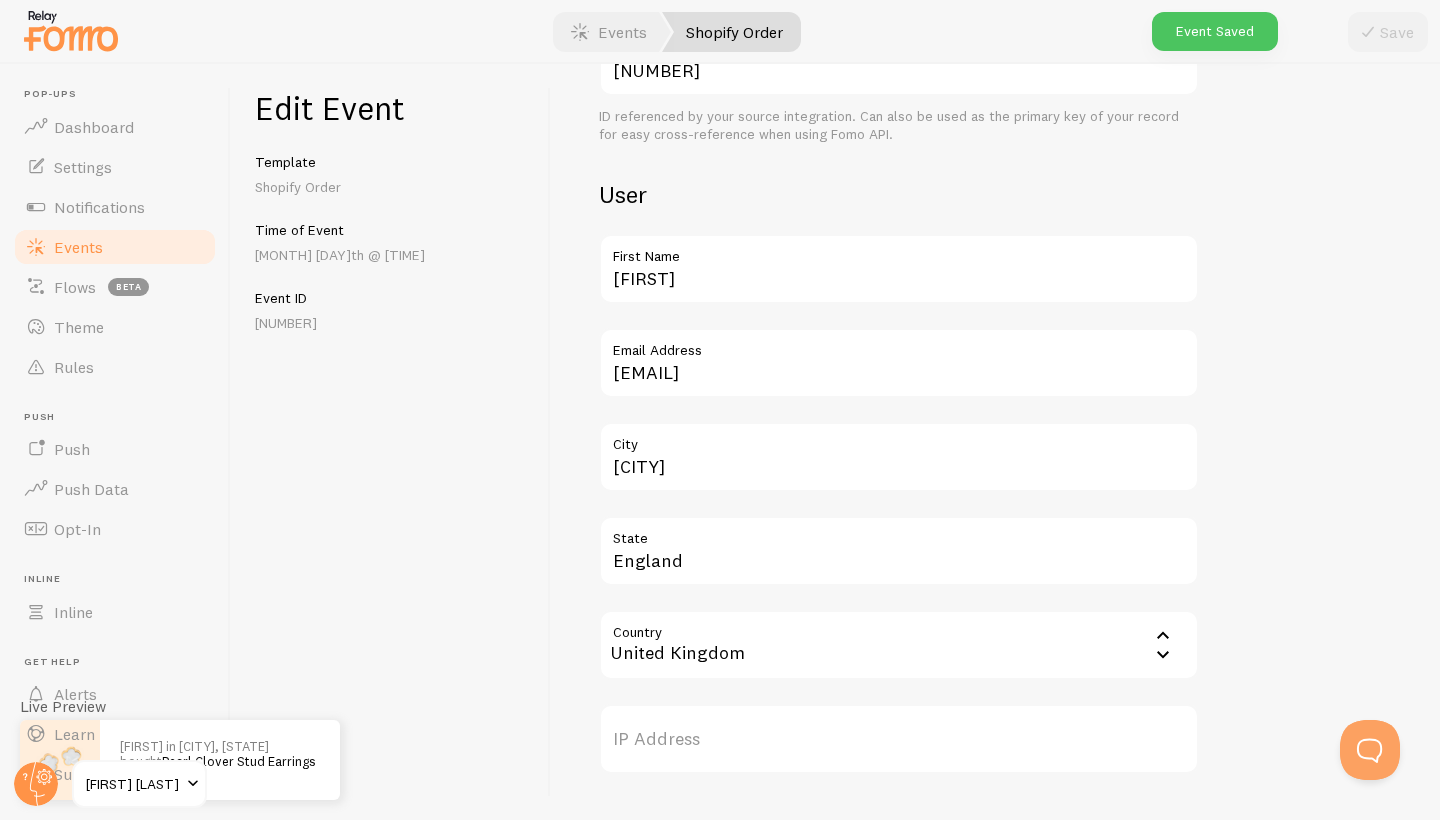 click on "Events" at bounding box center (78, 247) 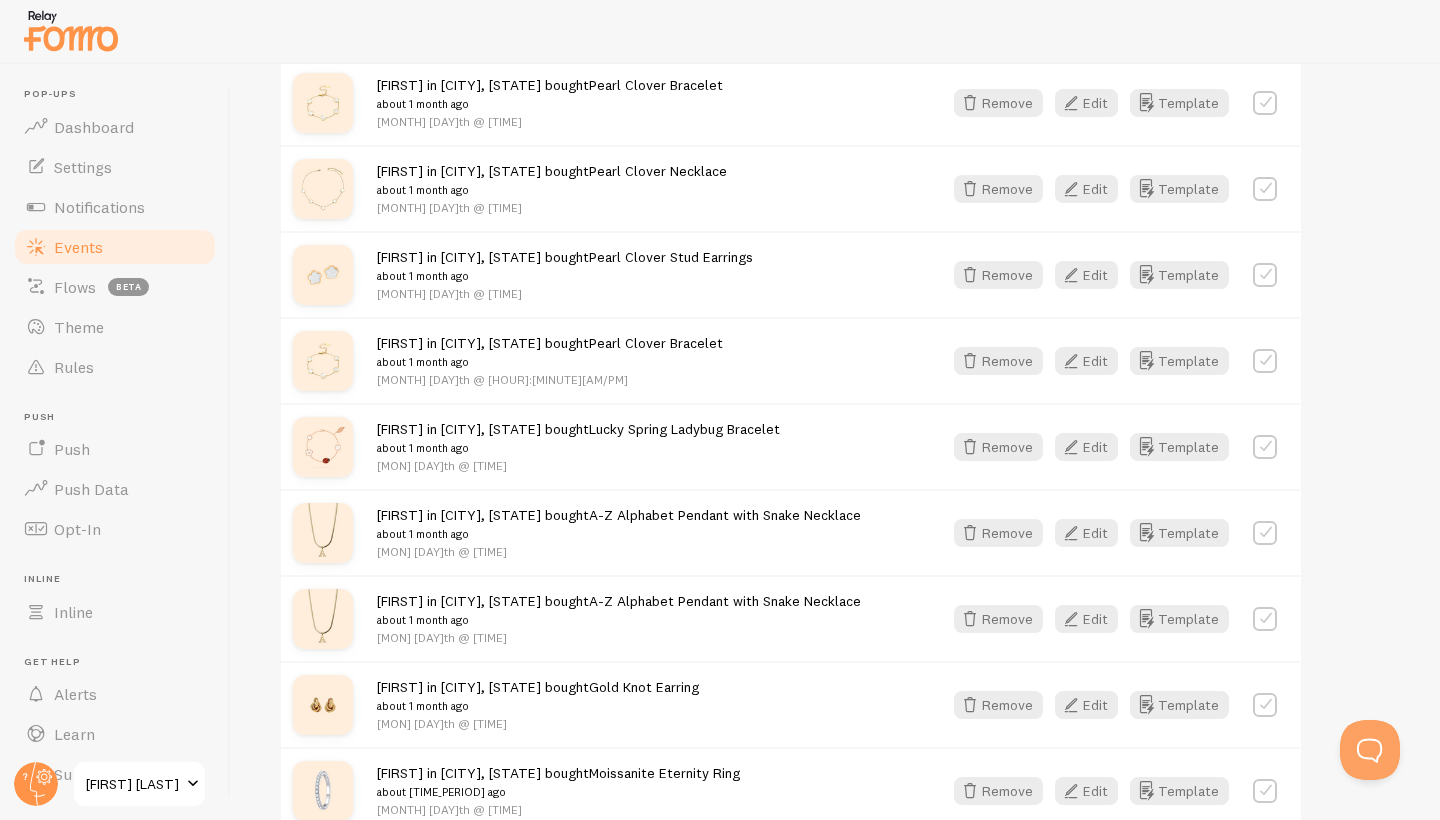scroll, scrollTop: 2477, scrollLeft: 0, axis: vertical 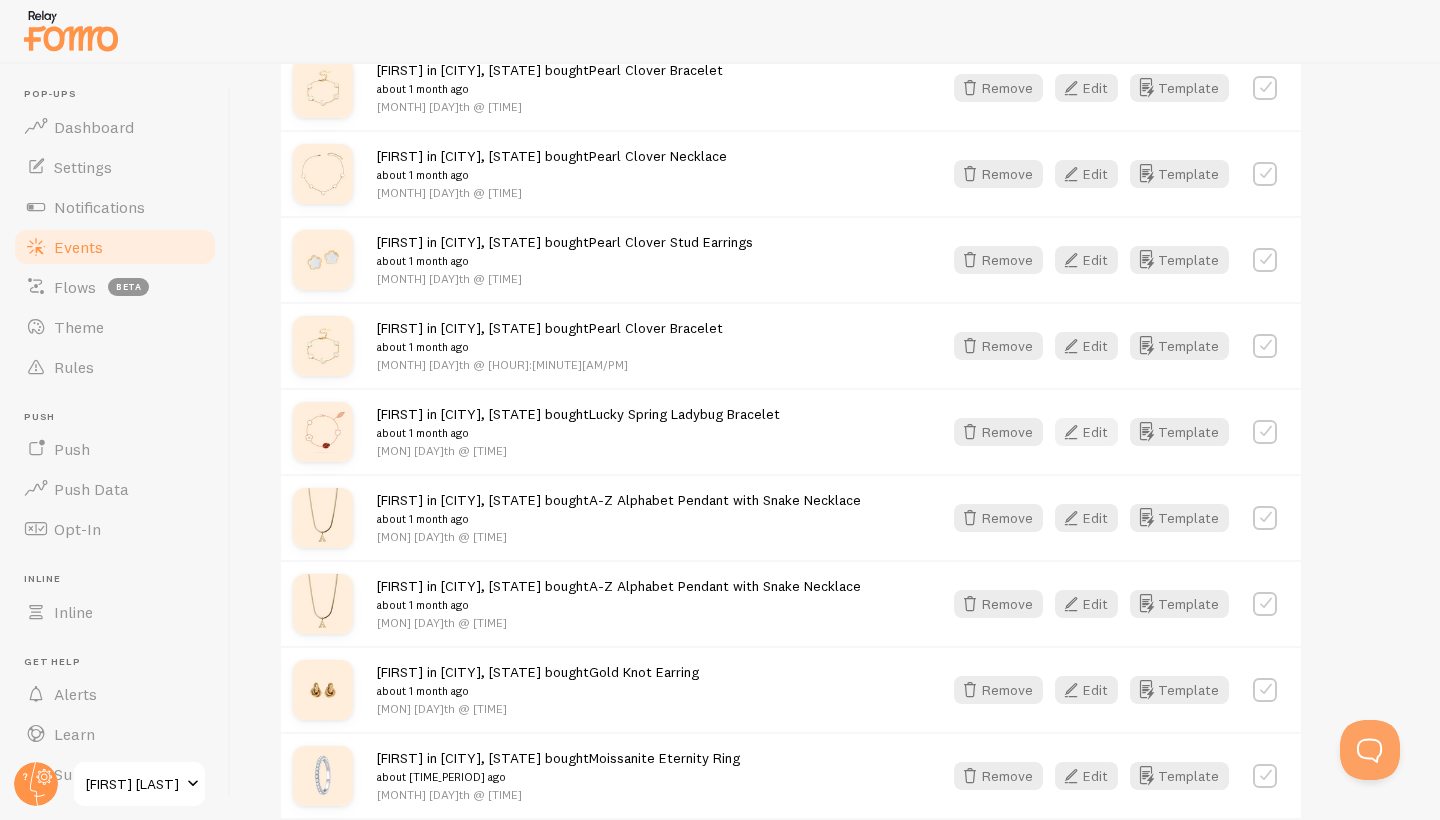 click at bounding box center (1071, 432) 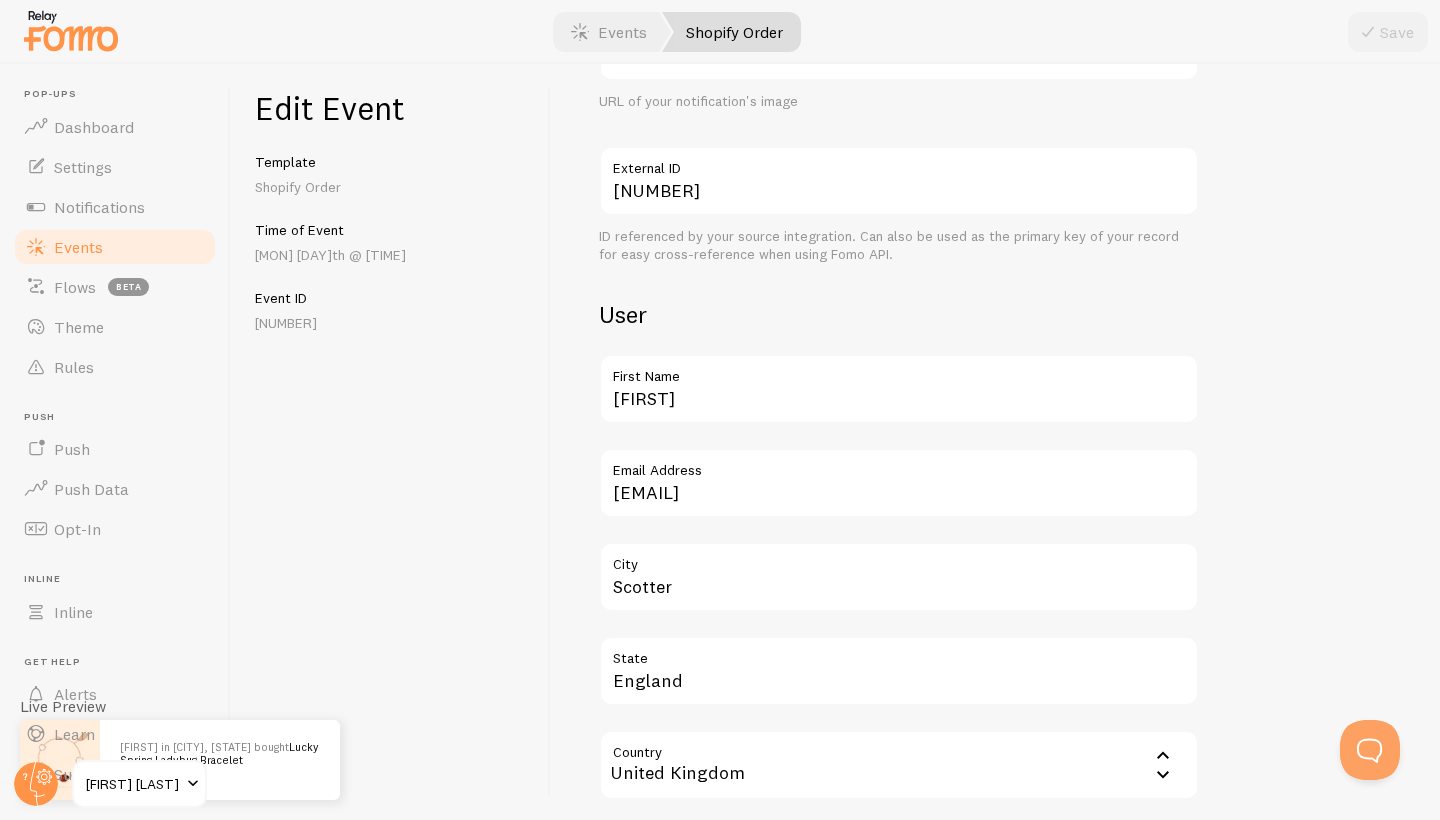 scroll, scrollTop: 511, scrollLeft: 0, axis: vertical 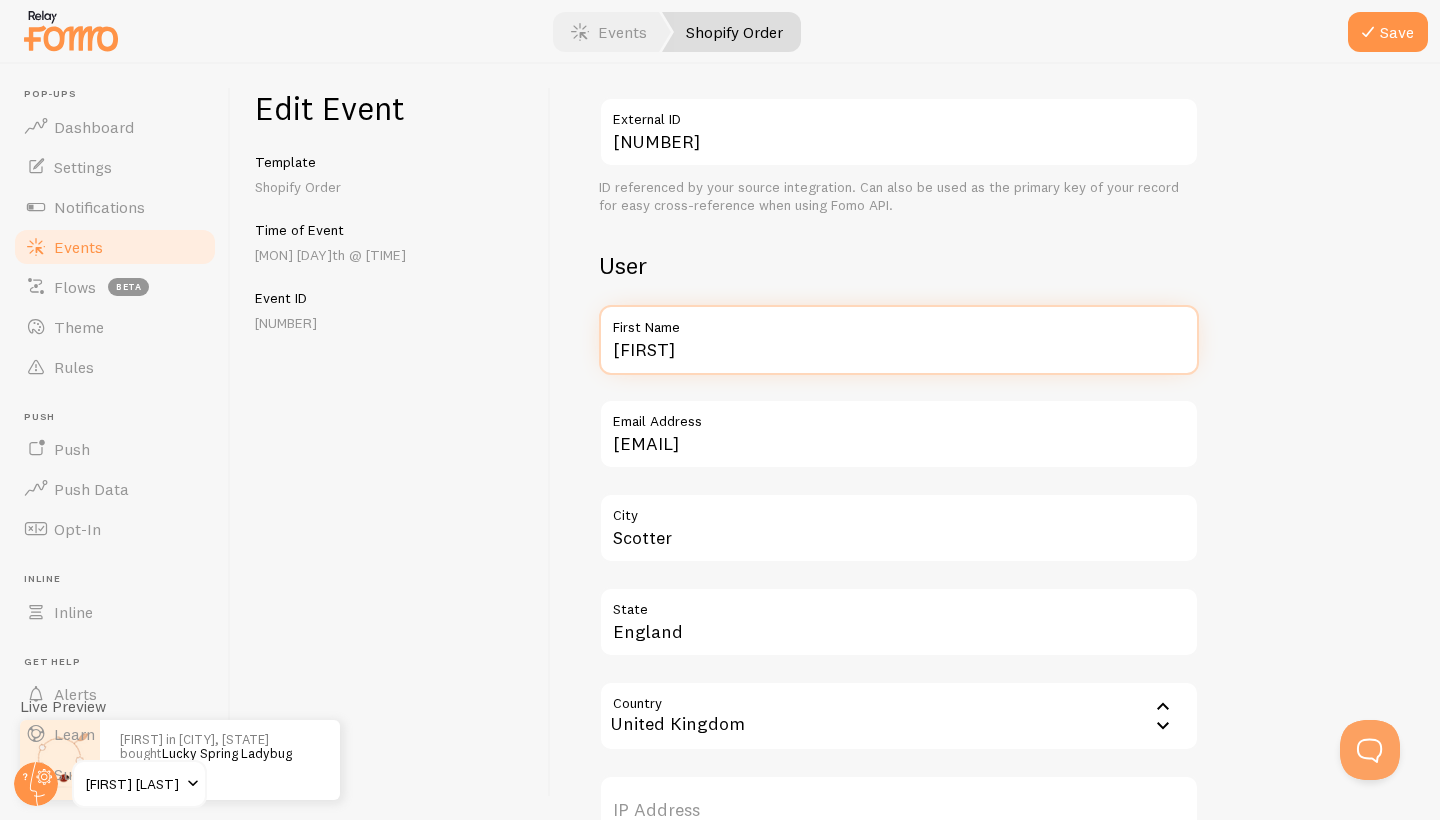 type on "[FIRST]" 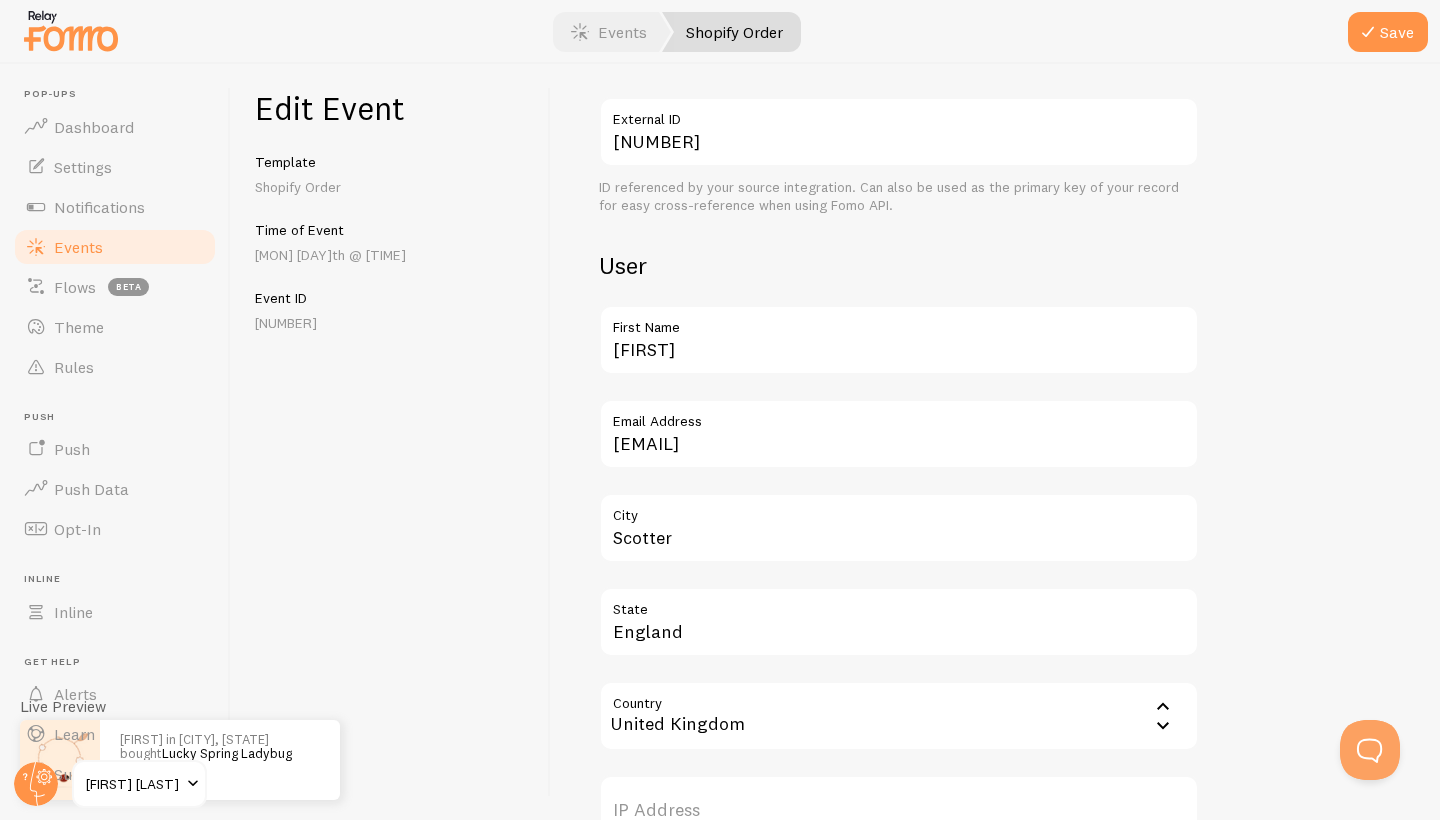 click on "Edit Event
Template   Shopify Order   Time of Event   [MONTH] [DAY]th @ [TIME]   Event ID   [NUMBER]" at bounding box center (391, 442) 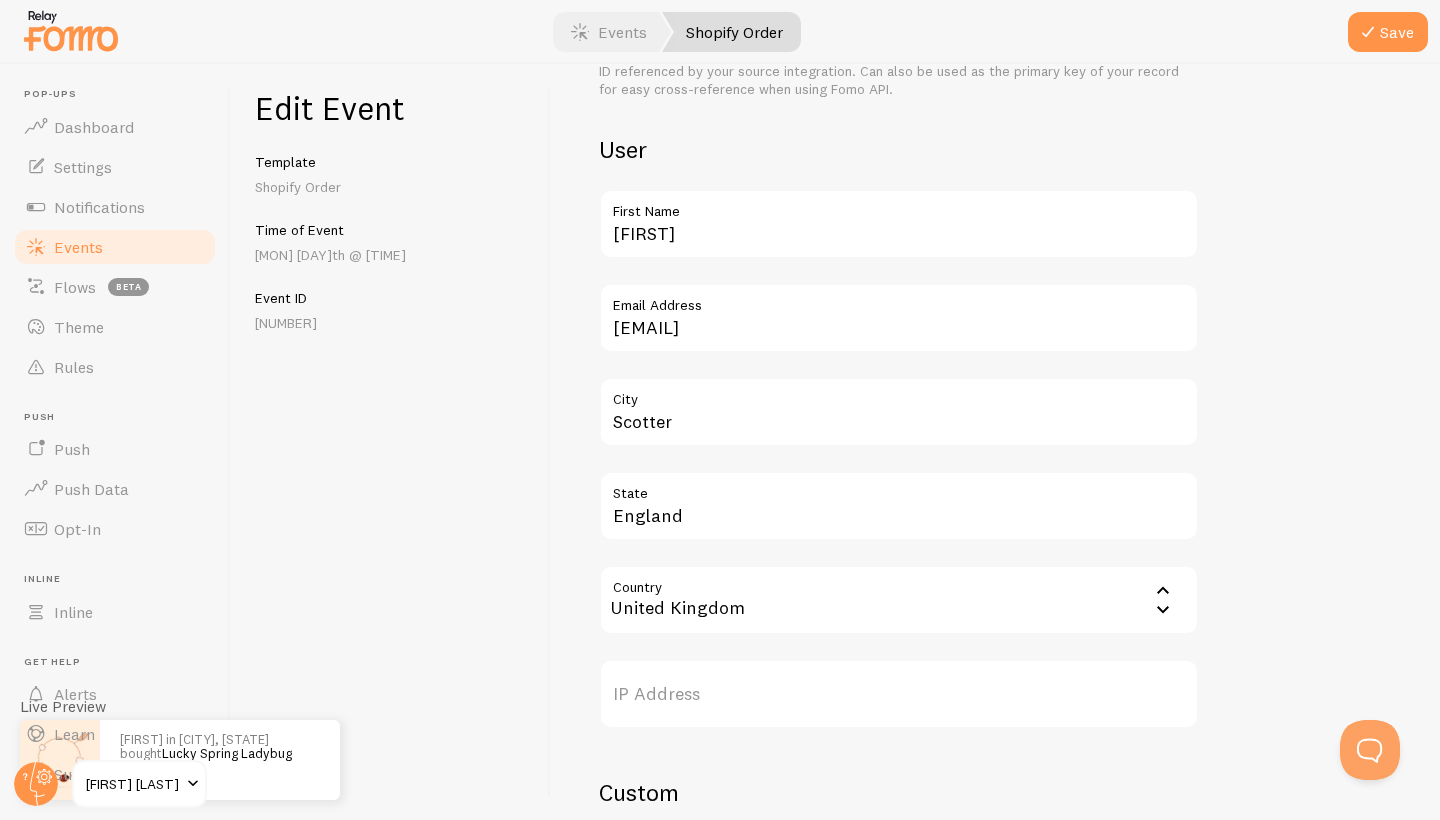scroll, scrollTop: 633, scrollLeft: 0, axis: vertical 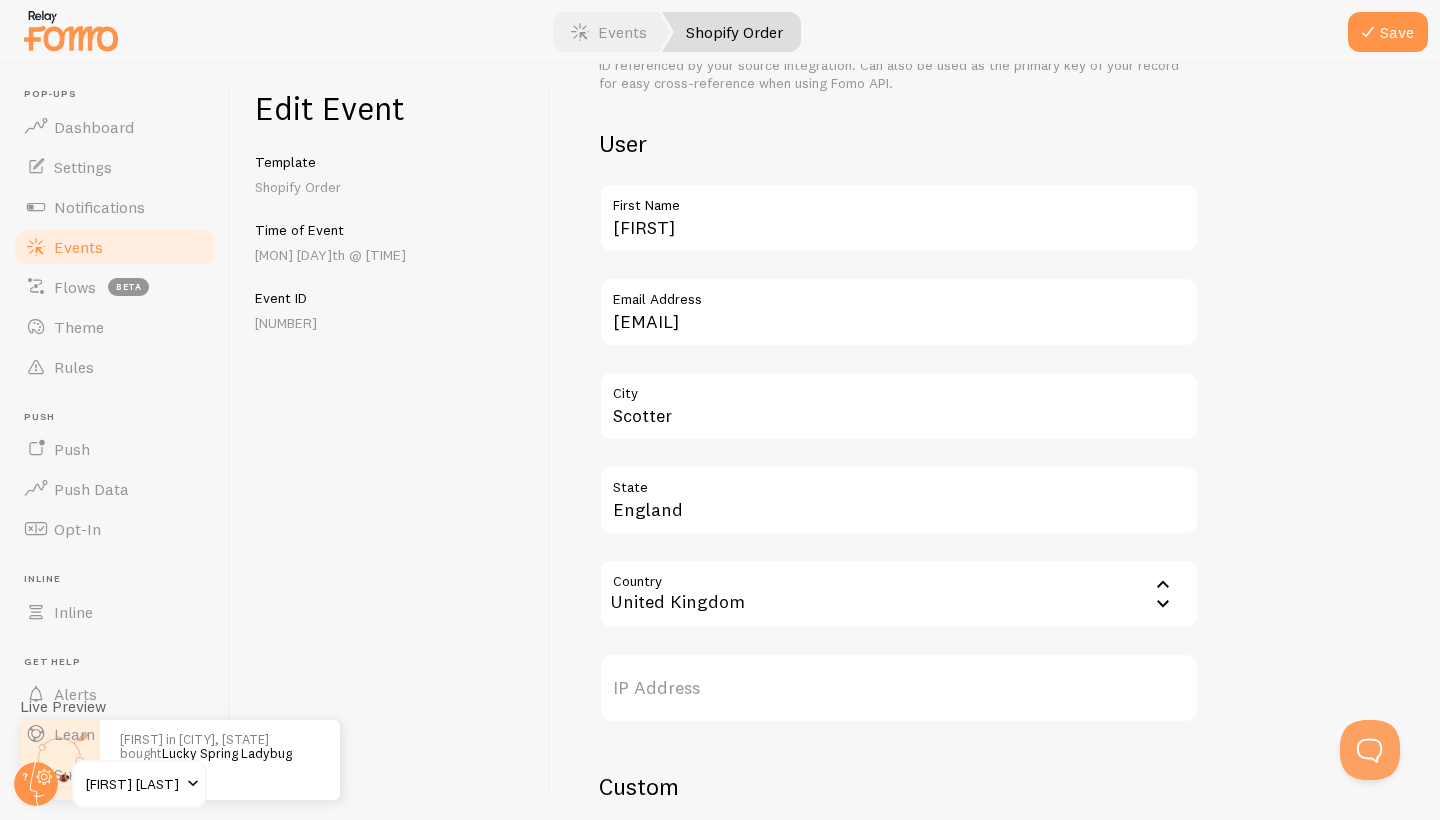 click on "City" at bounding box center (899, 388) 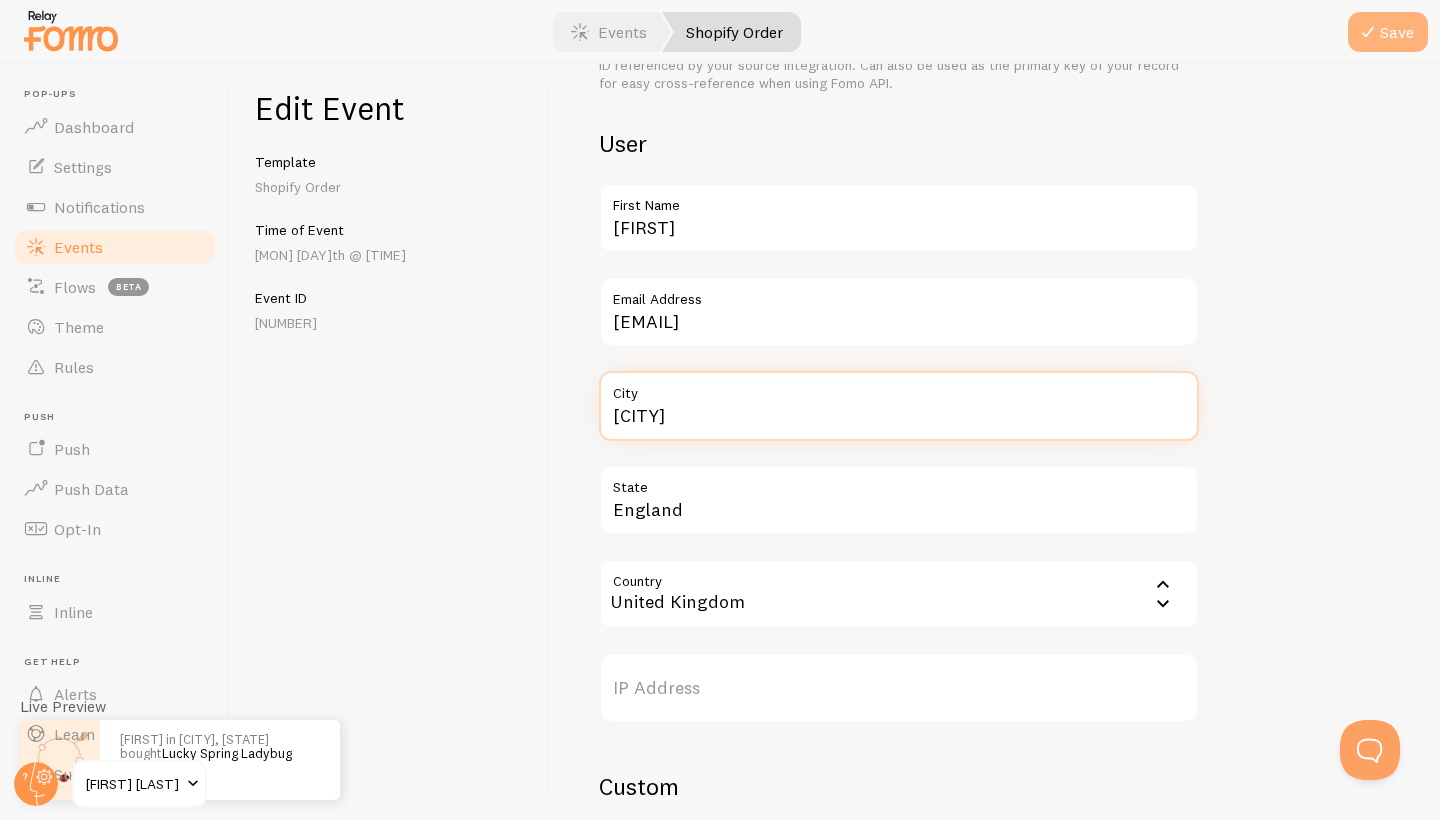 type on "[CITY]" 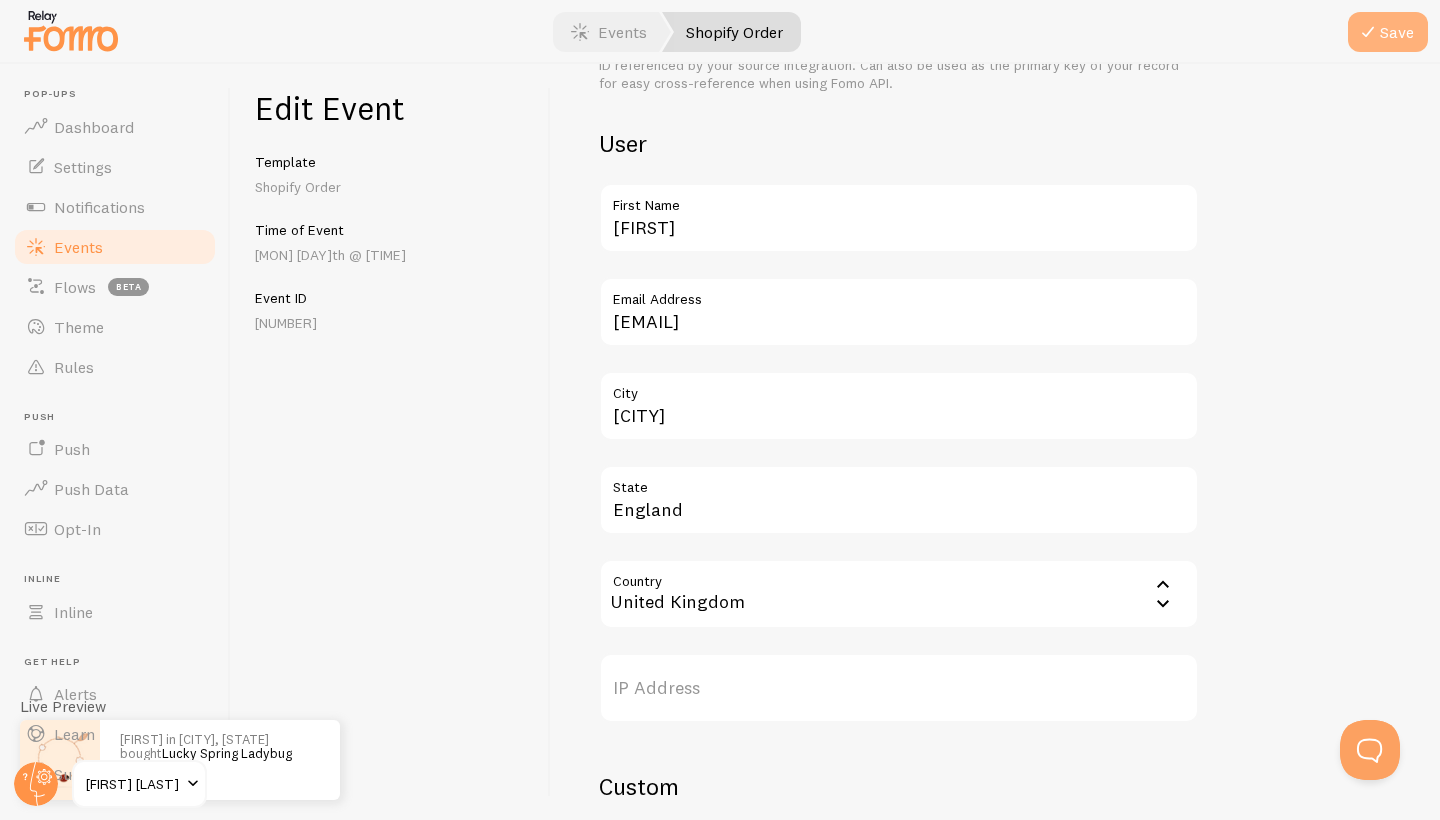 click on "Save" at bounding box center [1388, 32] 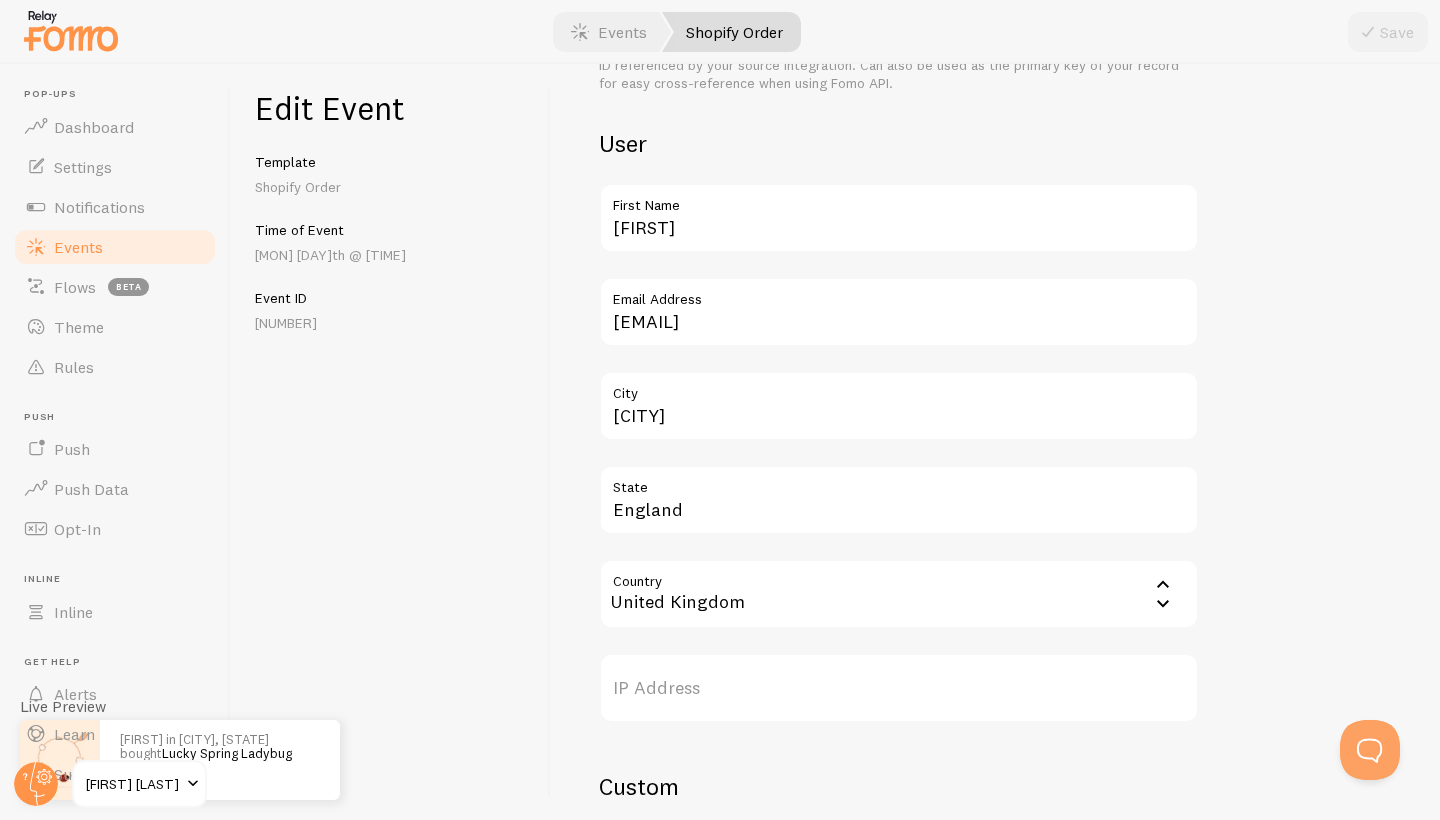 click on "Events" at bounding box center [78, 247] 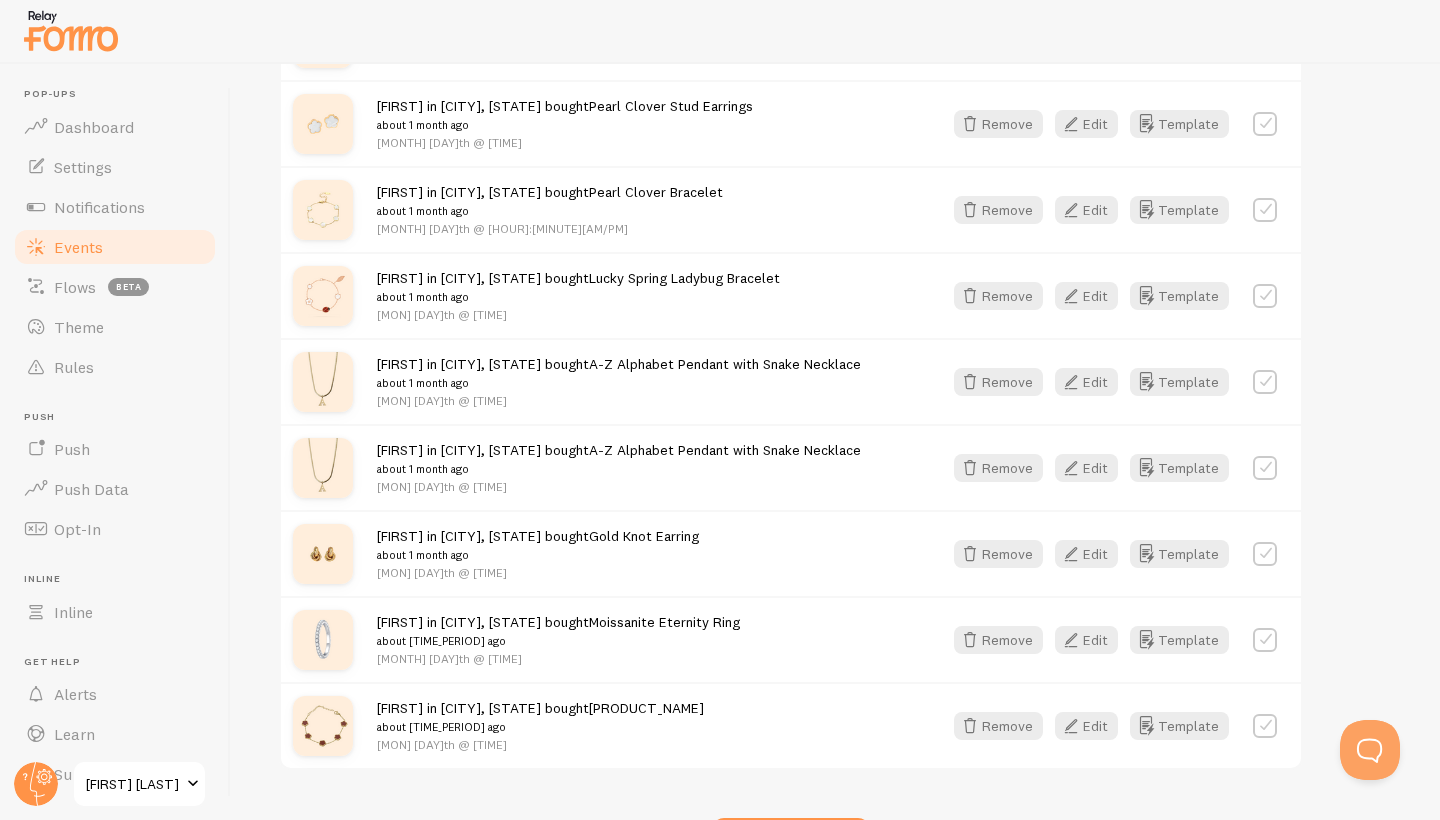 scroll, scrollTop: 2614, scrollLeft: 0, axis: vertical 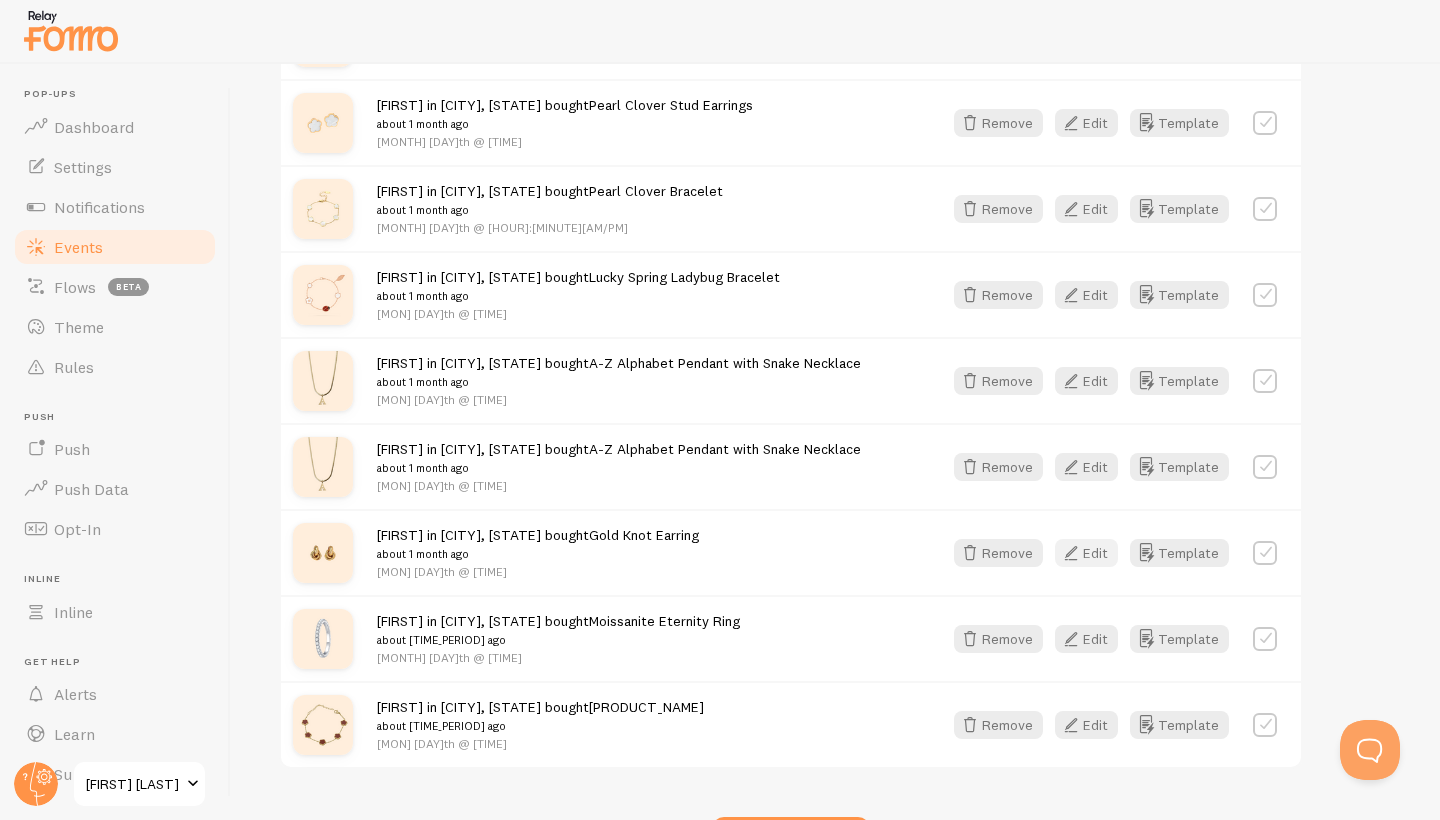click at bounding box center [1071, 553] 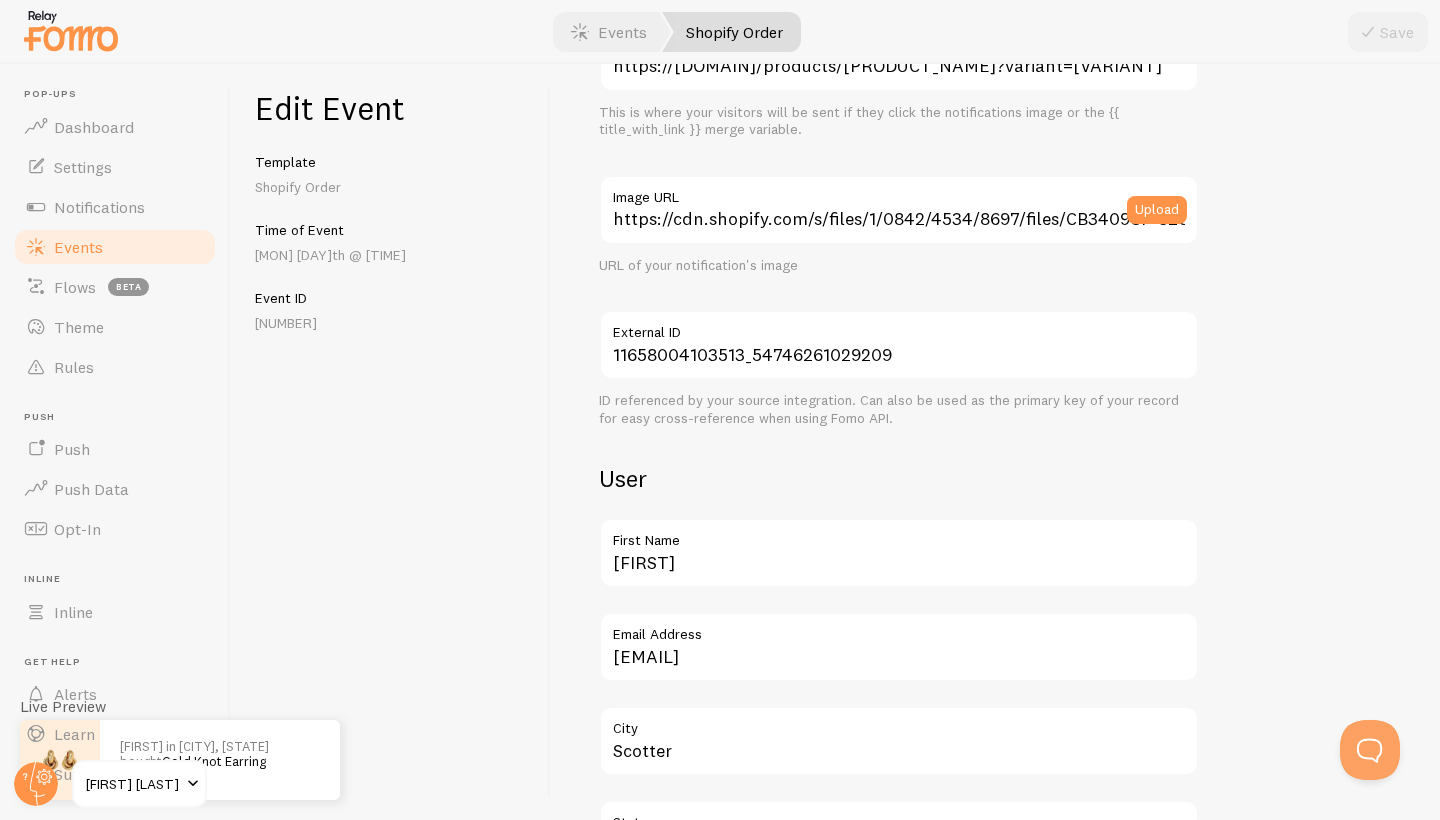 scroll, scrollTop: 322, scrollLeft: 0, axis: vertical 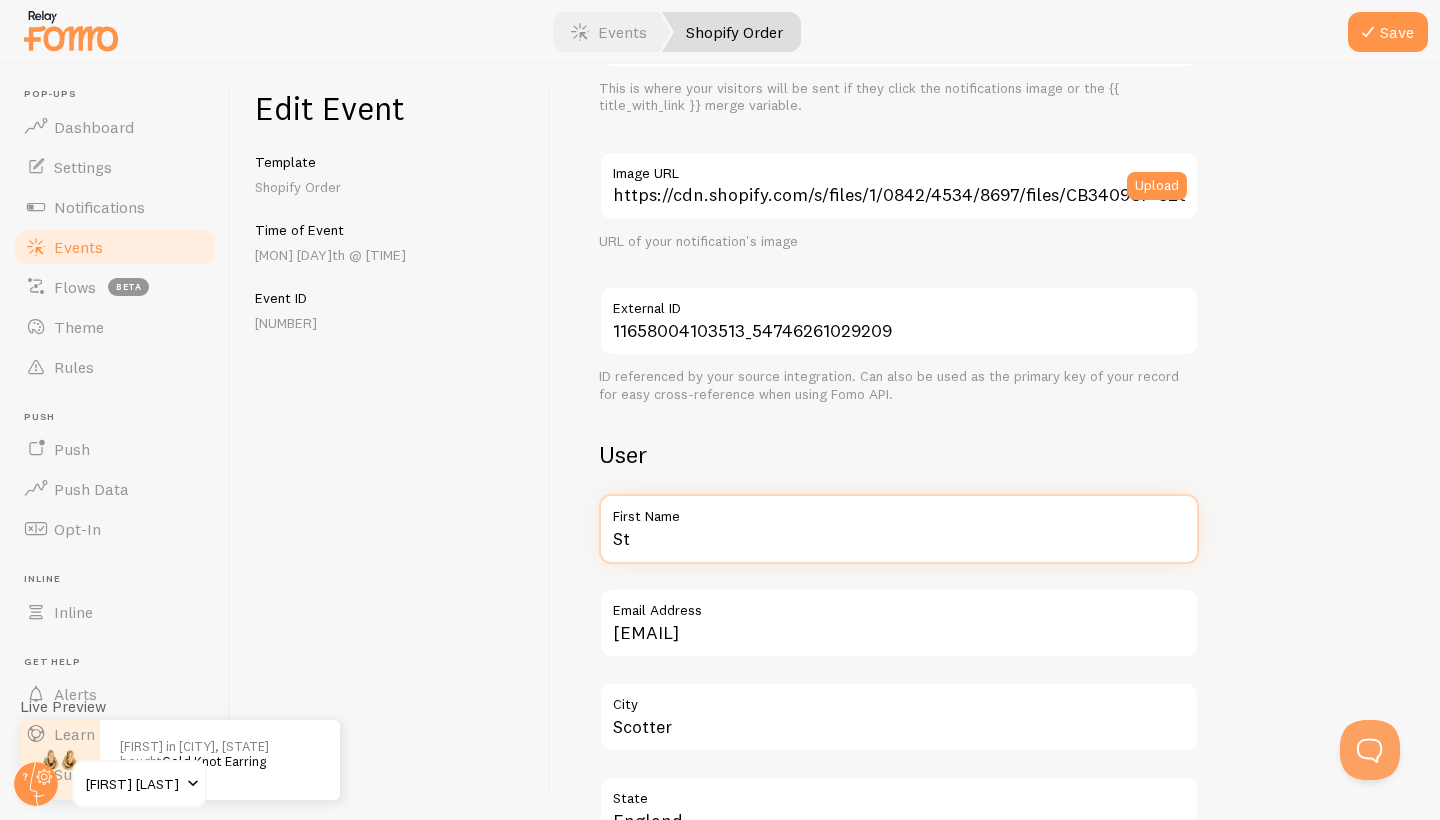type on "S" 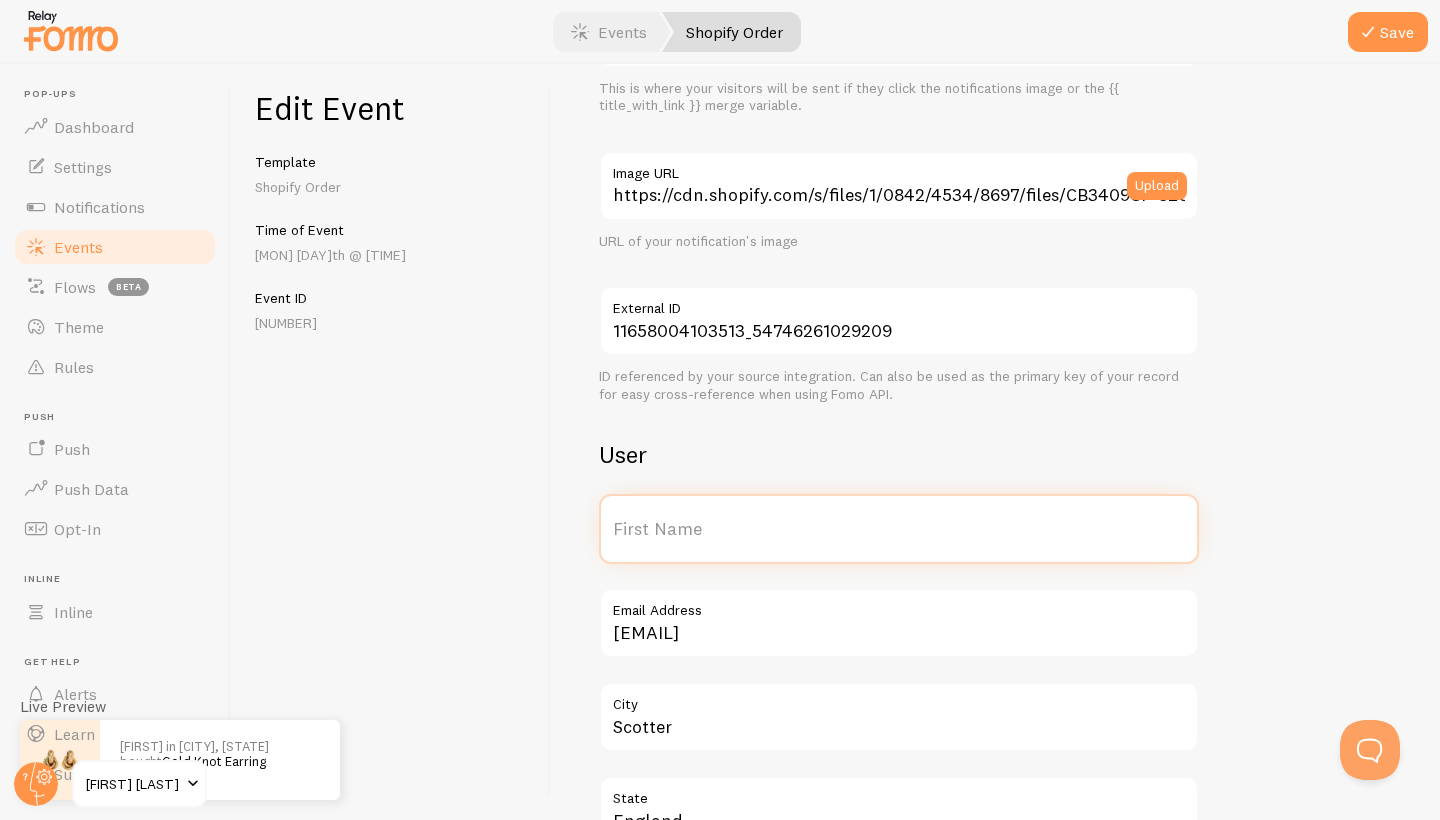type on "K" 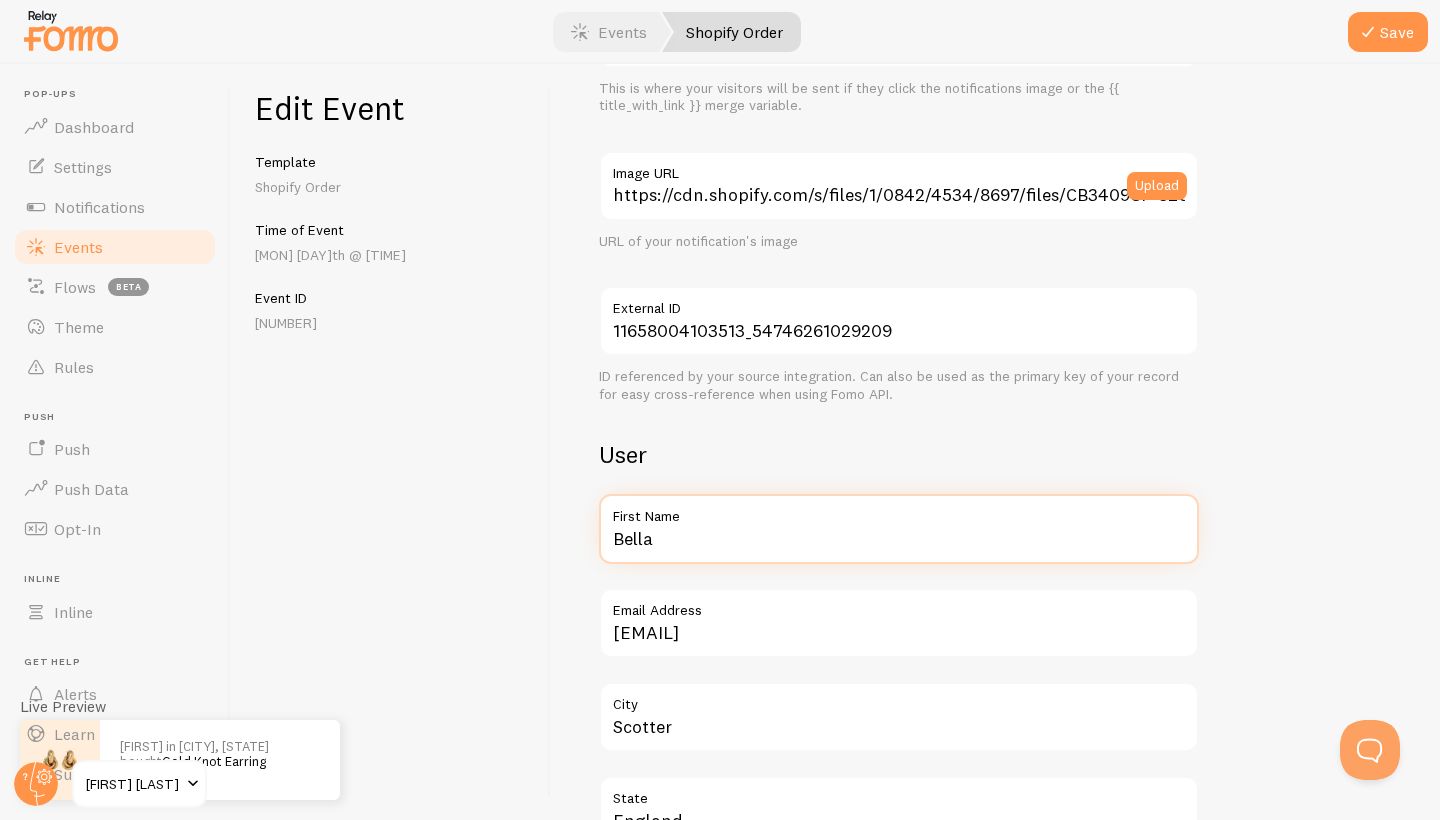 type on "Bella" 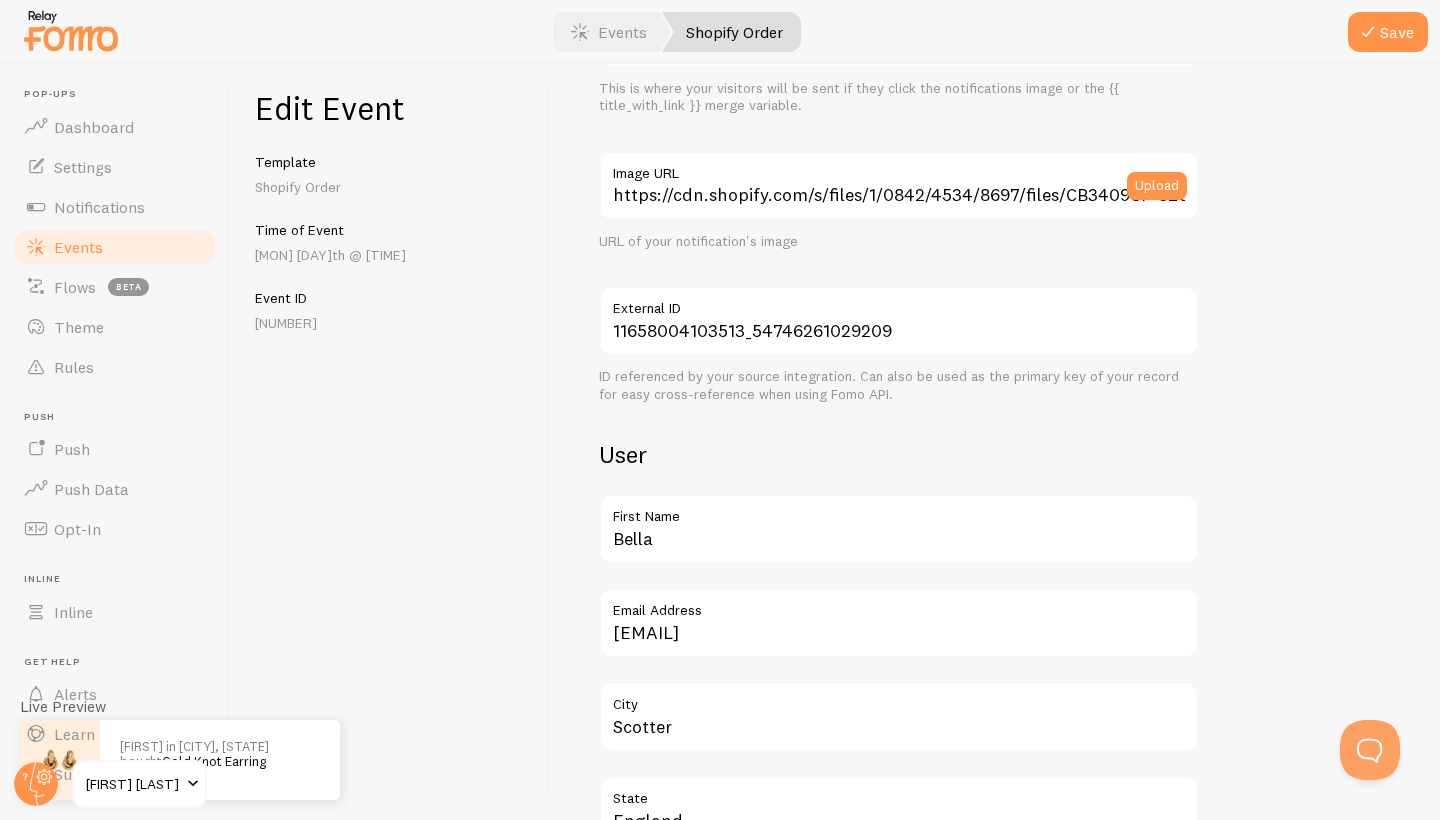 click on "Edit Event
Template   Shopify Order   Time of Event   [MONTH] [DAY]th @ [TIME]   Event ID   [NUMBER]" at bounding box center (391, 442) 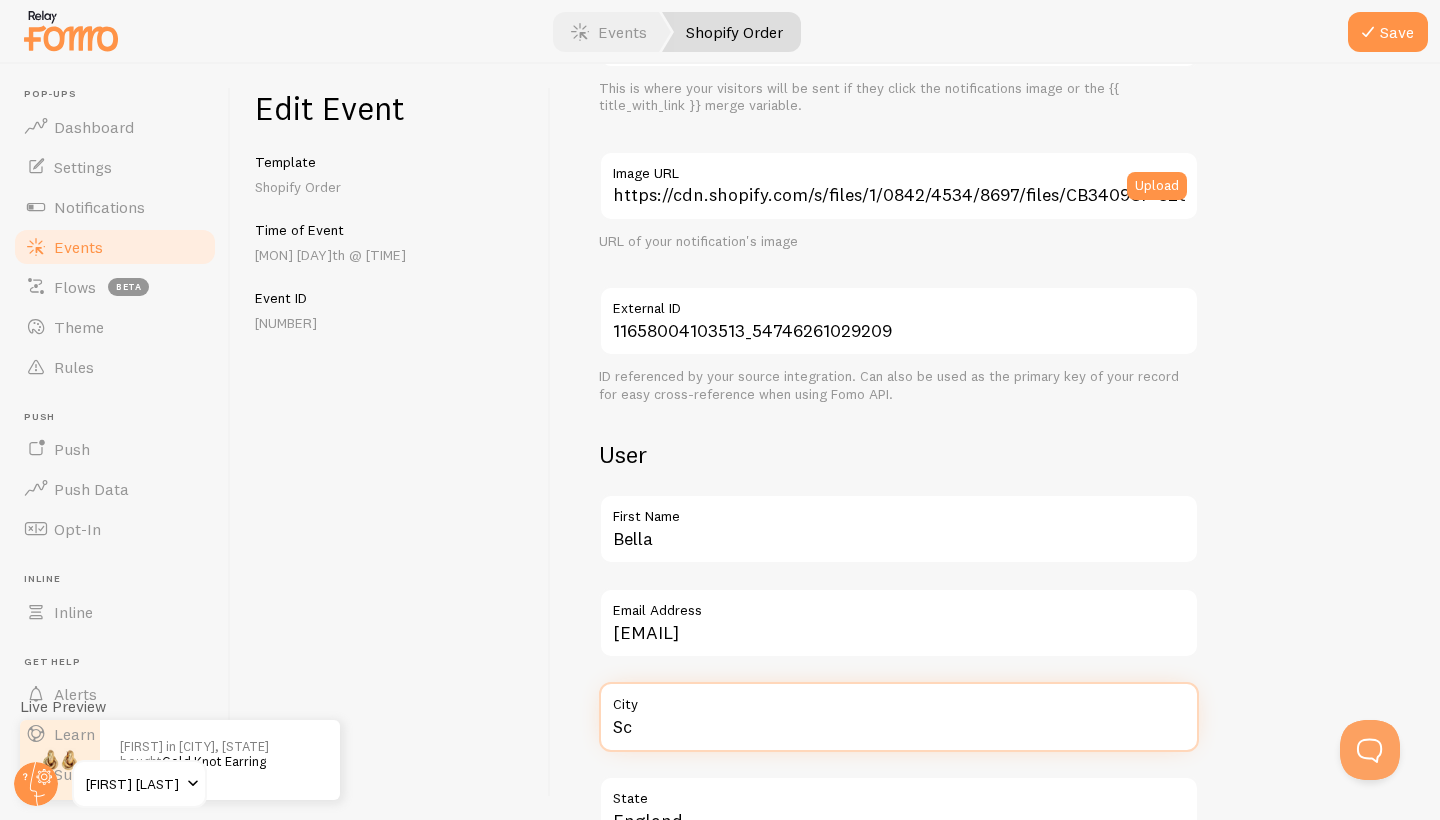 type on "S" 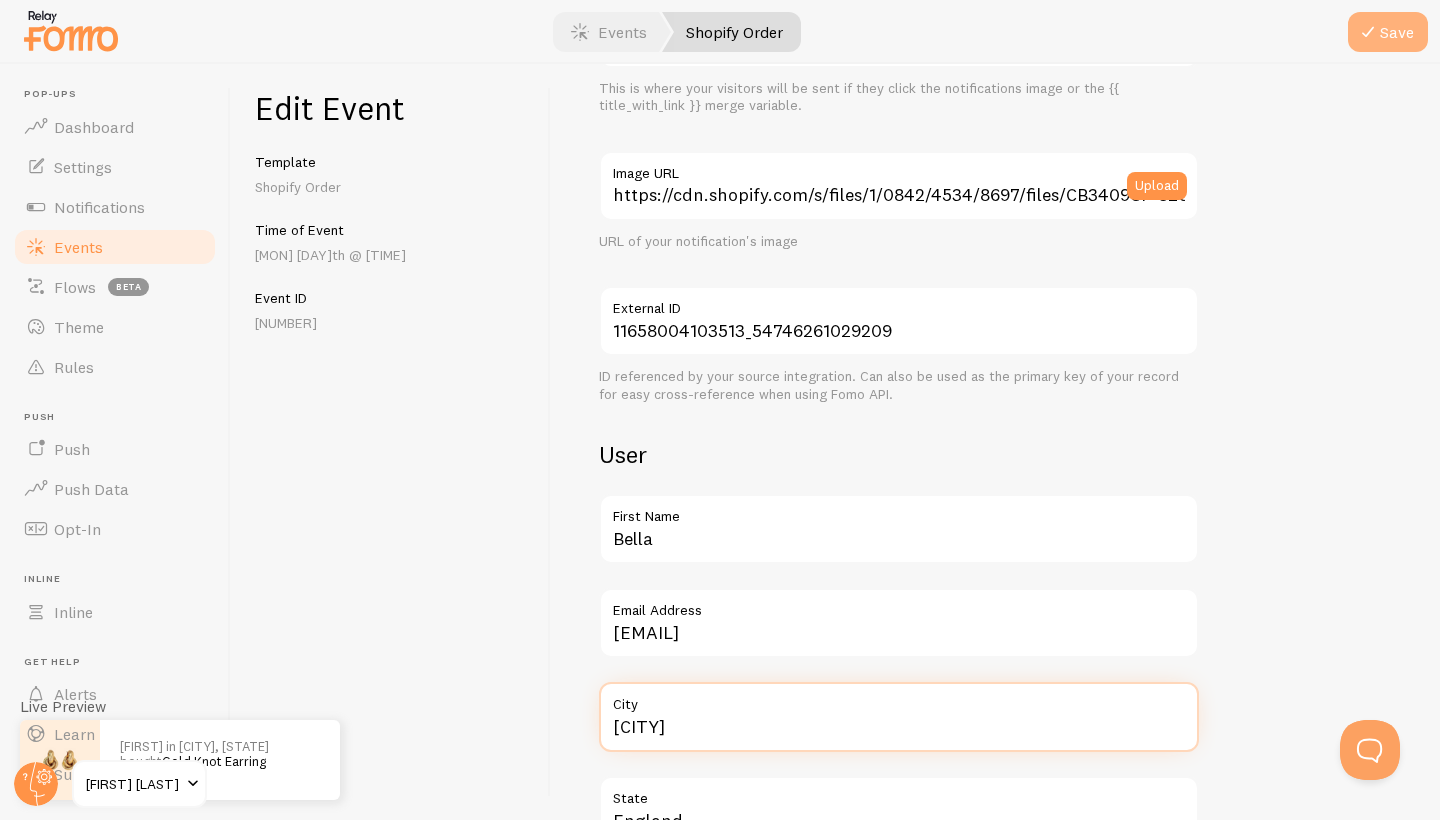 type on "[CITY]" 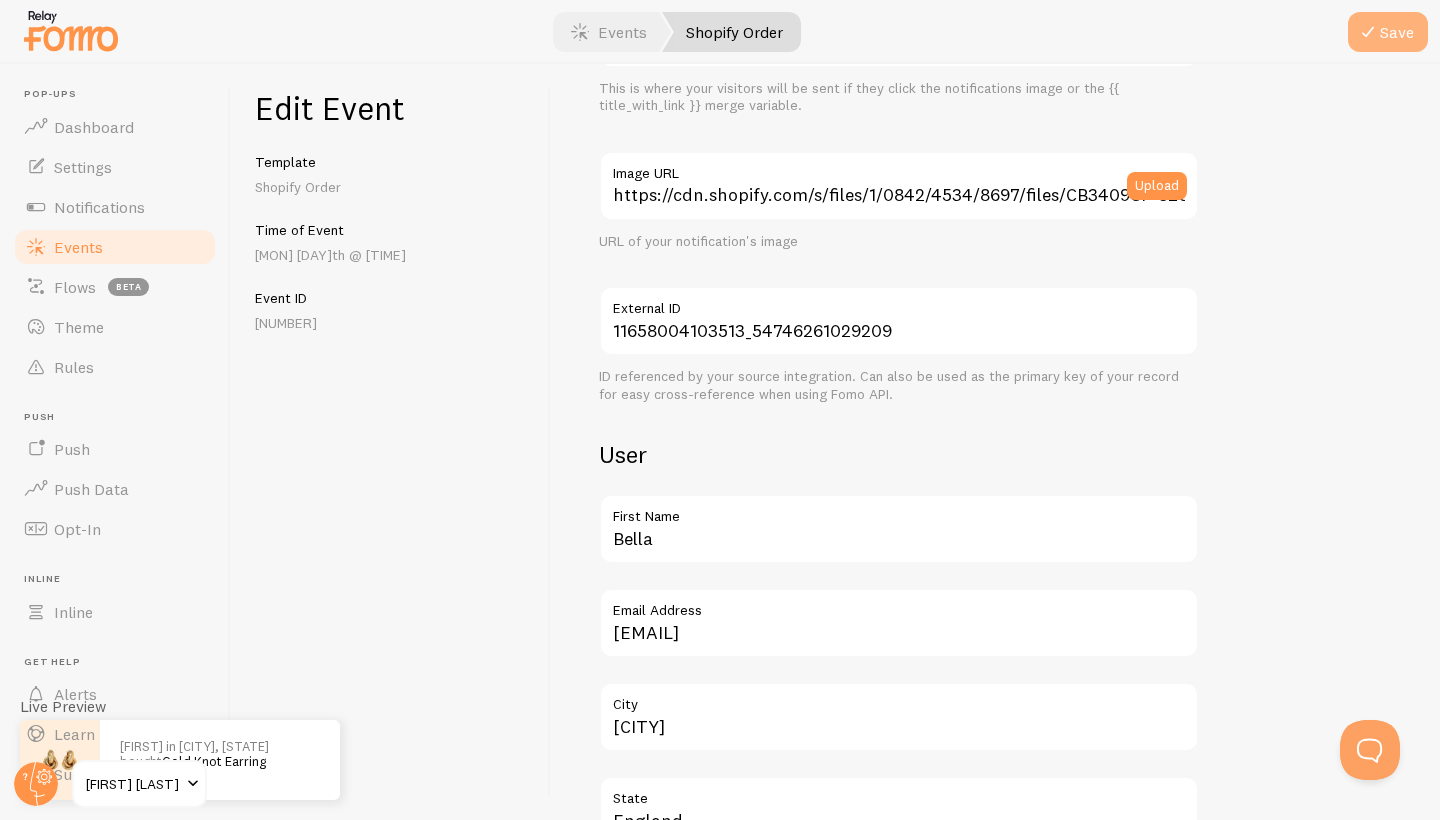 click on "Save" at bounding box center (1388, 32) 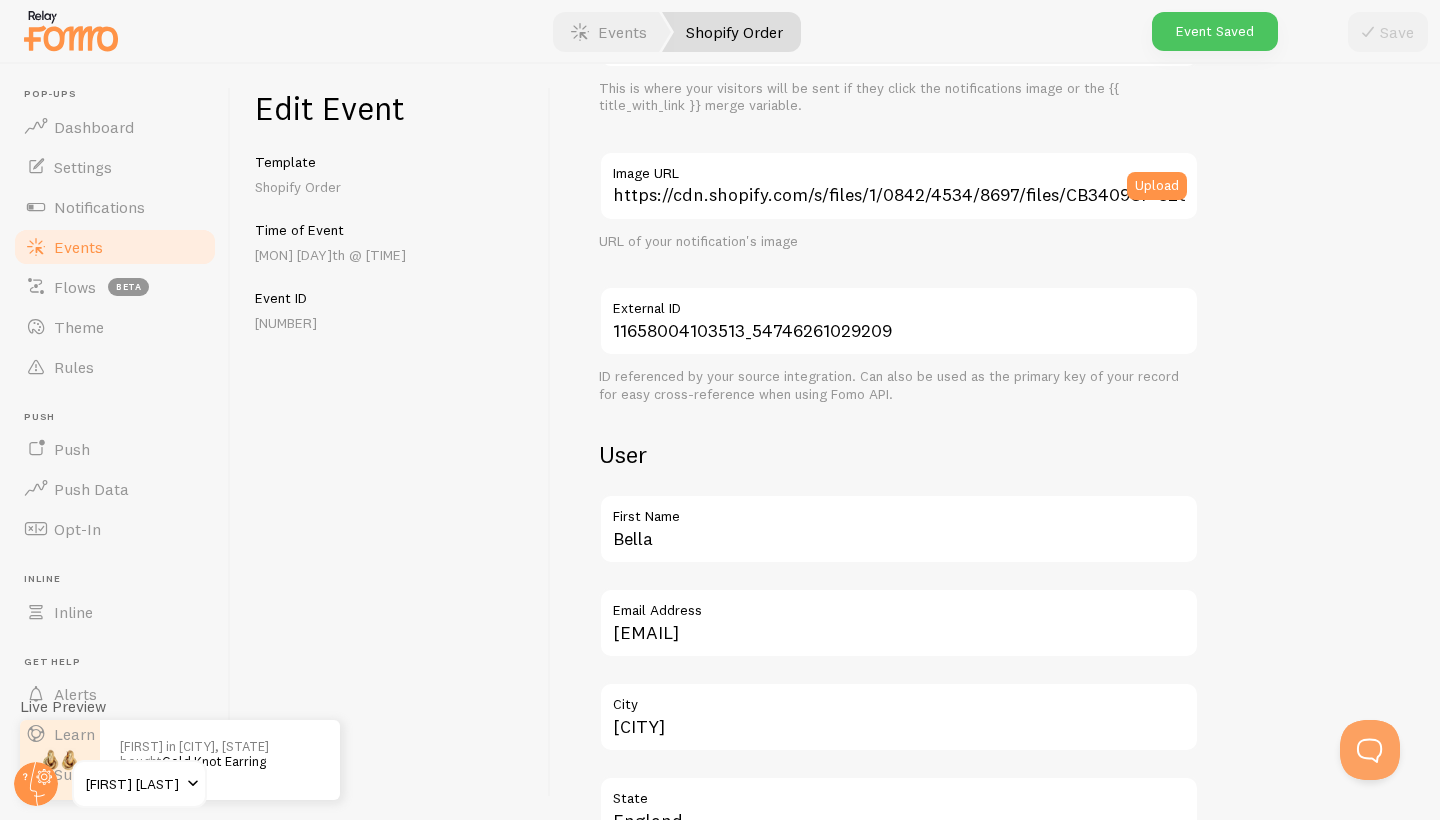 click on "Events" at bounding box center (115, 247) 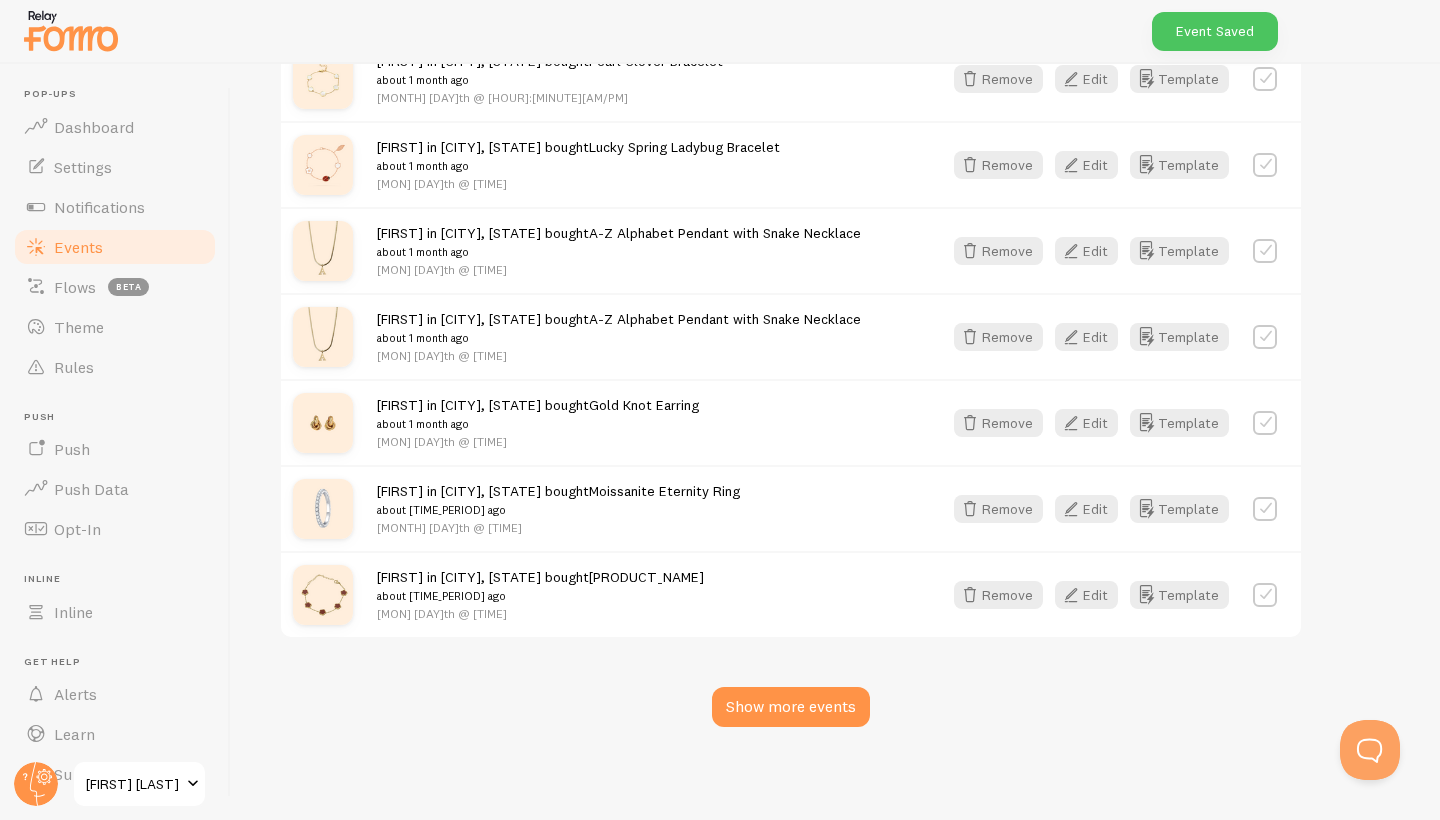 scroll, scrollTop: 2743, scrollLeft: 0, axis: vertical 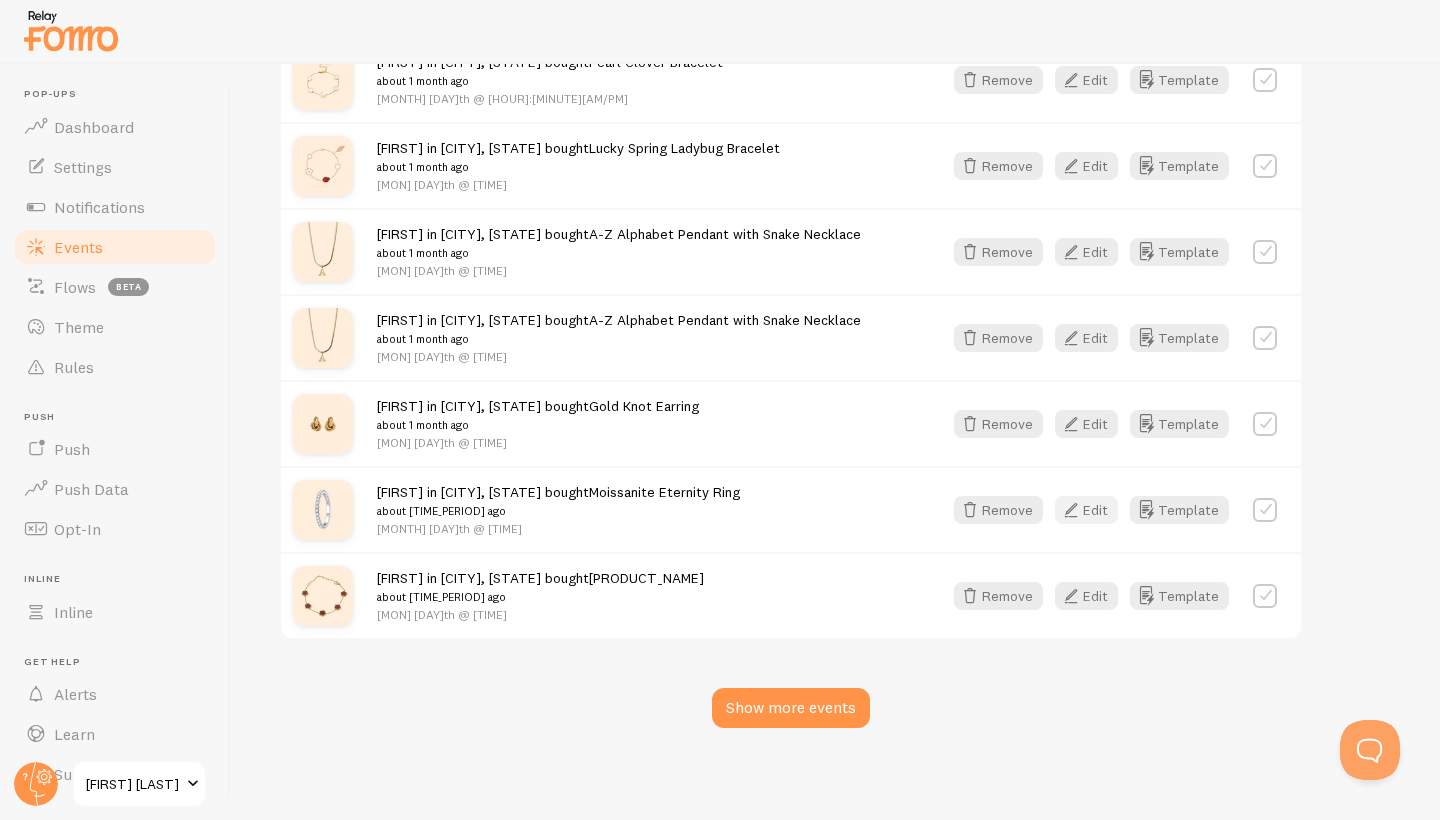 click on "Edit" at bounding box center [1086, 510] 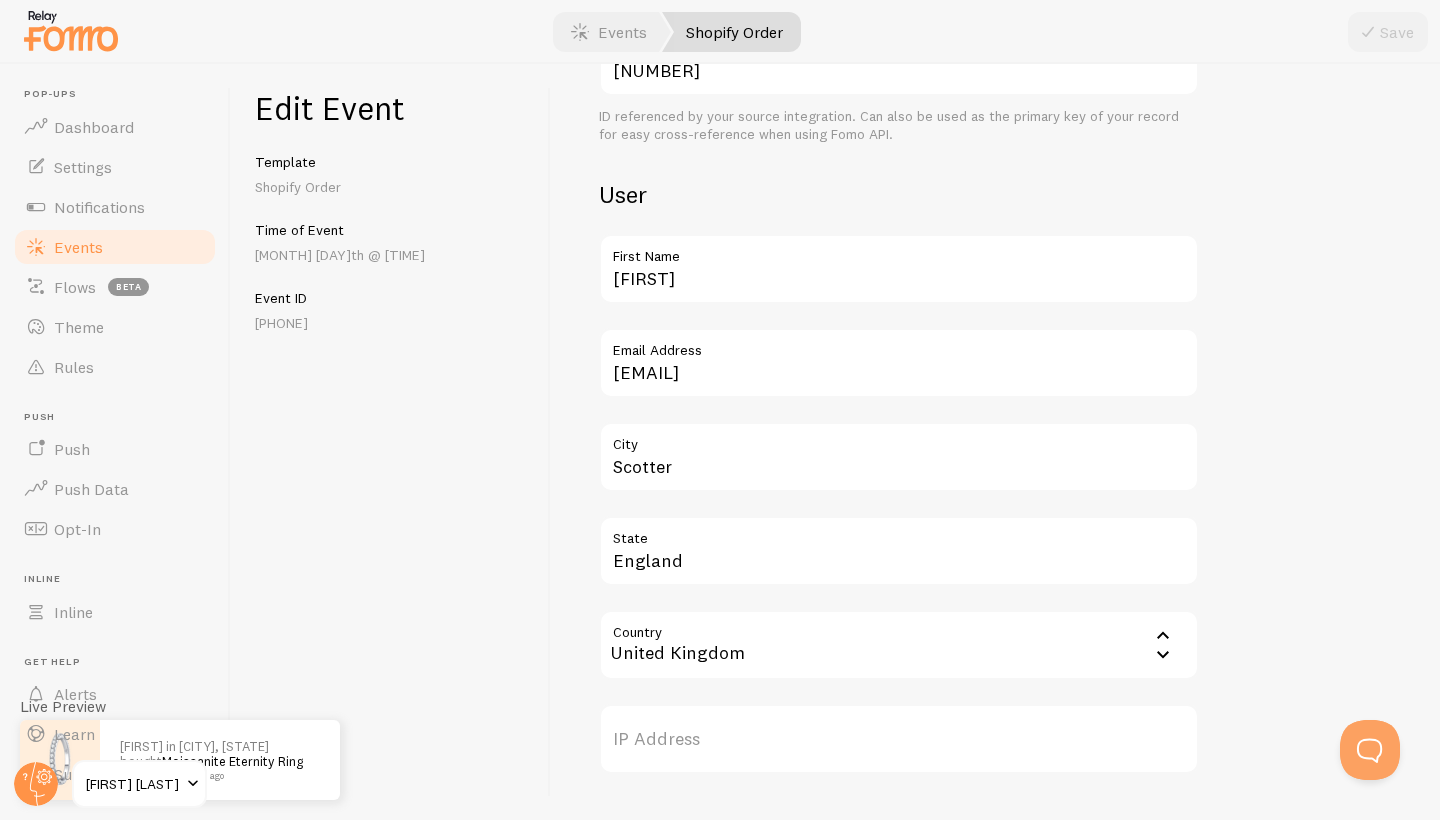 scroll, scrollTop: 575, scrollLeft: 0, axis: vertical 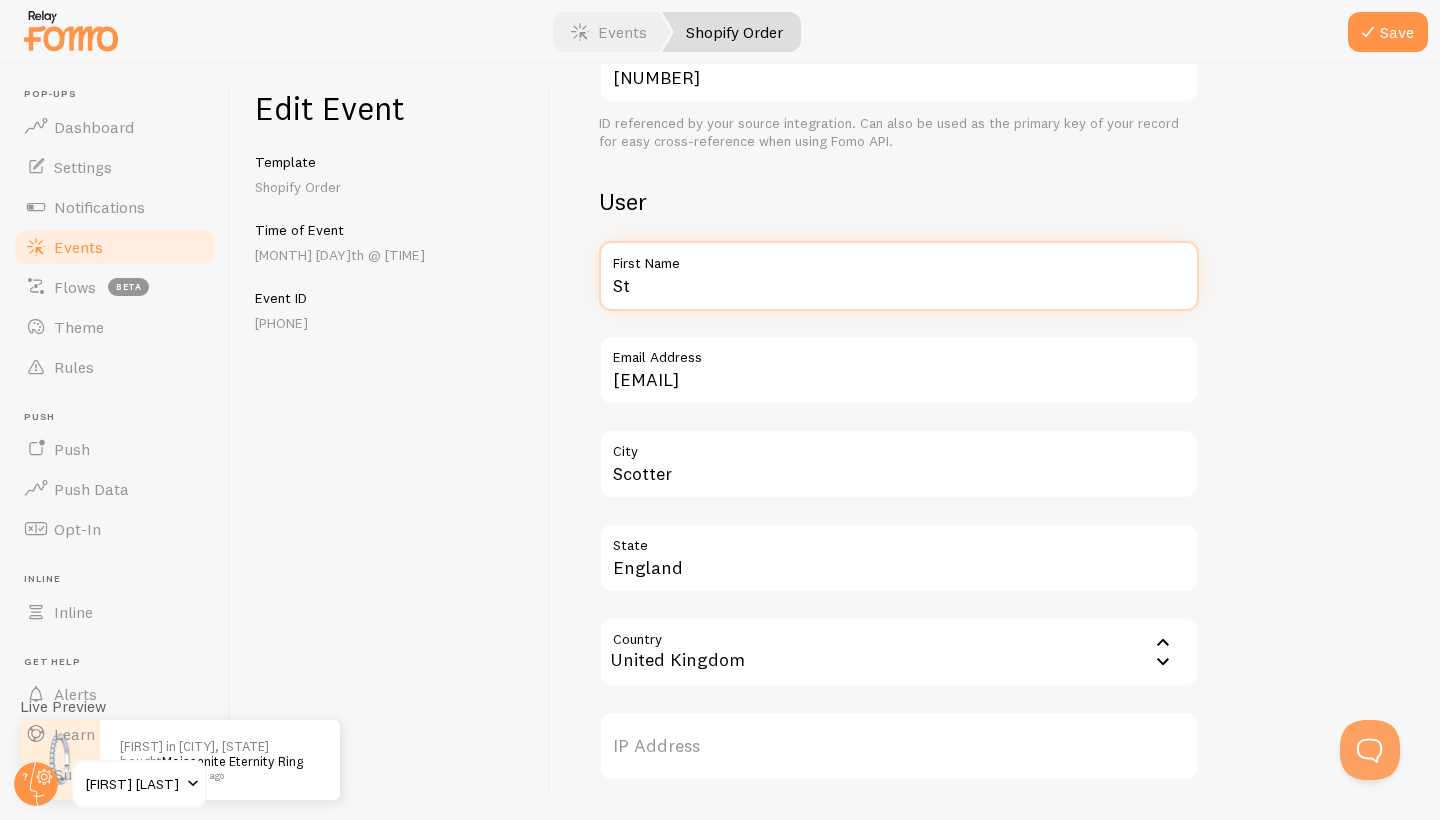 type on "S" 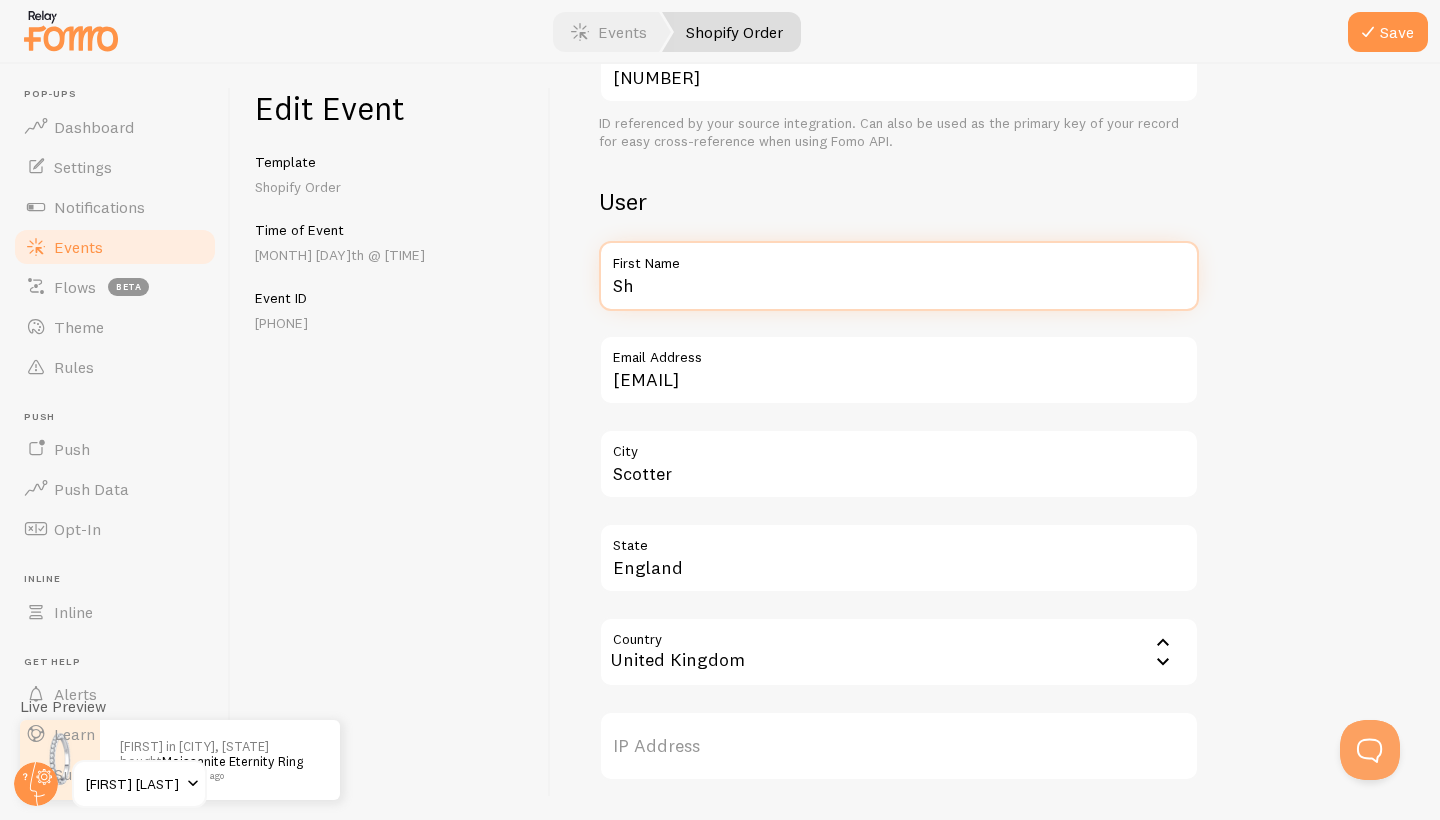 type on "S" 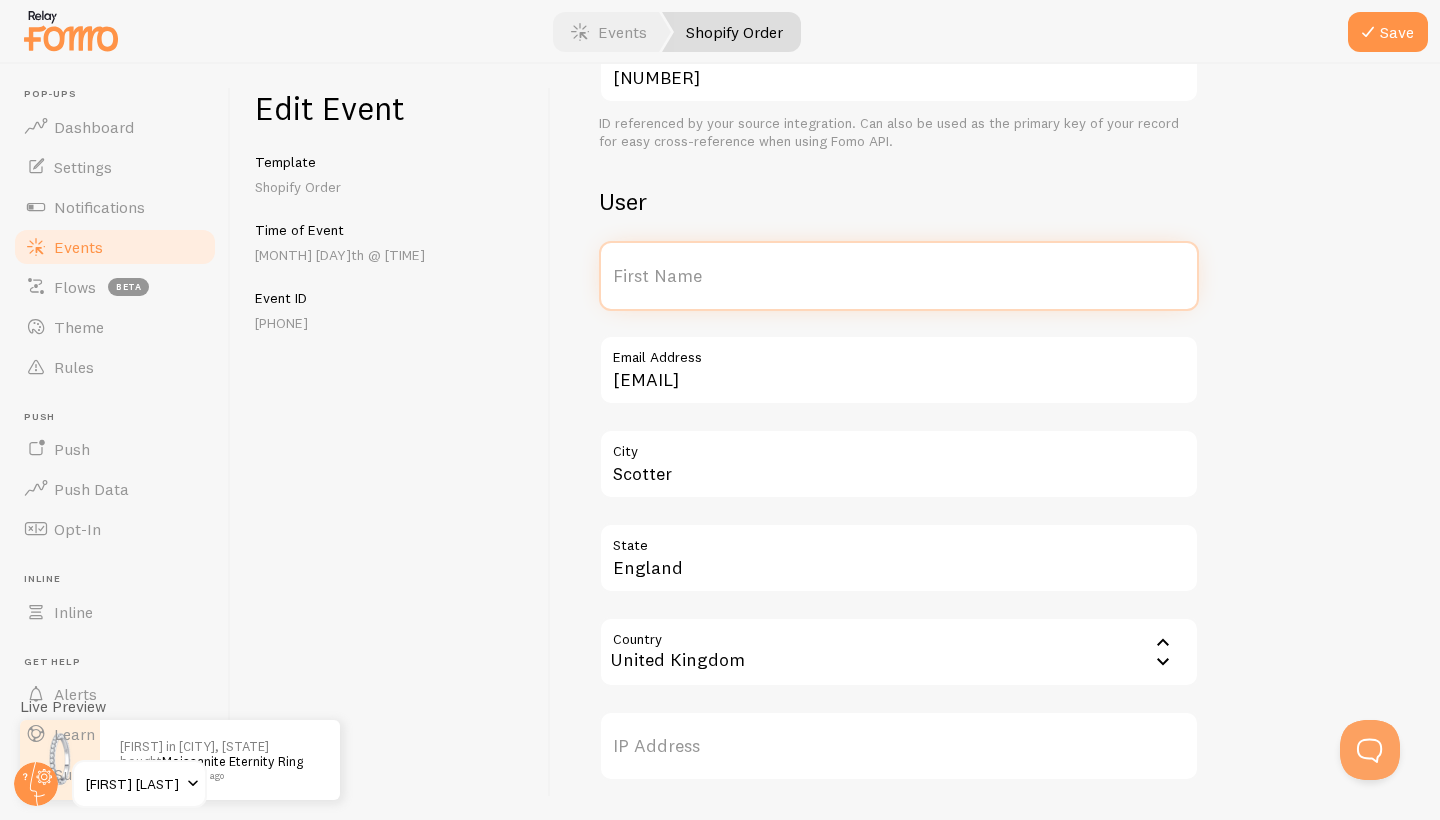type 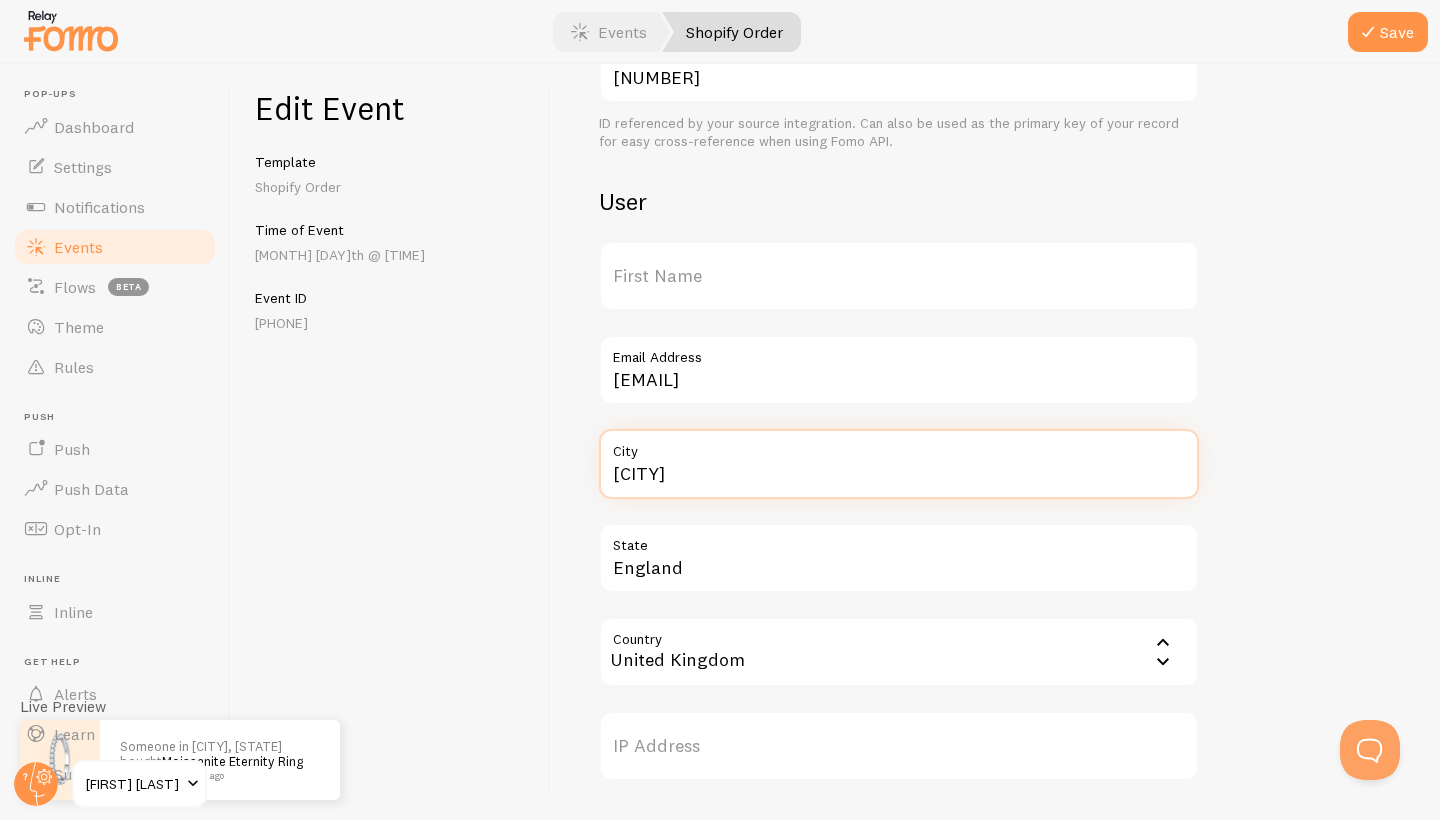 type on "[CITY]" 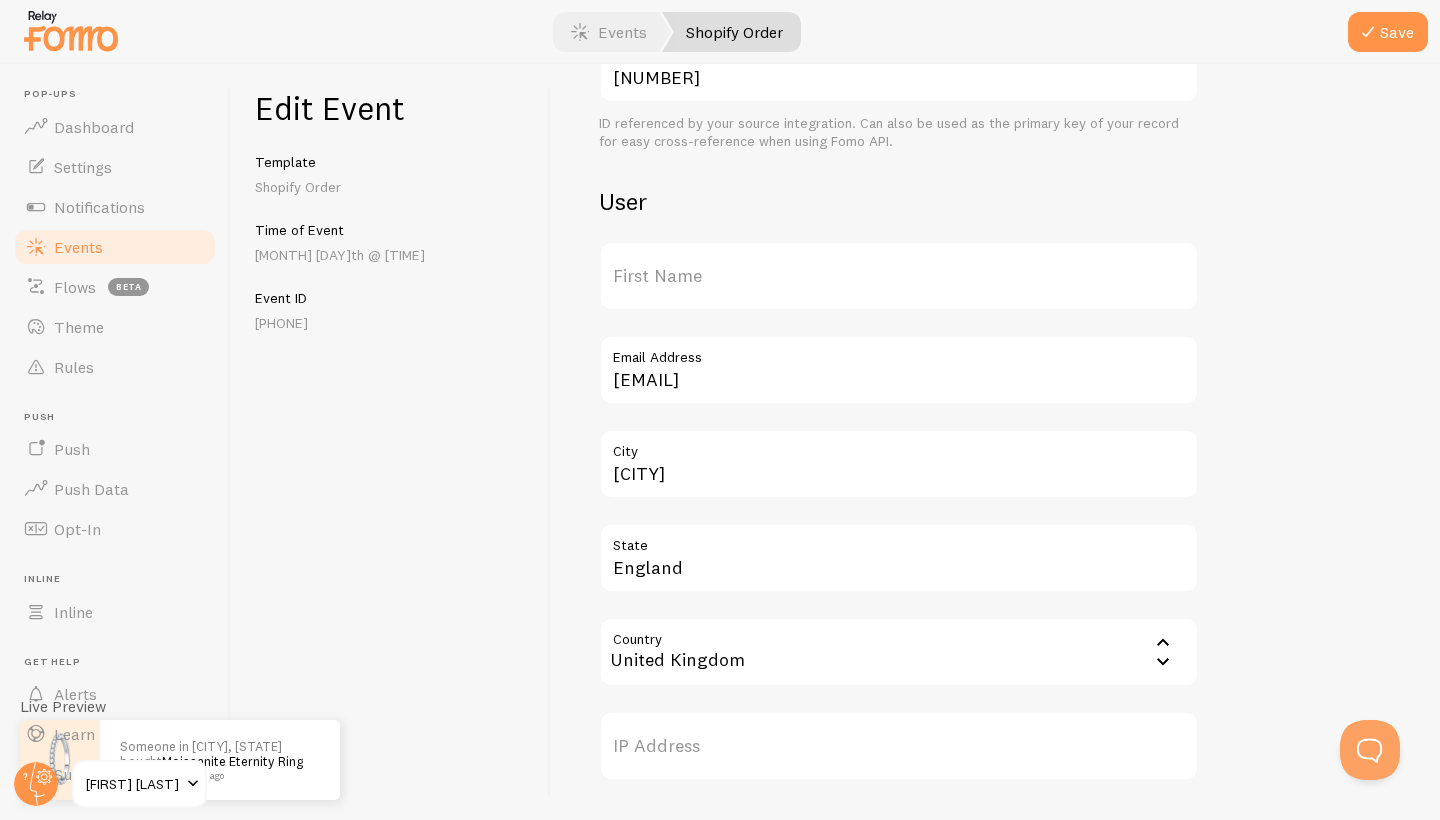 click on "First Name" at bounding box center (899, 276) 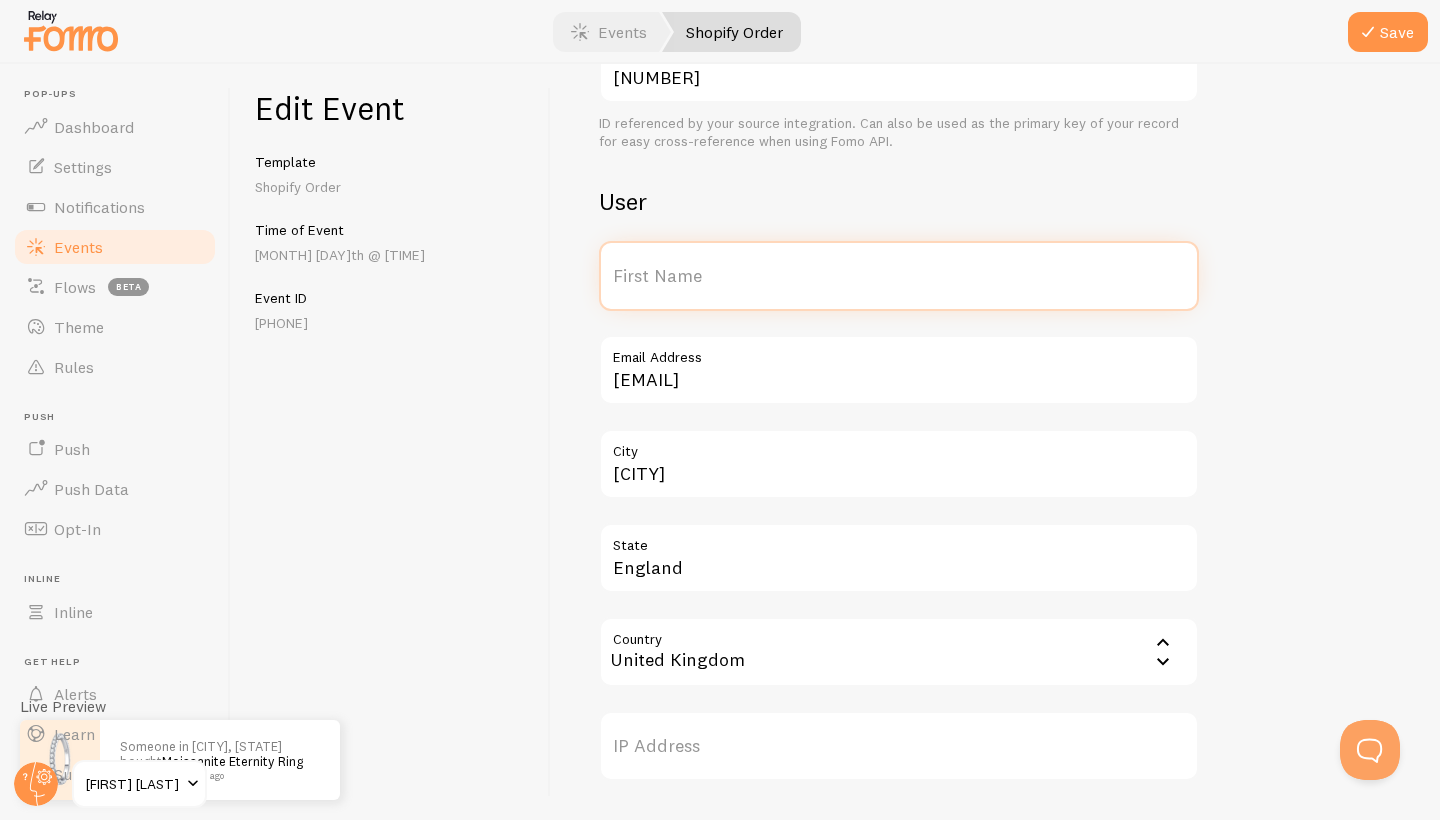 type on "E" 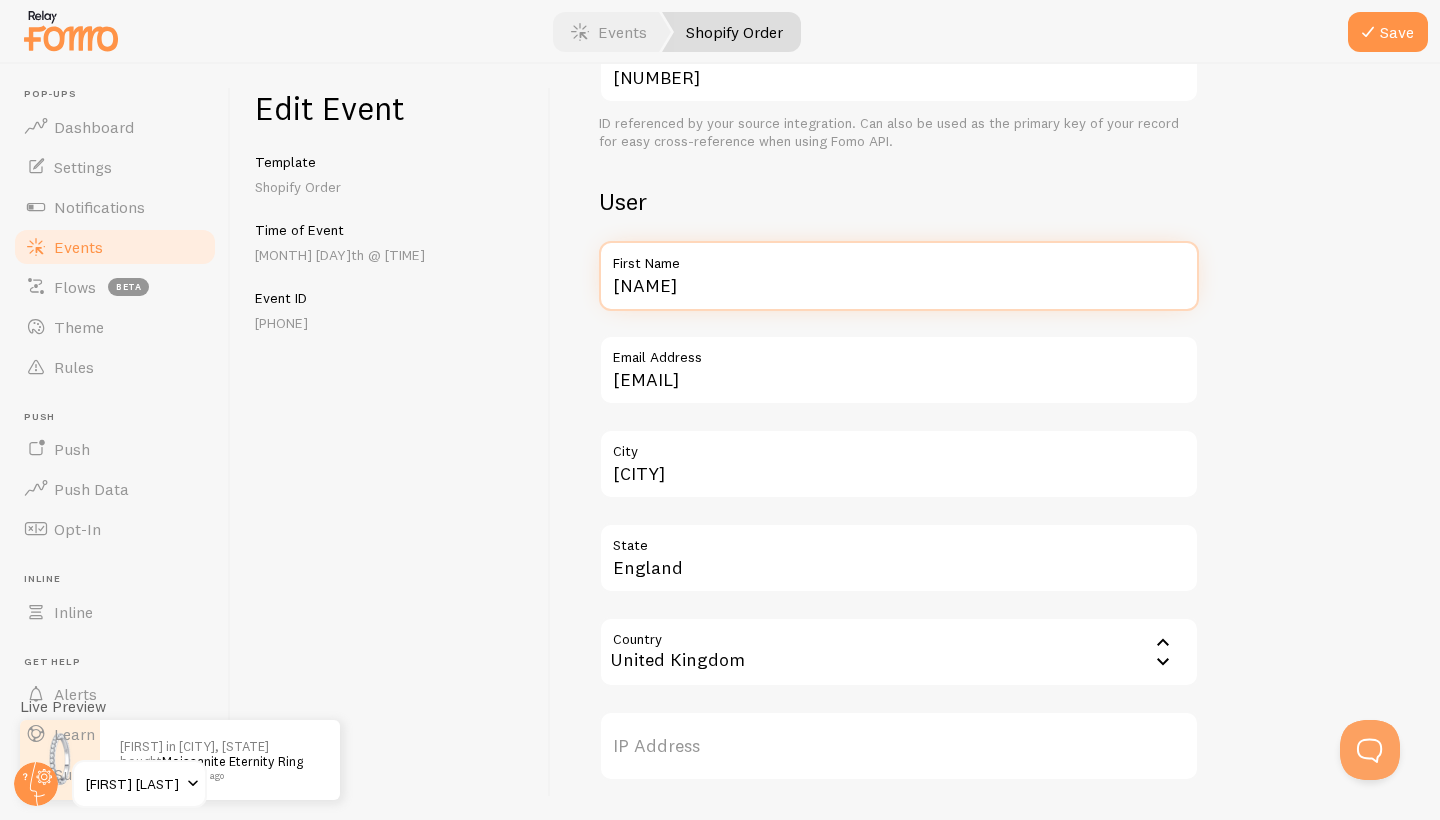 type on "[NAME]" 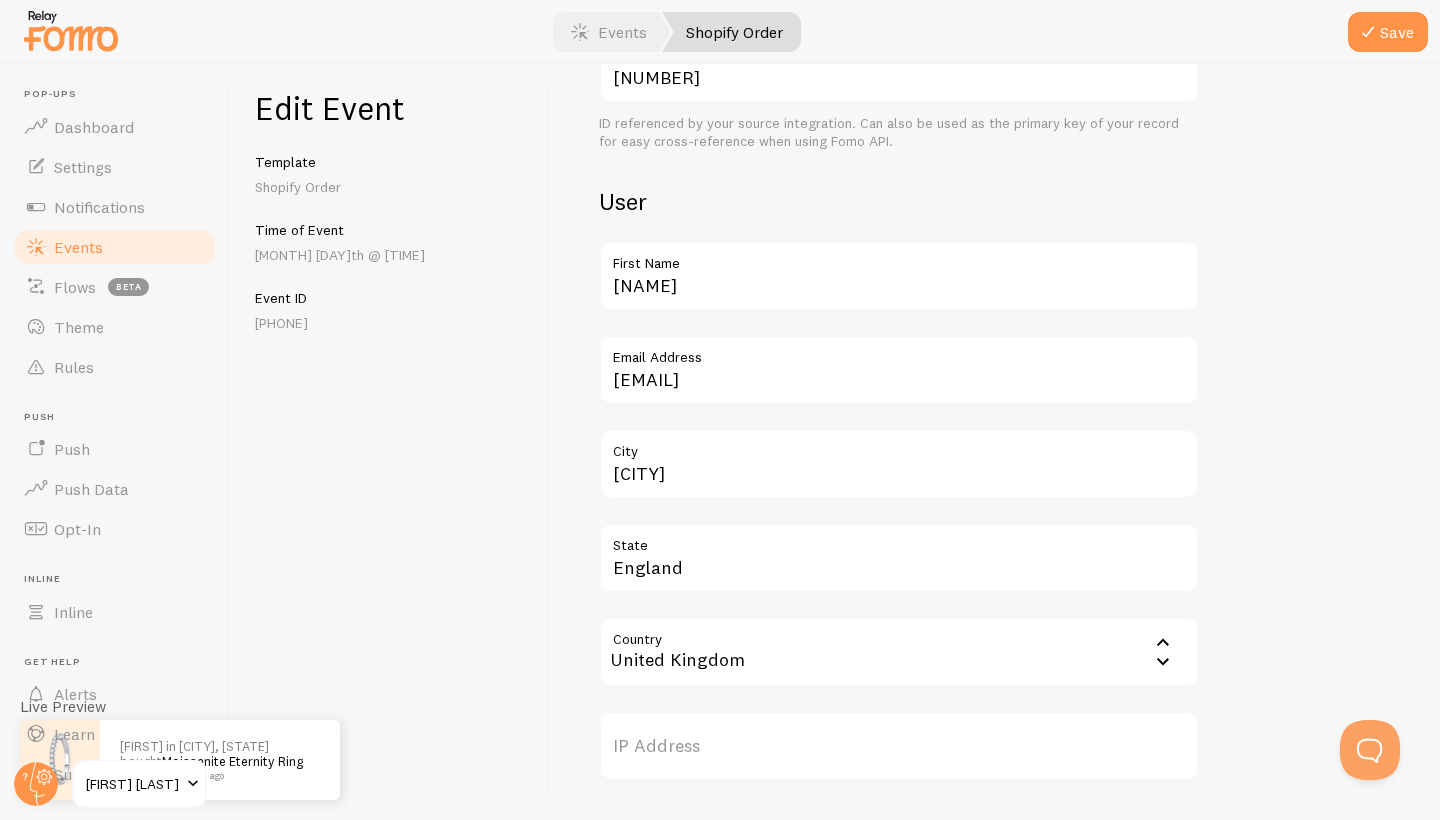click on "Meta     Moissanite Eternity Ring   Title       This text will be bolded in your notification and link to the Event URL you provide below, if you use the {{ title_with_link }} variable.     https://marcelojames.com/products/knobspin-2mm-d-color-moissanite-ring-925-sterling-sliver-solid-18k-white-gold-eternity-band-wedding-engagement-rings-for-women?variant=54021341446489   Event URL       This is where your visitors will be sent if they click the notifications image or the {{ title_with_link }} merge variable.     https://cdn.shopify.com/s/files/1/0842/4534/8697/files/3265175A-16C4-4790-98F9-01F06E9E799B_small.png?v=1736632079   Image URL     Upload     URL of your notification's image       [NUMBER]   External ID       ID referenced by your source integration. Can also be used as the primary key of your record for easy cross-reference when using Fomo API.   User     [FIRST]   First Name           stephen.j.walterslfc@[EMAIL]   Email Address           [CITY]   City" at bounding box center (995, 442) 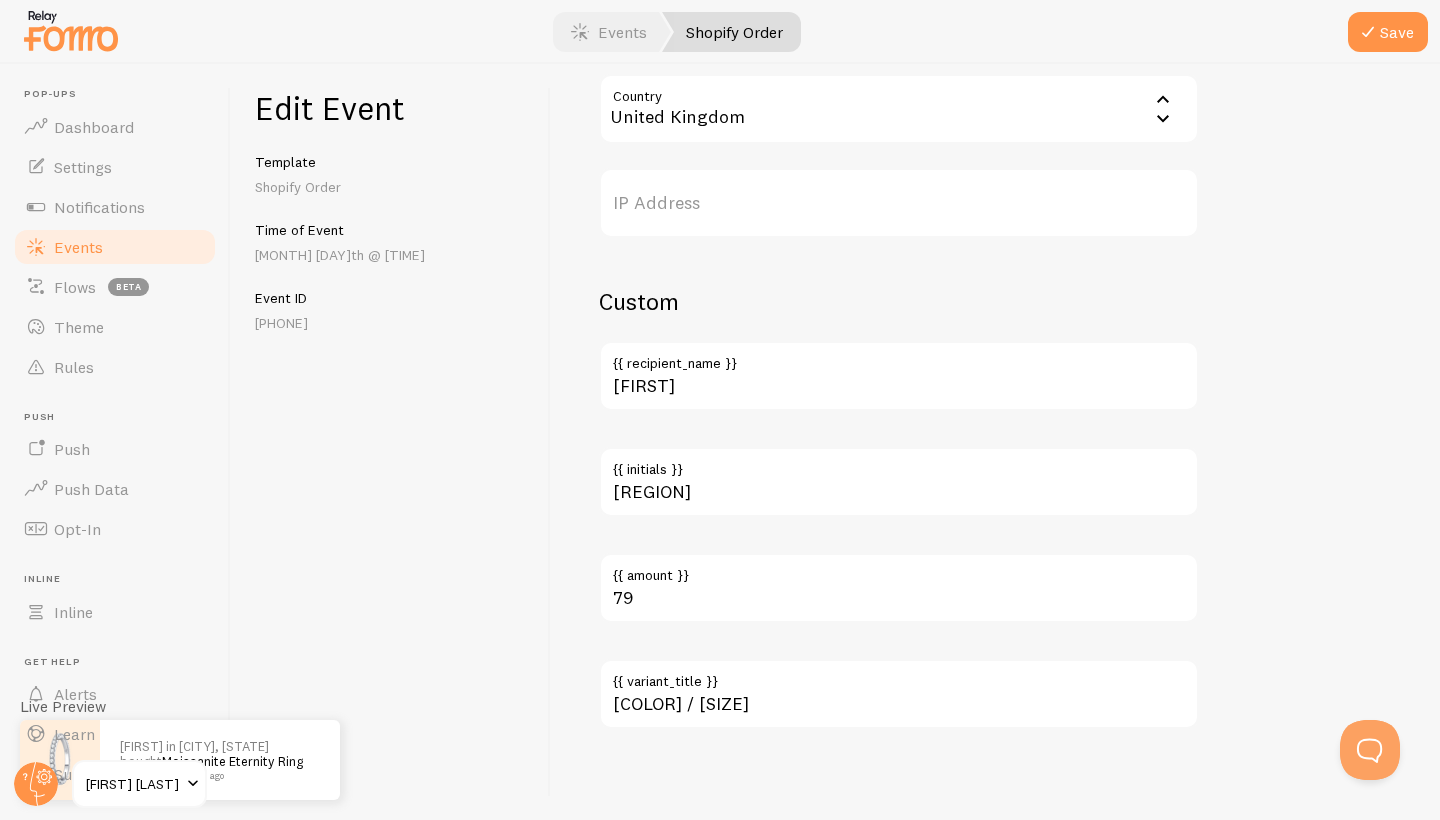 scroll, scrollTop: 1117, scrollLeft: 0, axis: vertical 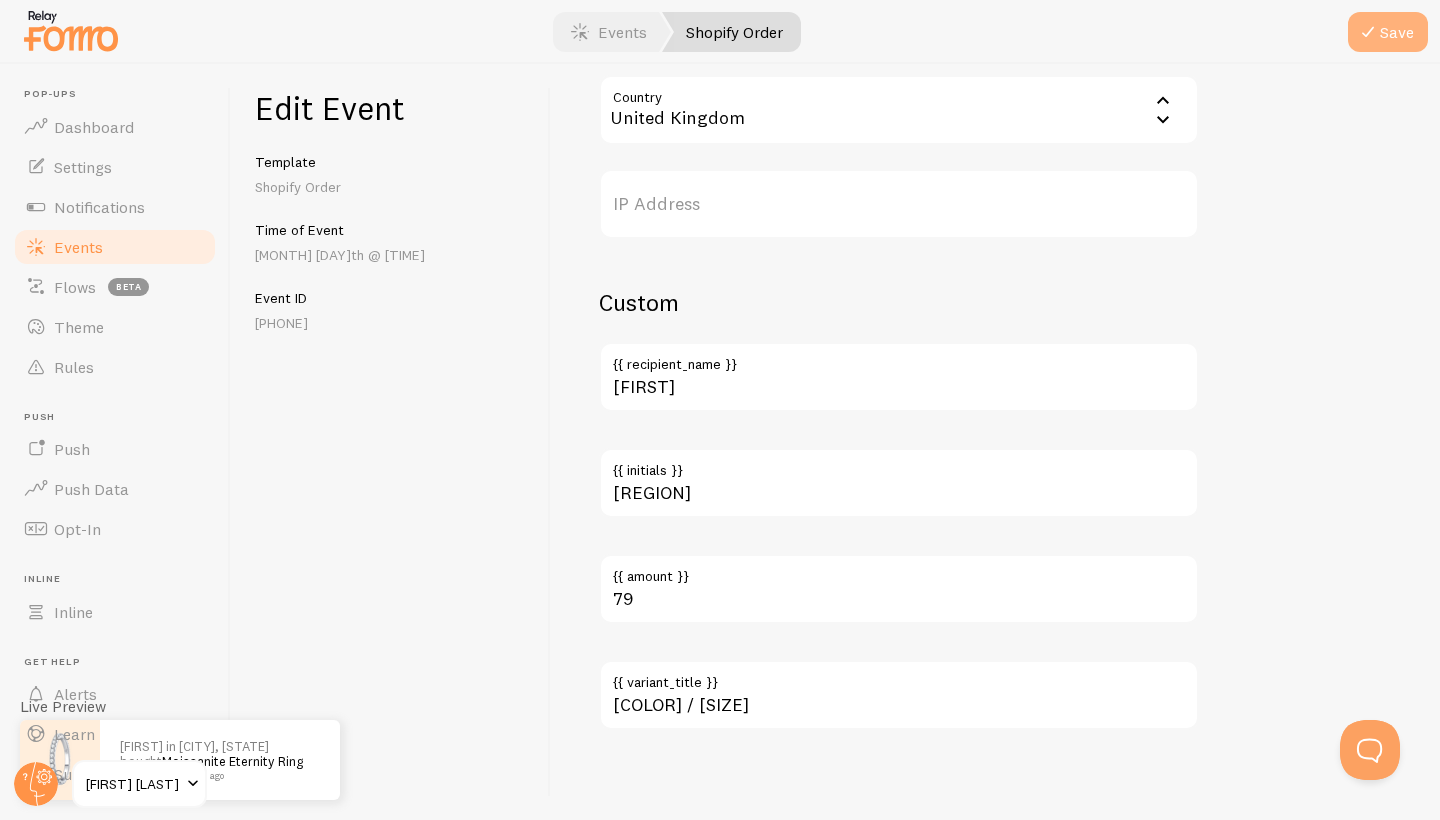click on "Save" at bounding box center (1388, 32) 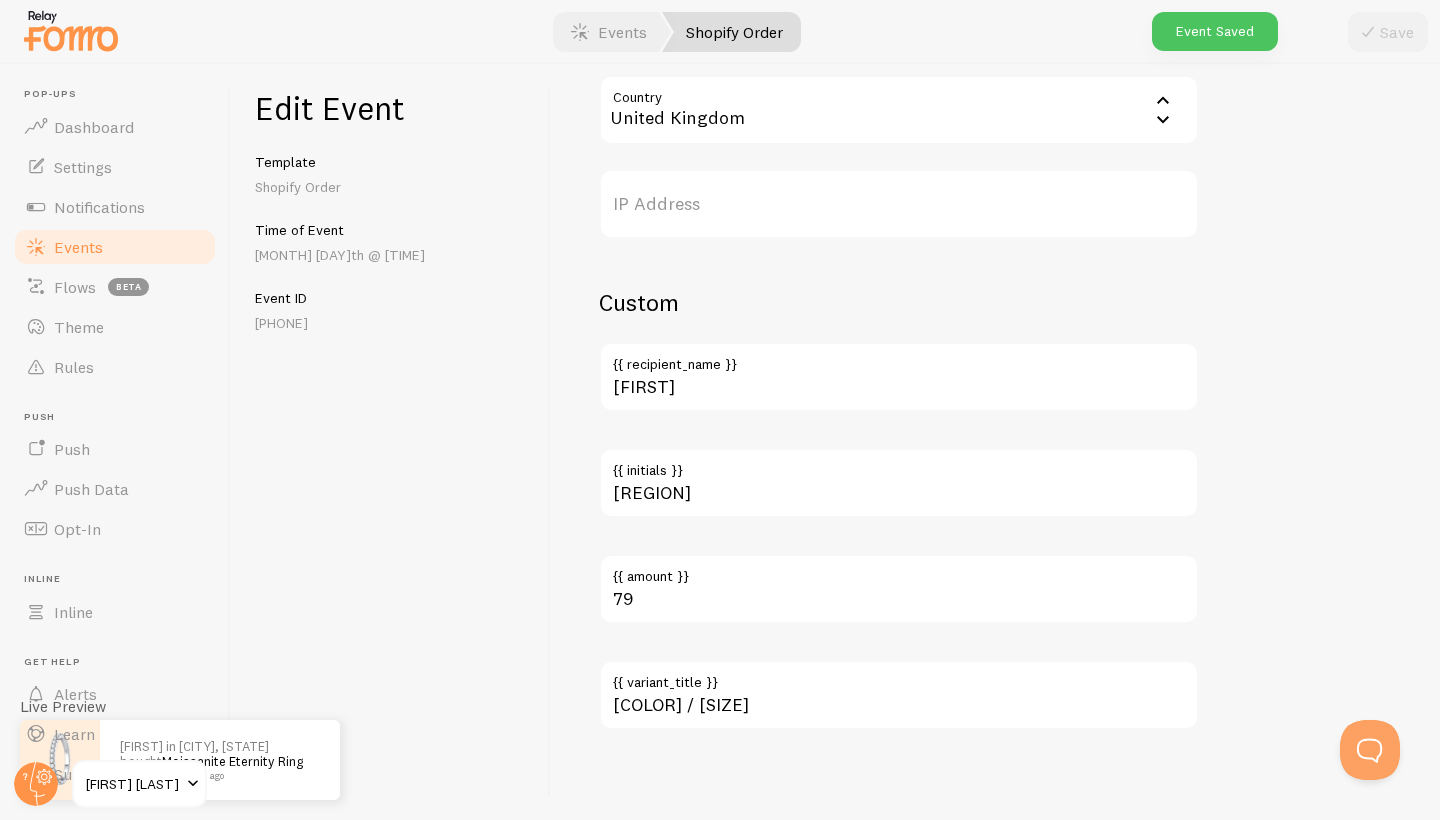 click on "Events" at bounding box center (115, 247) 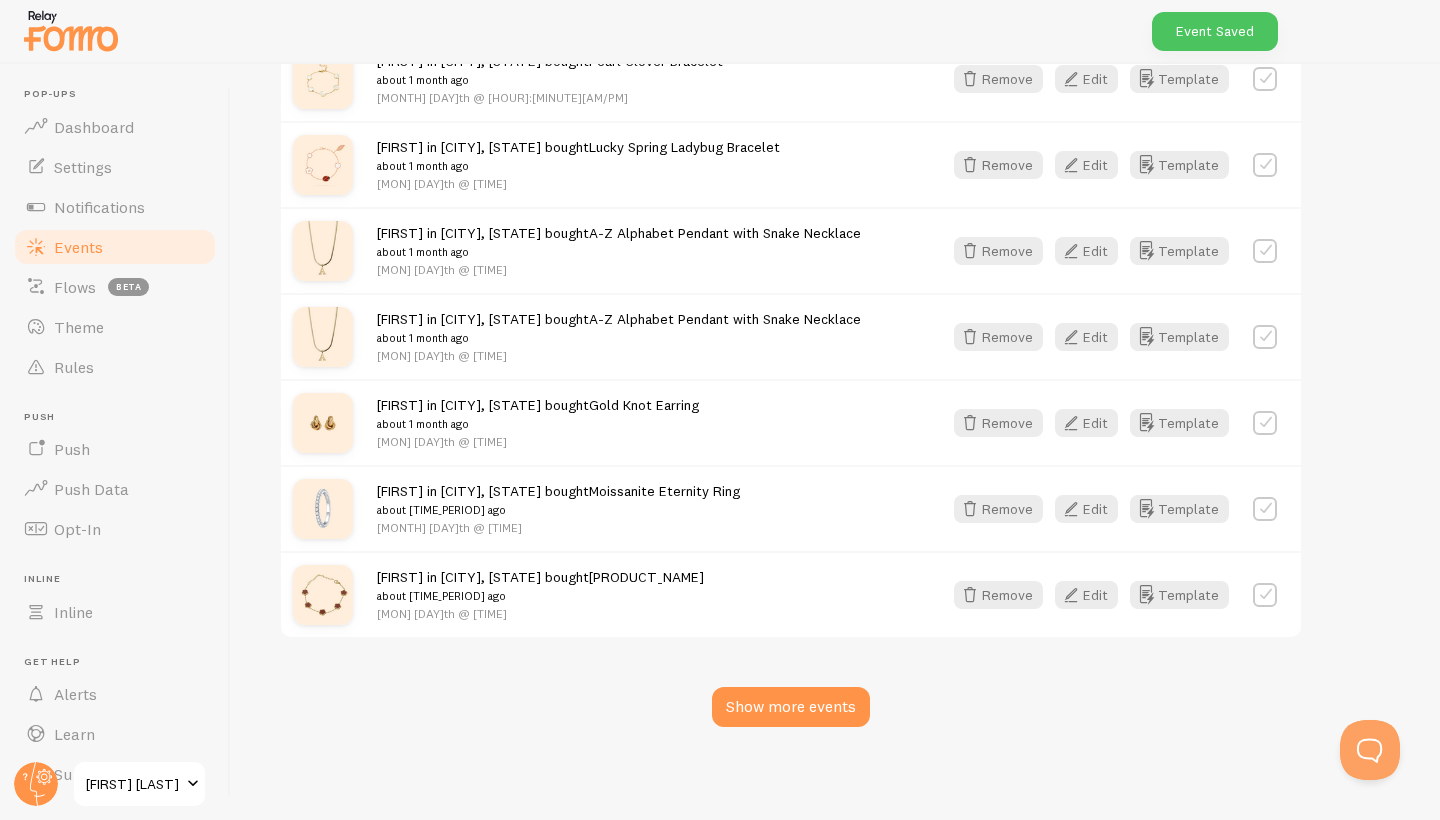 scroll, scrollTop: 2743, scrollLeft: 0, axis: vertical 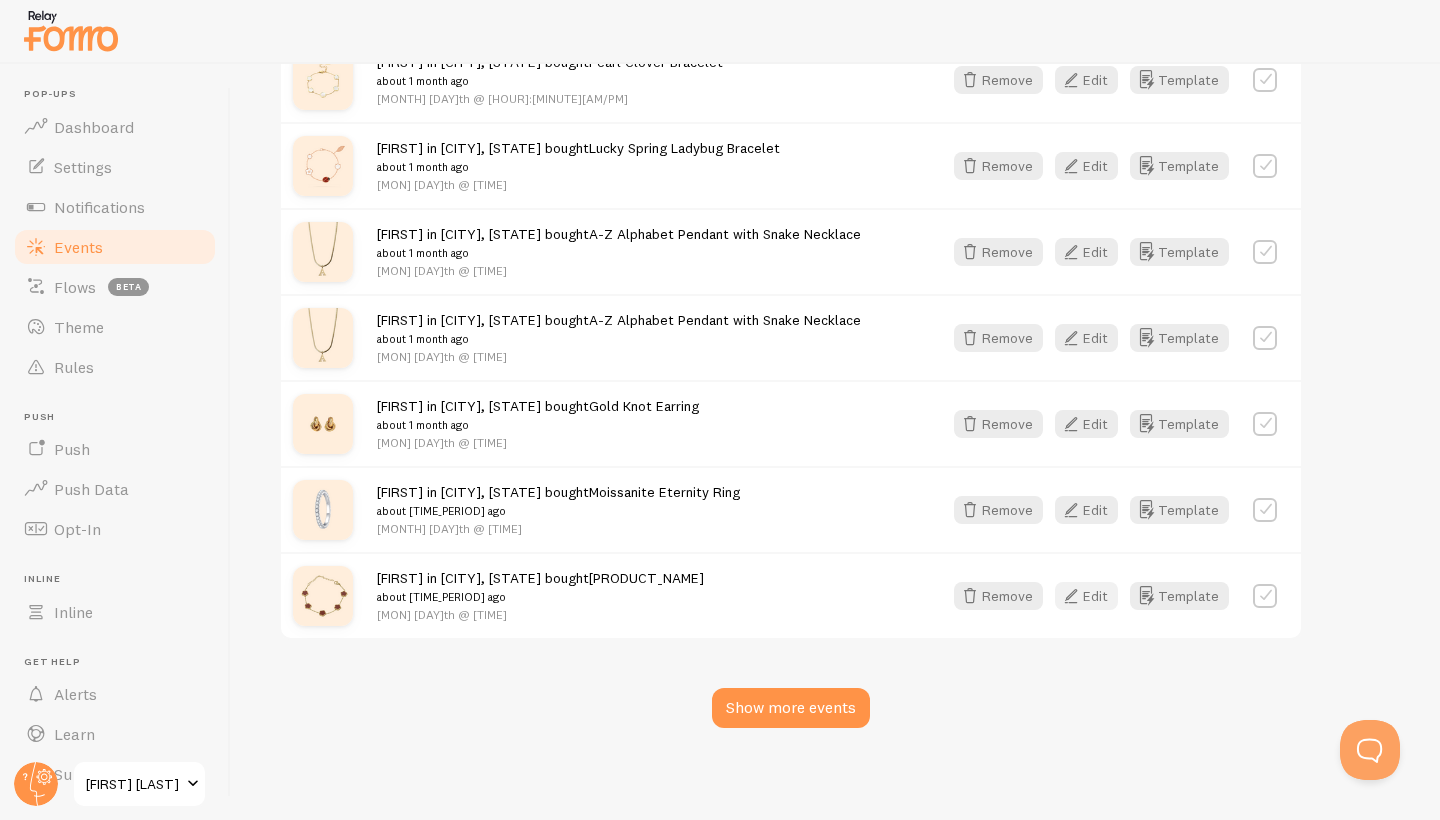 click on "Edit" at bounding box center [1086, 596] 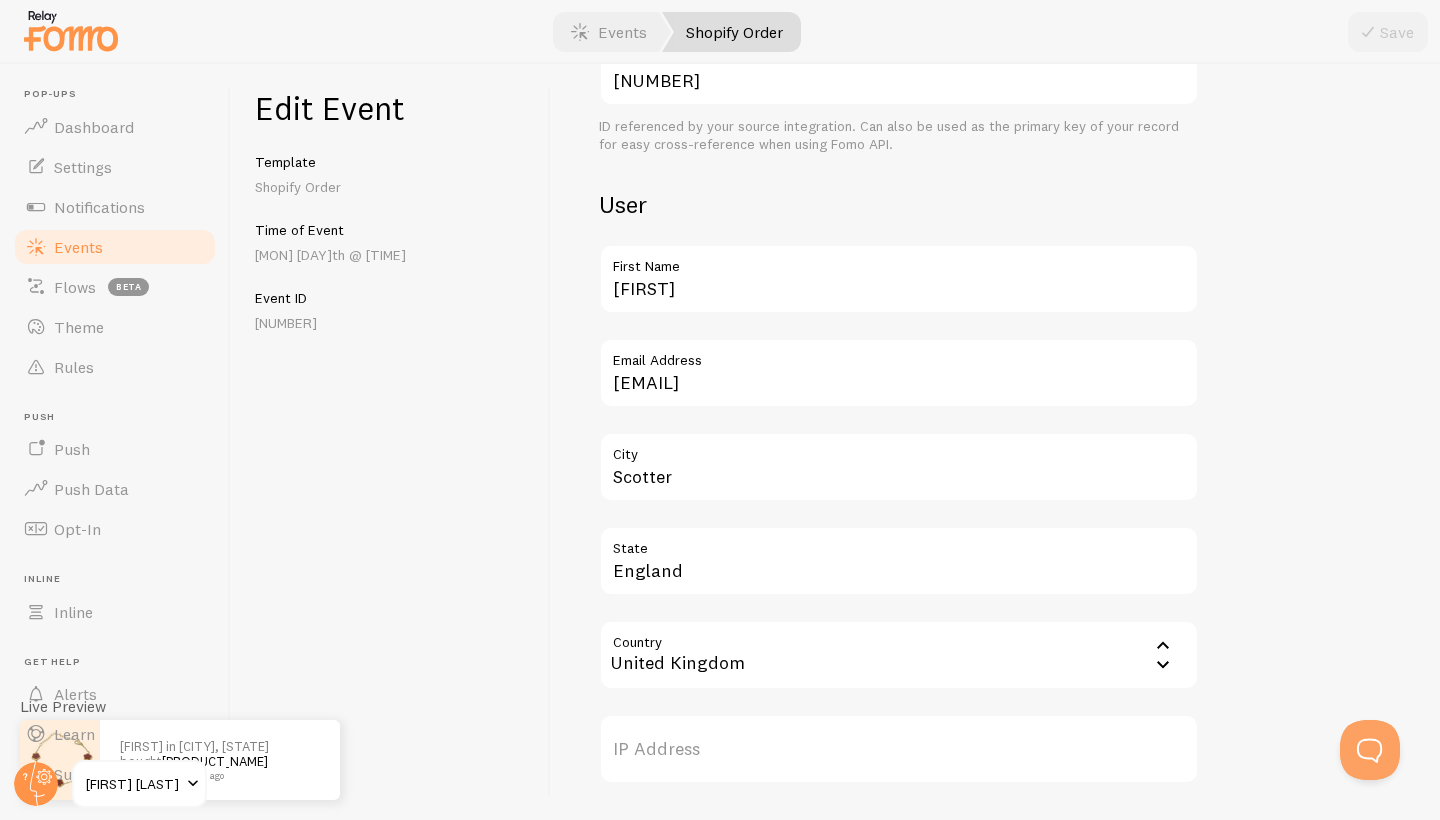 scroll, scrollTop: 568, scrollLeft: 0, axis: vertical 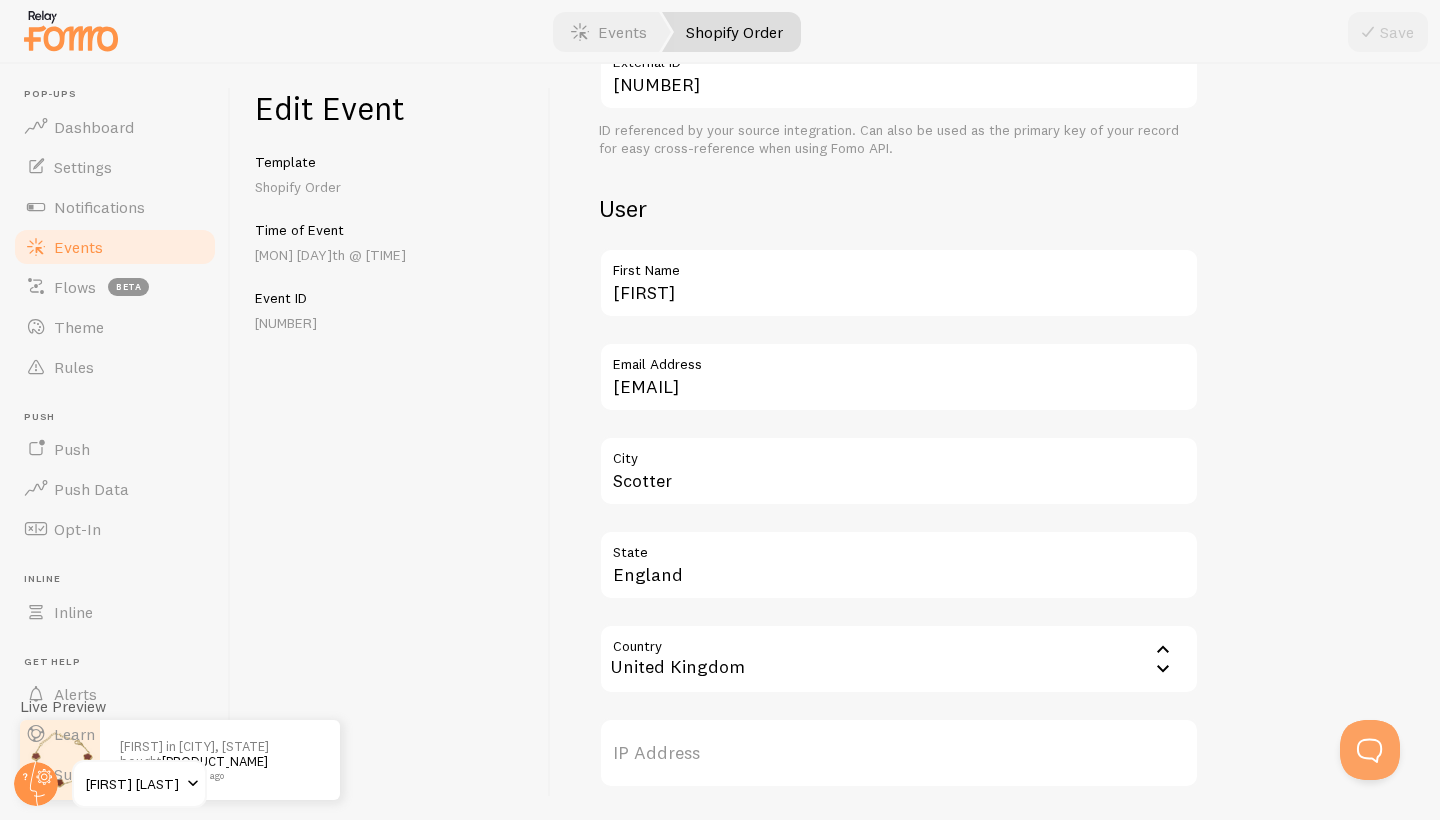 click on "First Name" at bounding box center [899, 265] 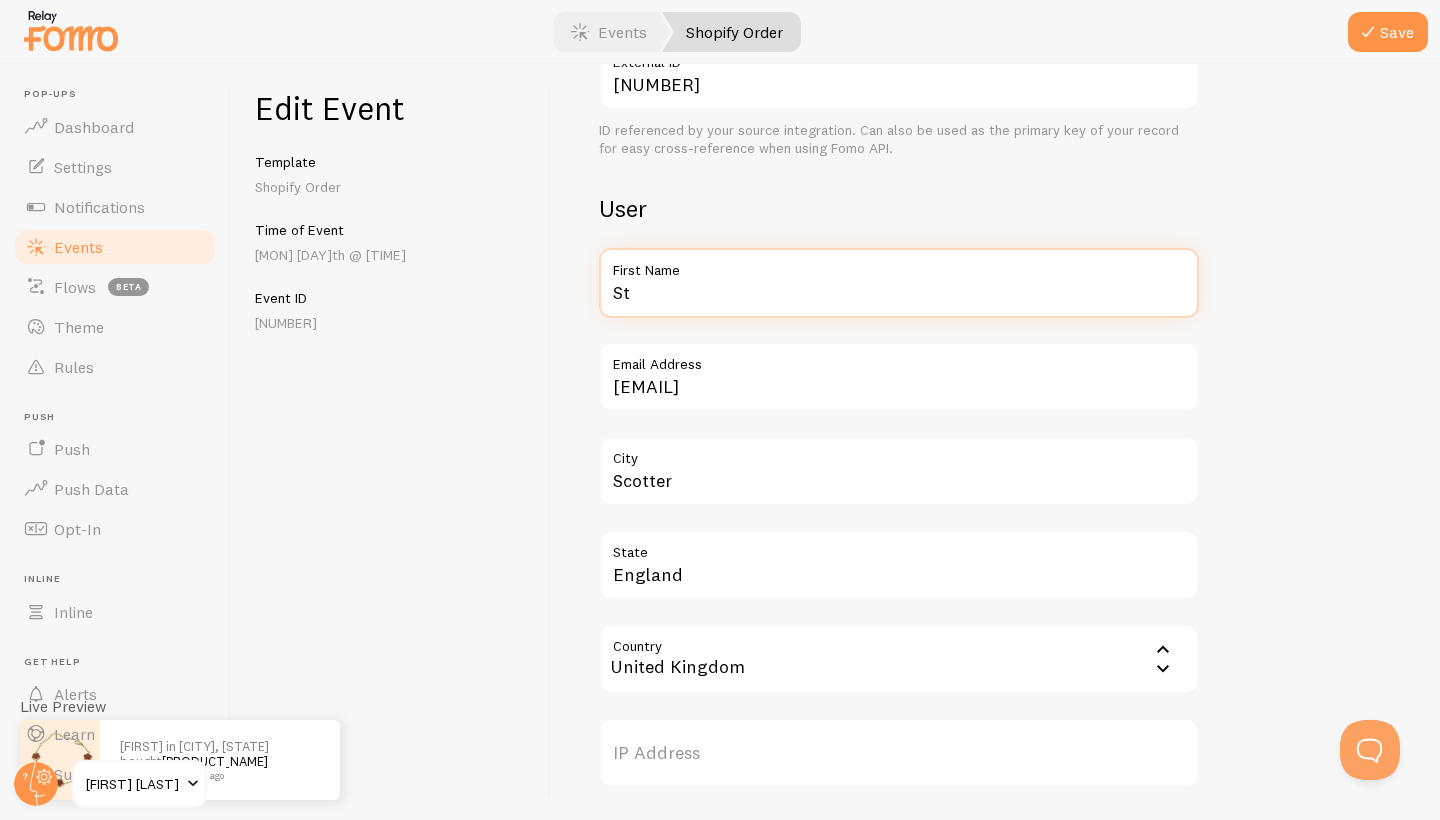 type on "S" 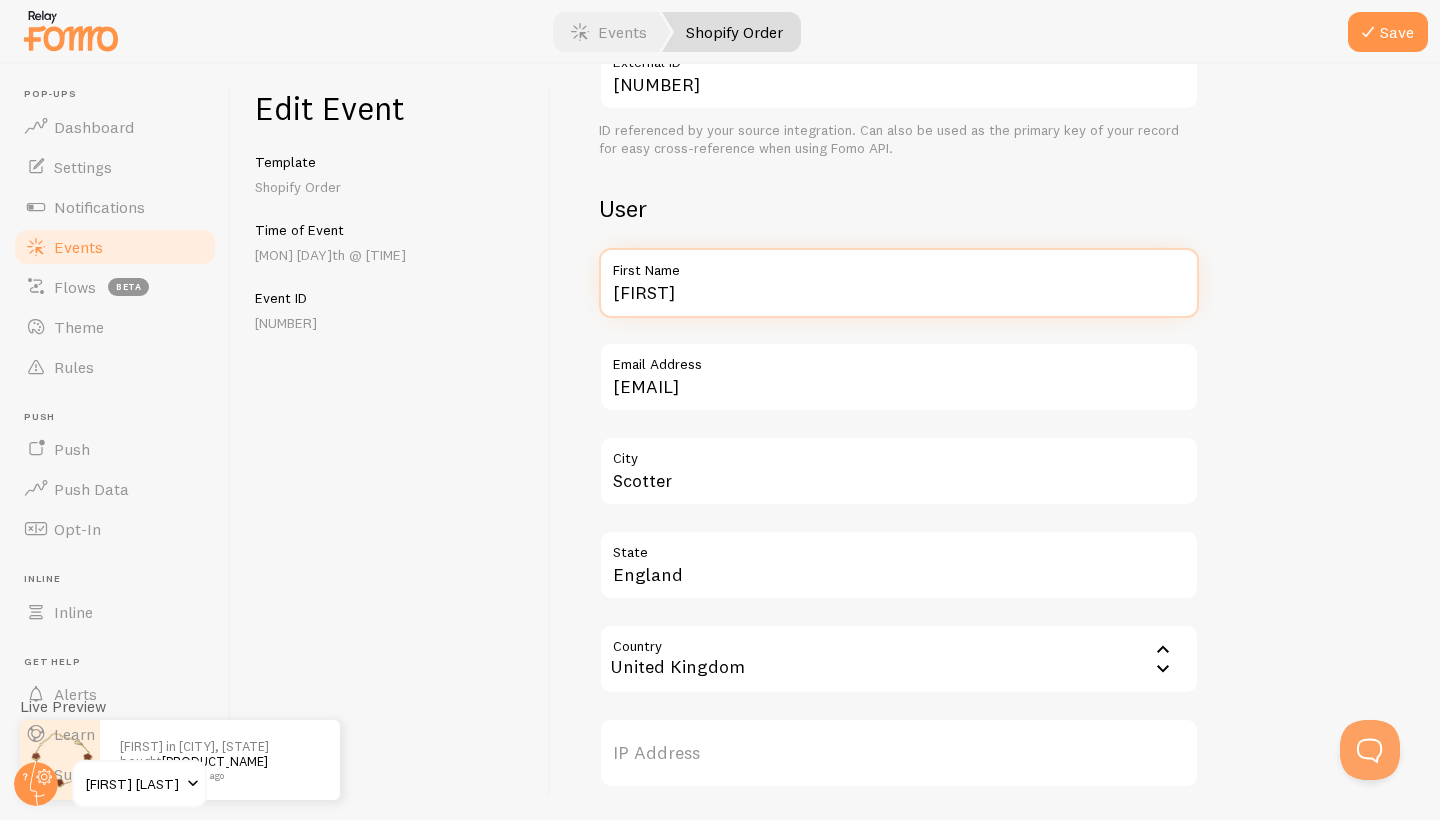 type on "[FIRST]" 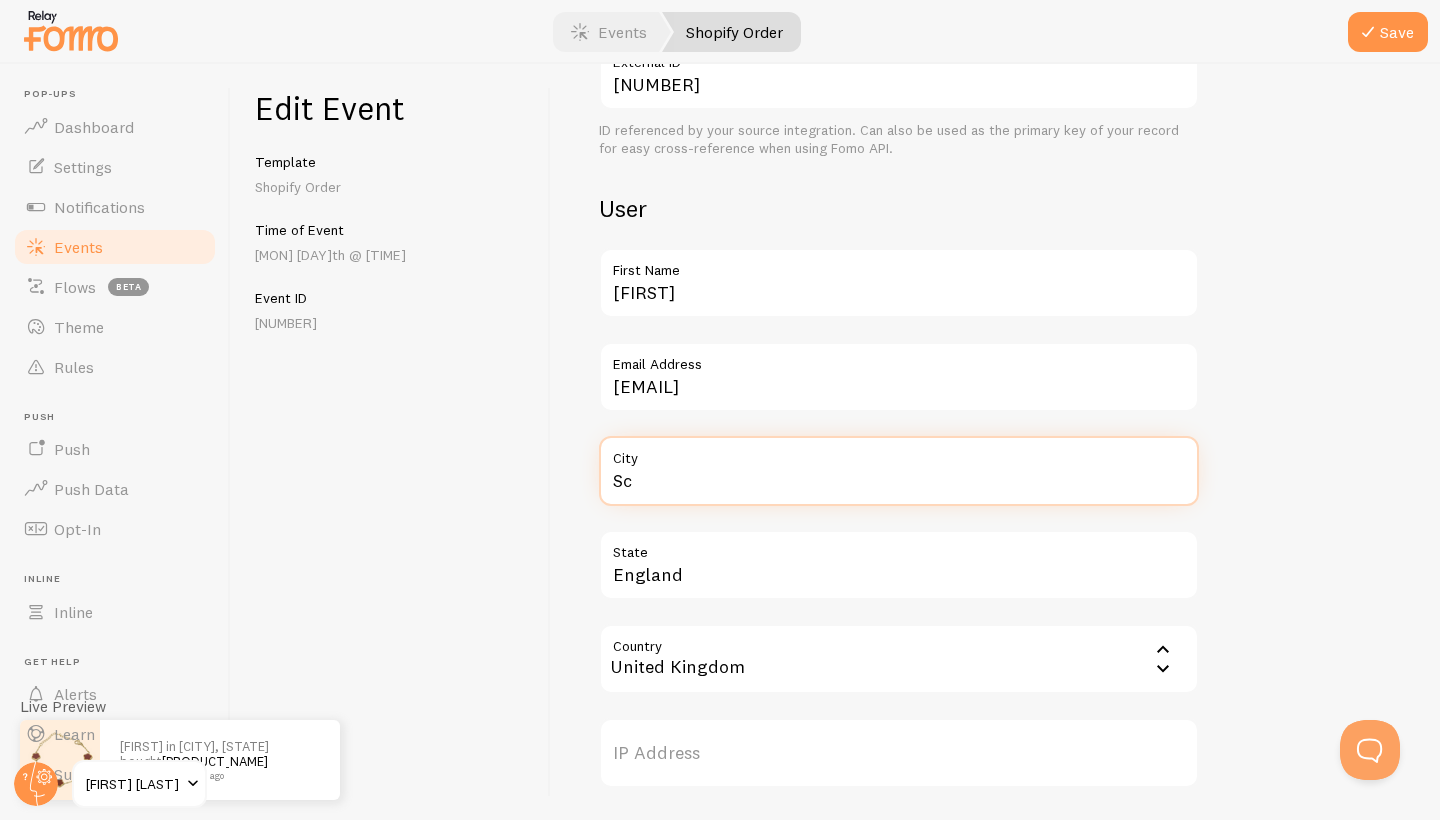 type on "S" 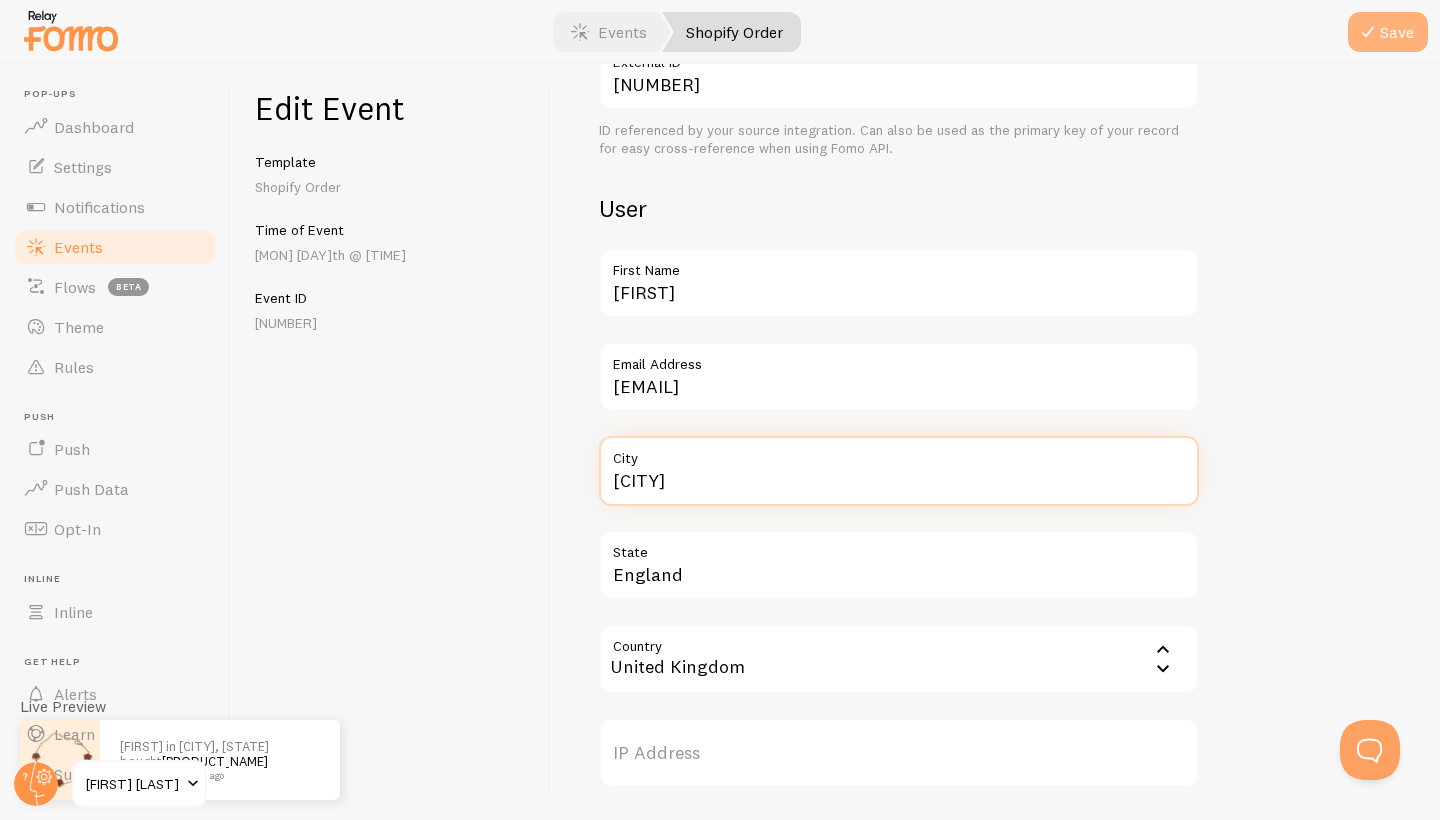 type on "[CITY]" 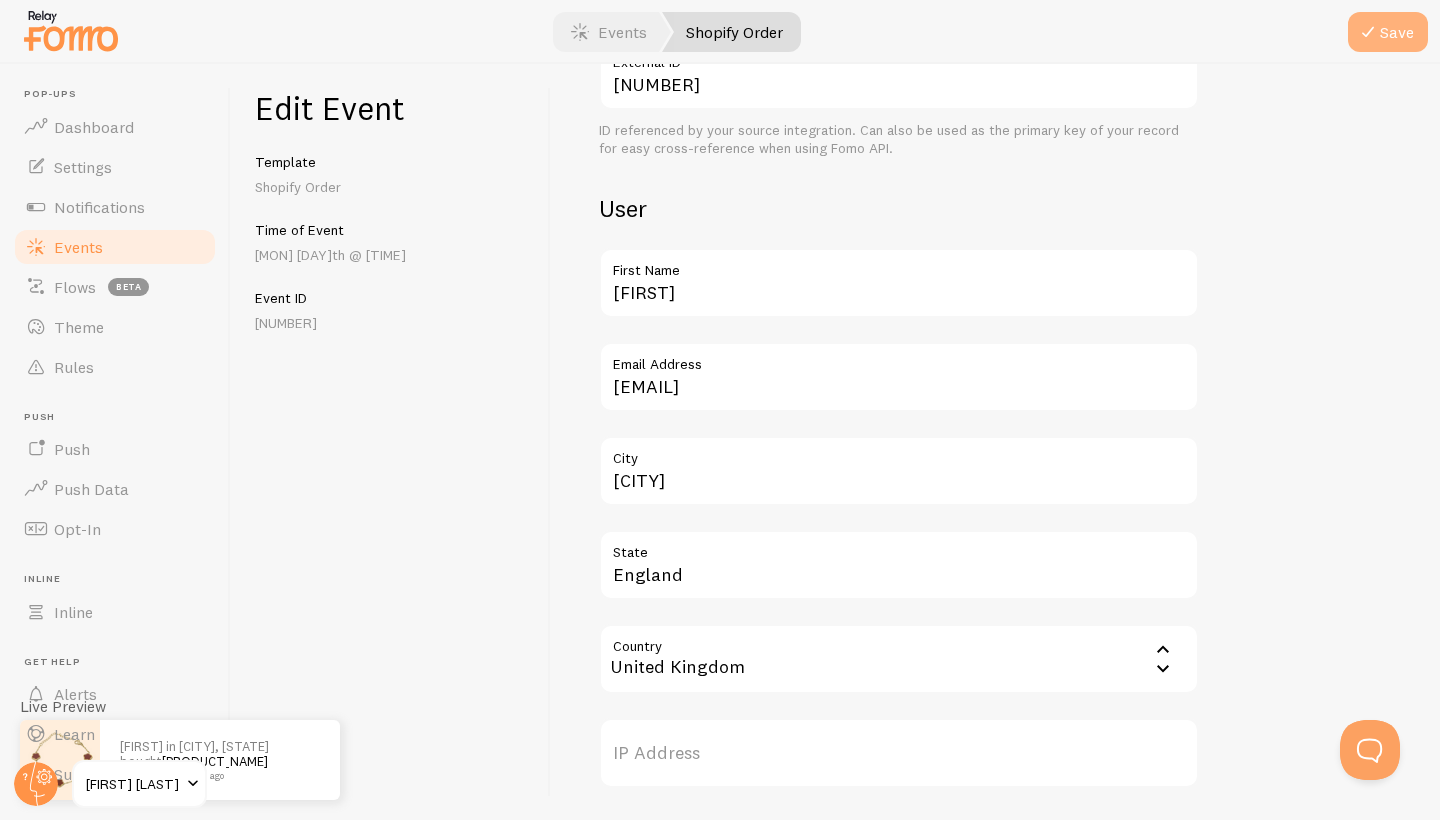 click on "Save" at bounding box center (1388, 32) 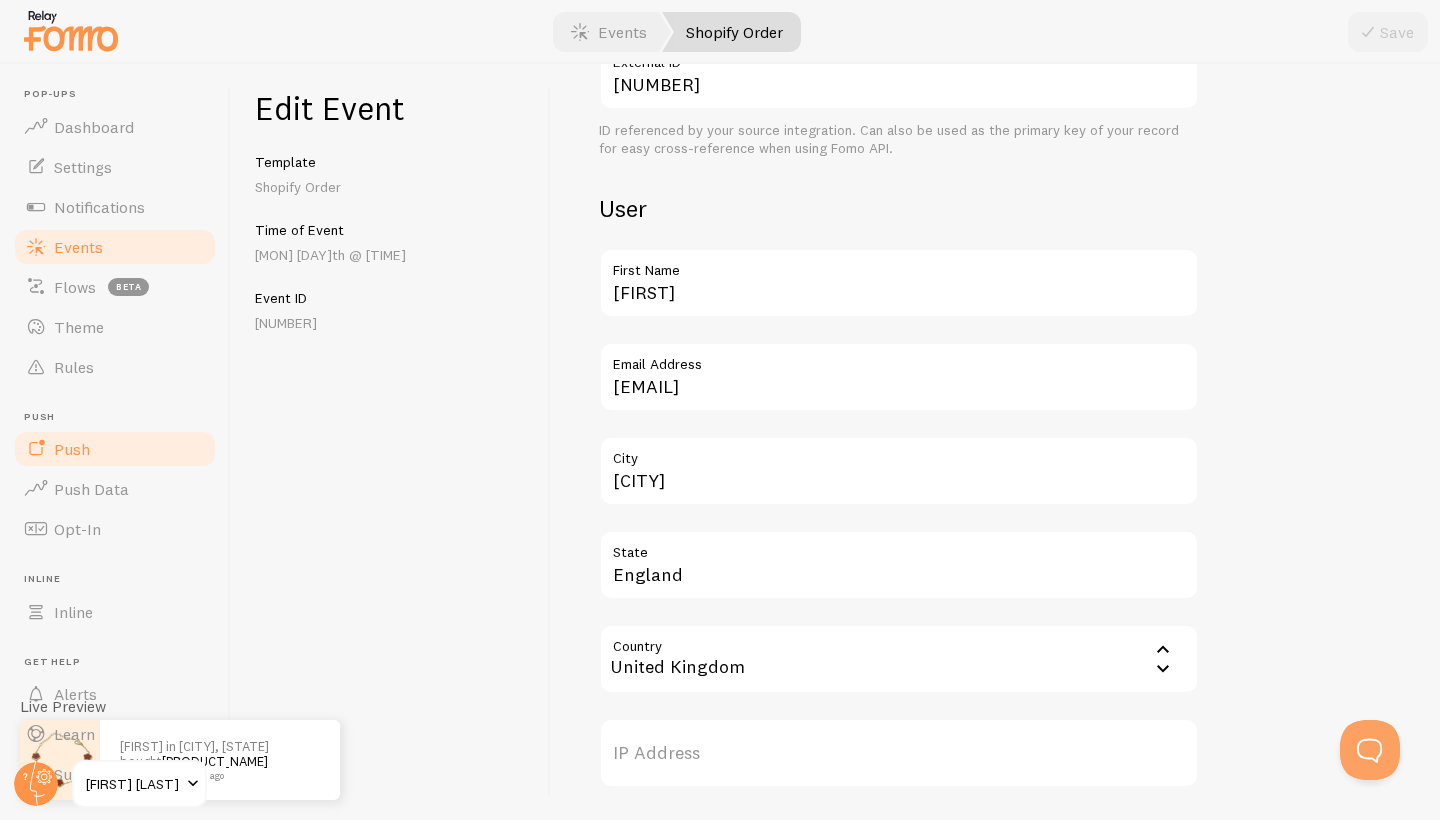 scroll, scrollTop: 0, scrollLeft: 0, axis: both 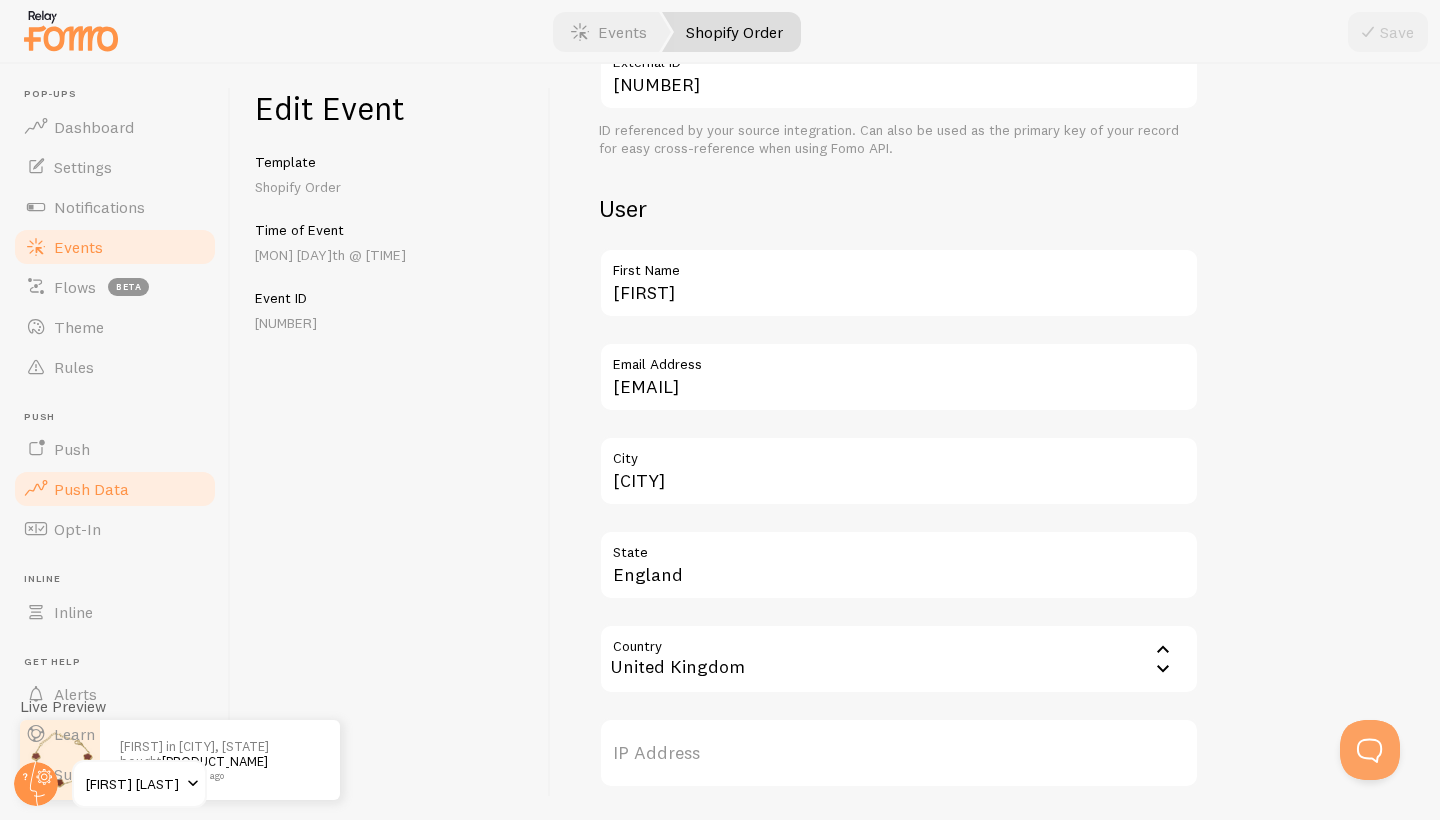 click on "Push Data" at bounding box center [91, 489] 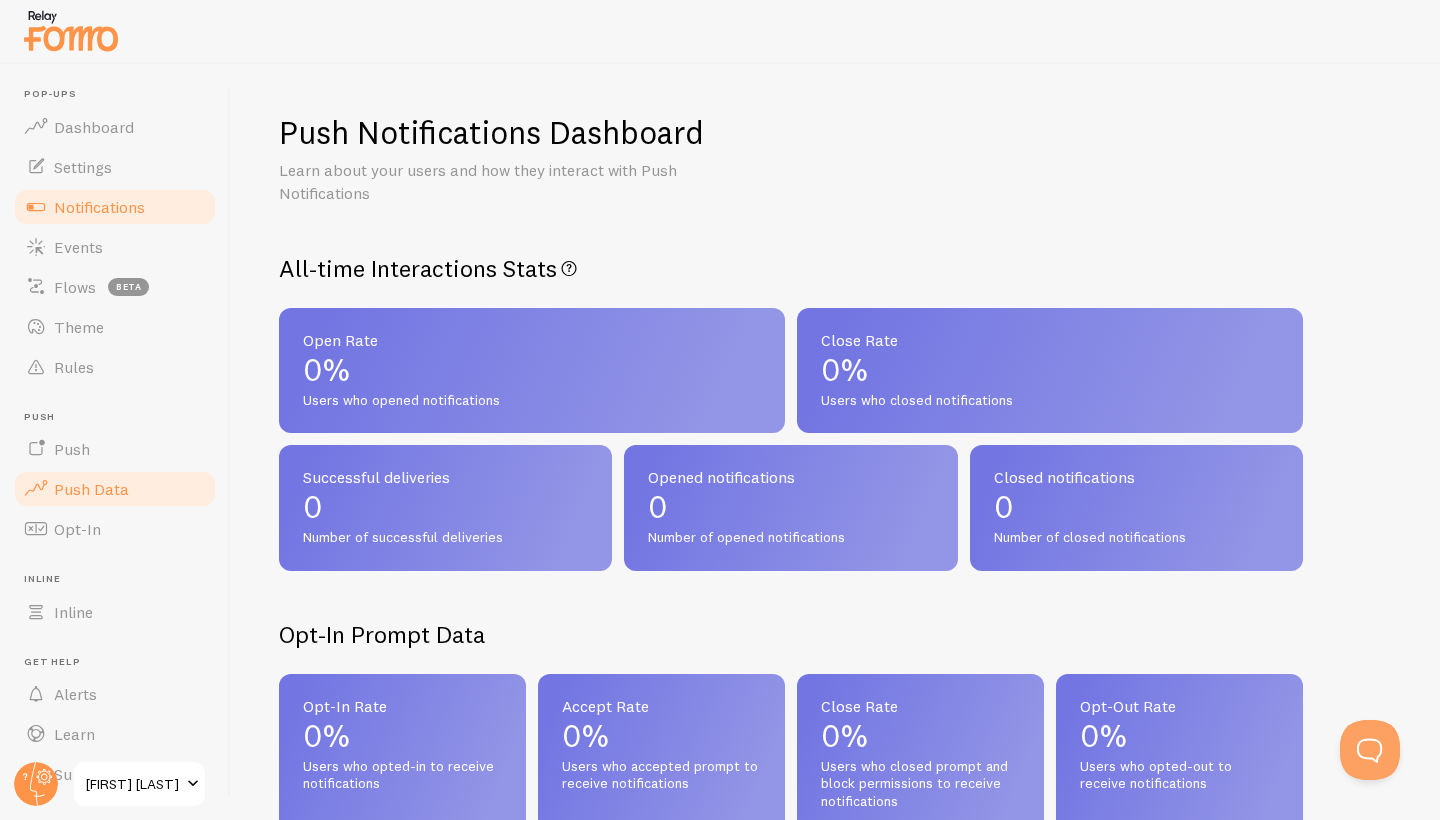 scroll, scrollTop: 0, scrollLeft: 0, axis: both 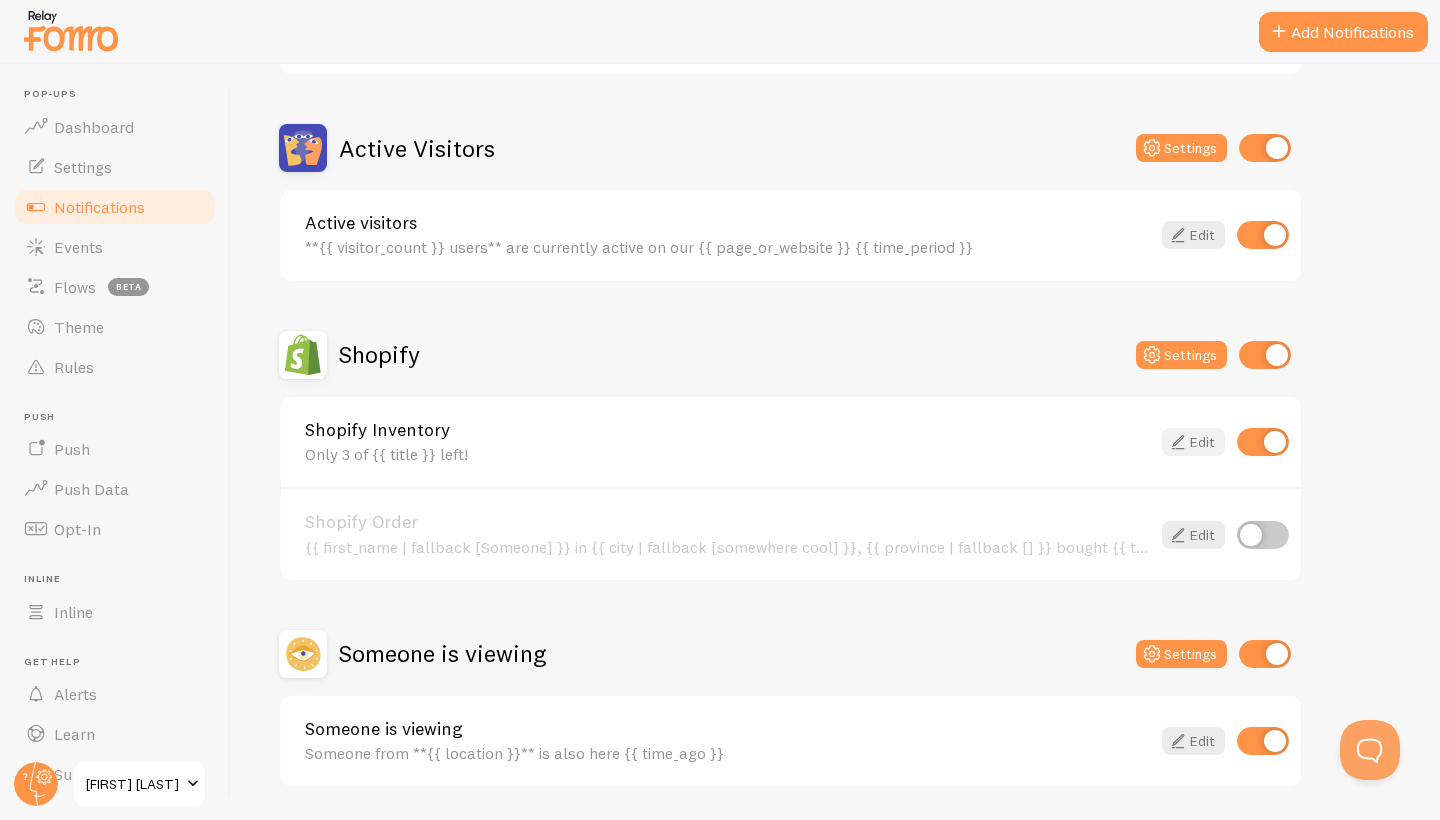 click on "Edit" at bounding box center (1193, 442) 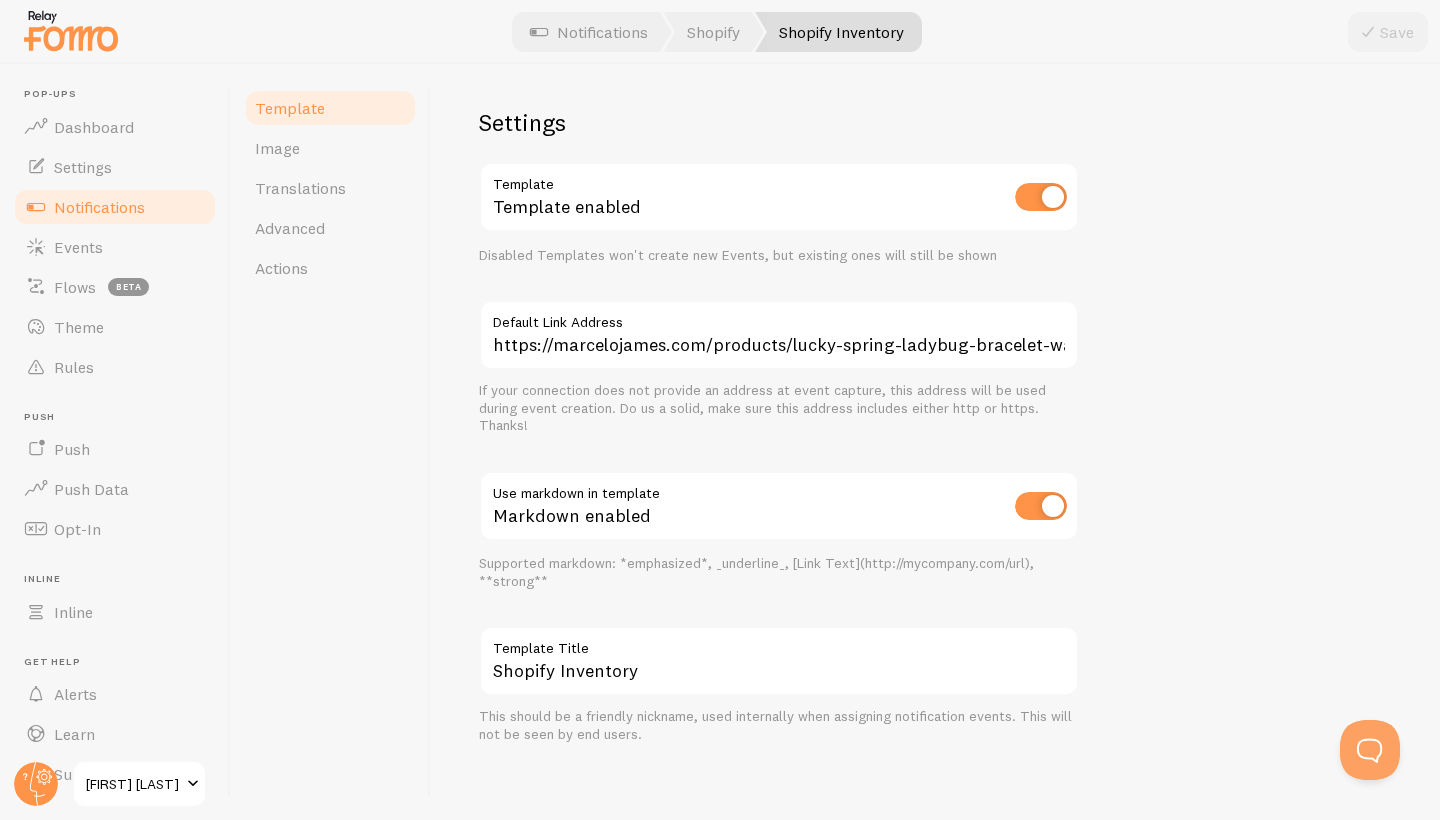 scroll, scrollTop: 617, scrollLeft: 0, axis: vertical 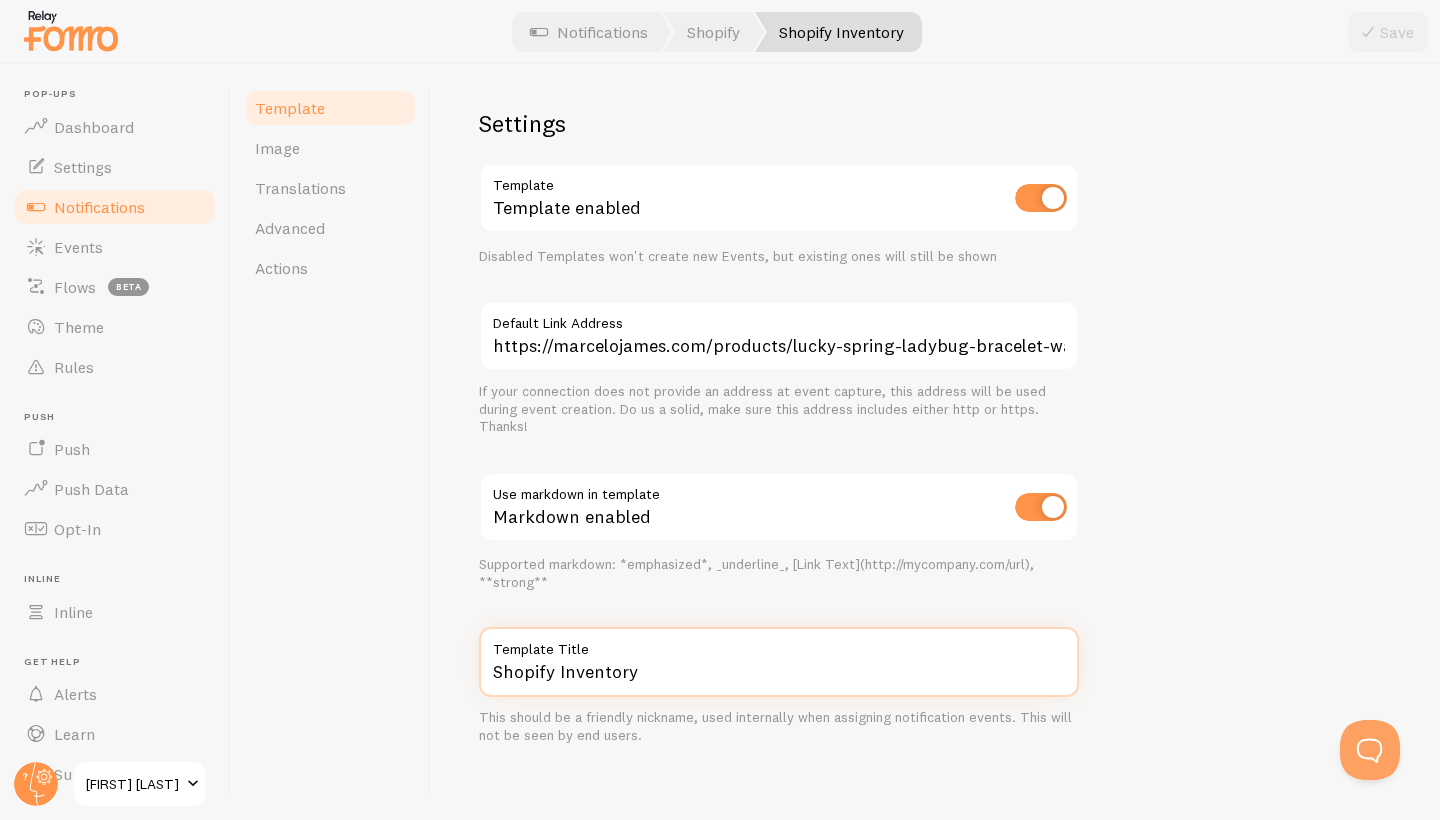 click on "Shopify Inventory" at bounding box center (779, 662) 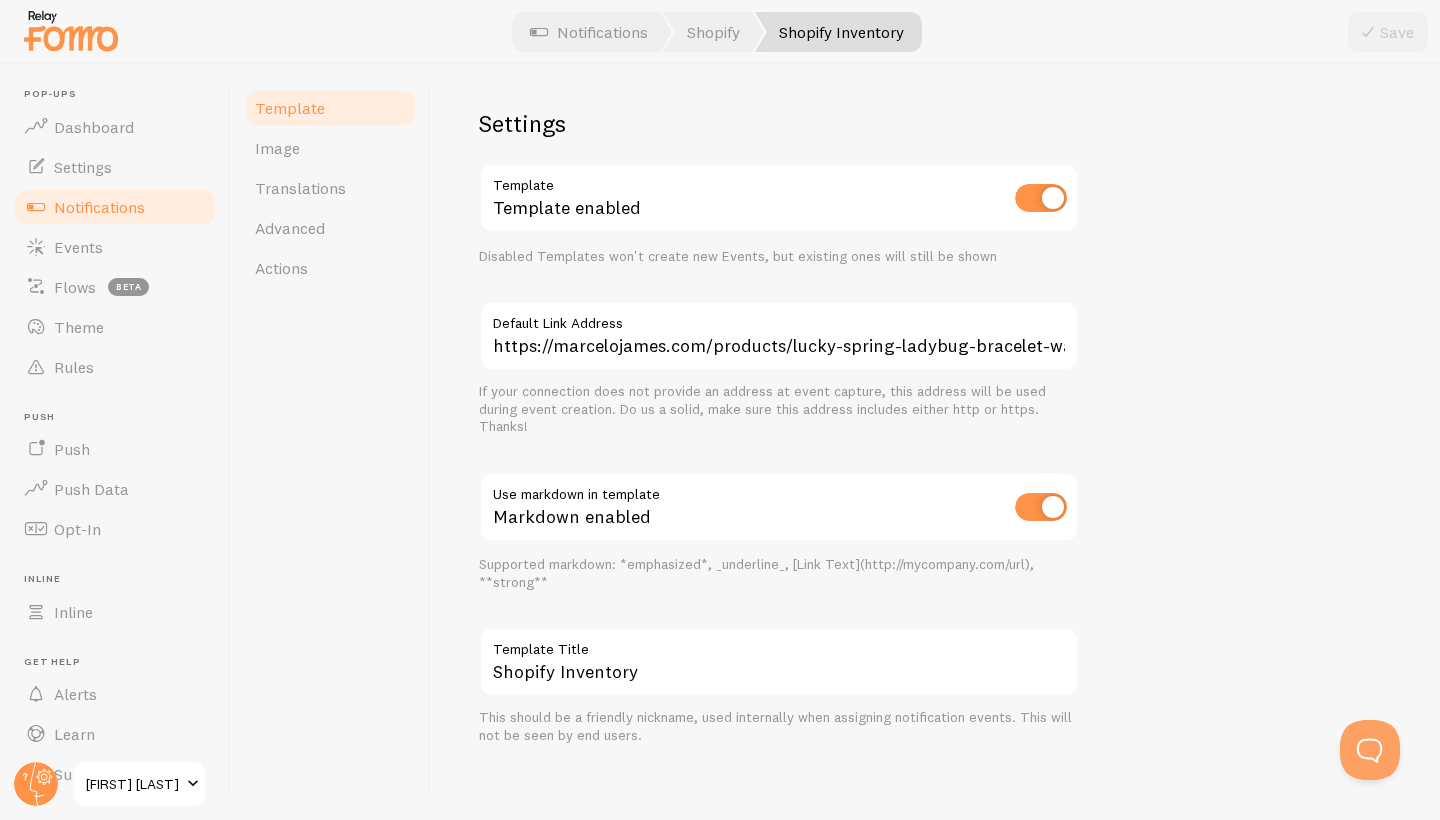 click on "Shopify Inventory
Compose your message using variables, enclosing variables within braces such as {{ variable }}
Message       Only 3 of Golden Jeans left!   Only 3 of {{ title }} left!   Notification Message         Variables
title
quantity
time_ago       Settings         Template   Template enabled   Disabled Templates won't create new Events, but existing ones will still be shown     https://[DOMAIN]/products/[PRODUCT_NAME]   Default Link Address       If your connection does not provide an address at event capture, this address will be used during event creation. Do us a solid, make sure this address includes either http or https. Thanks!       Use markdown in template   Markdown enabled   Supported markdown: *emphasized*, _underline_, [Link Text](http://mycompany.com/url), **strong**     Shopify Inventory   Template Title" at bounding box center (935, 442) 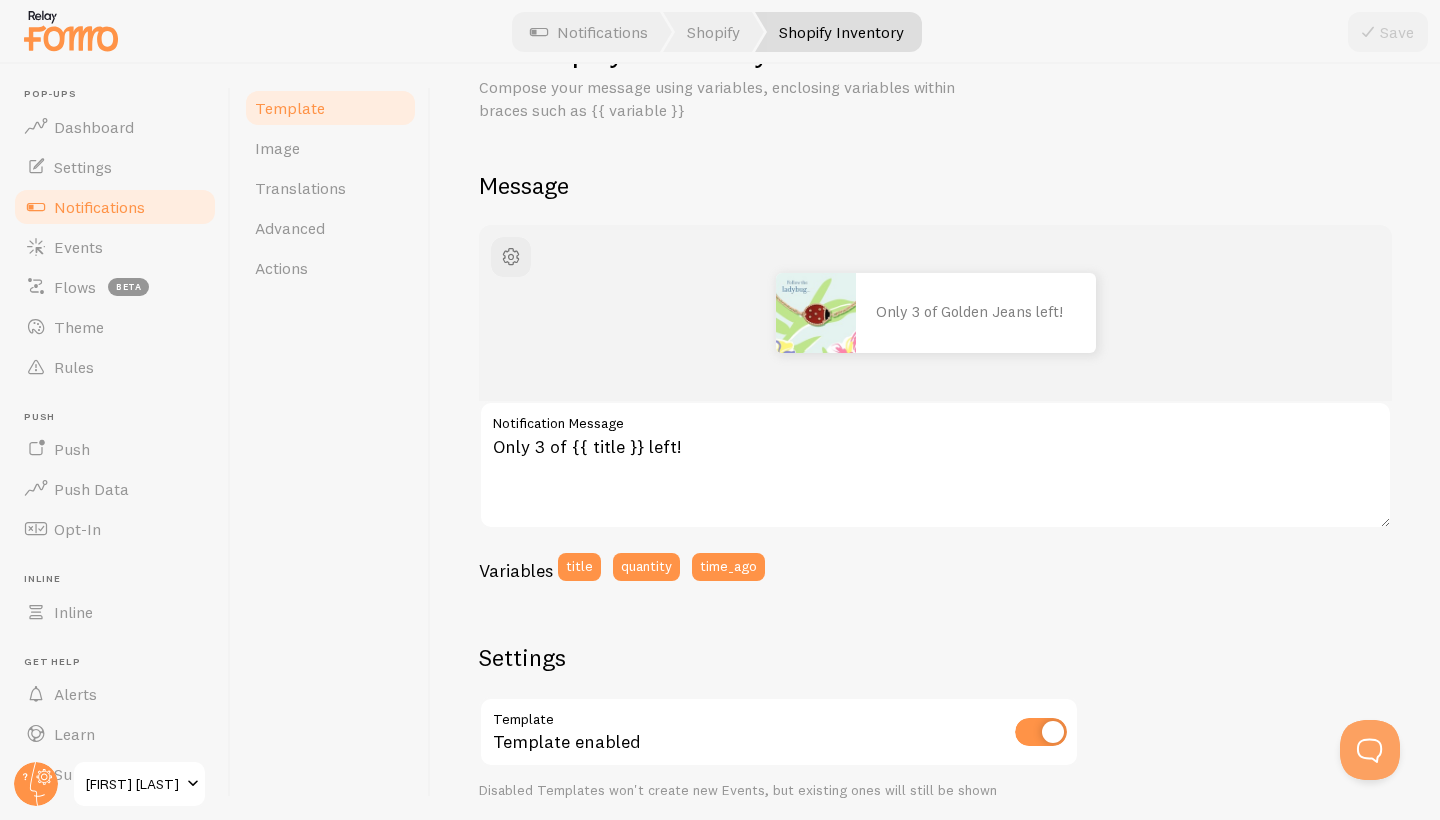 scroll, scrollTop: 83, scrollLeft: 0, axis: vertical 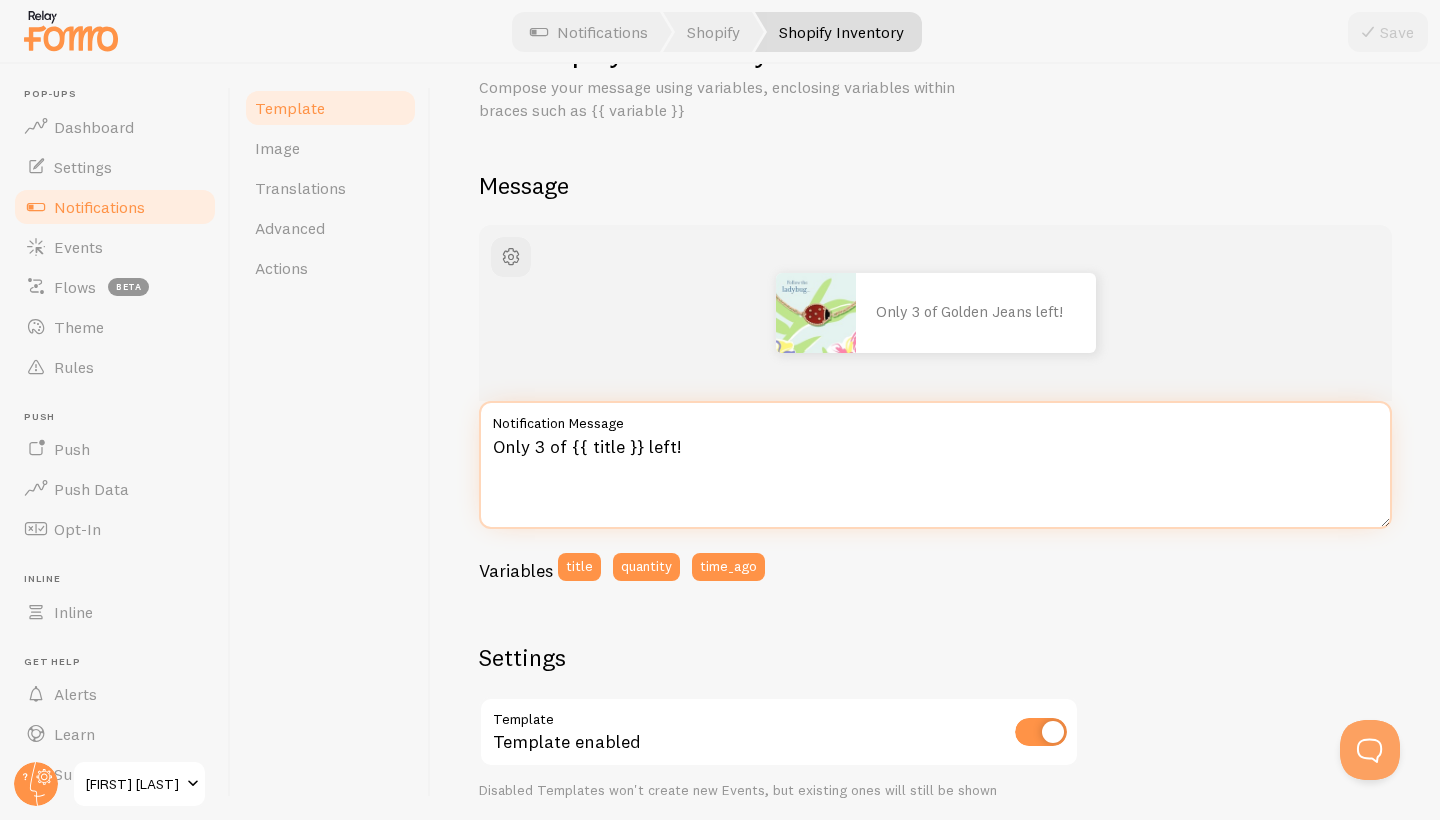 click on "Only 3 of {{ title }} left!" at bounding box center (935, 465) 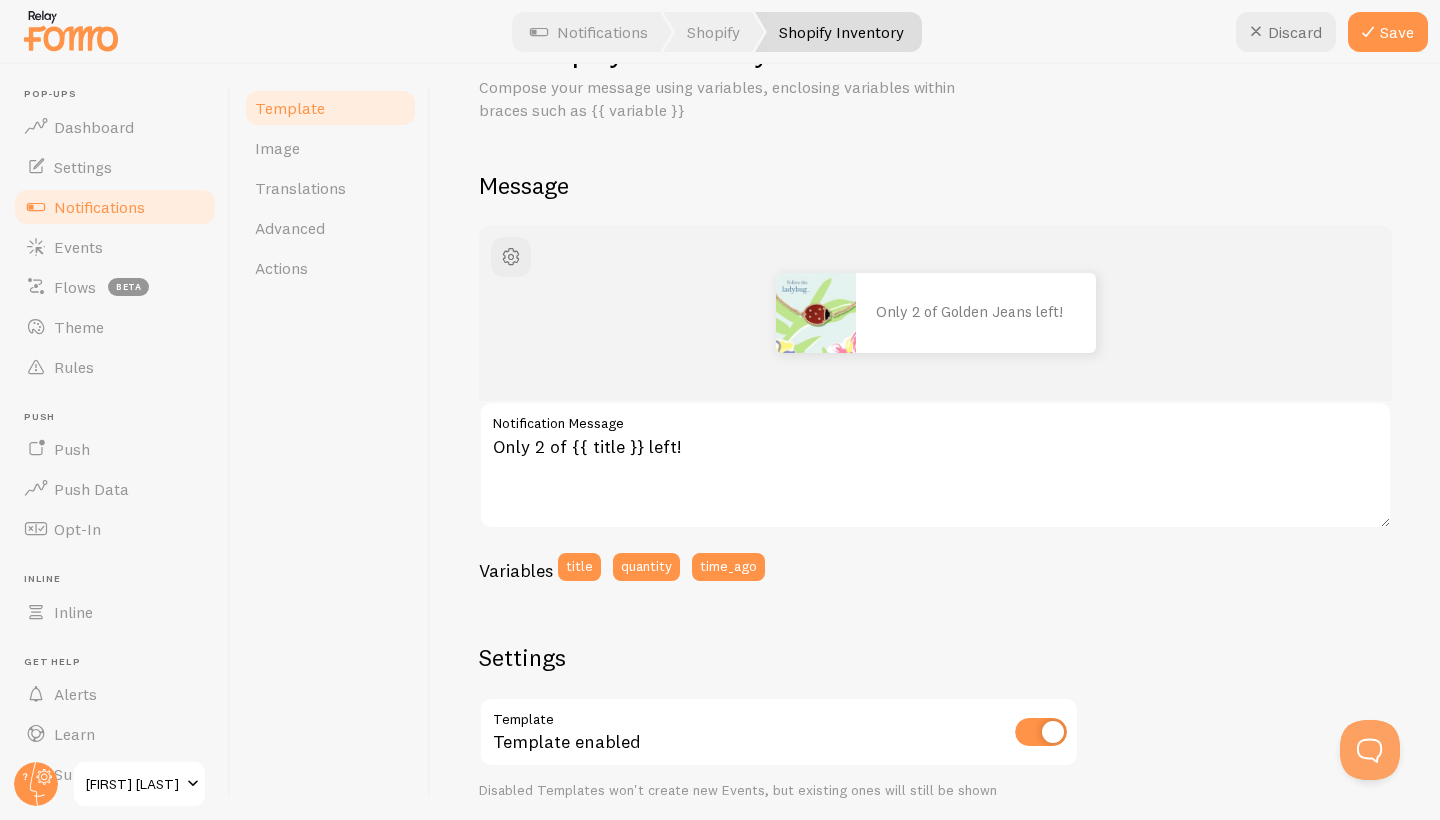 click on "Only 2 of {{ title }} left!   Only 2 of {{ title }} left!   Notification Message         Variables
title
quantity
time_ago       Settings         Template   Template enabled   Disabled Templates won't create new Events, but existing ones will still be shown     https://marcelojames.com/products/lucky-spring-ladybug-bracelet-waterproof-womens-jewelry   Default Link Address       If your connection does not provide an address at event capture, this address will be used during event creation. Do us a solid, make sure this address includes either http or https. Thanks!       Use markdown in template   Markdown enabled   Supported markdown: *emphasized*, _underline_, [Link Text](http://mycompany.com/url), **strong**     Shopify Inventory   Template Title       This should be a friendly nickname, used internally when assigning notification events. This will not be seen by end users." at bounding box center [935, 752] 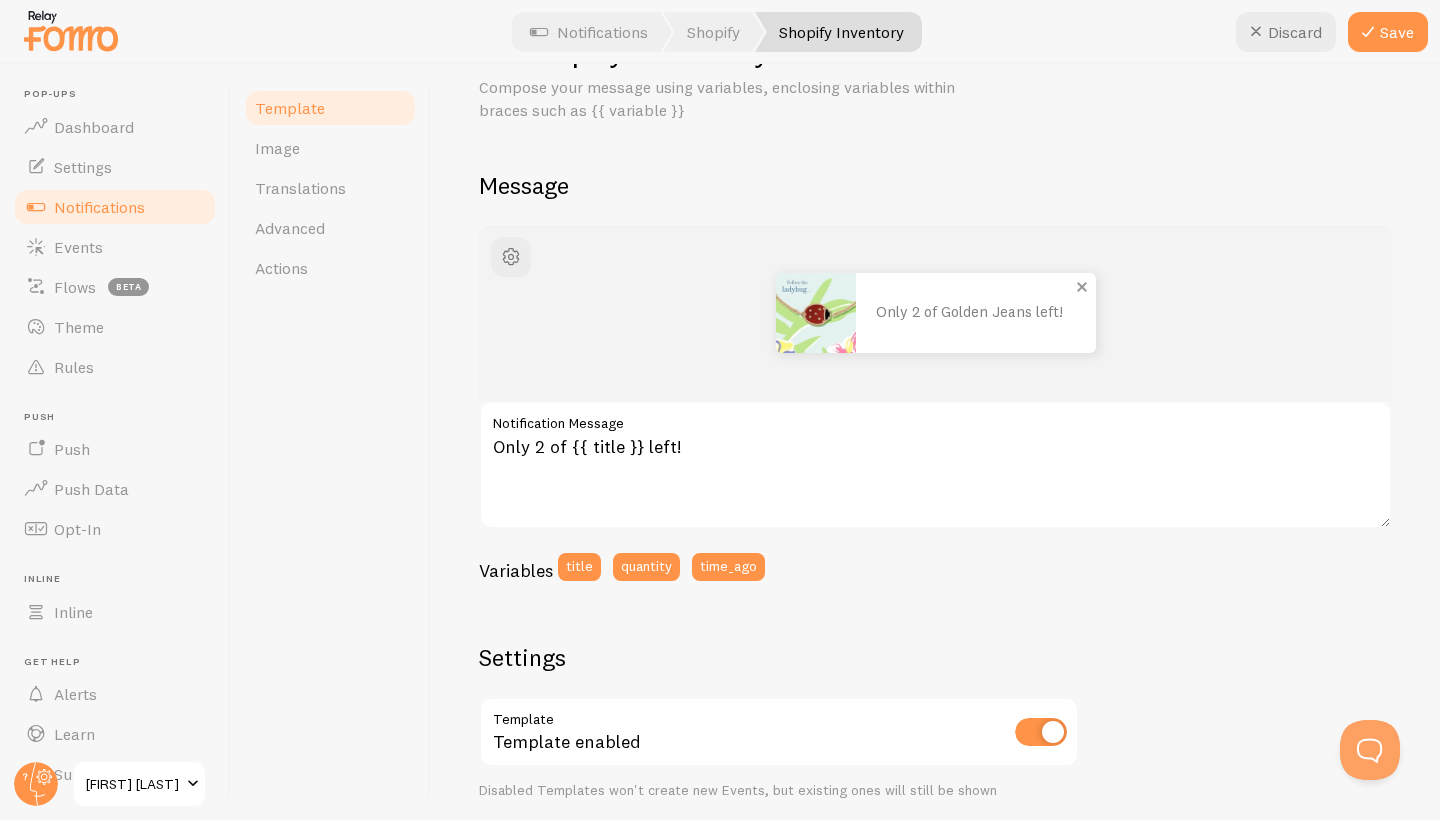 click on "Only 2 of Golden Jeans left!" at bounding box center (976, 312) 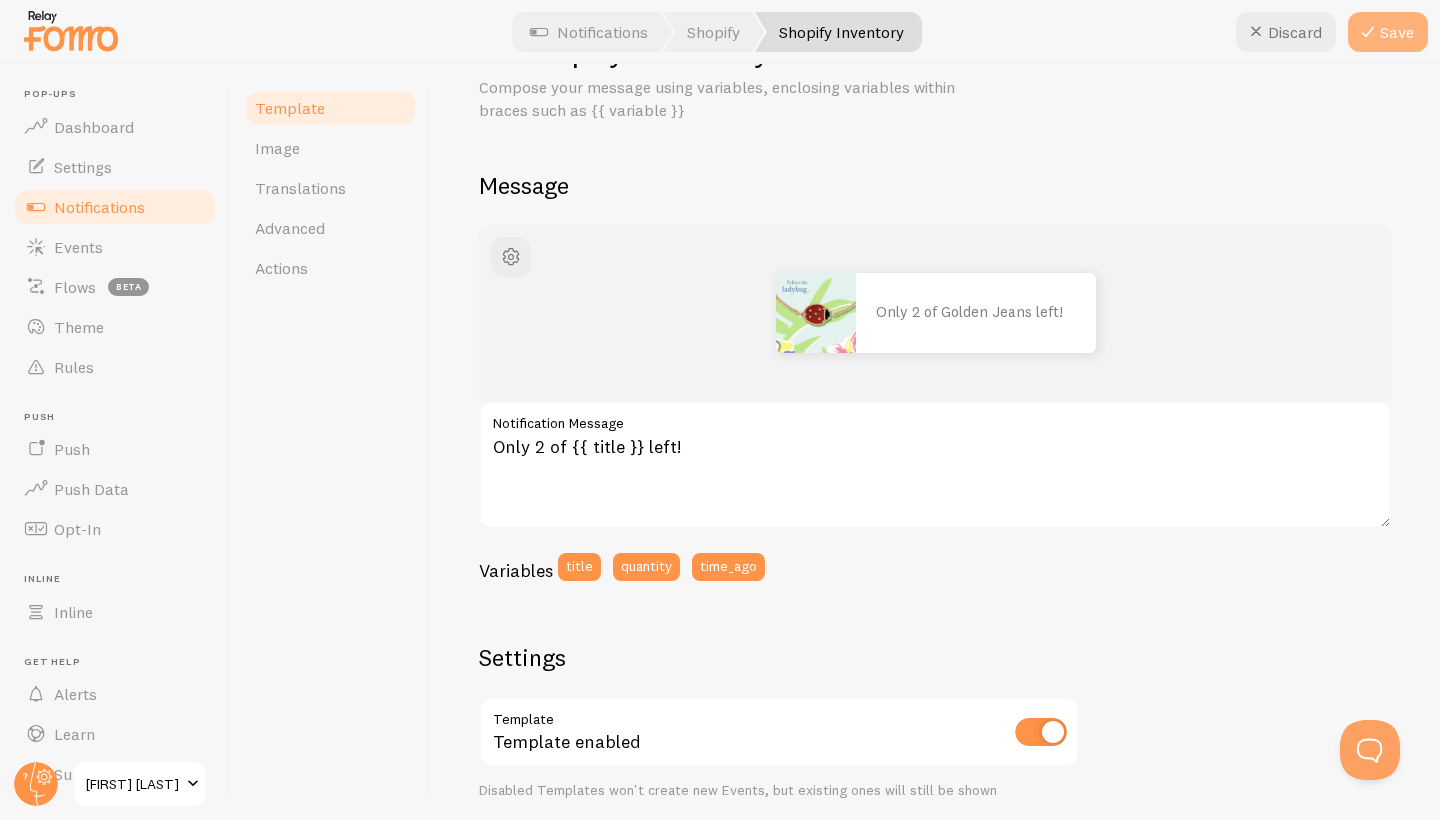 click at bounding box center [1368, 32] 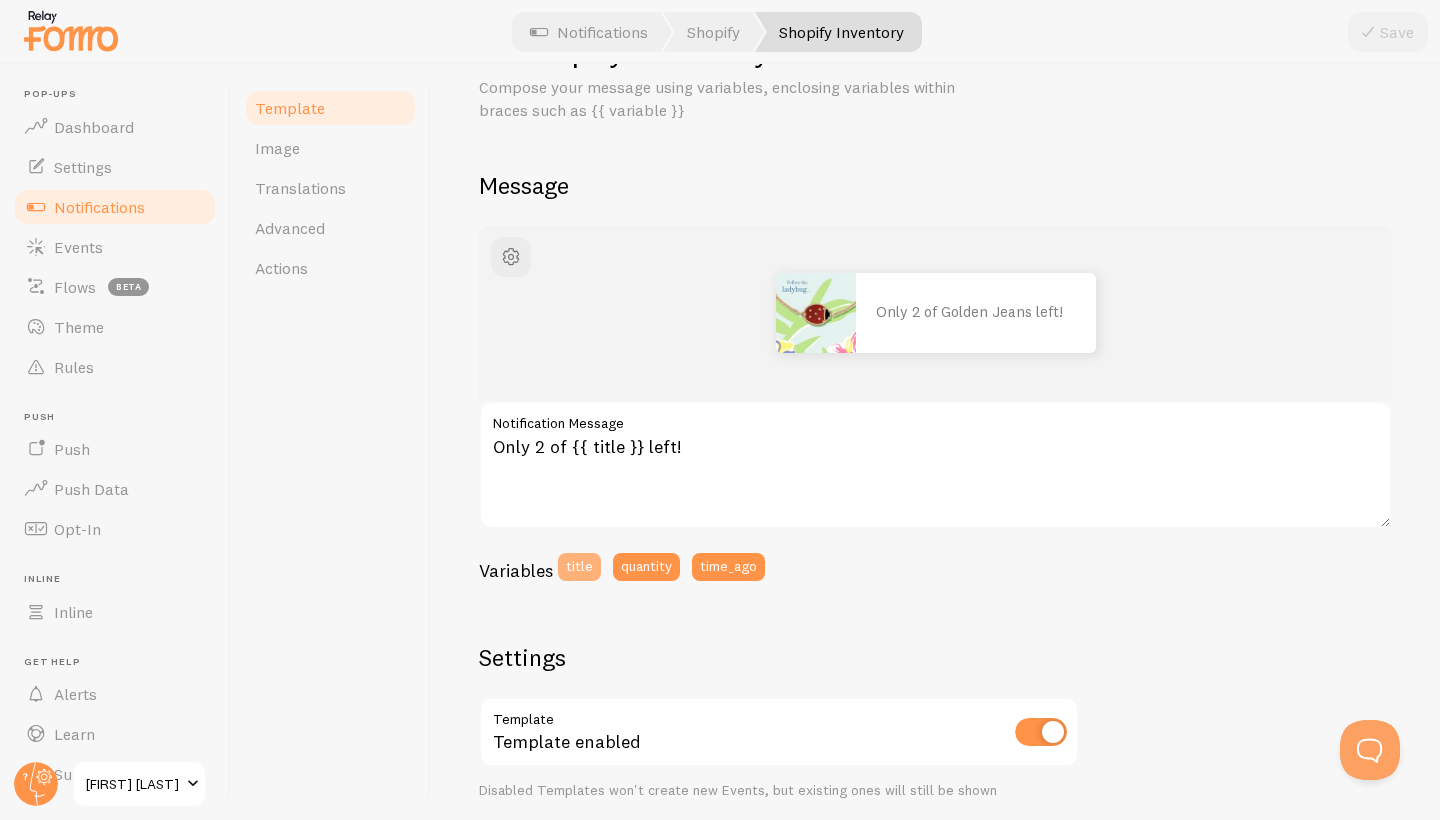 click on "title" at bounding box center (579, 567) 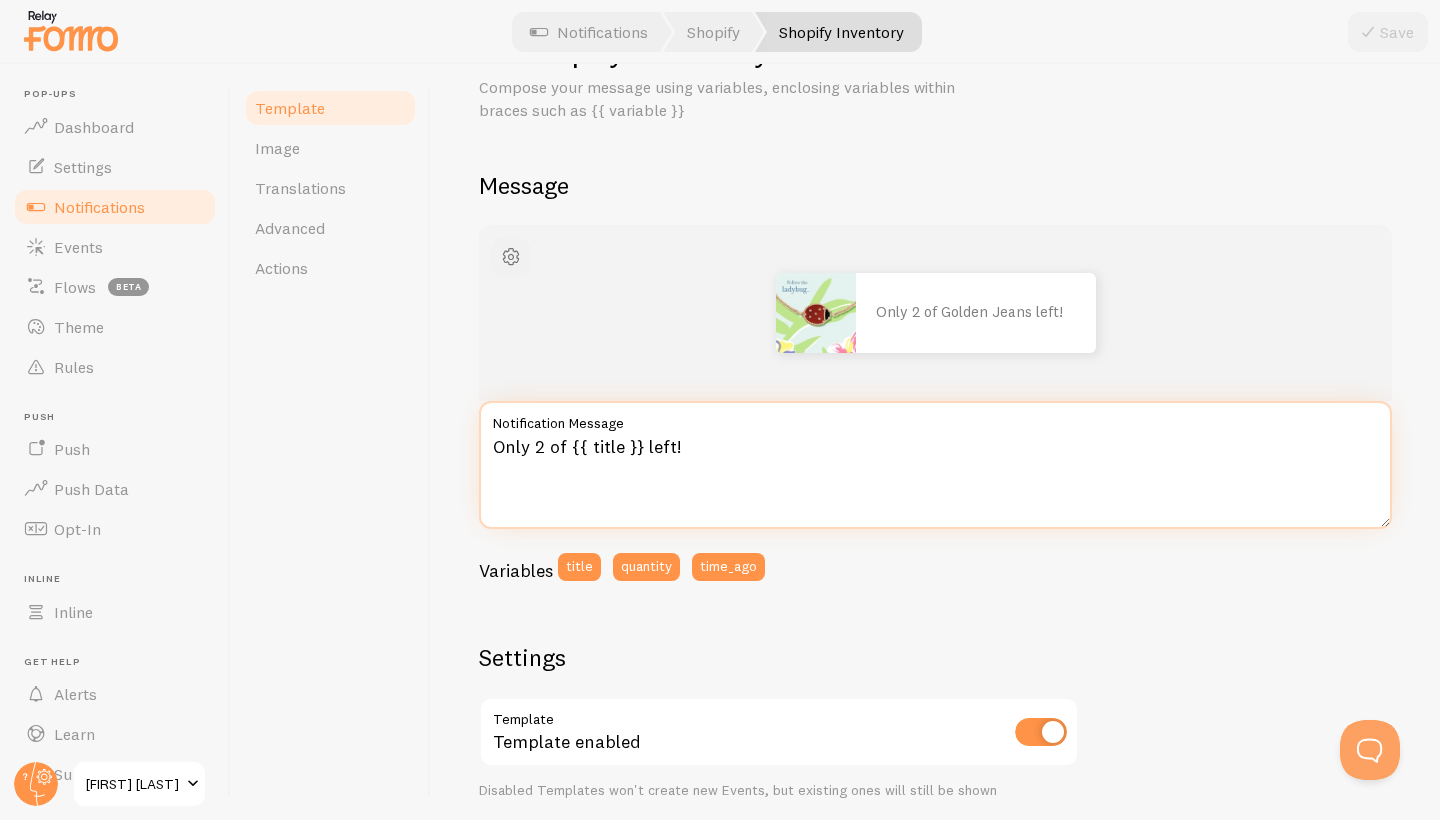 type on "Only 2 of {{ title }} left!" 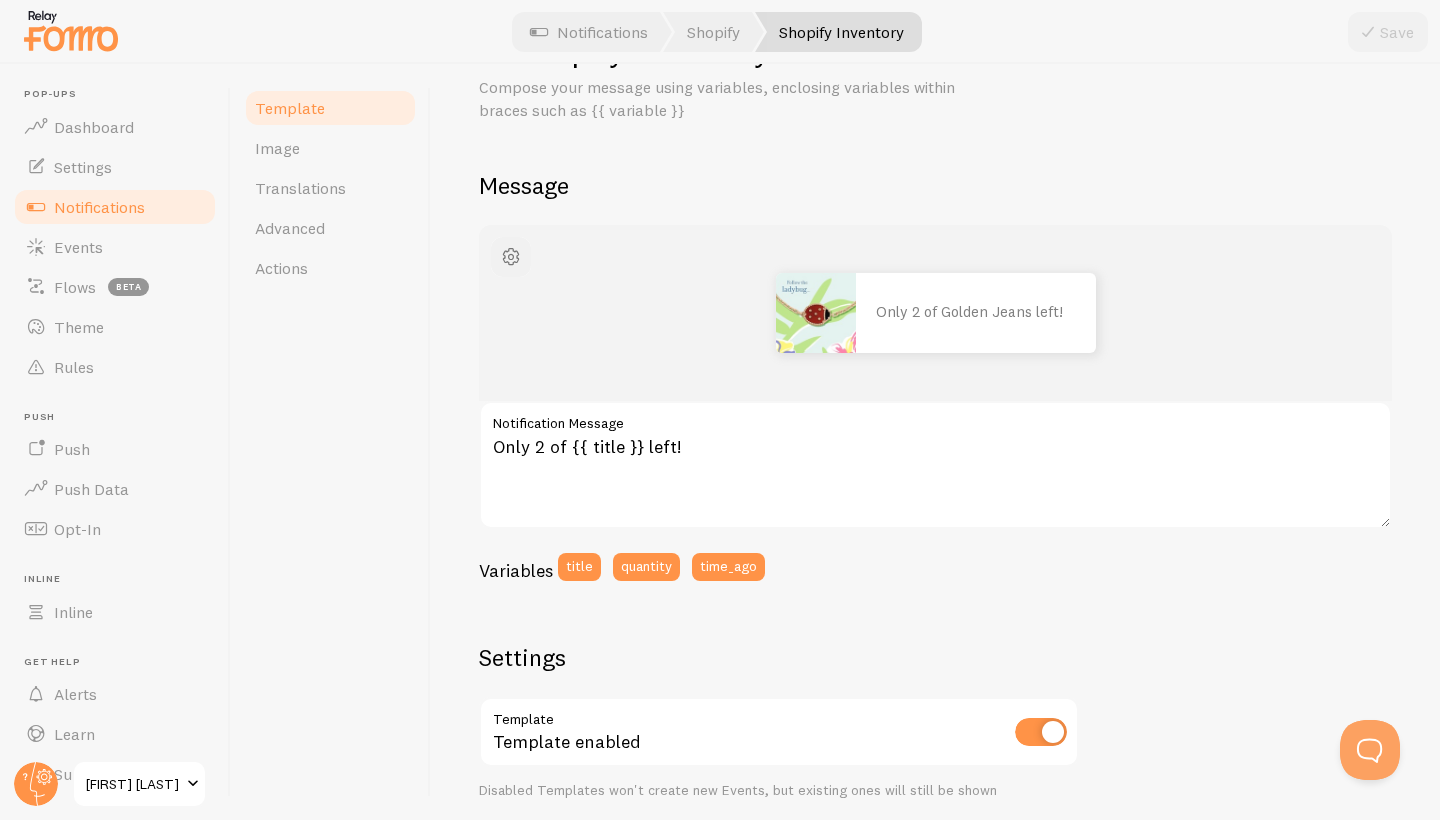 click at bounding box center (511, 257) 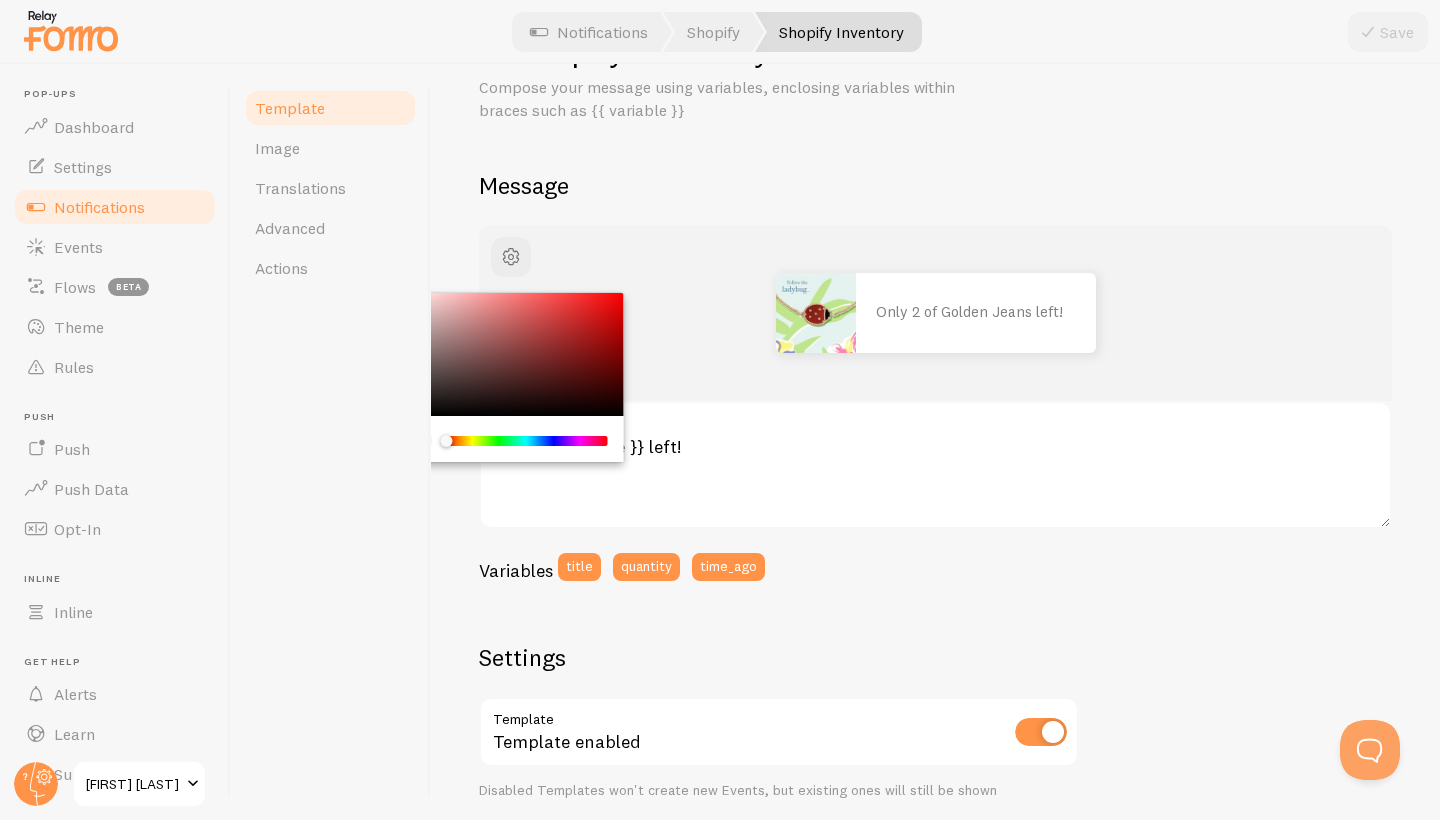 click on "Only 2 of Golden Jeans left!   Only 2 of {{ title }} left!   Notification Message         Variables
title
quantity
time_ago" at bounding box center (935, 410) 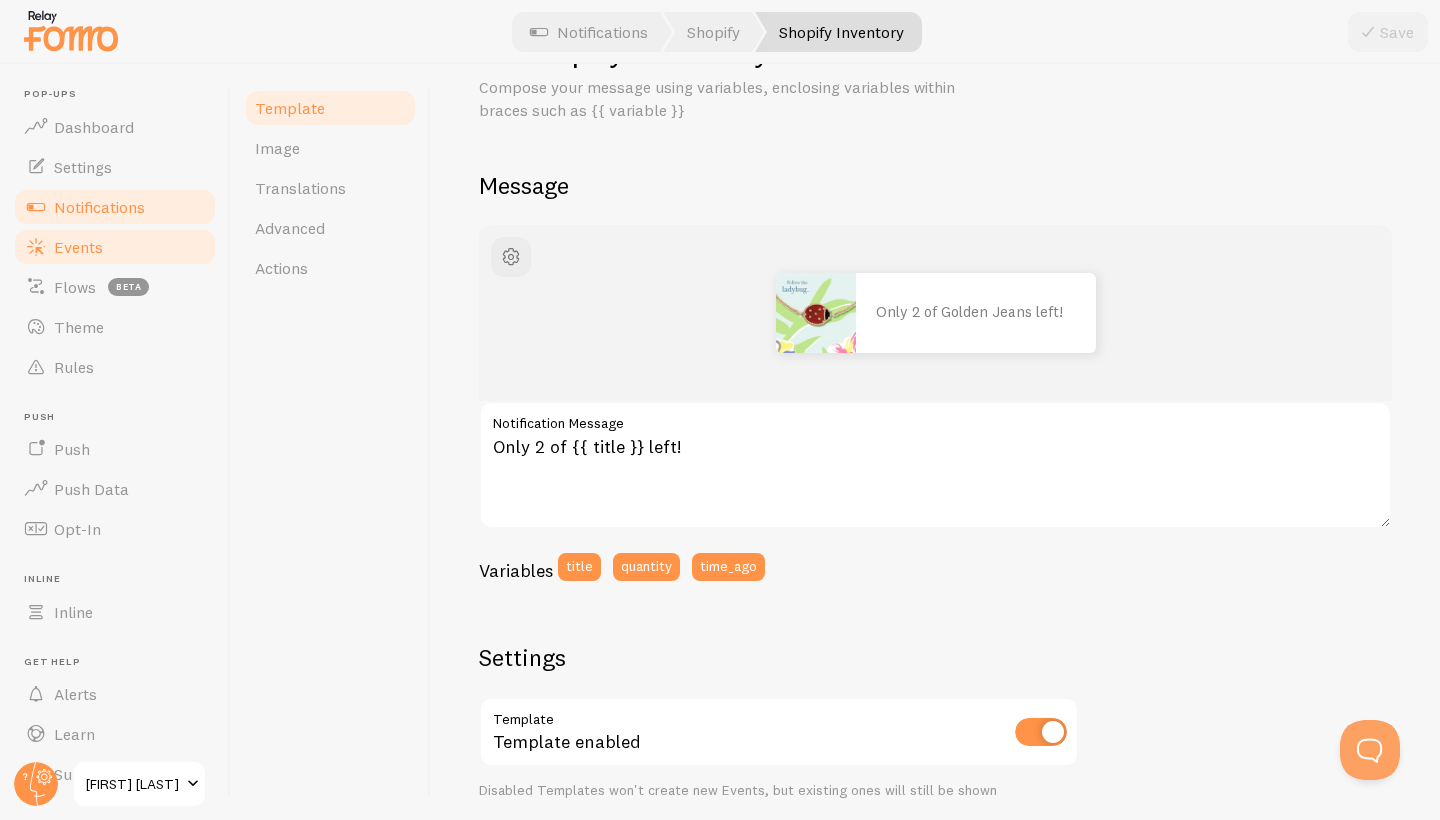 click on "Events" at bounding box center [115, 247] 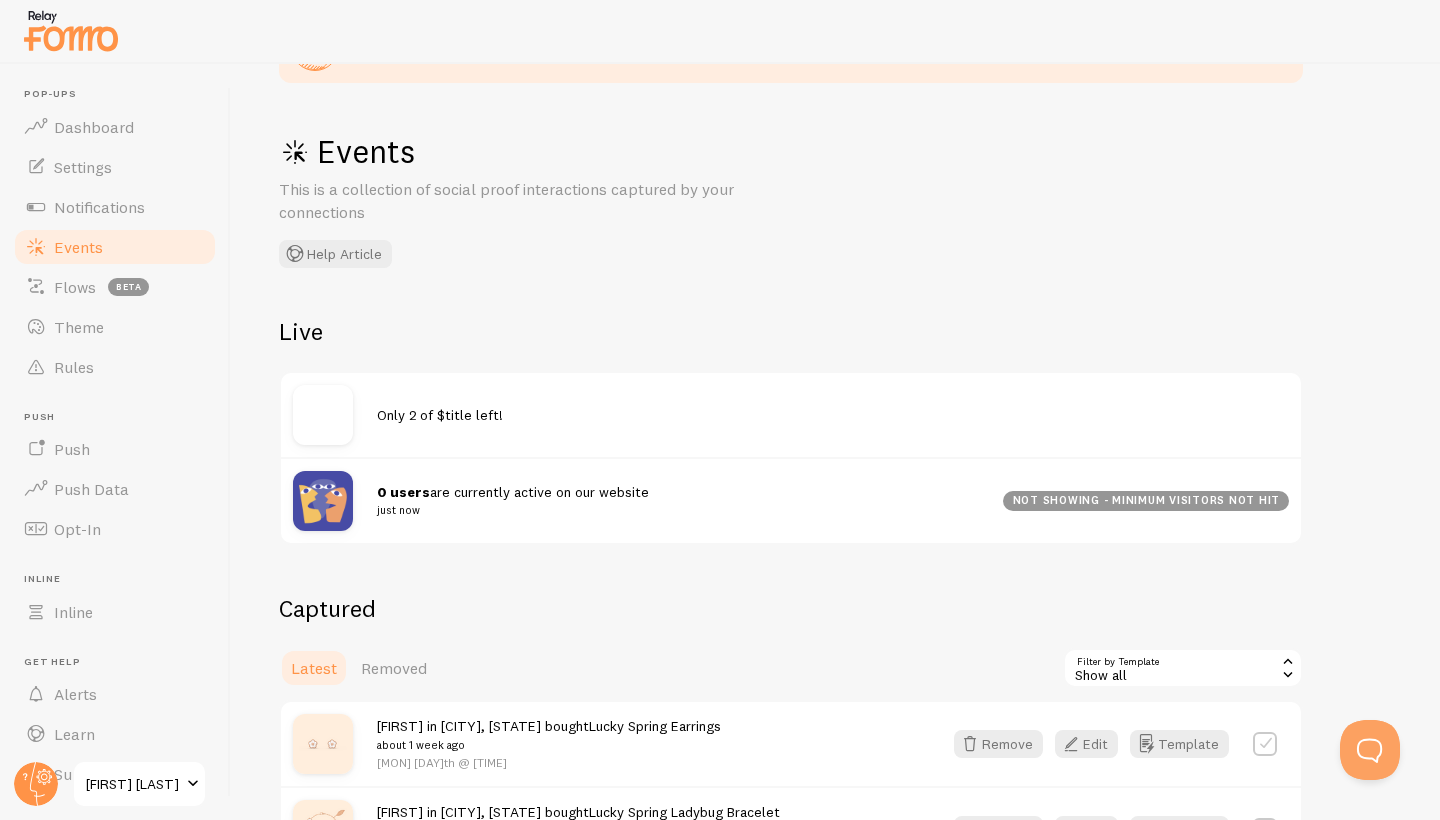scroll, scrollTop: 114, scrollLeft: 0, axis: vertical 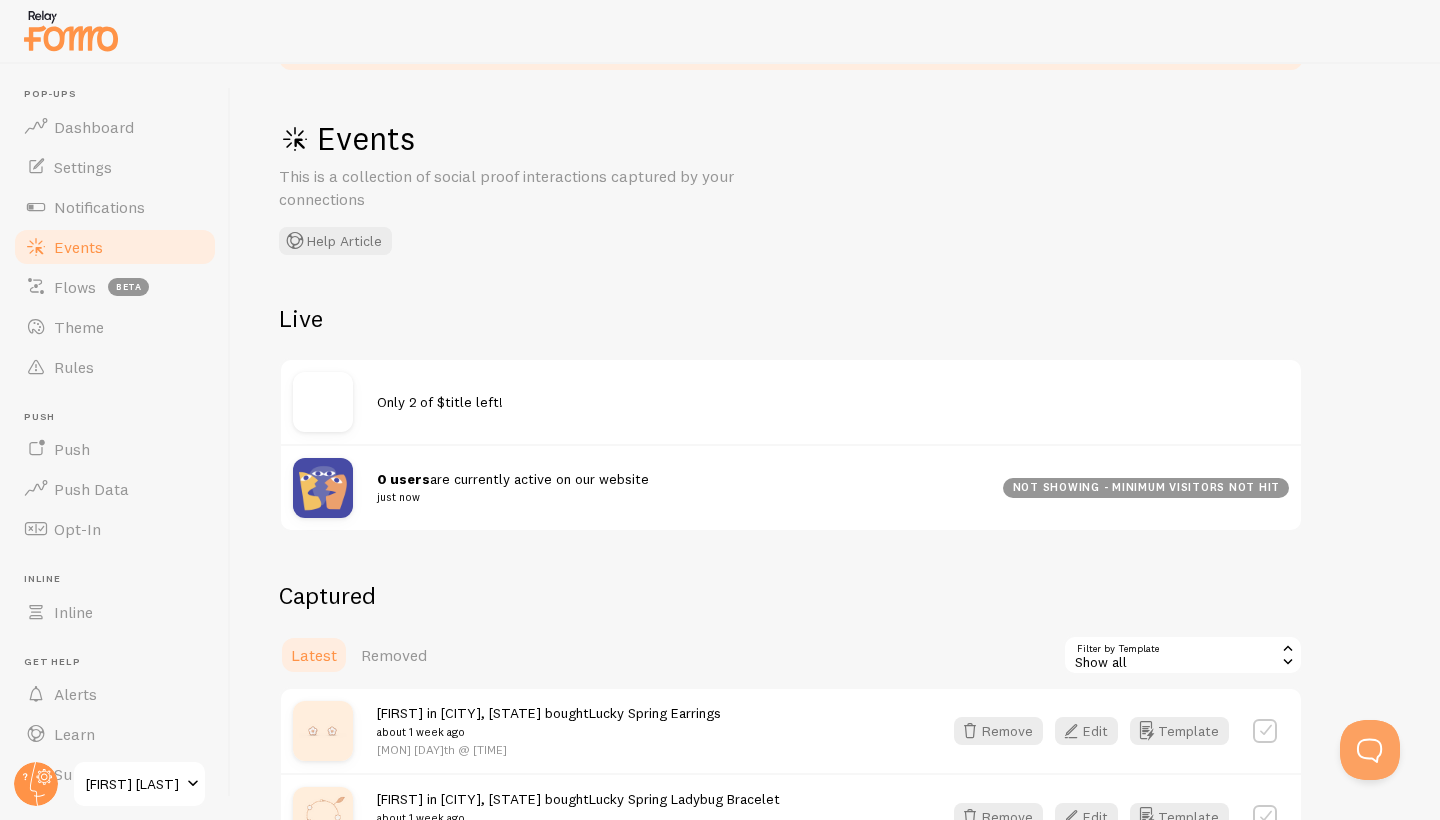 click on "Only 2 of $title left!" at bounding box center [440, 402] 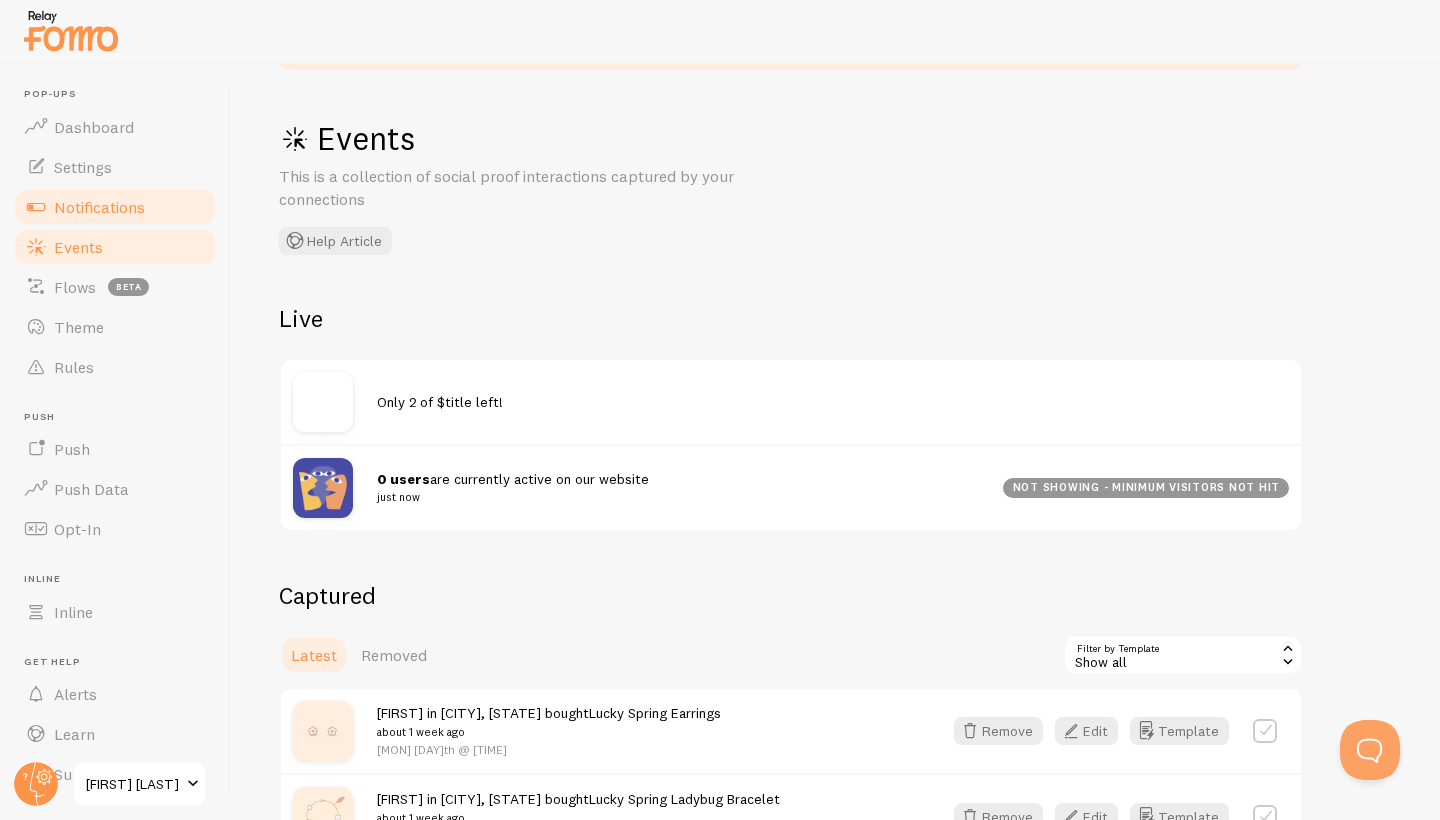 click on "Notifications" at bounding box center [99, 207] 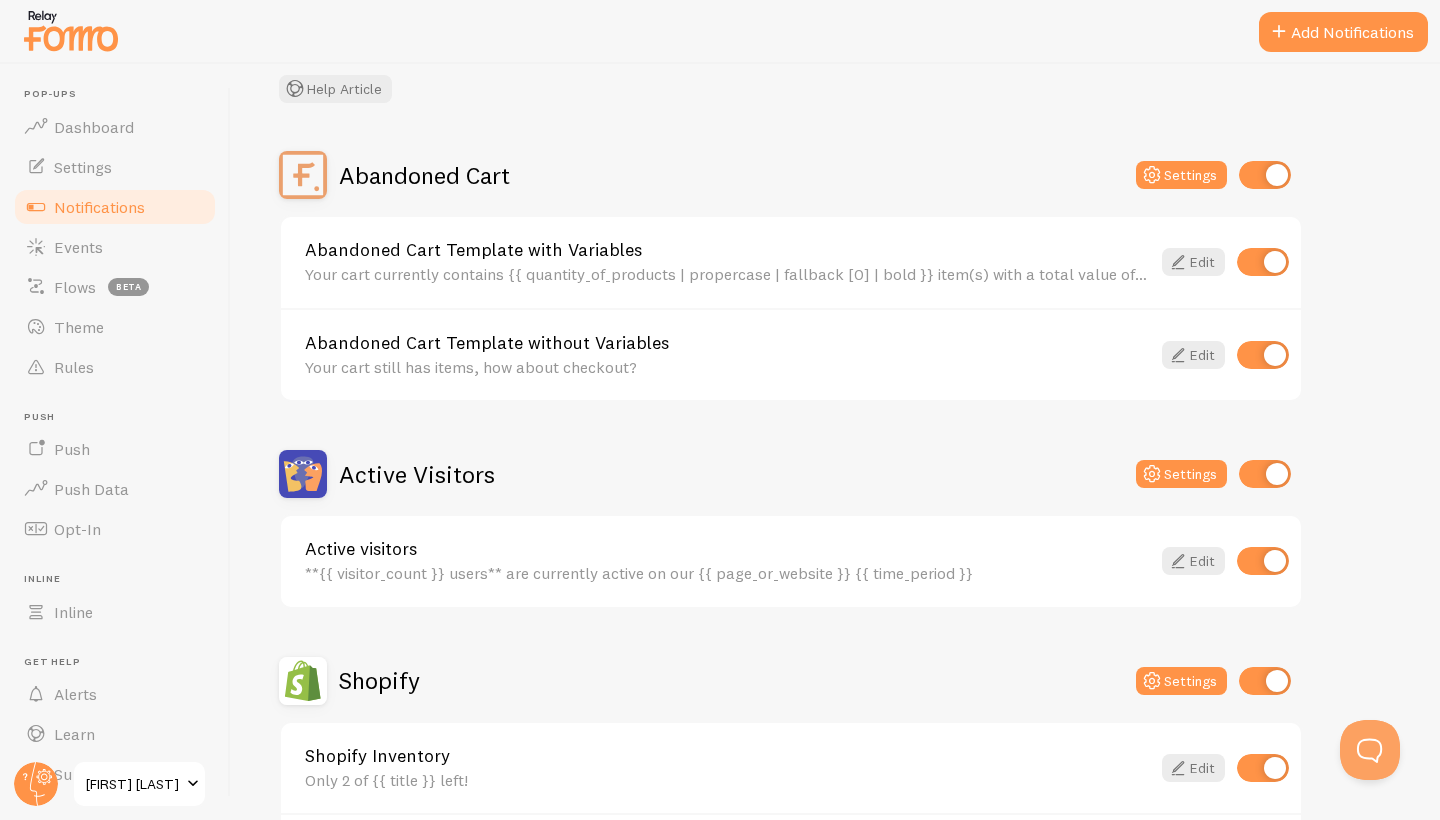 scroll, scrollTop: 119, scrollLeft: 0, axis: vertical 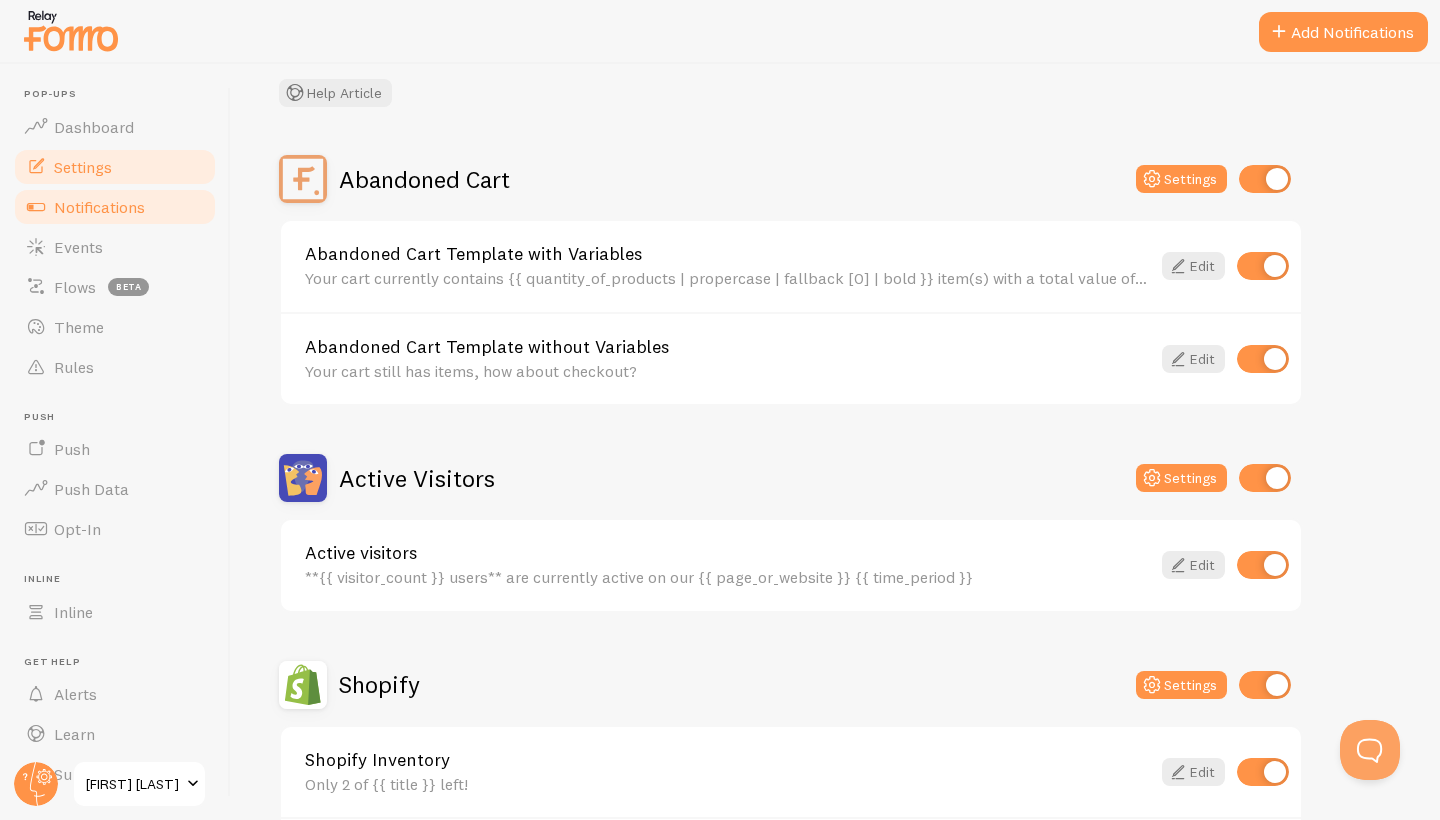 click on "Settings" at bounding box center [115, 167] 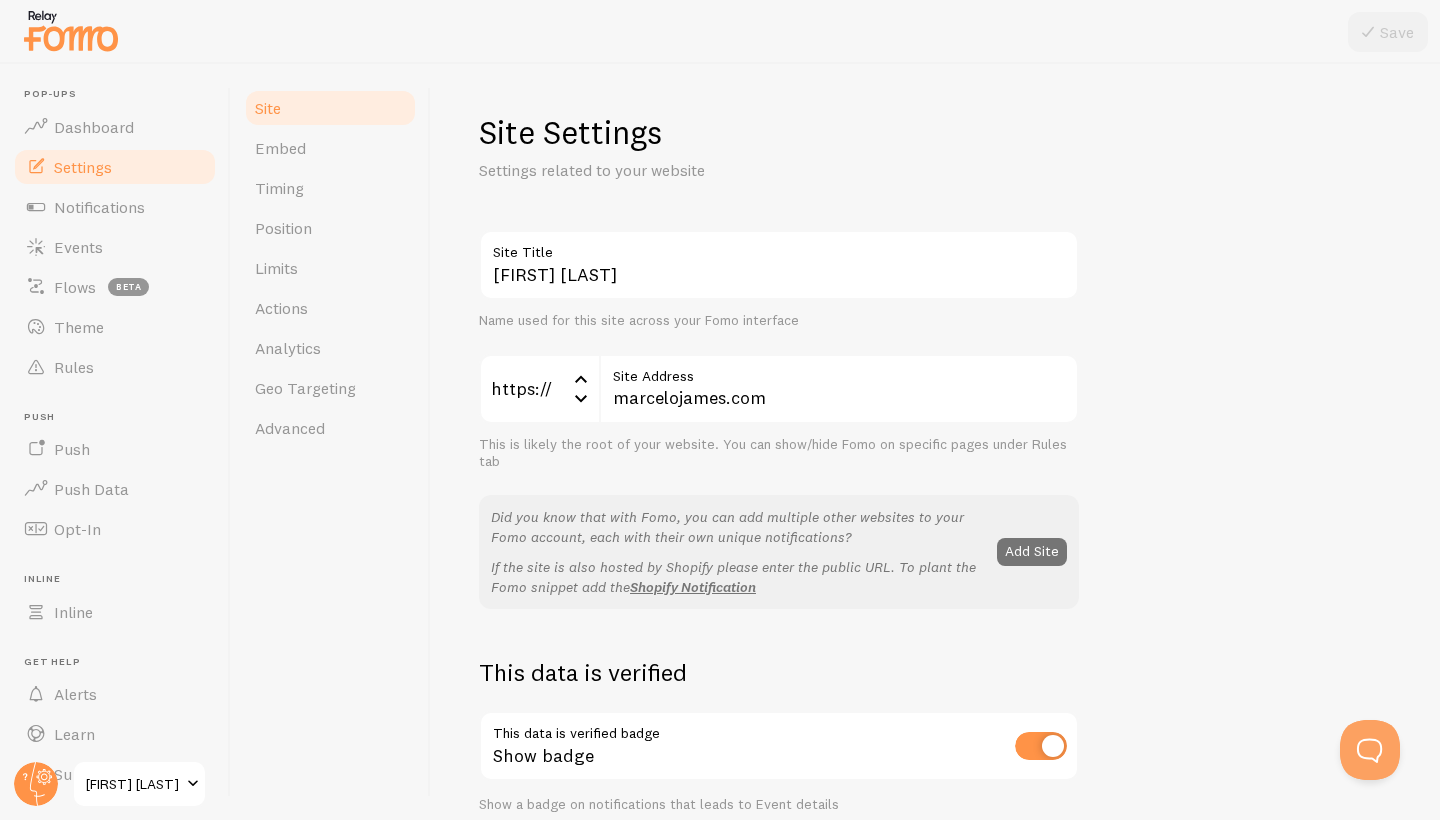 scroll, scrollTop: 0, scrollLeft: 0, axis: both 